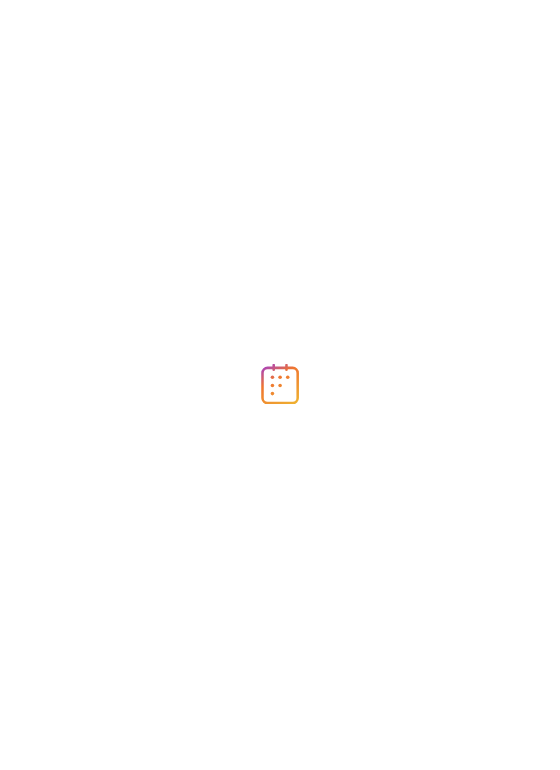 scroll, scrollTop: 0, scrollLeft: 0, axis: both 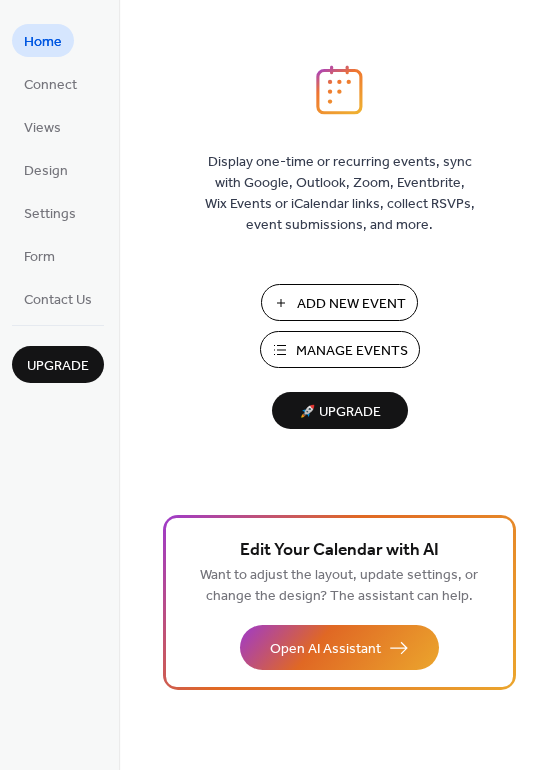 click on "Manage Events" at bounding box center (352, 351) 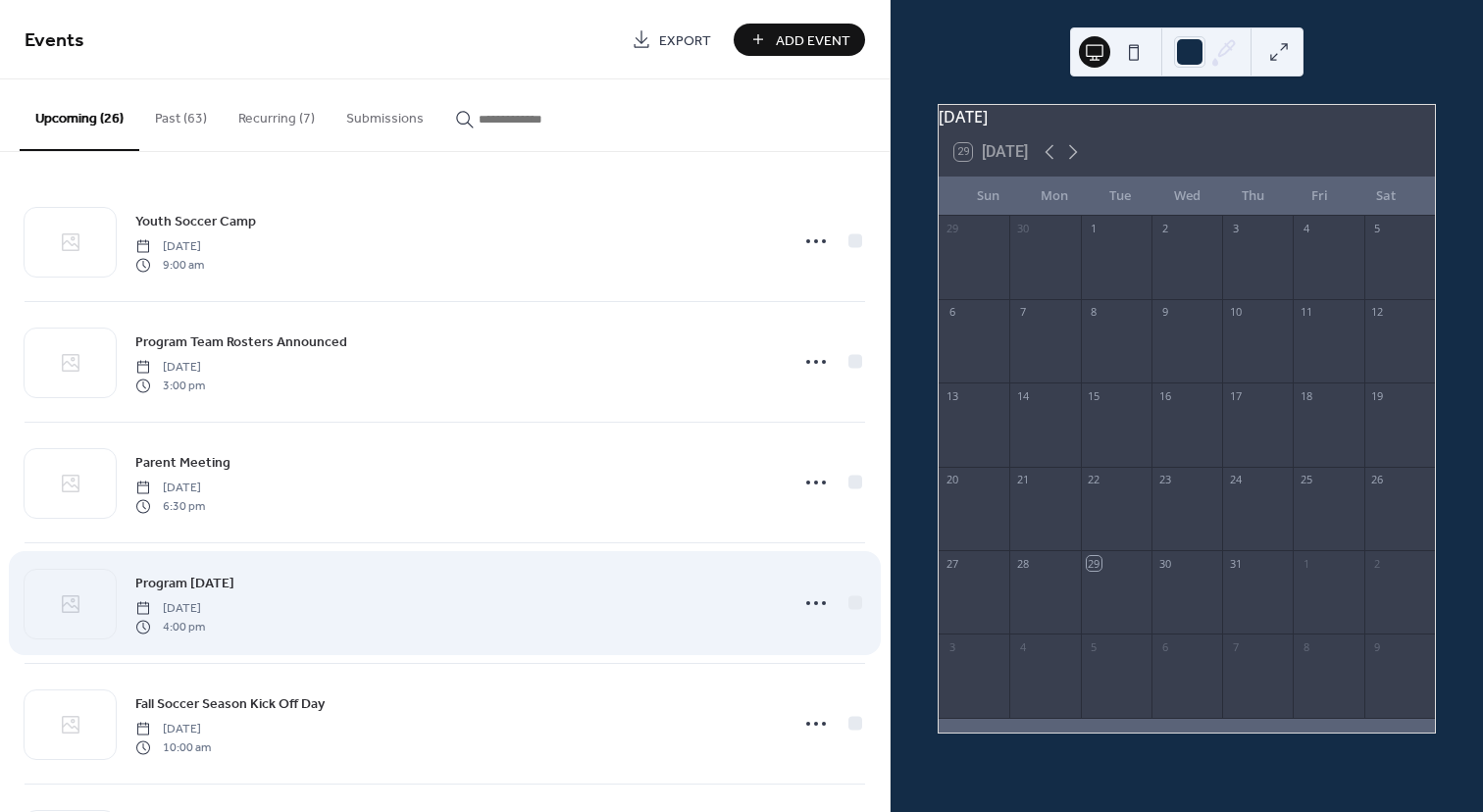 scroll, scrollTop: 0, scrollLeft: 0, axis: both 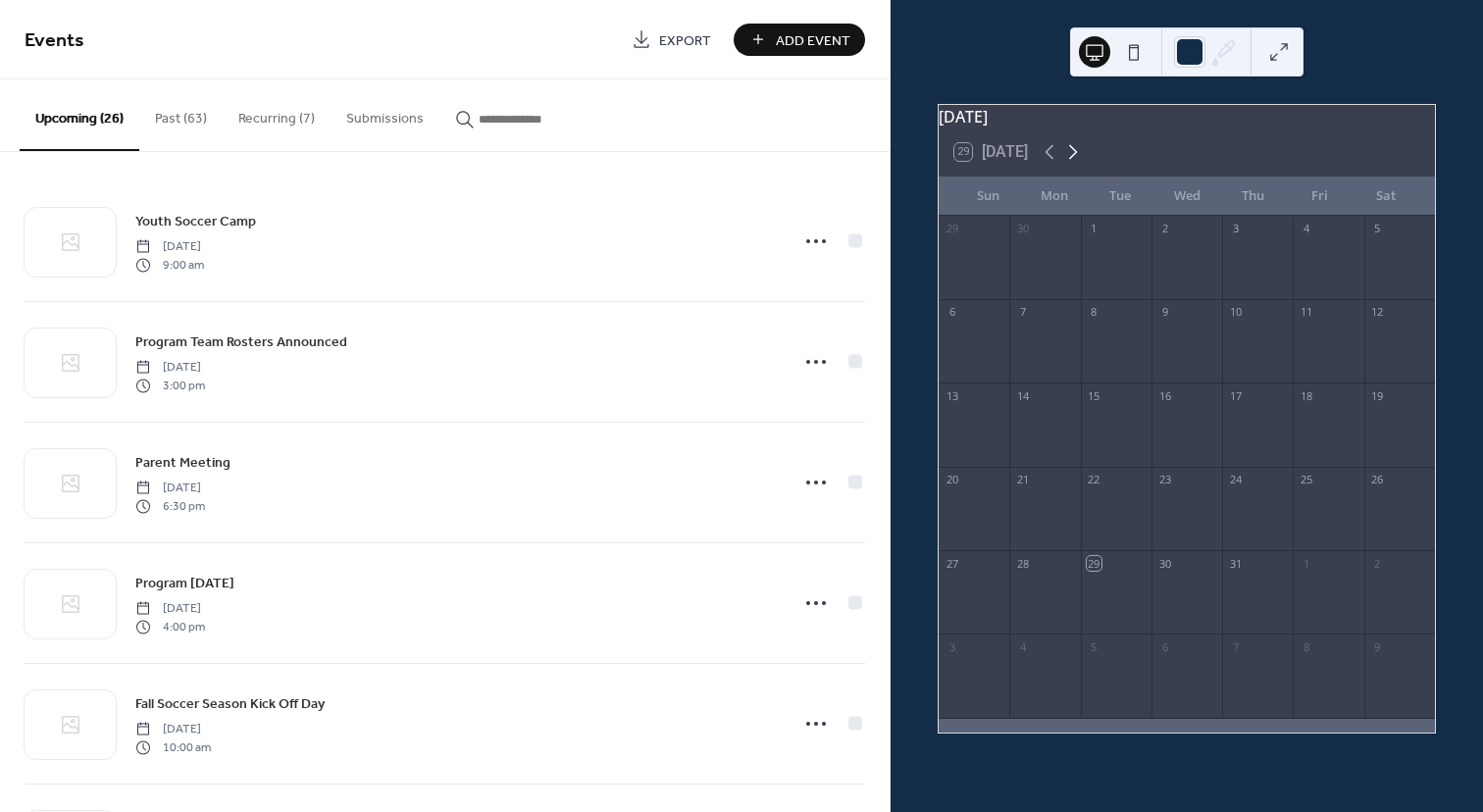 click 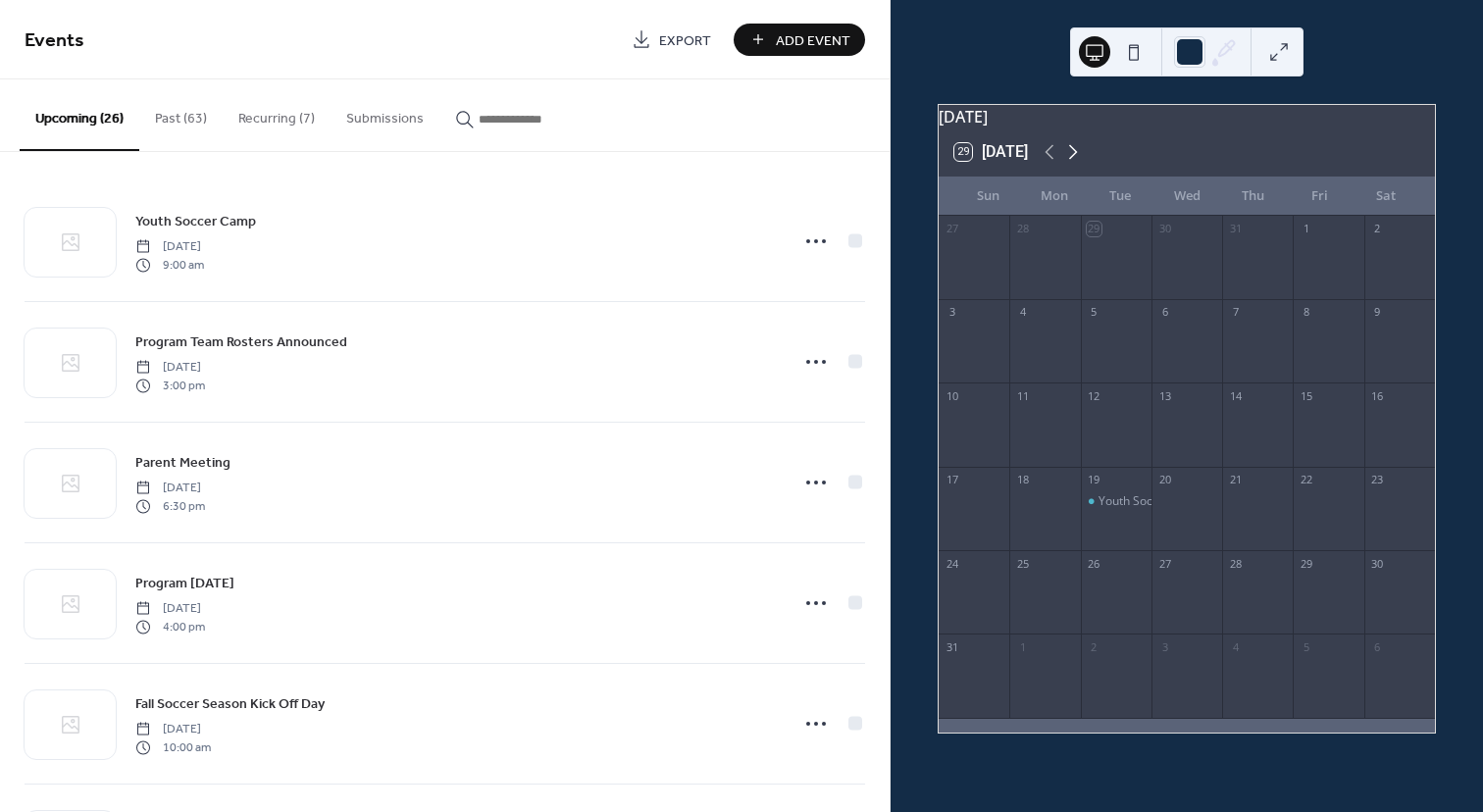 click 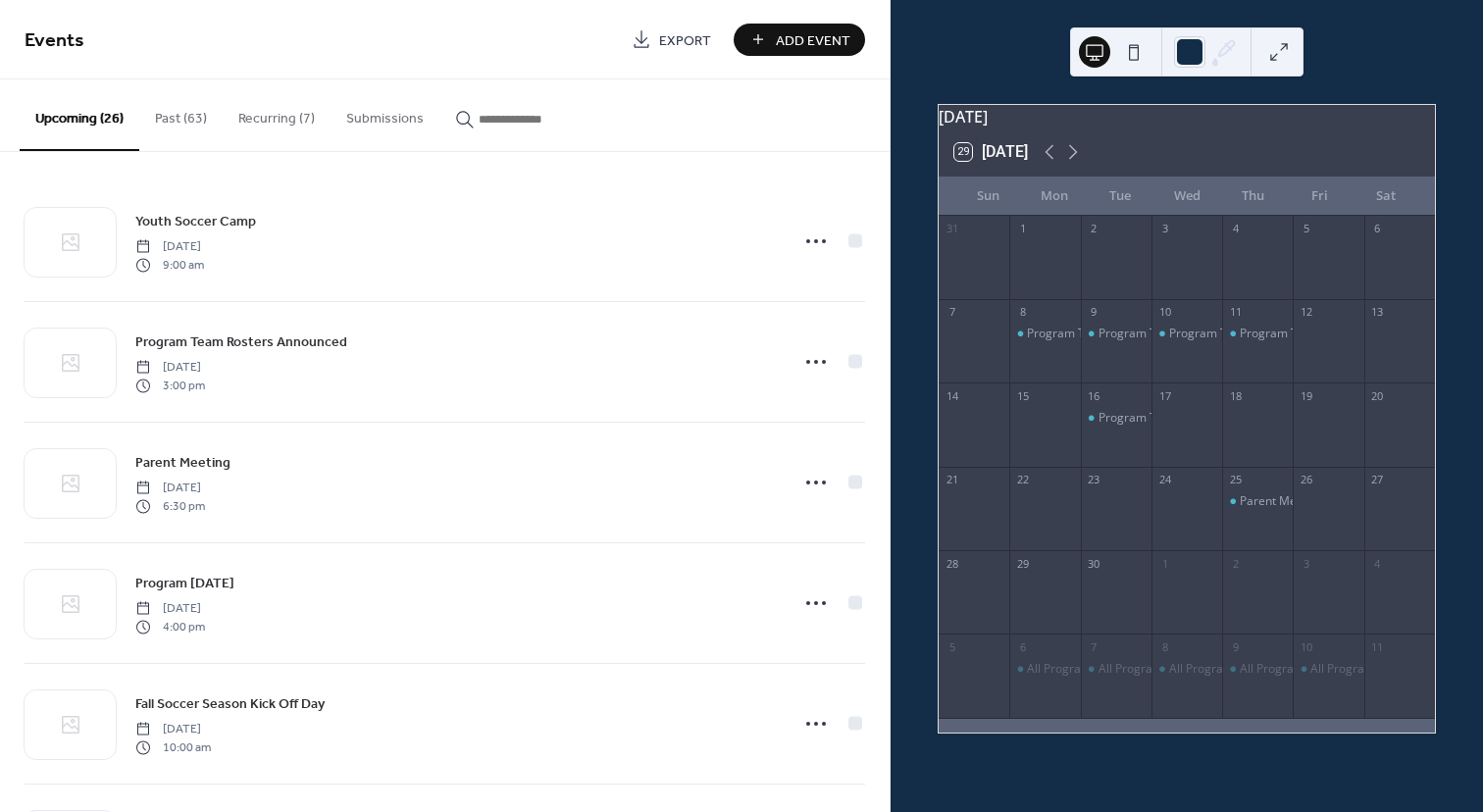 click on "Recurring (7)" at bounding box center [277, 114] 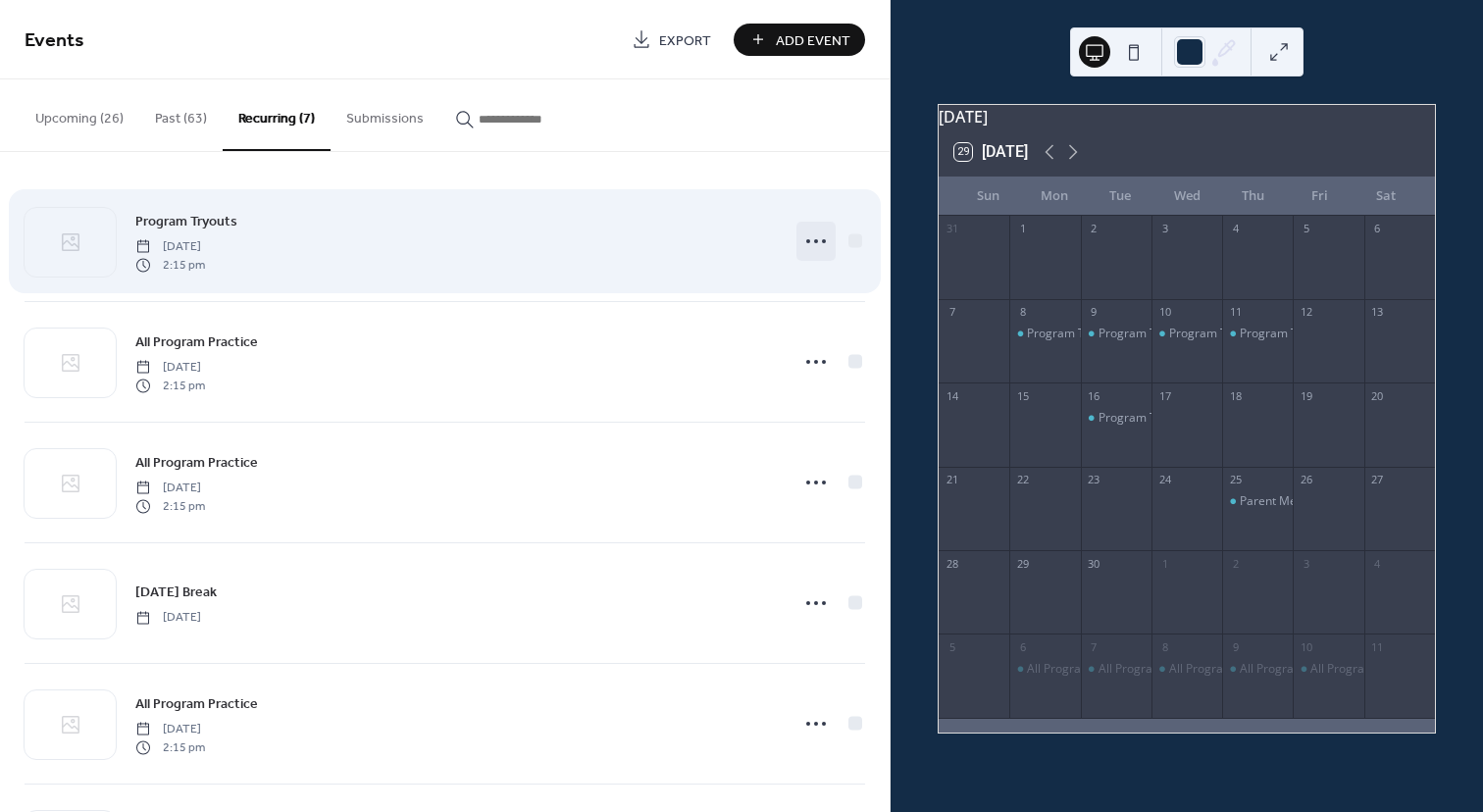 click 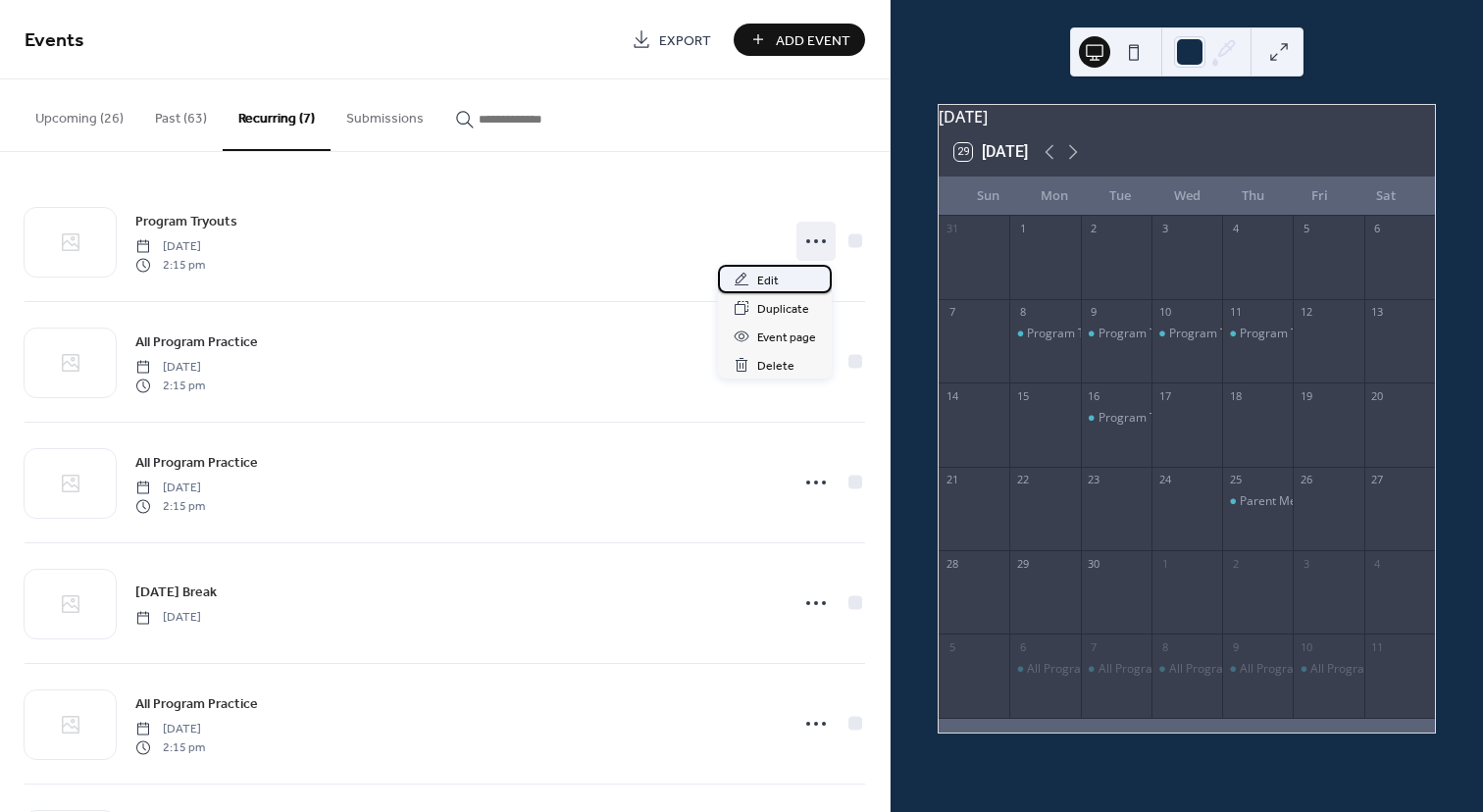 click on "Edit" at bounding box center (775, 279) 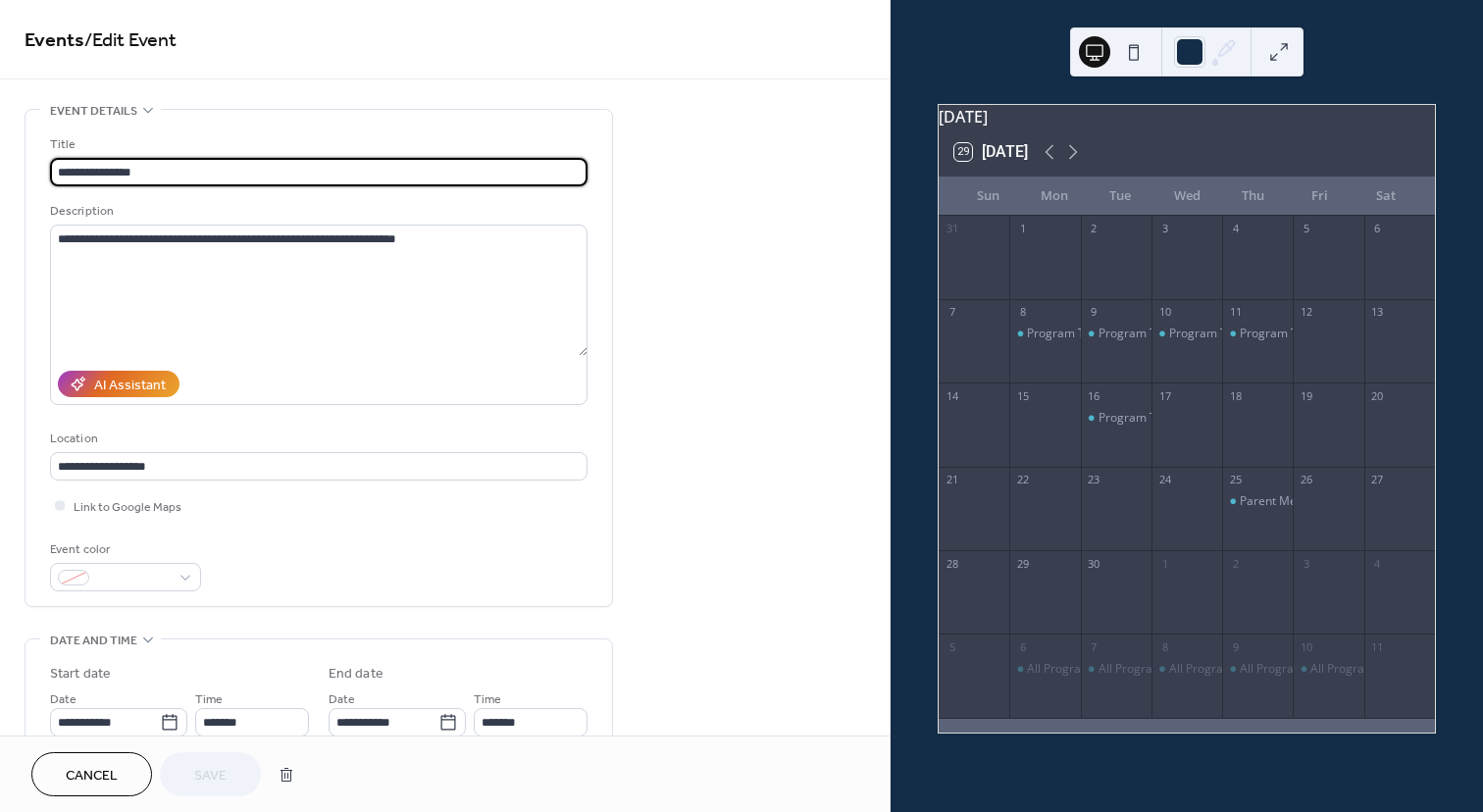 scroll, scrollTop: 0, scrollLeft: 0, axis: both 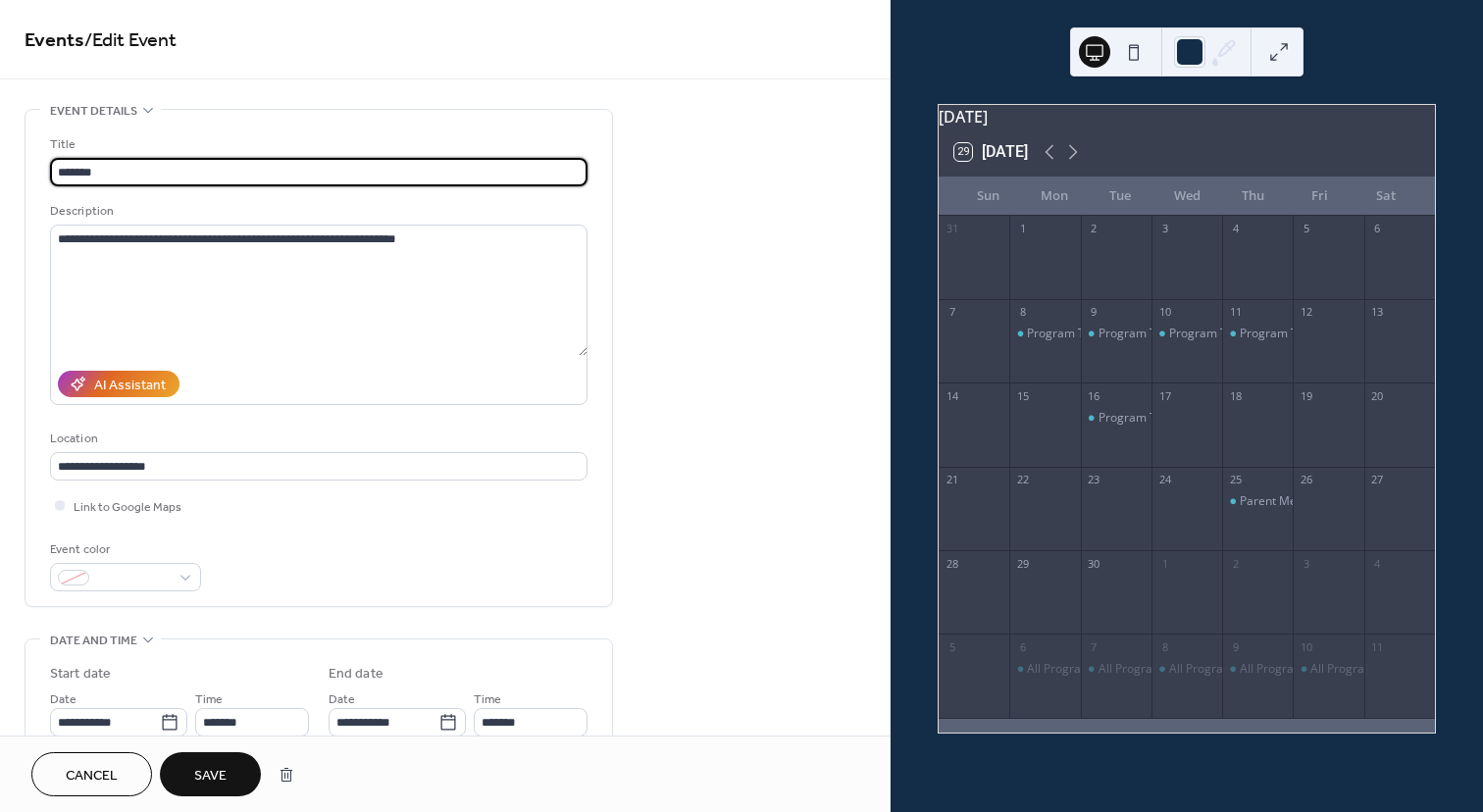 type on "*******" 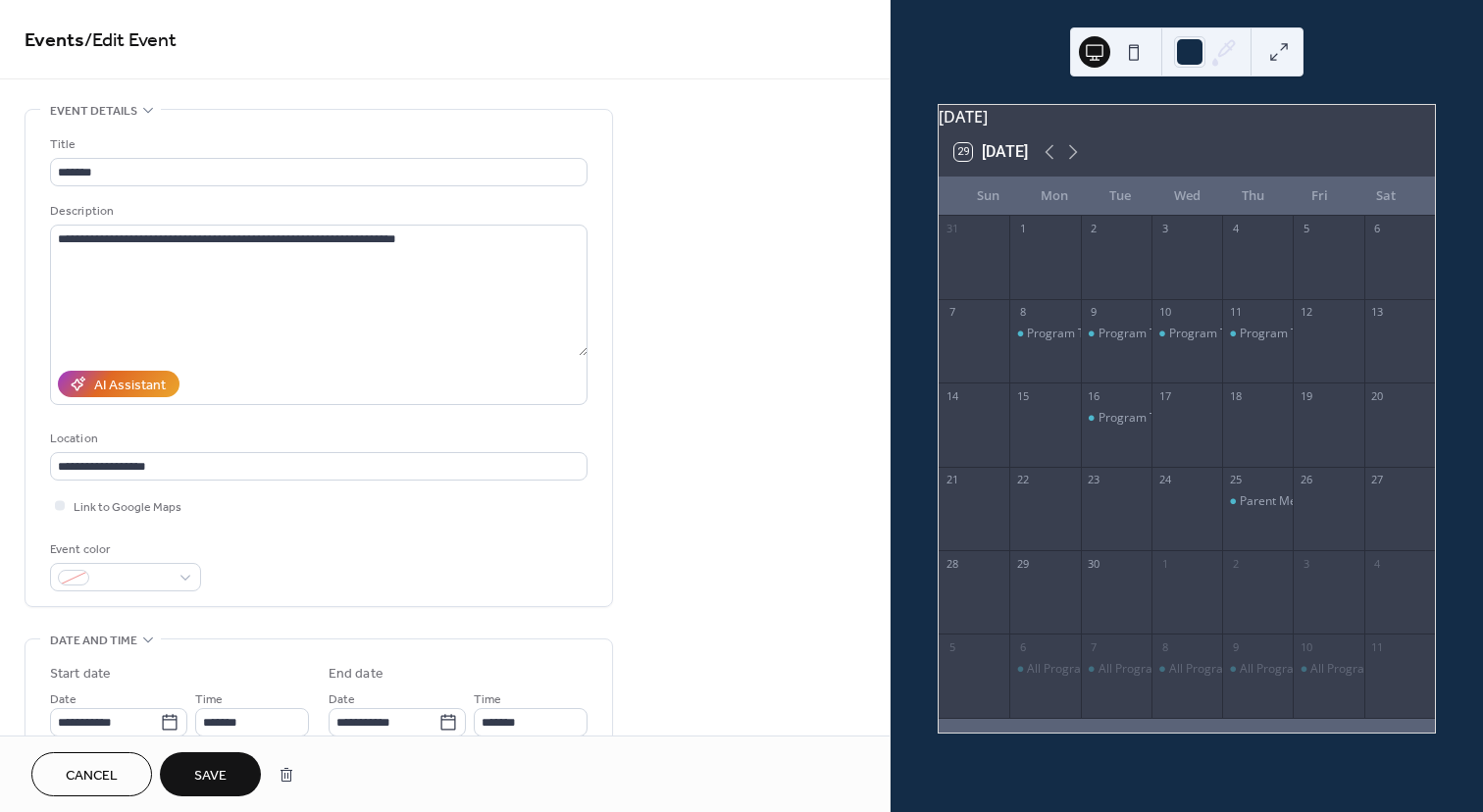 click on "Save" at bounding box center [210, 776] 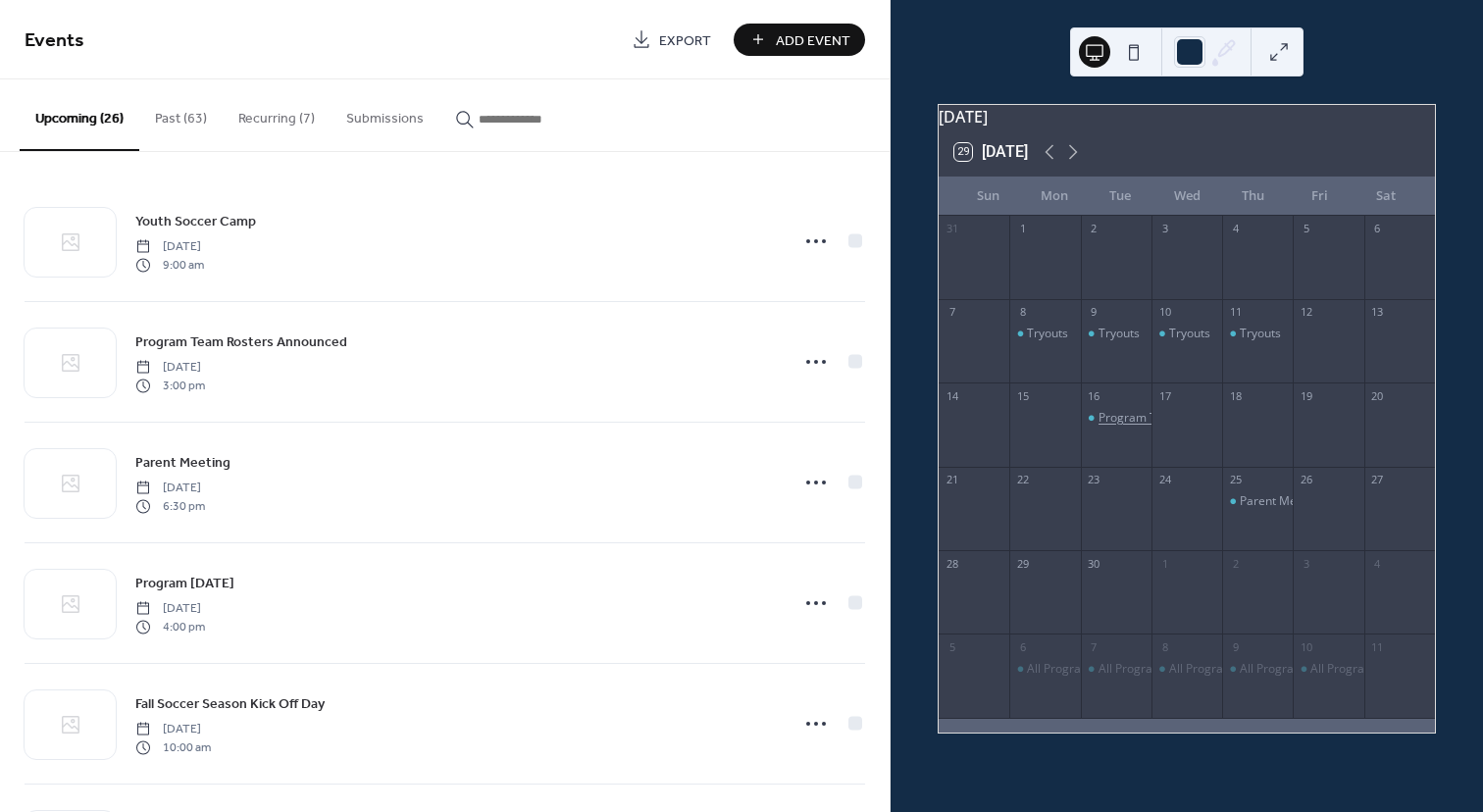 click on "Program Team Rosters Announced" at bounding box center (1194, 418) 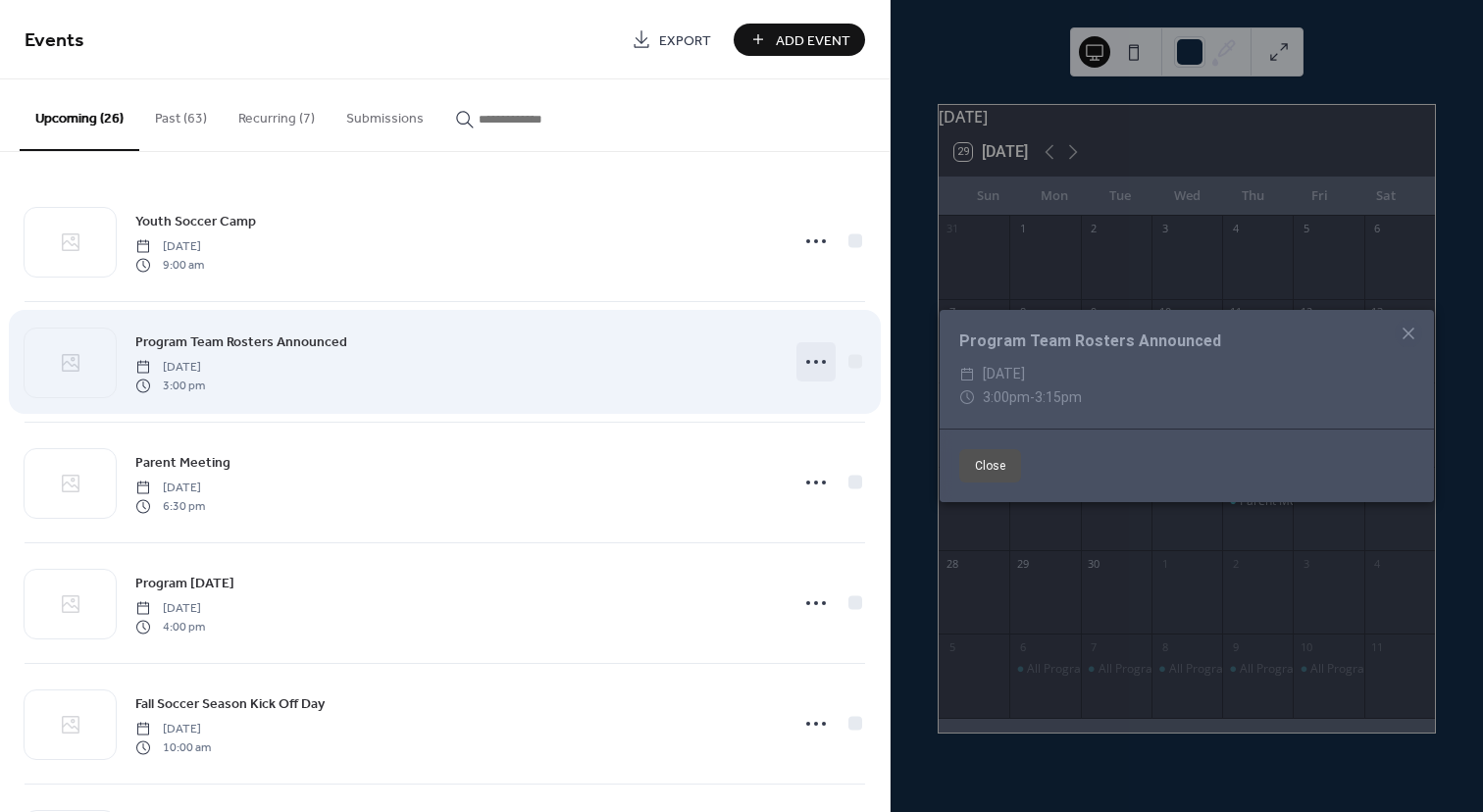 click 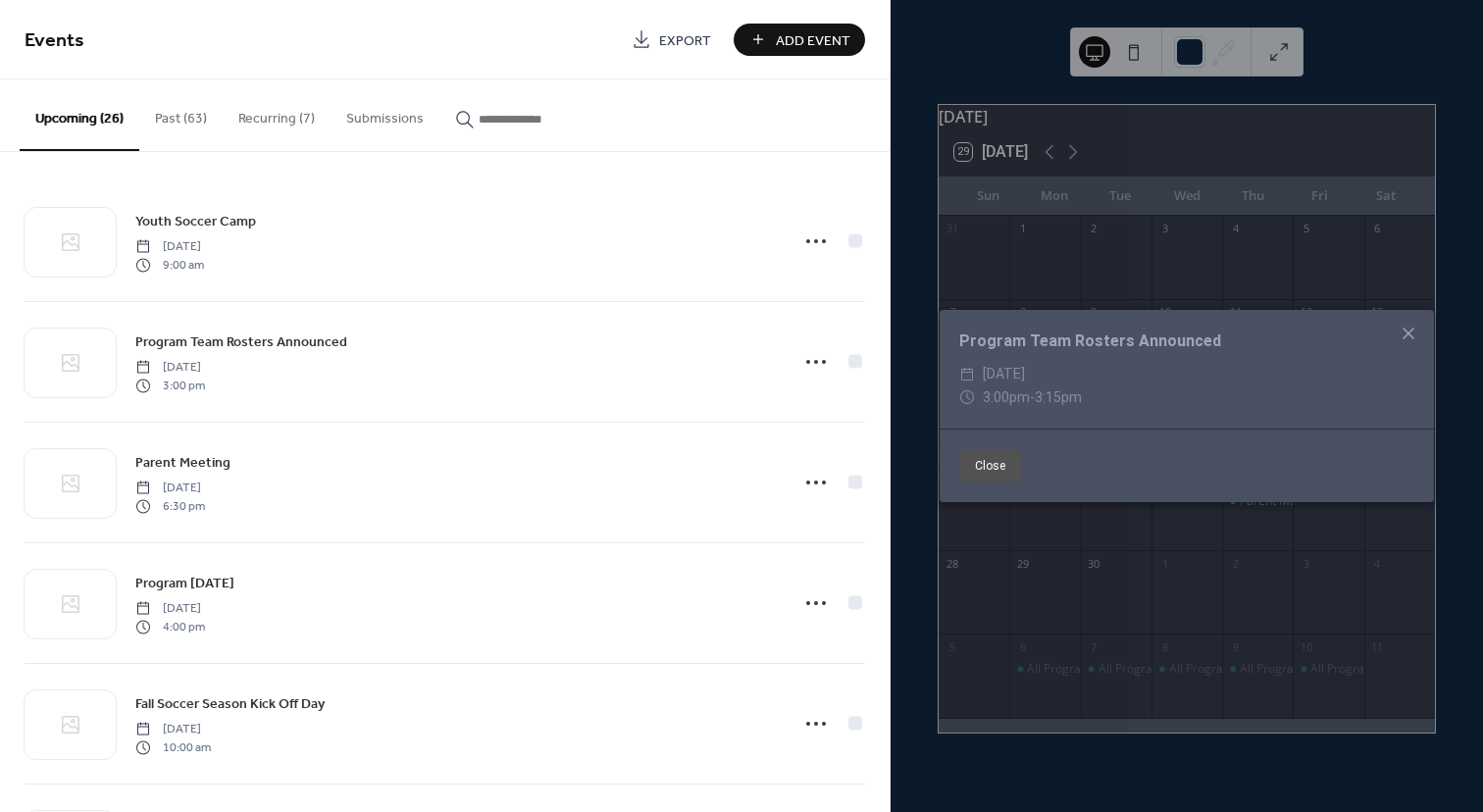 click 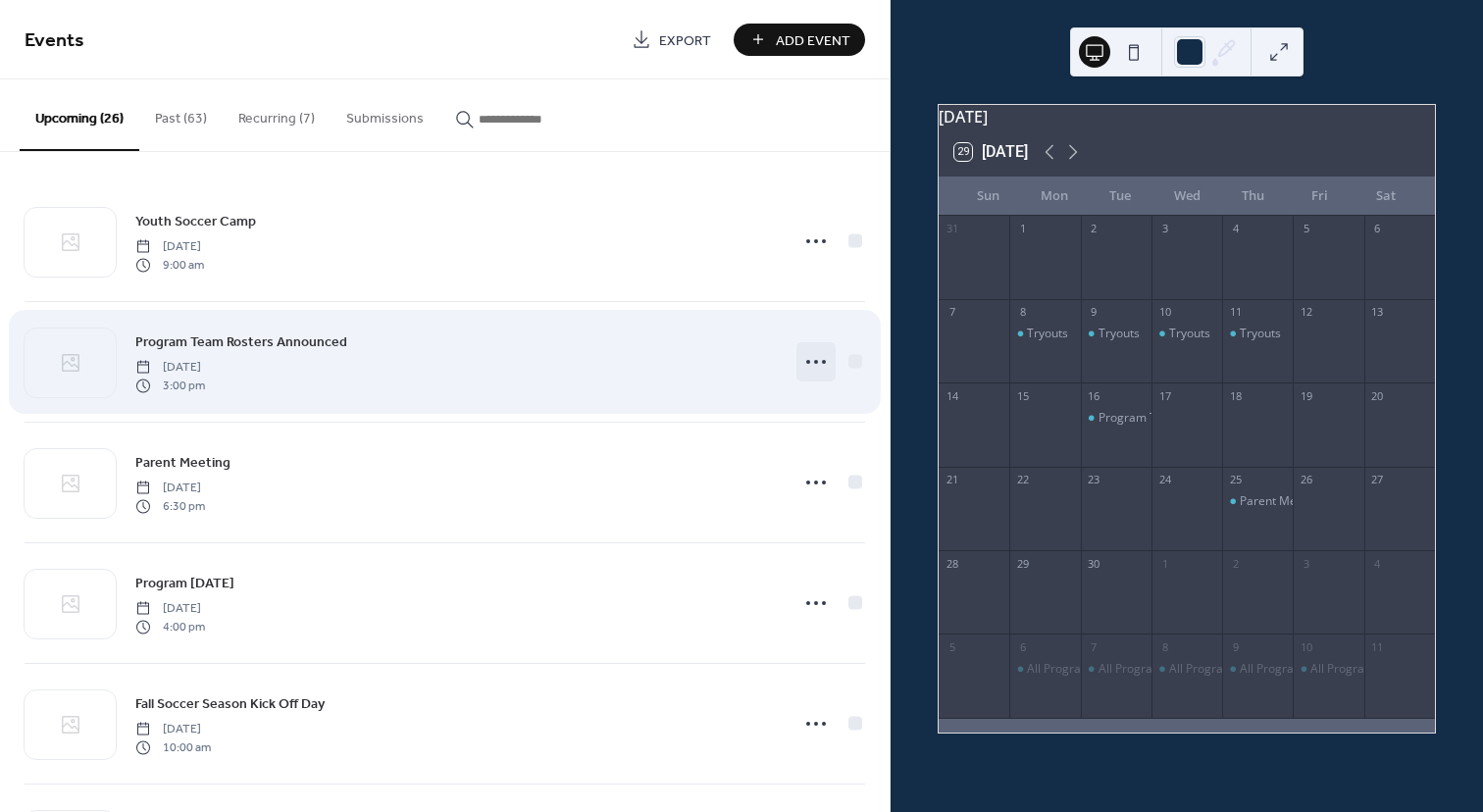 click 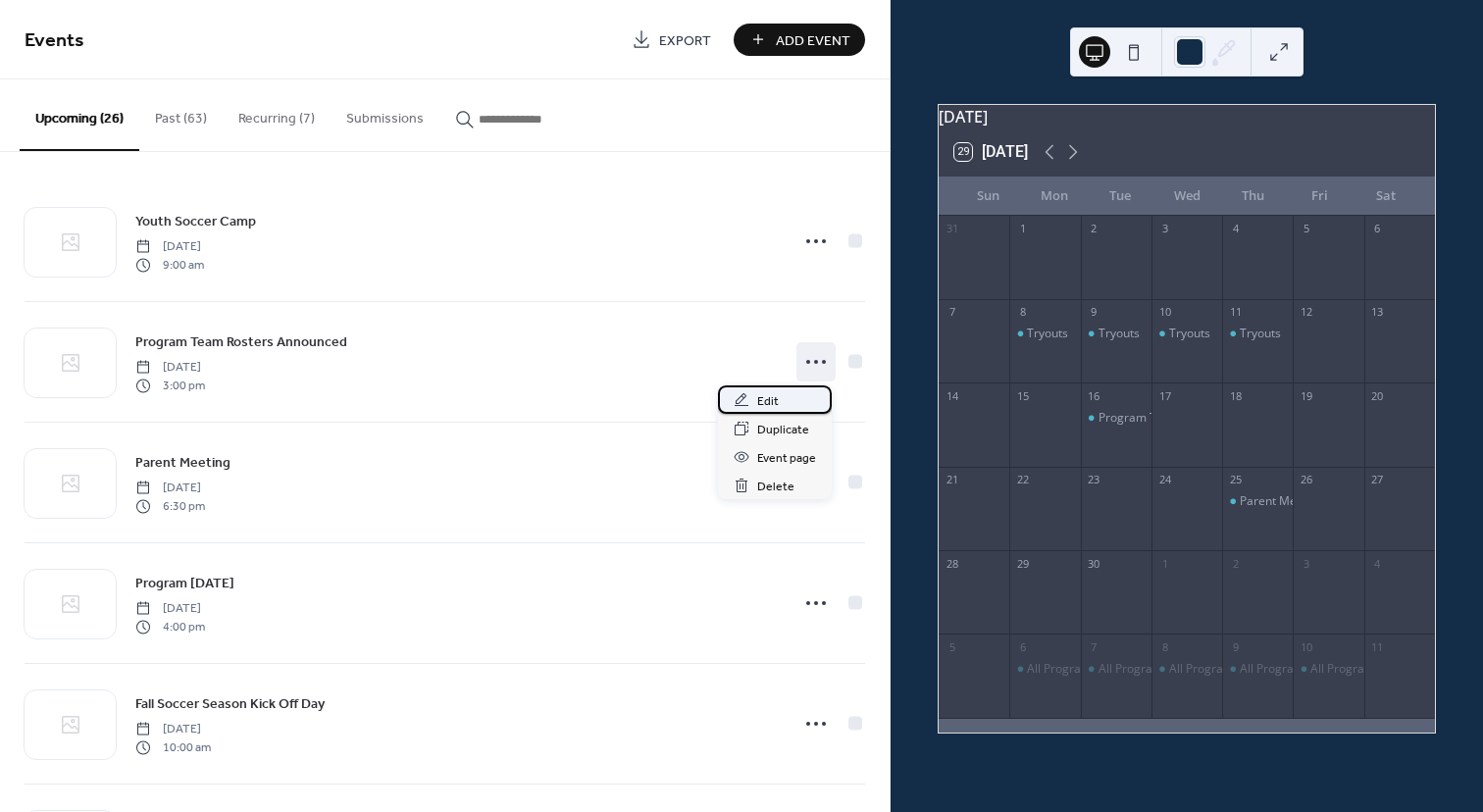 click on "Edit" at bounding box center [775, 399] 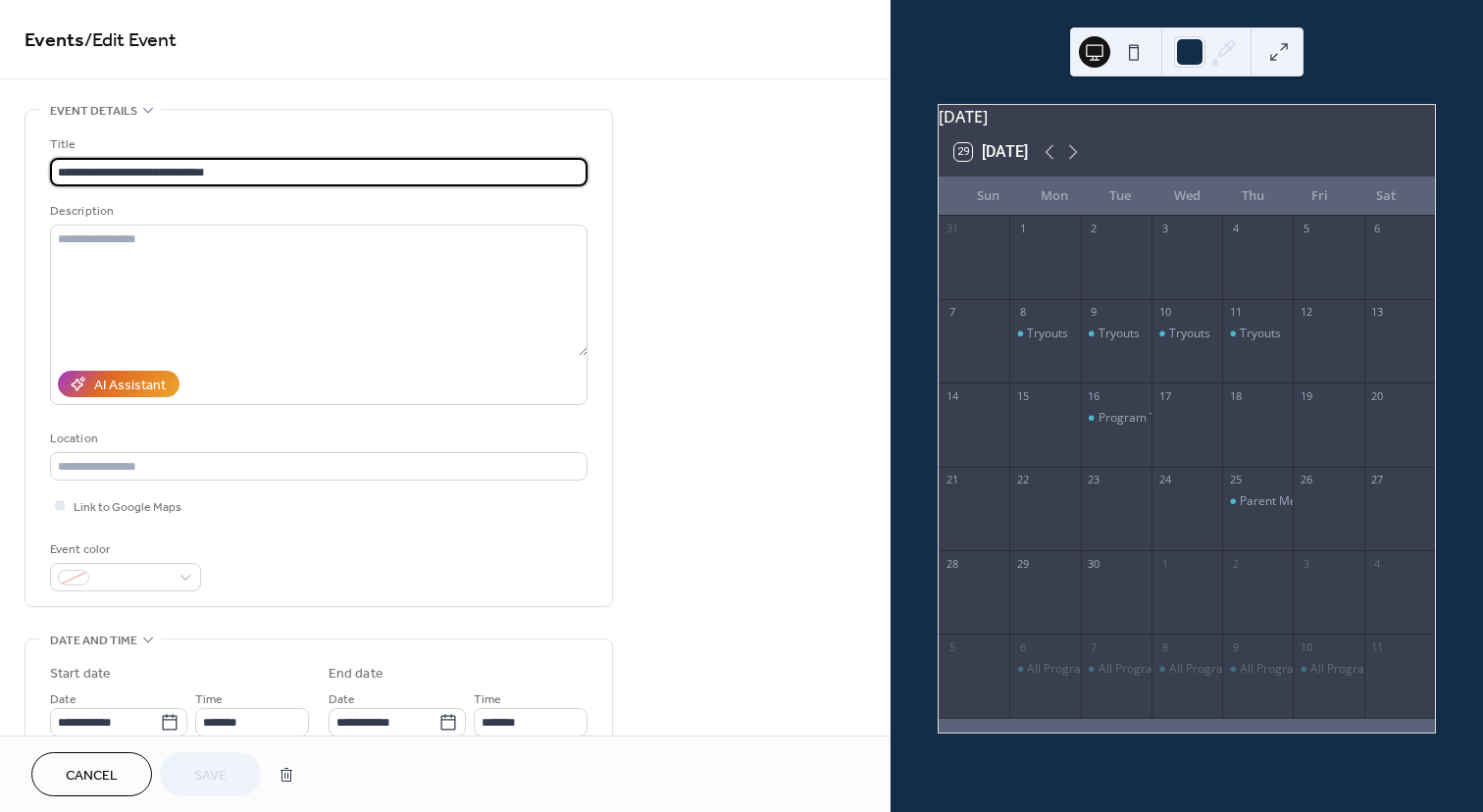 drag, startPoint x: 106, startPoint y: 172, endPoint x: -24, endPoint y: 172, distance: 130 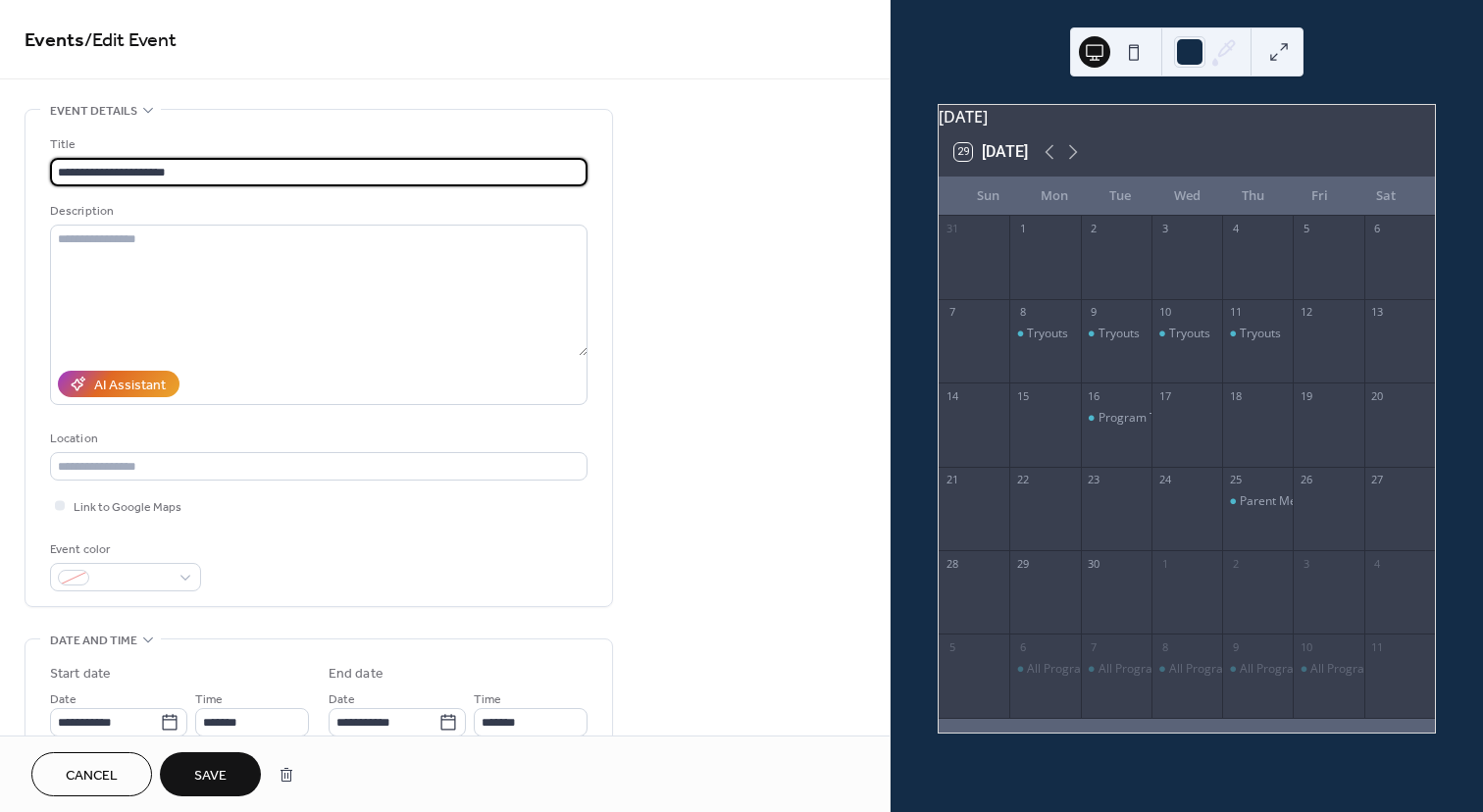 type on "**********" 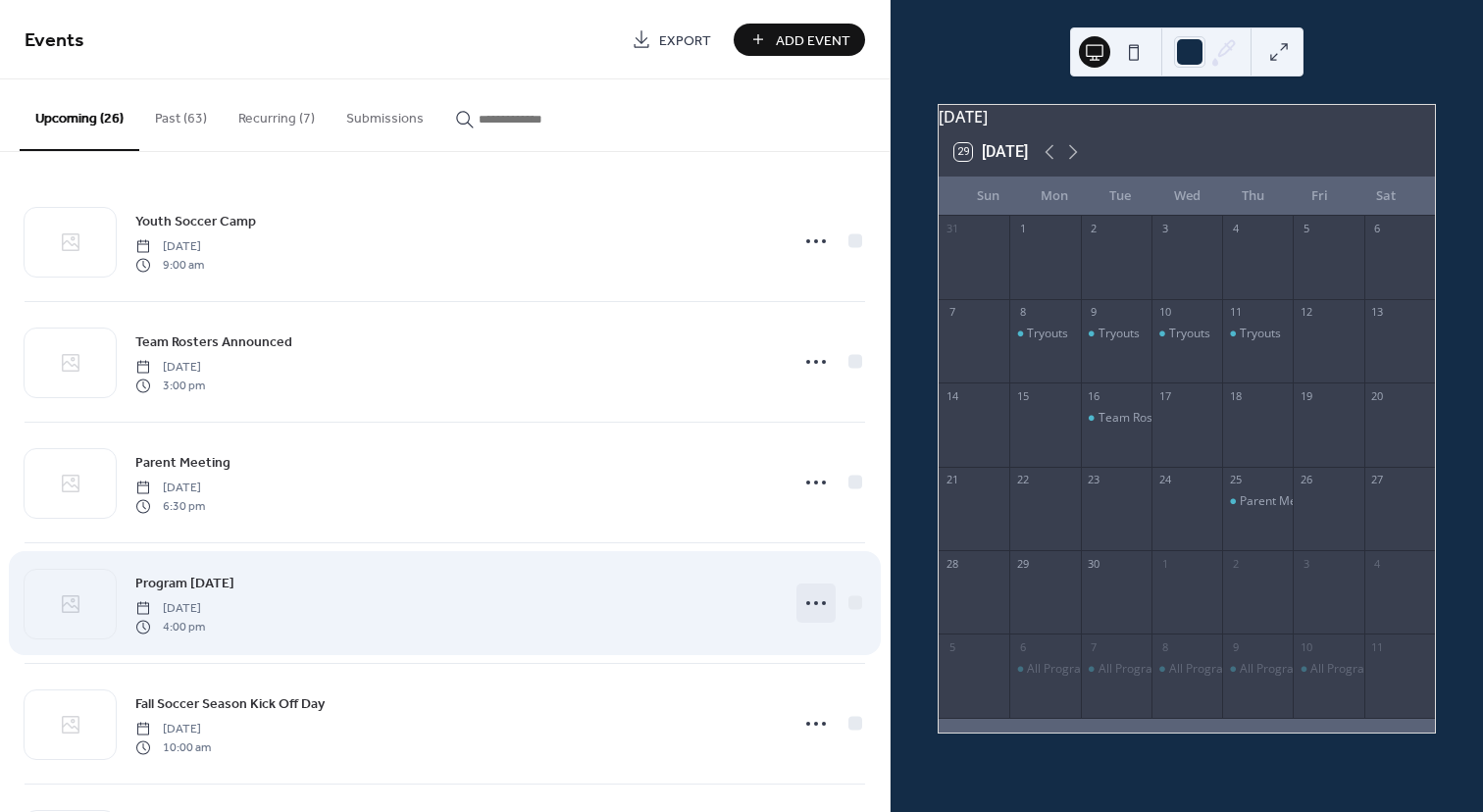 click 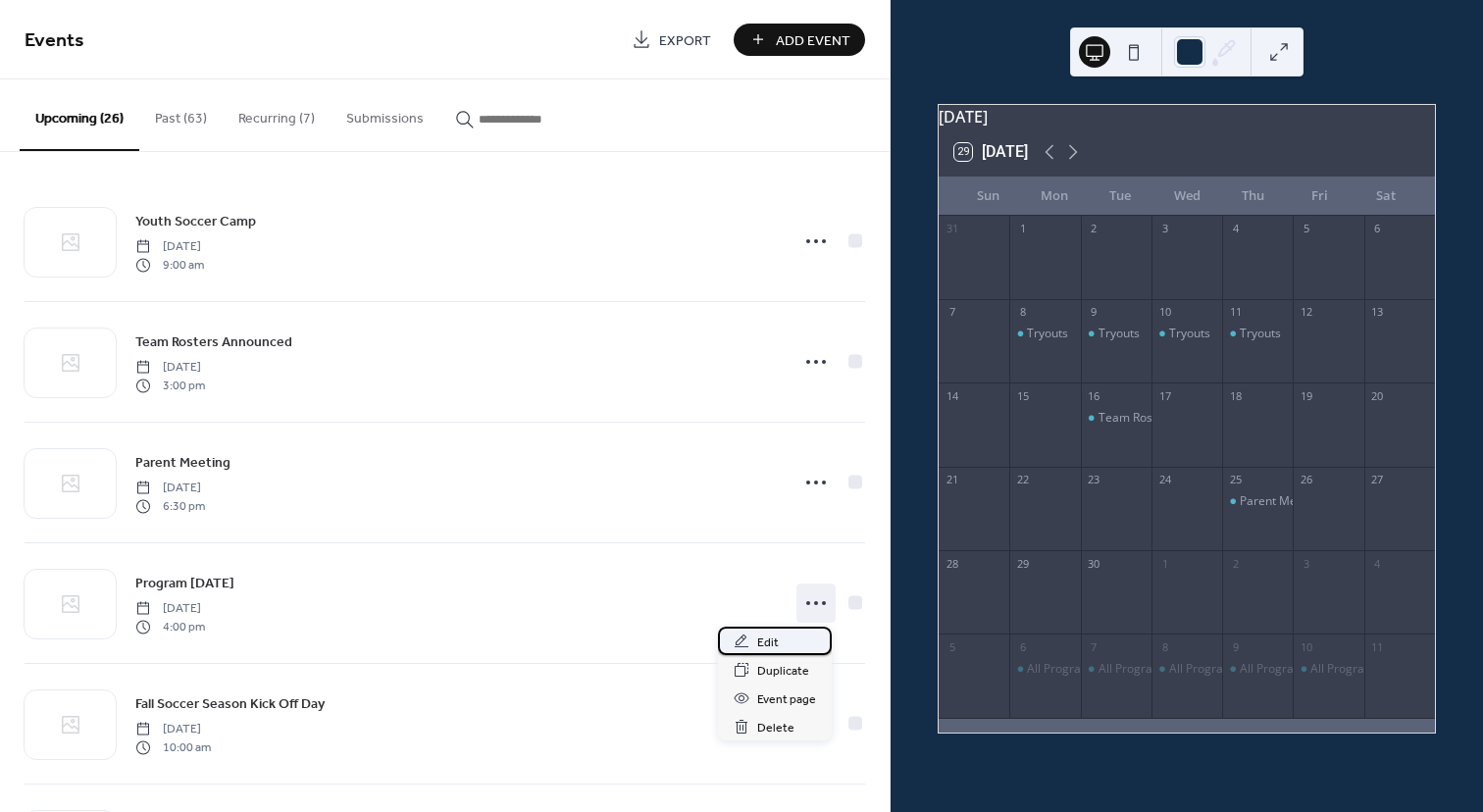 click on "Edit" at bounding box center [775, 640] 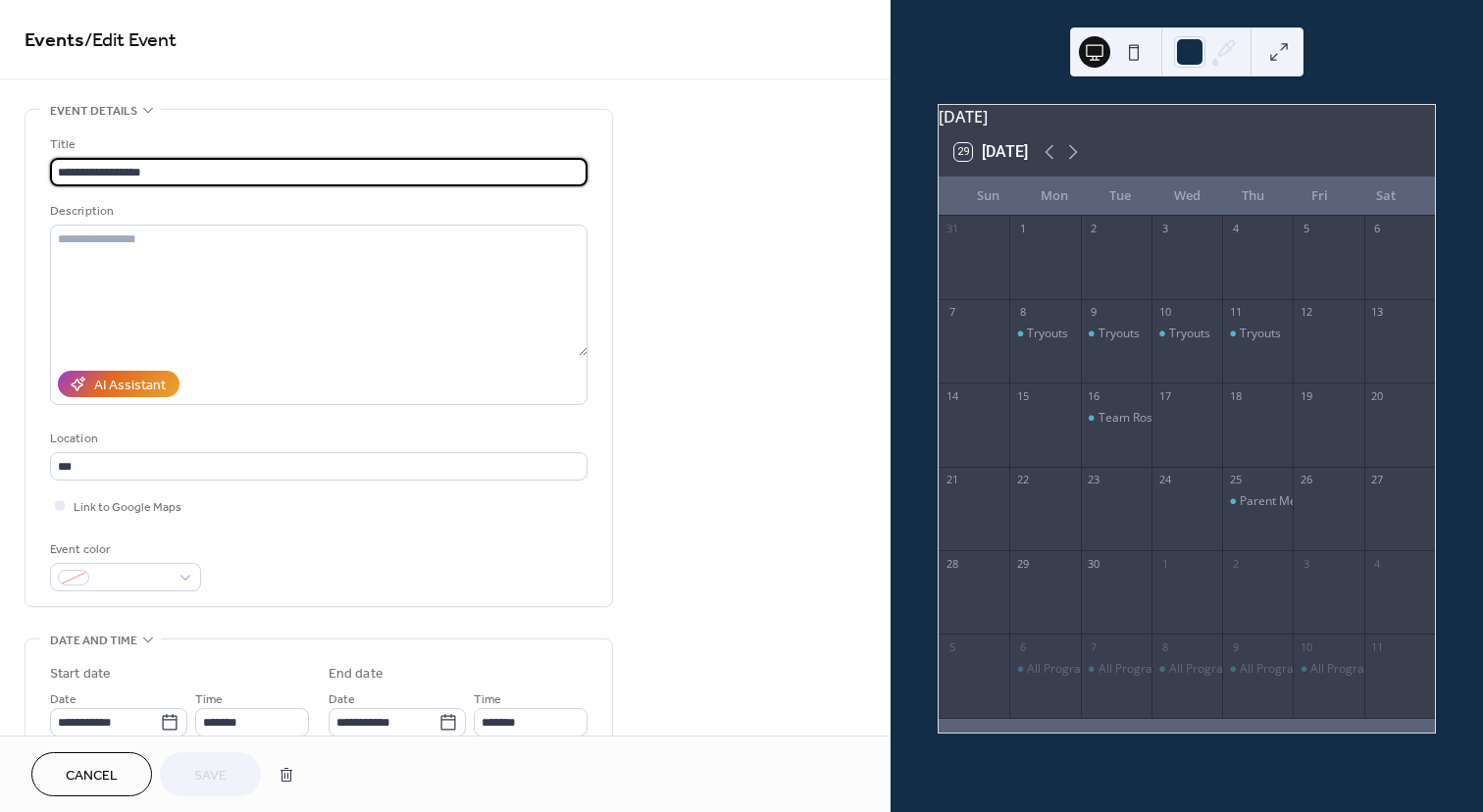 scroll, scrollTop: 1, scrollLeft: 0, axis: vertical 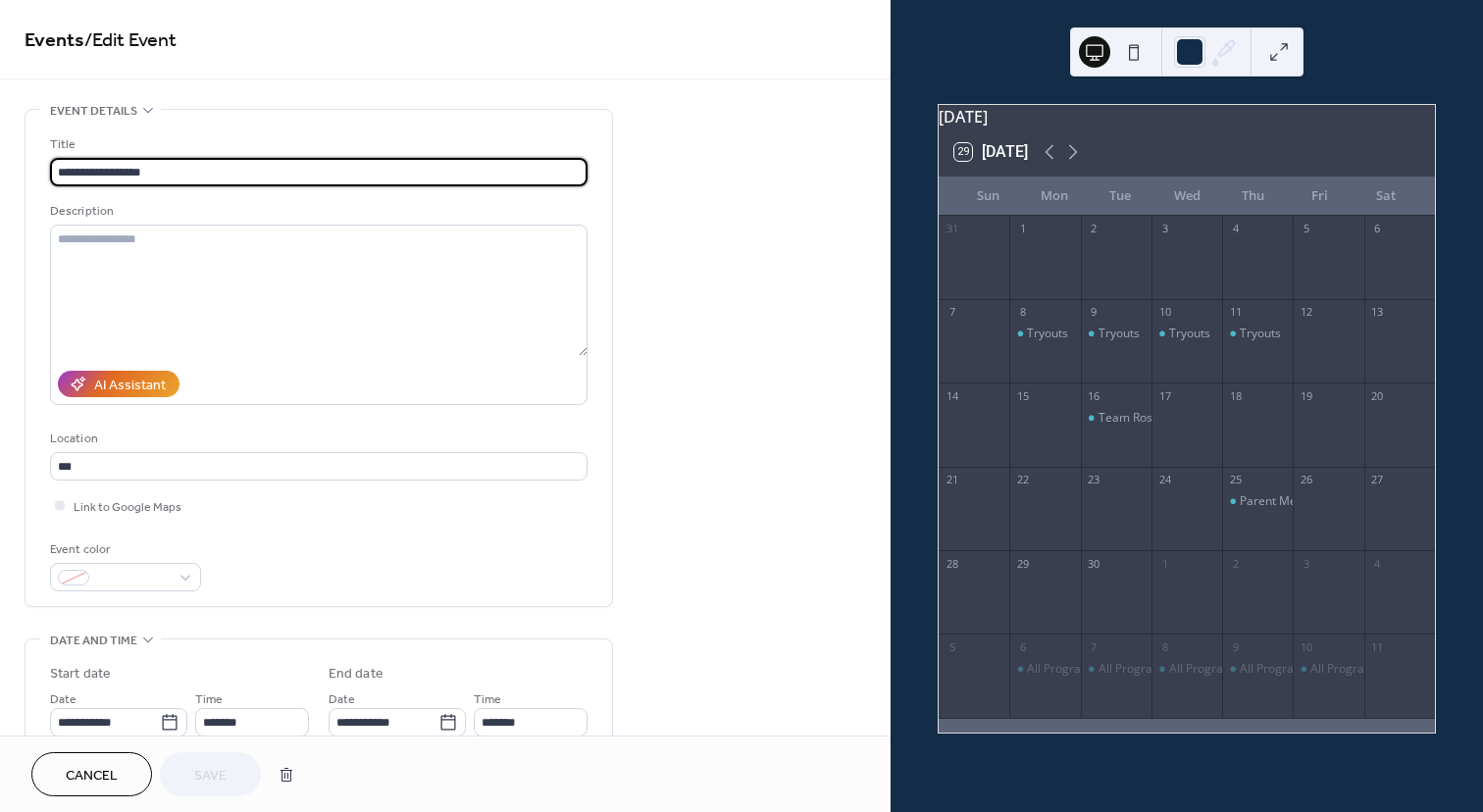 drag, startPoint x: 106, startPoint y: 172, endPoint x: -82, endPoint y: 192, distance: 189.06084 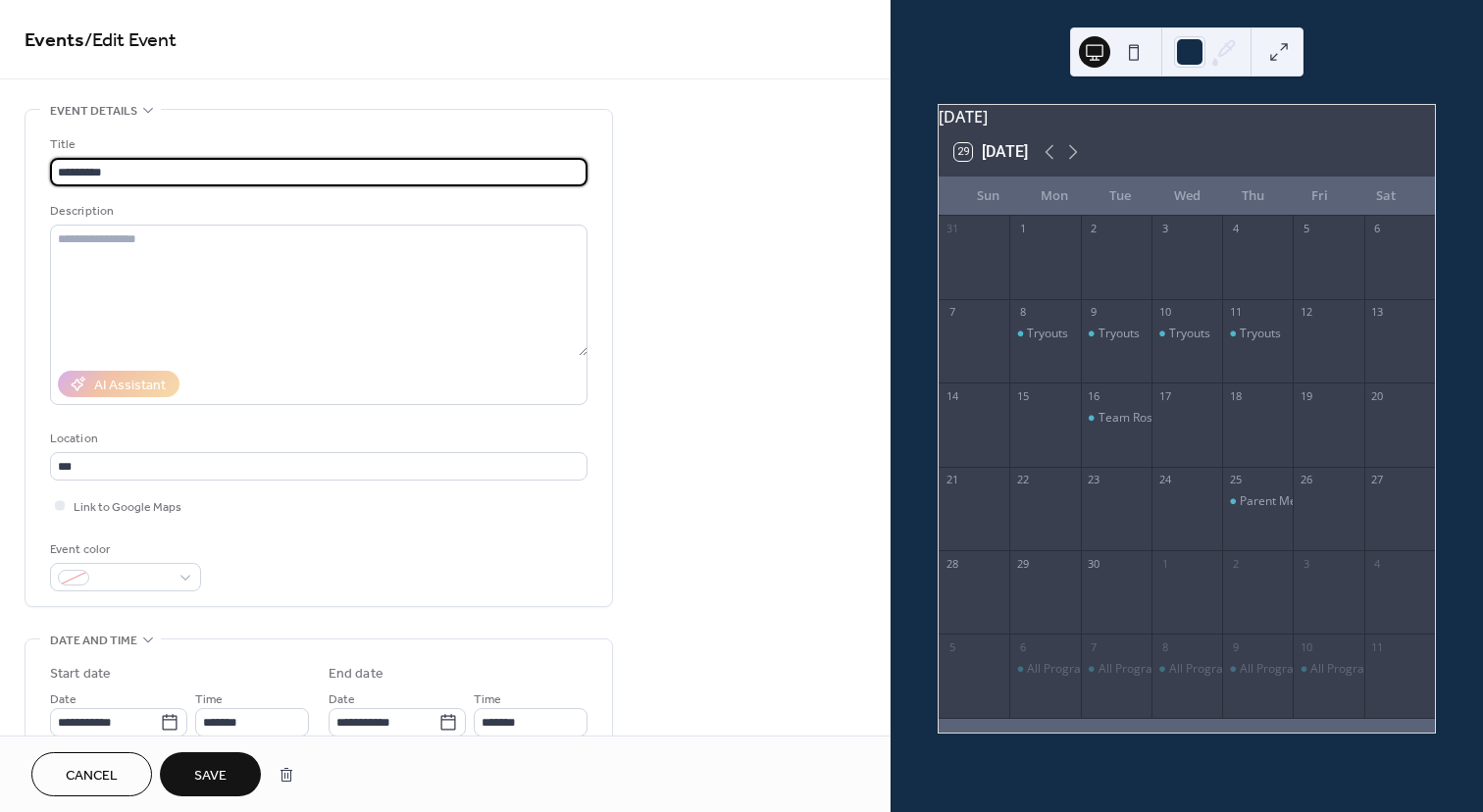 type on "*********" 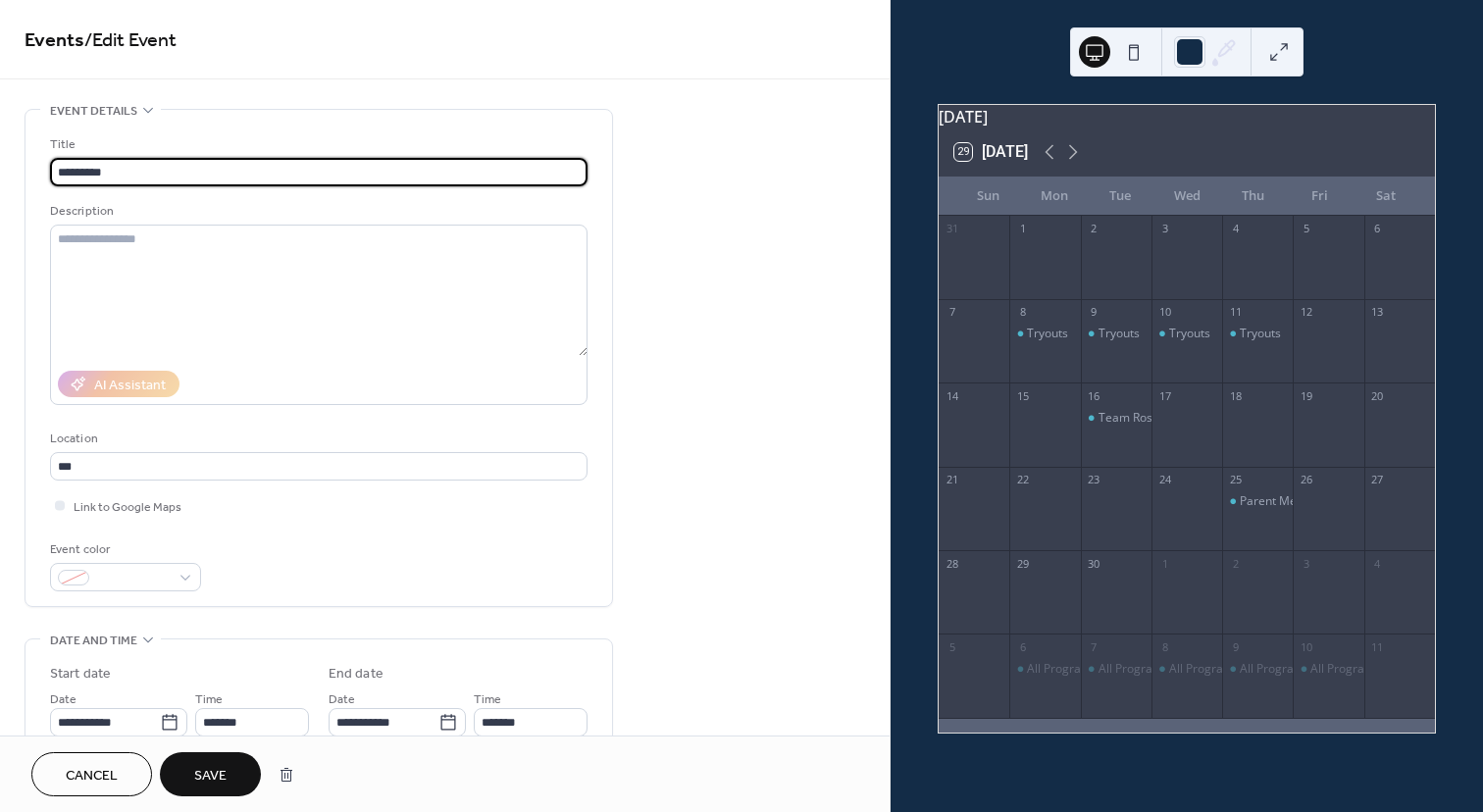 click on "Save" at bounding box center (210, 776) 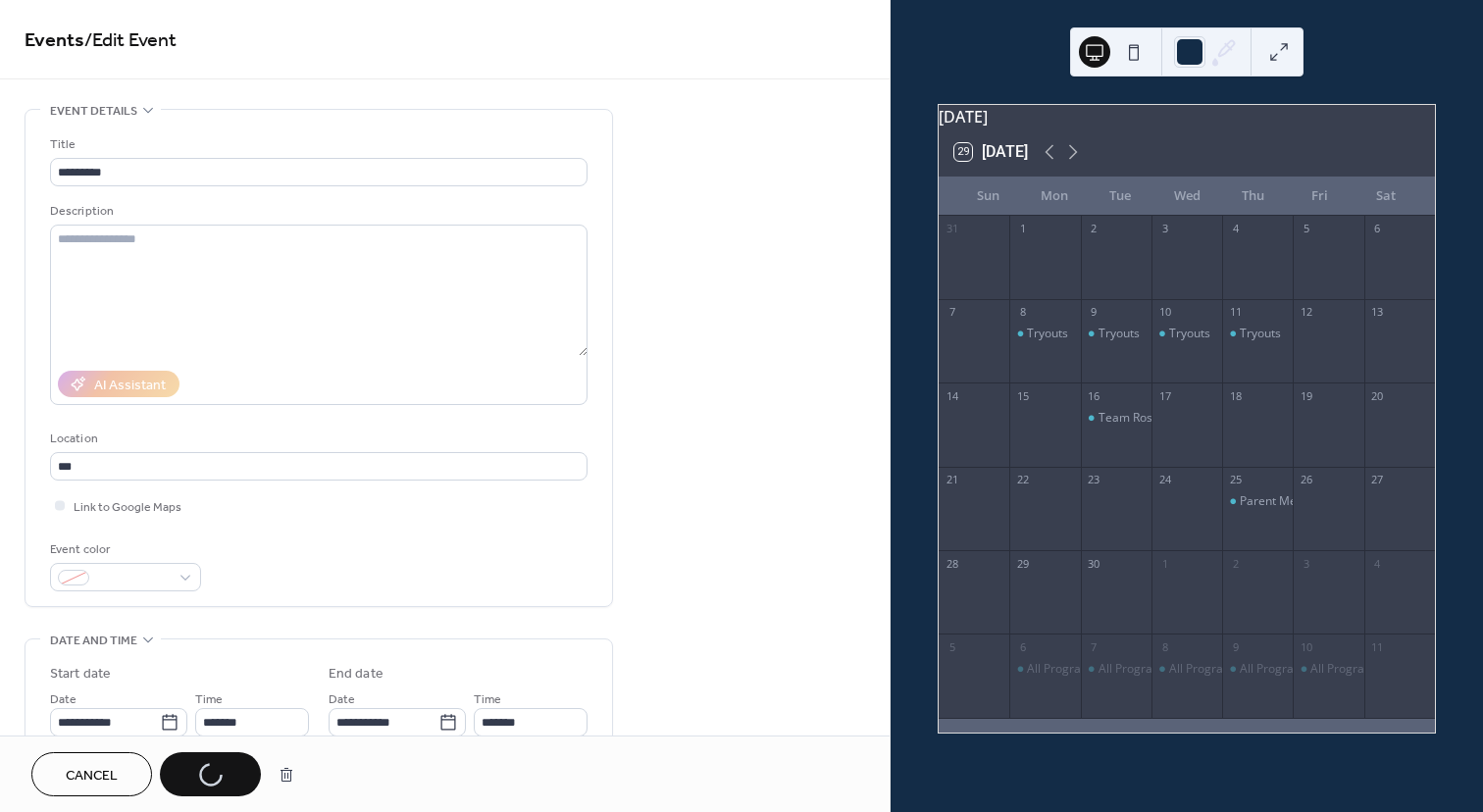scroll, scrollTop: 0, scrollLeft: 0, axis: both 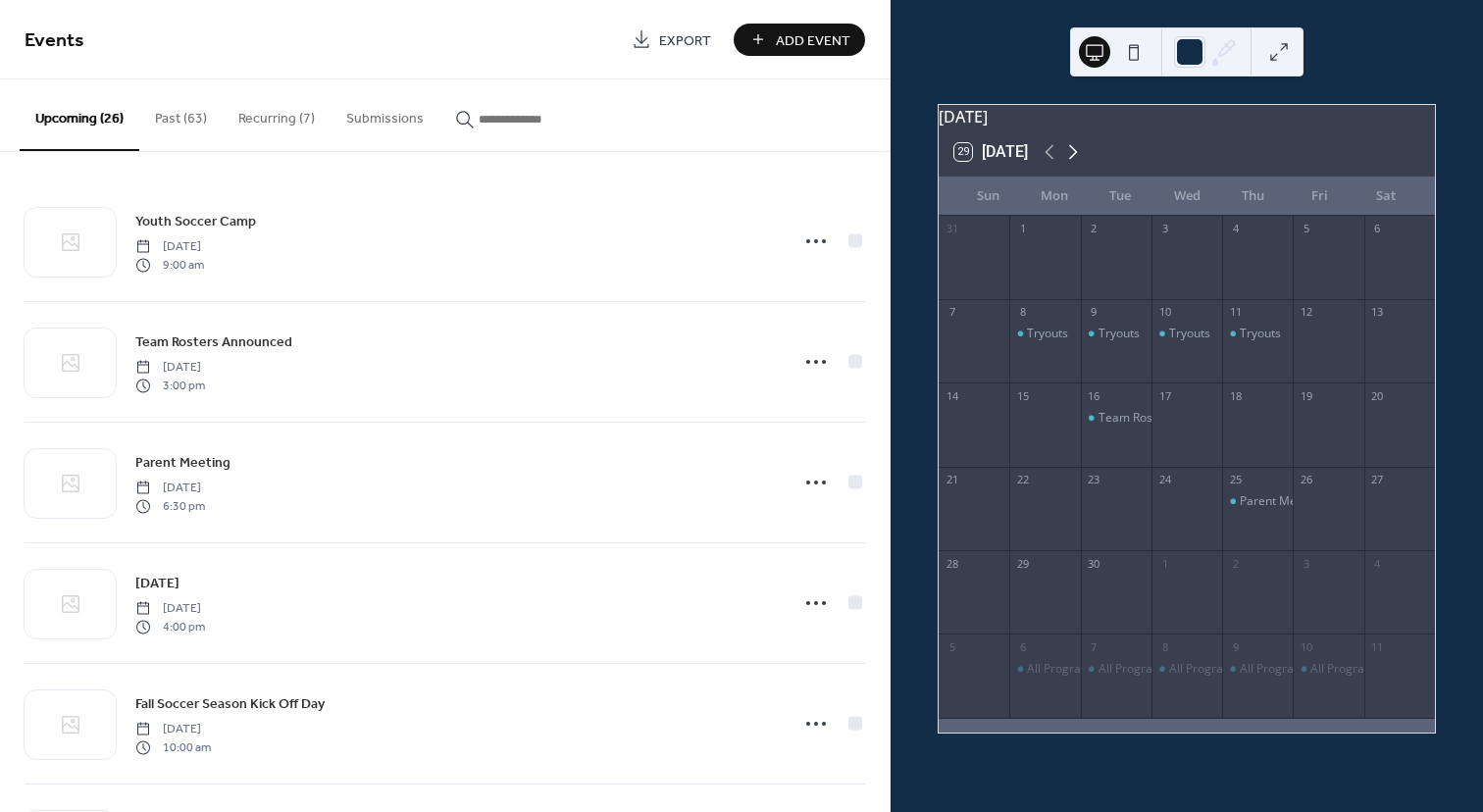click 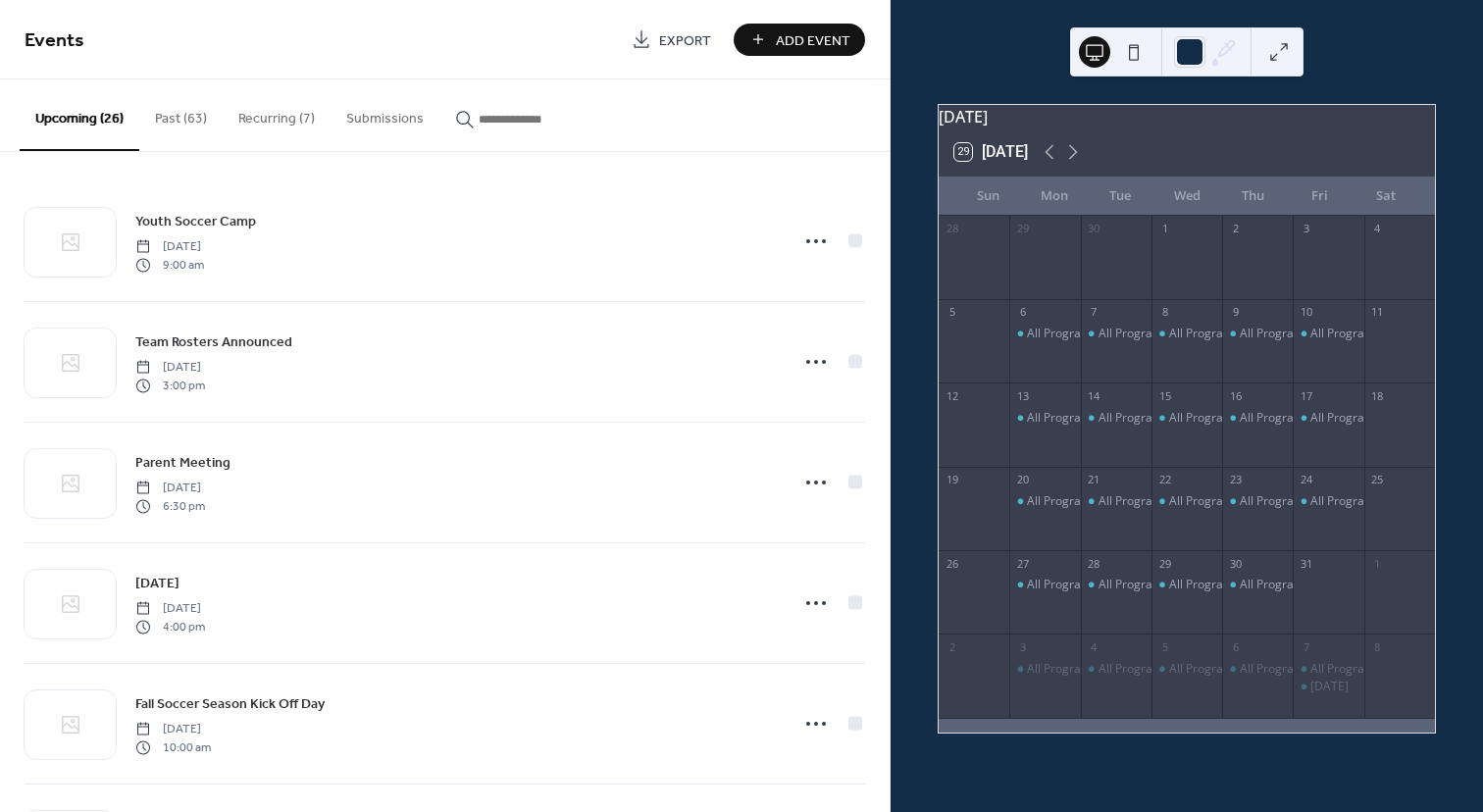 click on "Recurring (7)" at bounding box center [277, 114] 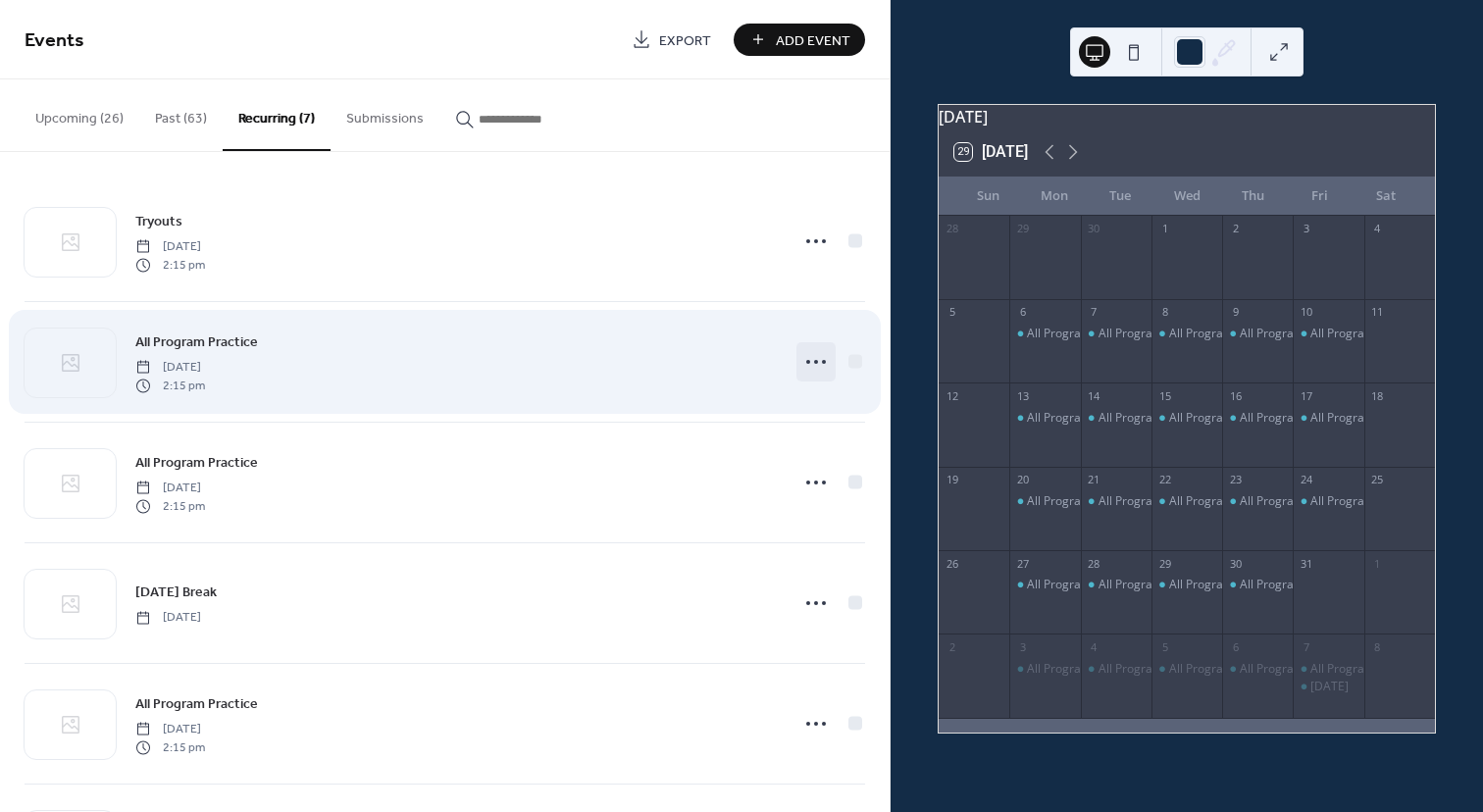 click 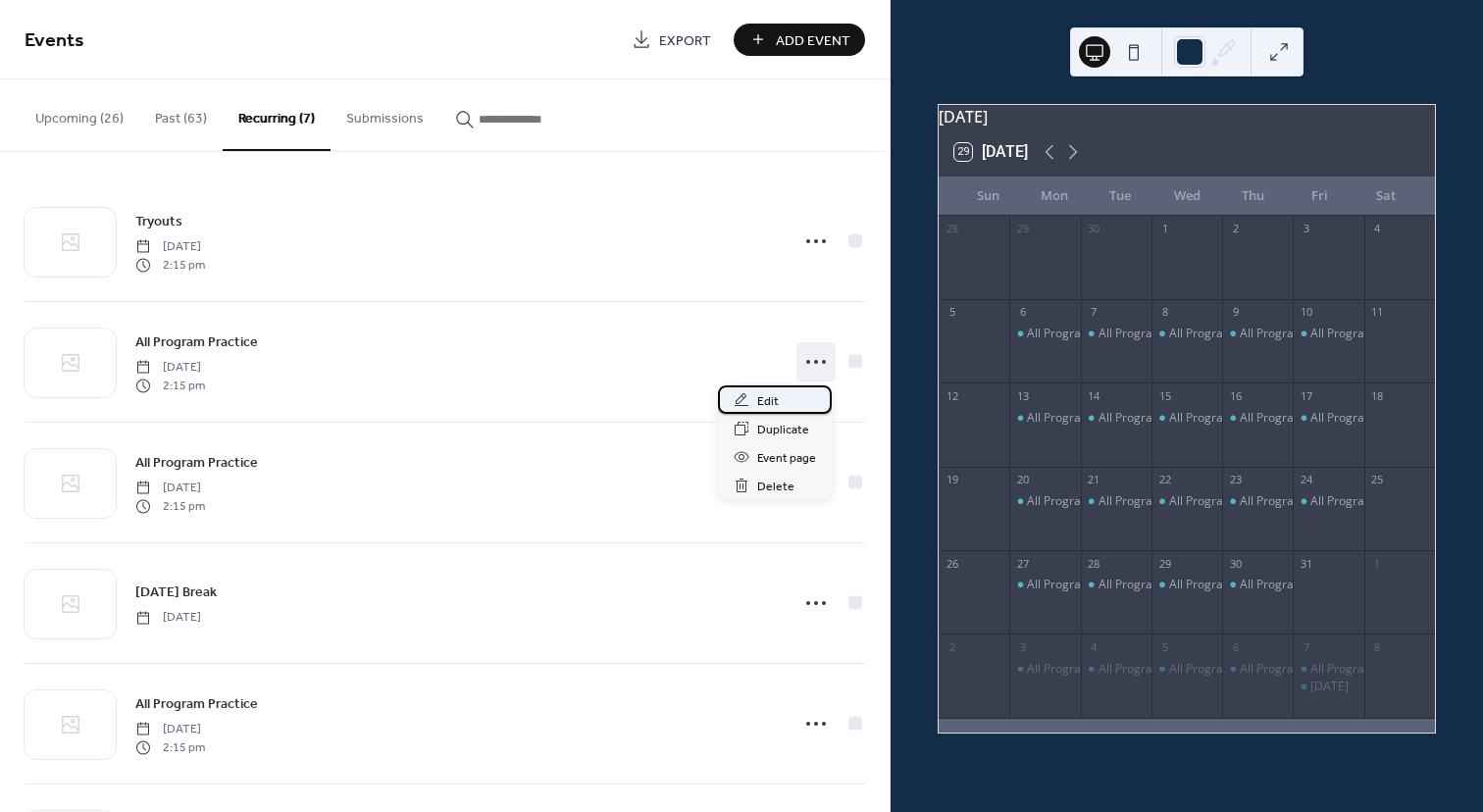click on "Edit" at bounding box center (768, 401) 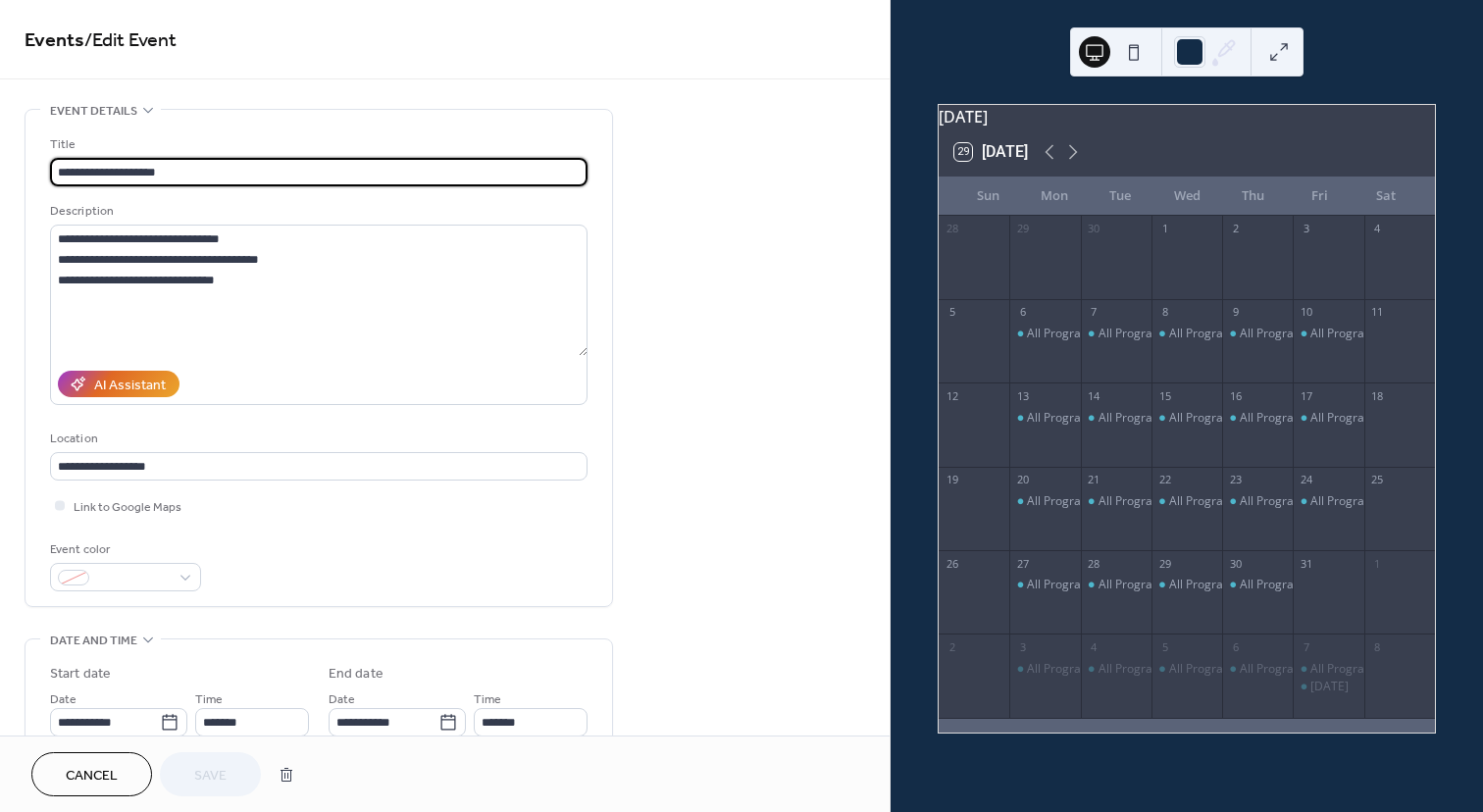 drag, startPoint x: 119, startPoint y: 170, endPoint x: -47, endPoint y: 168, distance: 166.01205 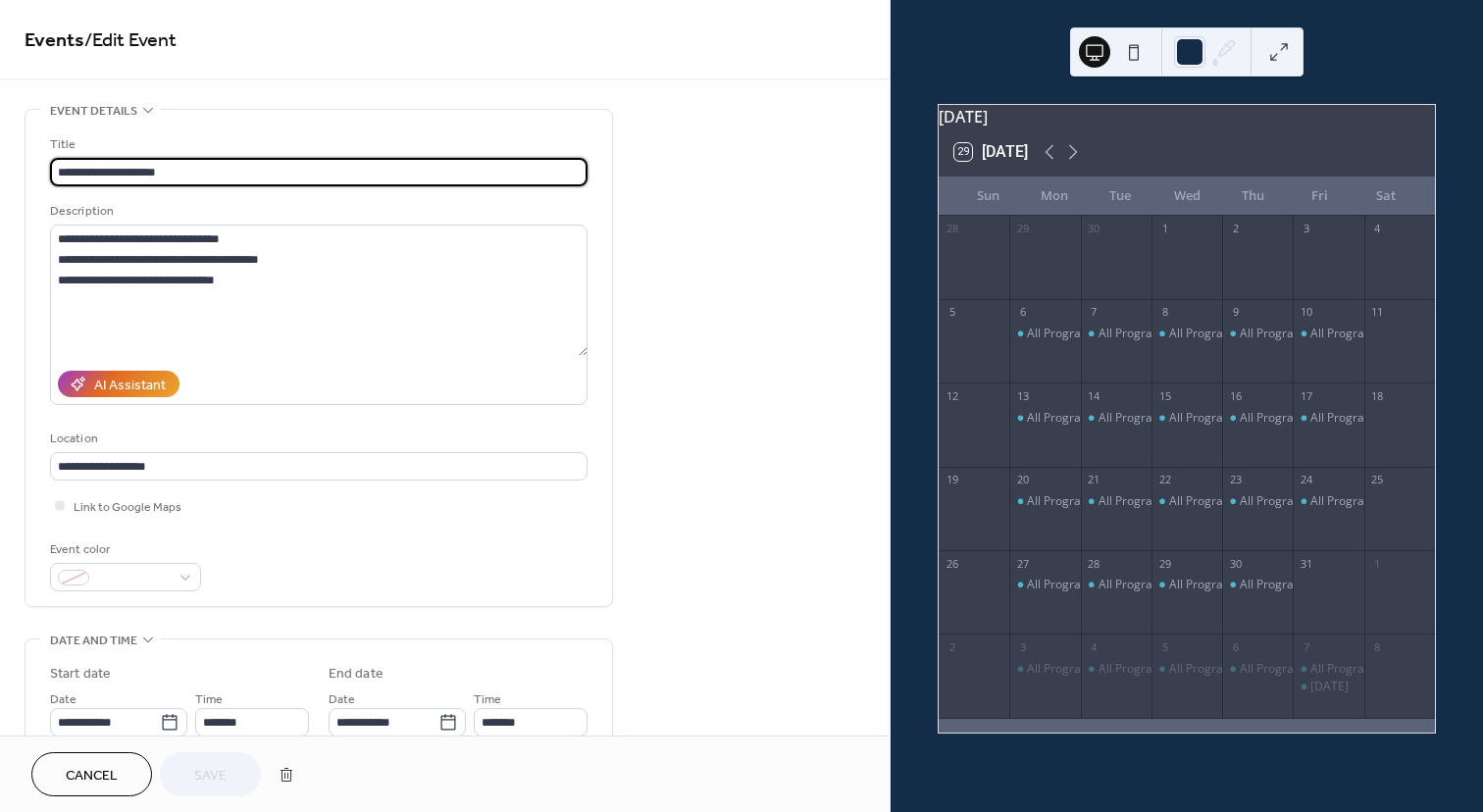 click on "**********" at bounding box center (742, 406) 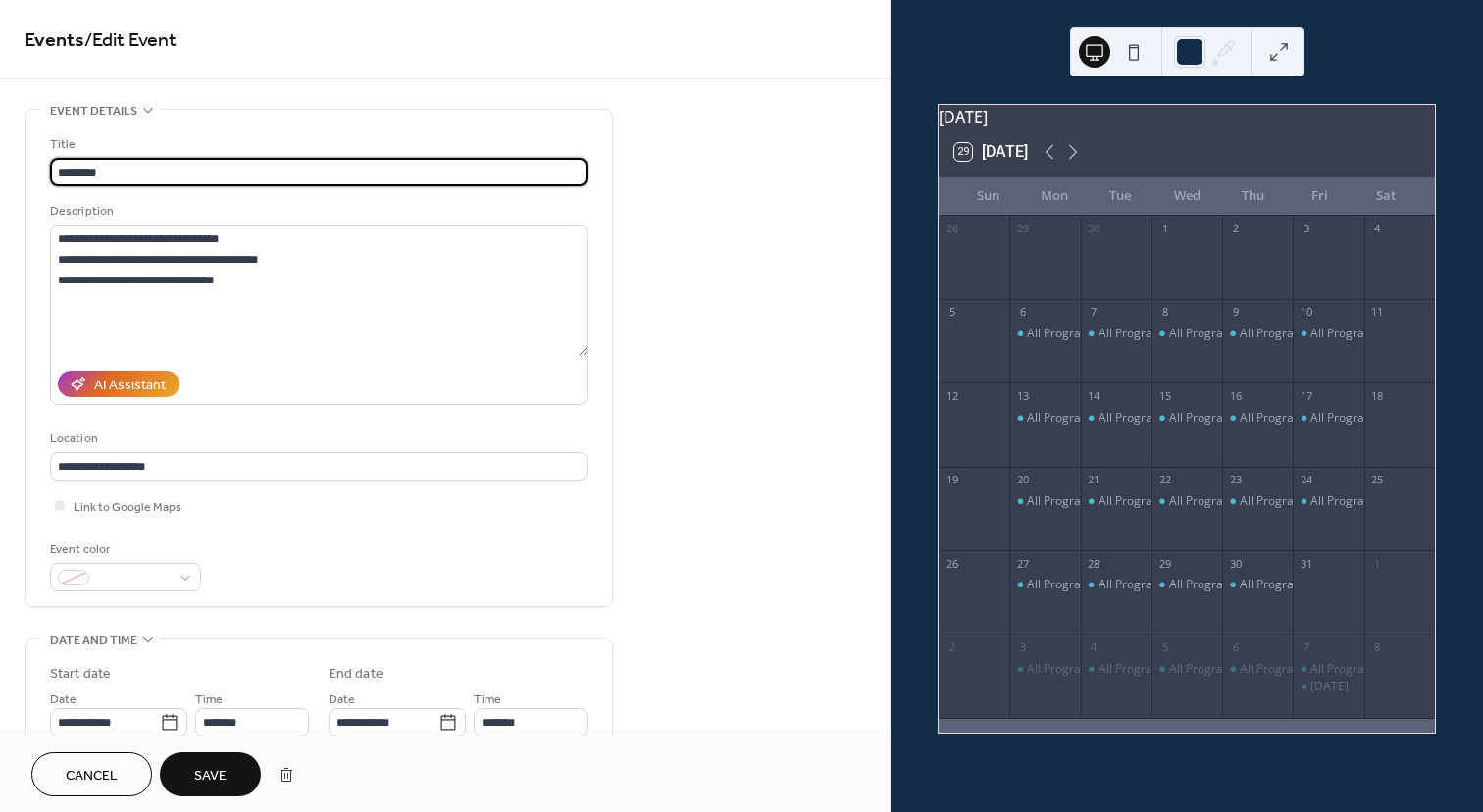 type on "********" 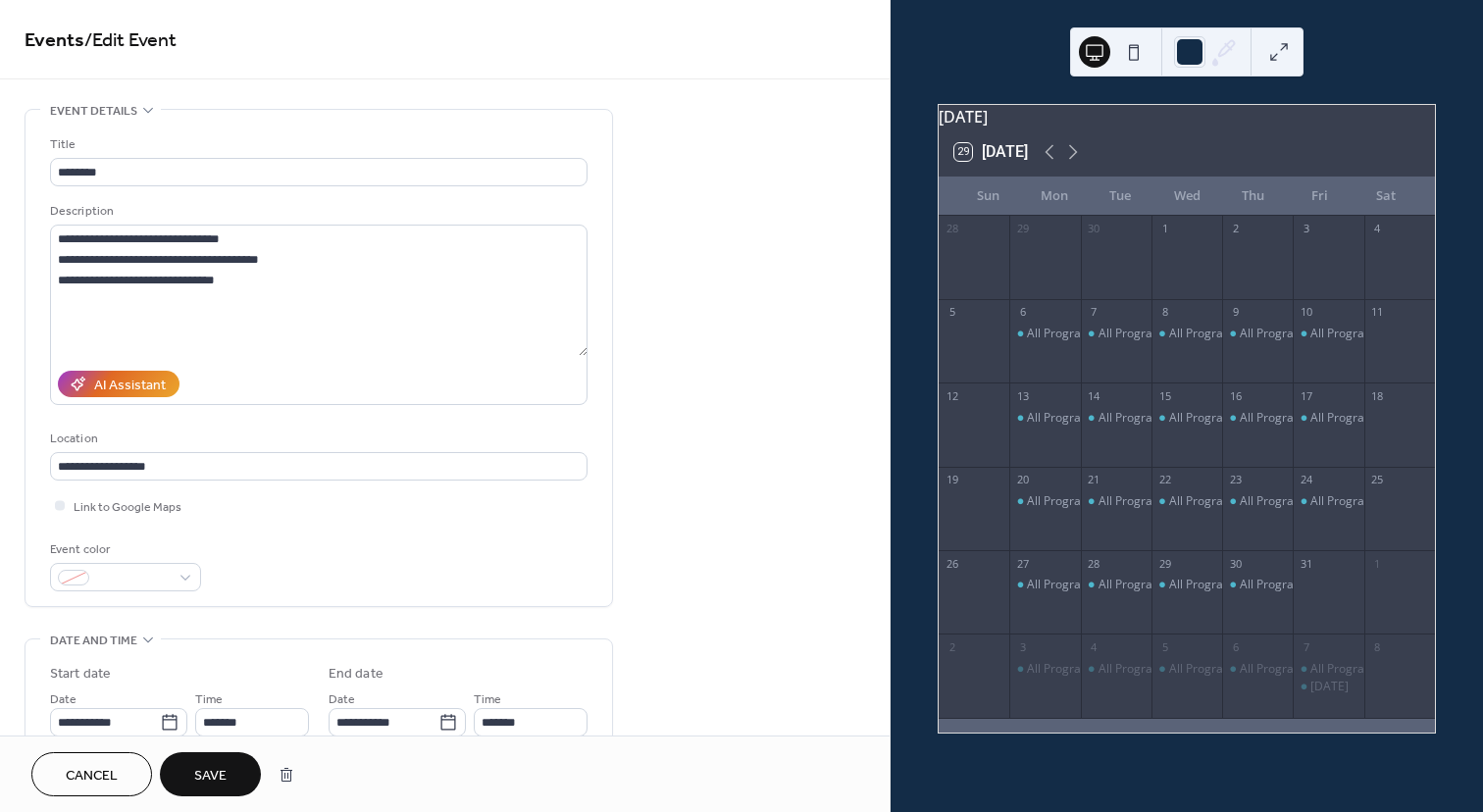 click on "Save" at bounding box center (210, 776) 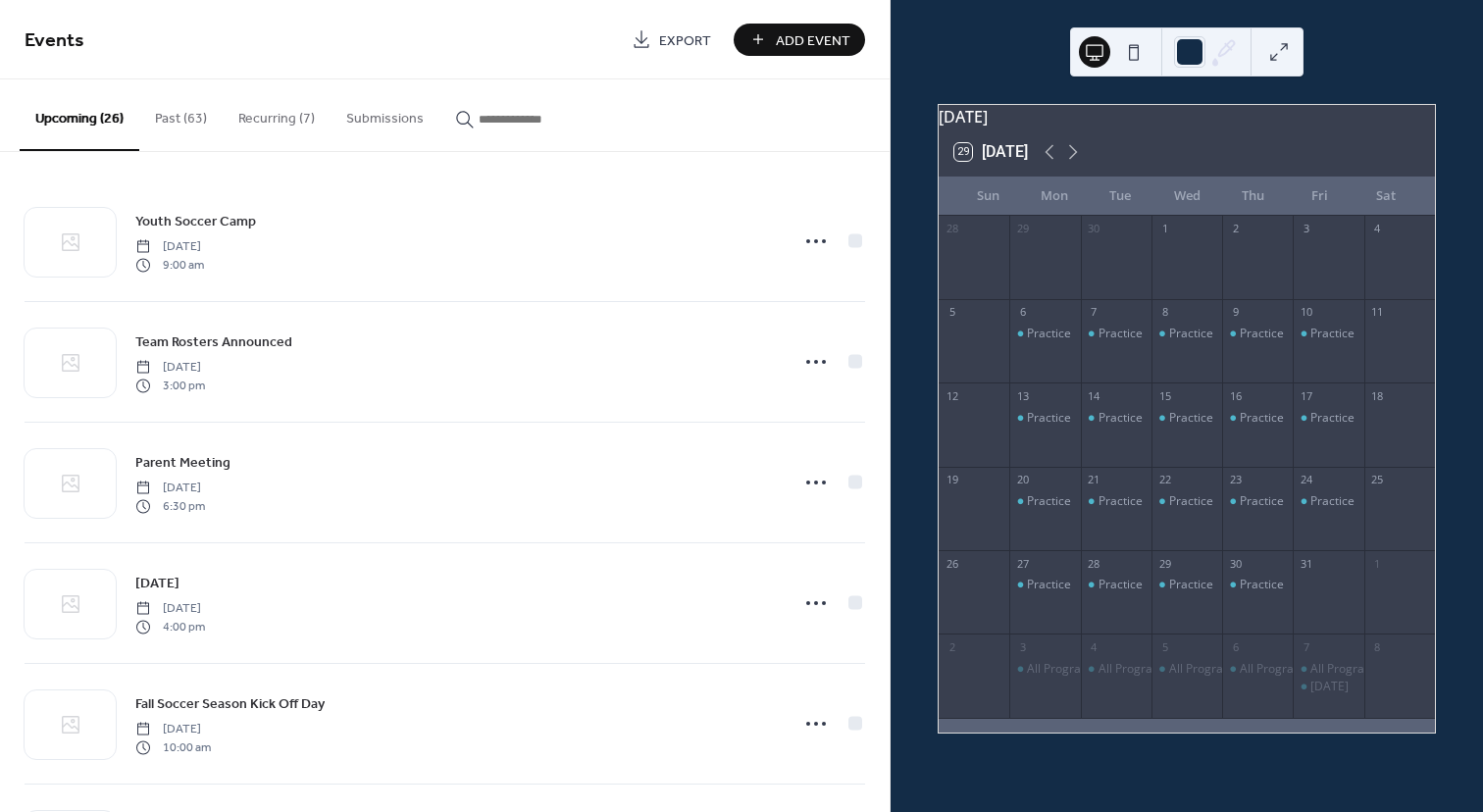 click on "Recurring (7)" at bounding box center [277, 114] 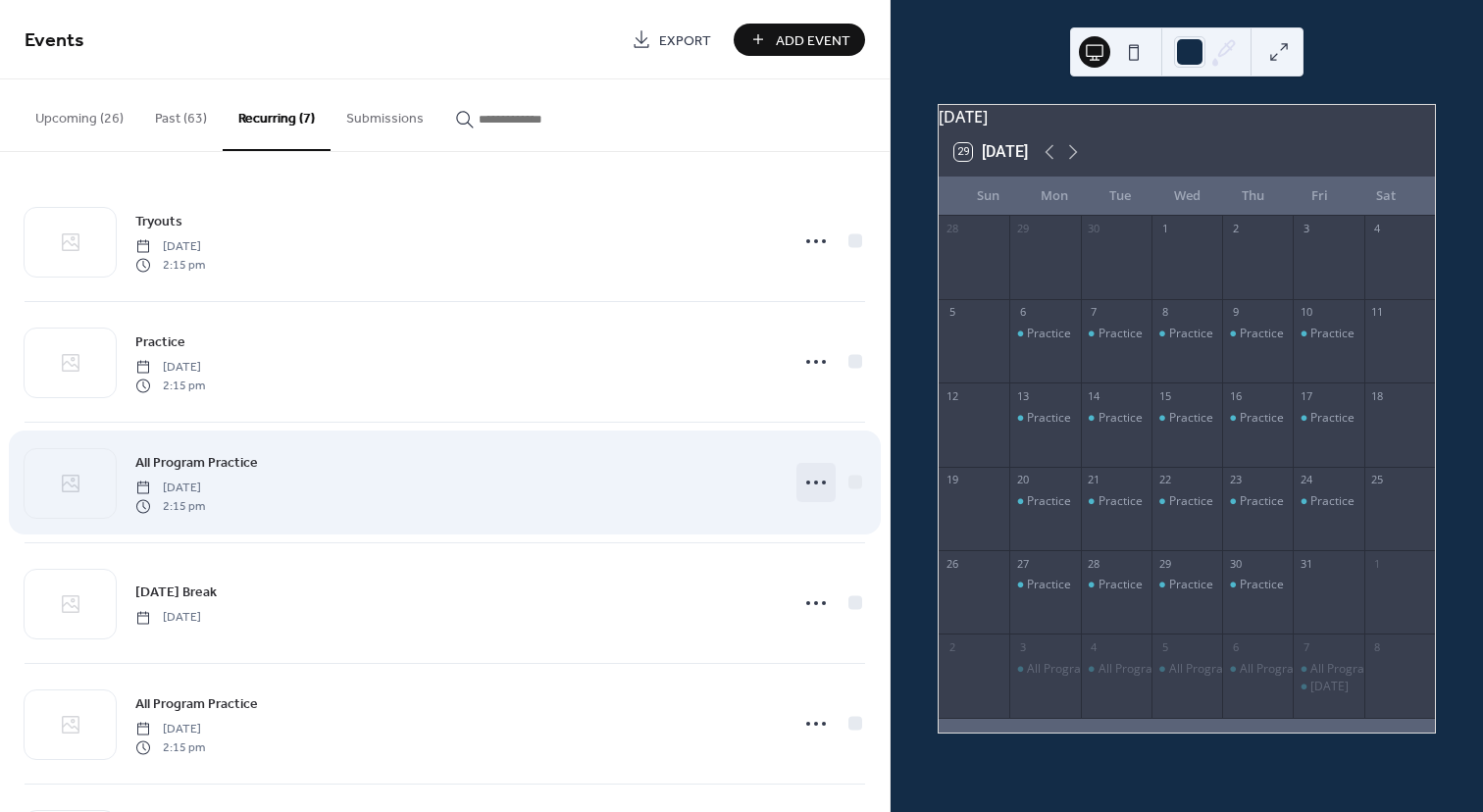 click 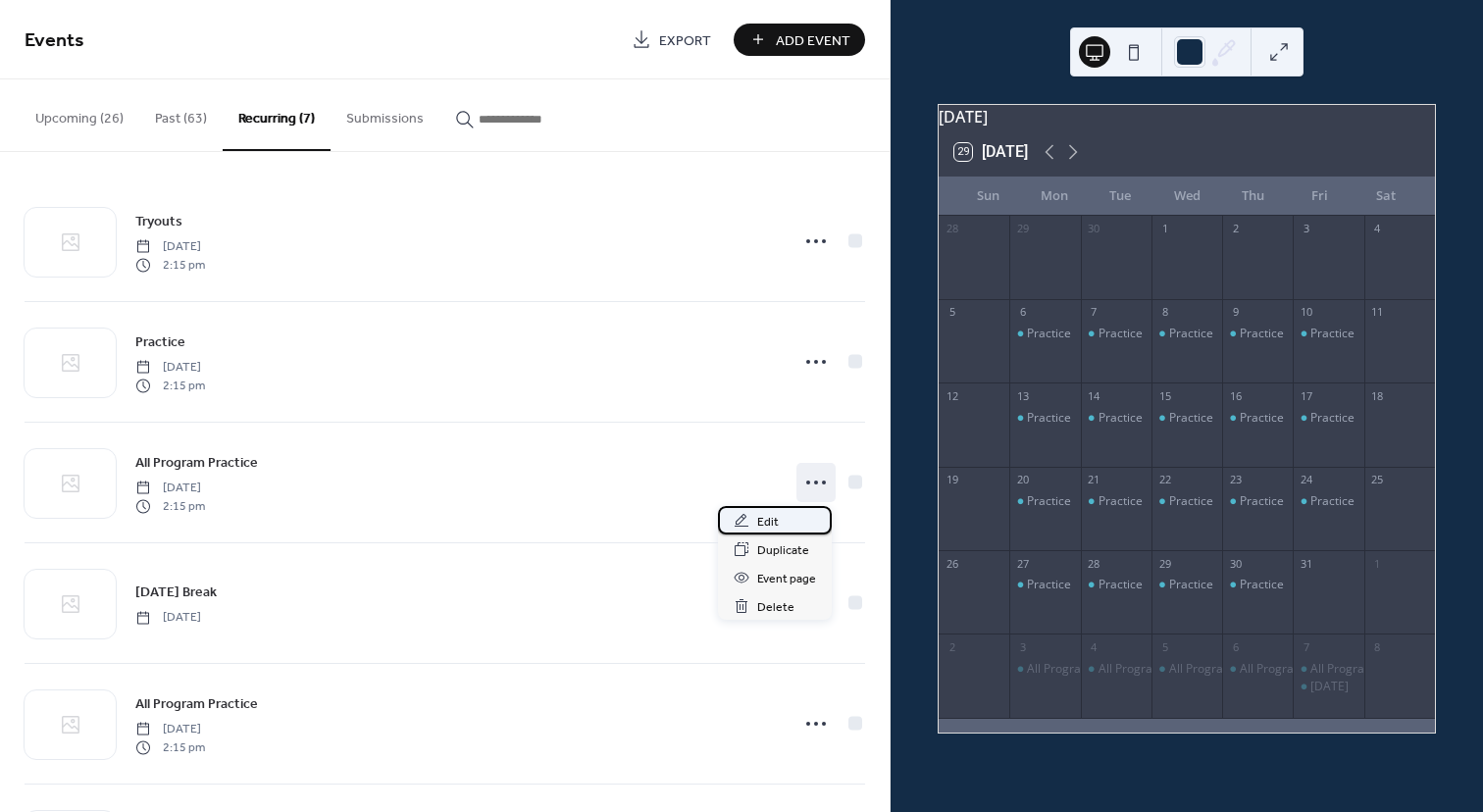 click on "Edit" at bounding box center [775, 520] 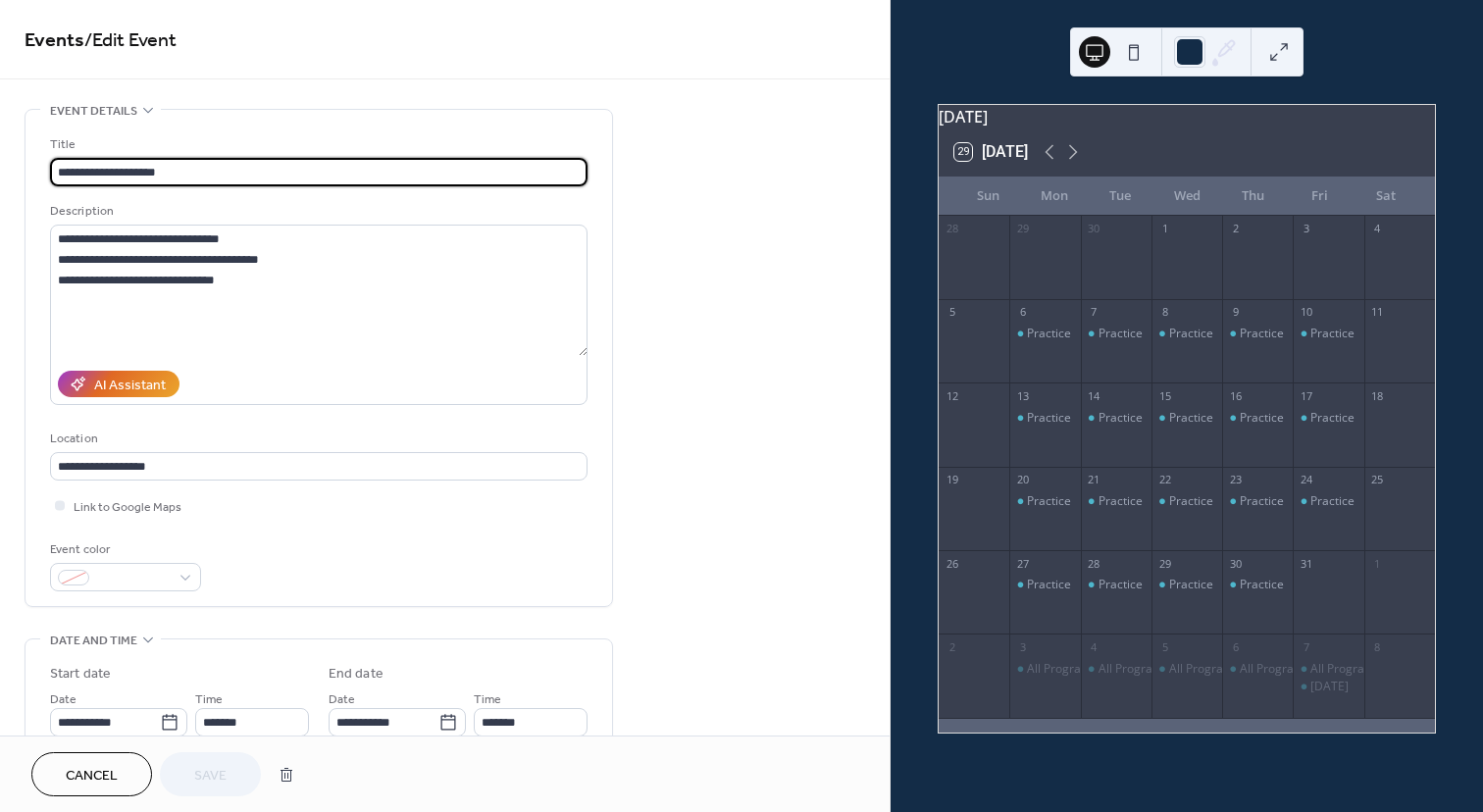 scroll, scrollTop: 0, scrollLeft: 0, axis: both 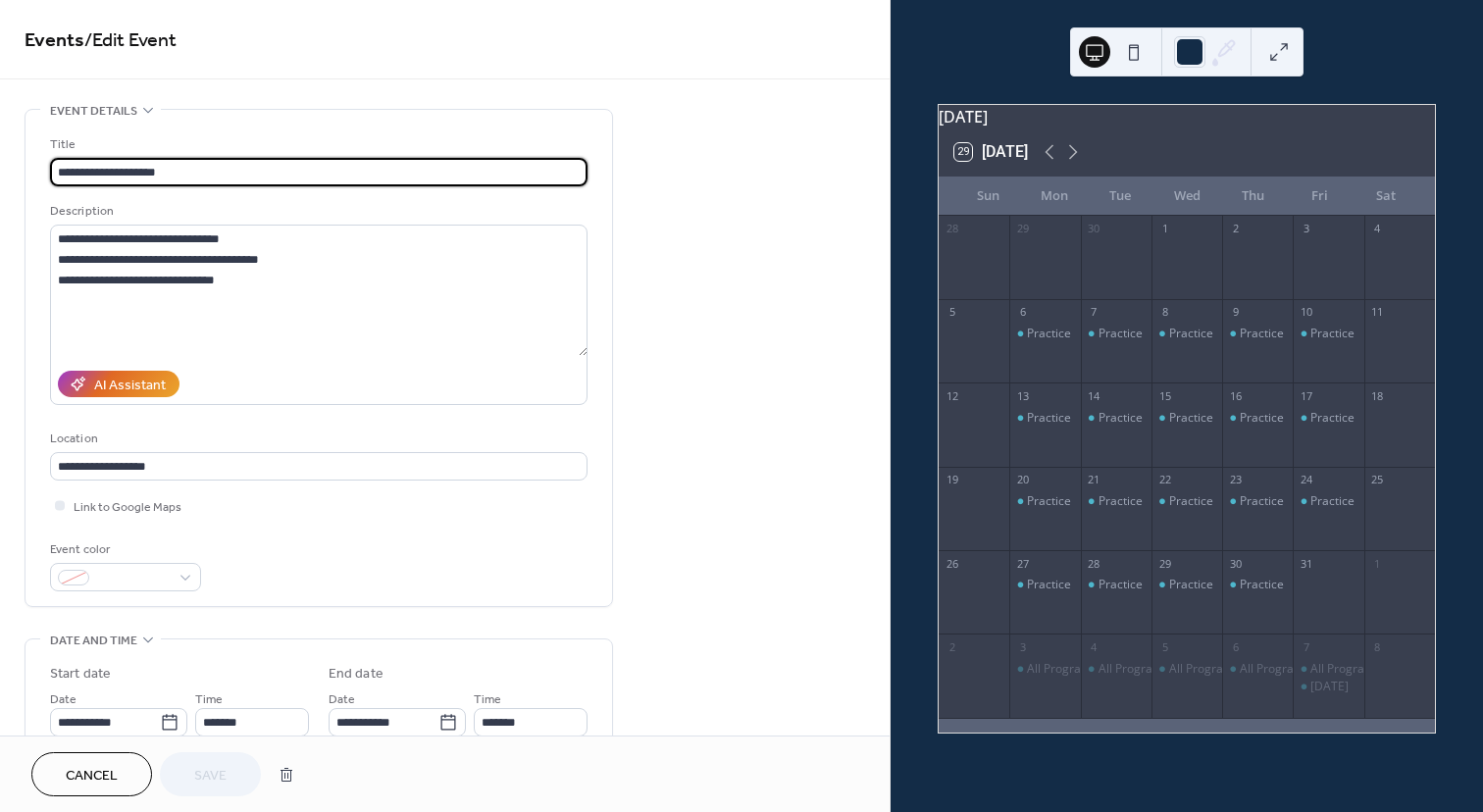 drag, startPoint x: 120, startPoint y: 173, endPoint x: -82, endPoint y: 171, distance: 202.0099 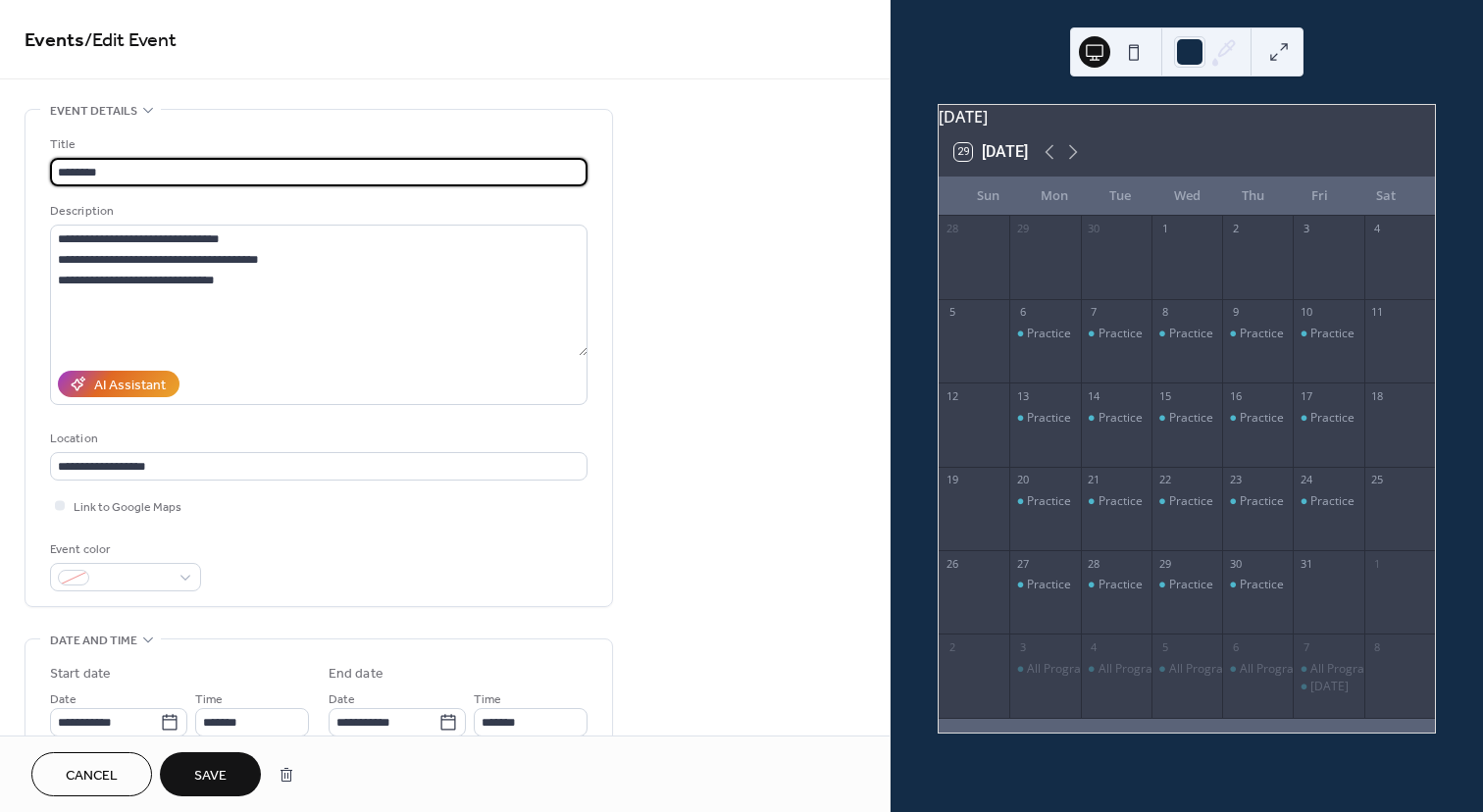 type on "********" 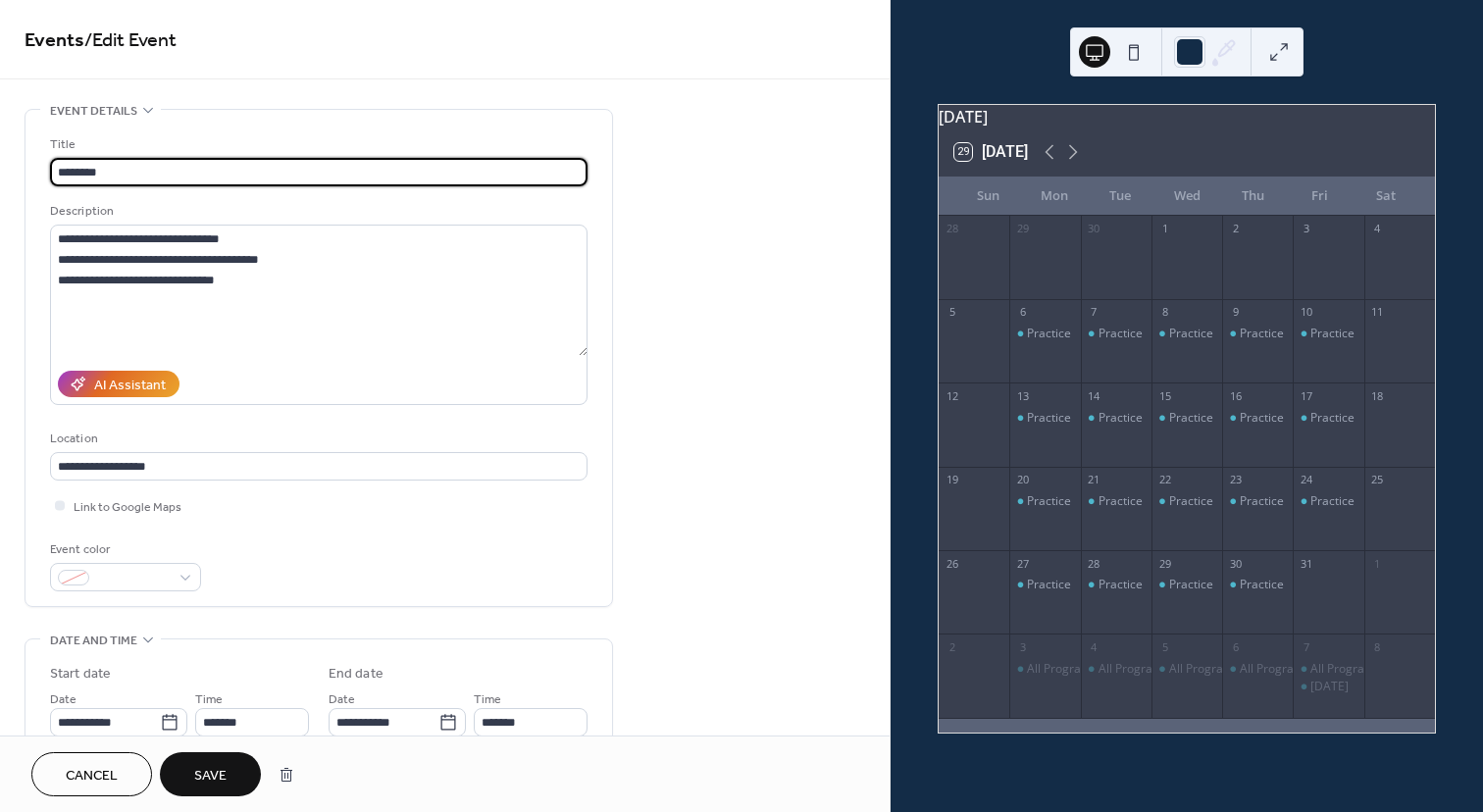 click on "Save" at bounding box center [210, 774] 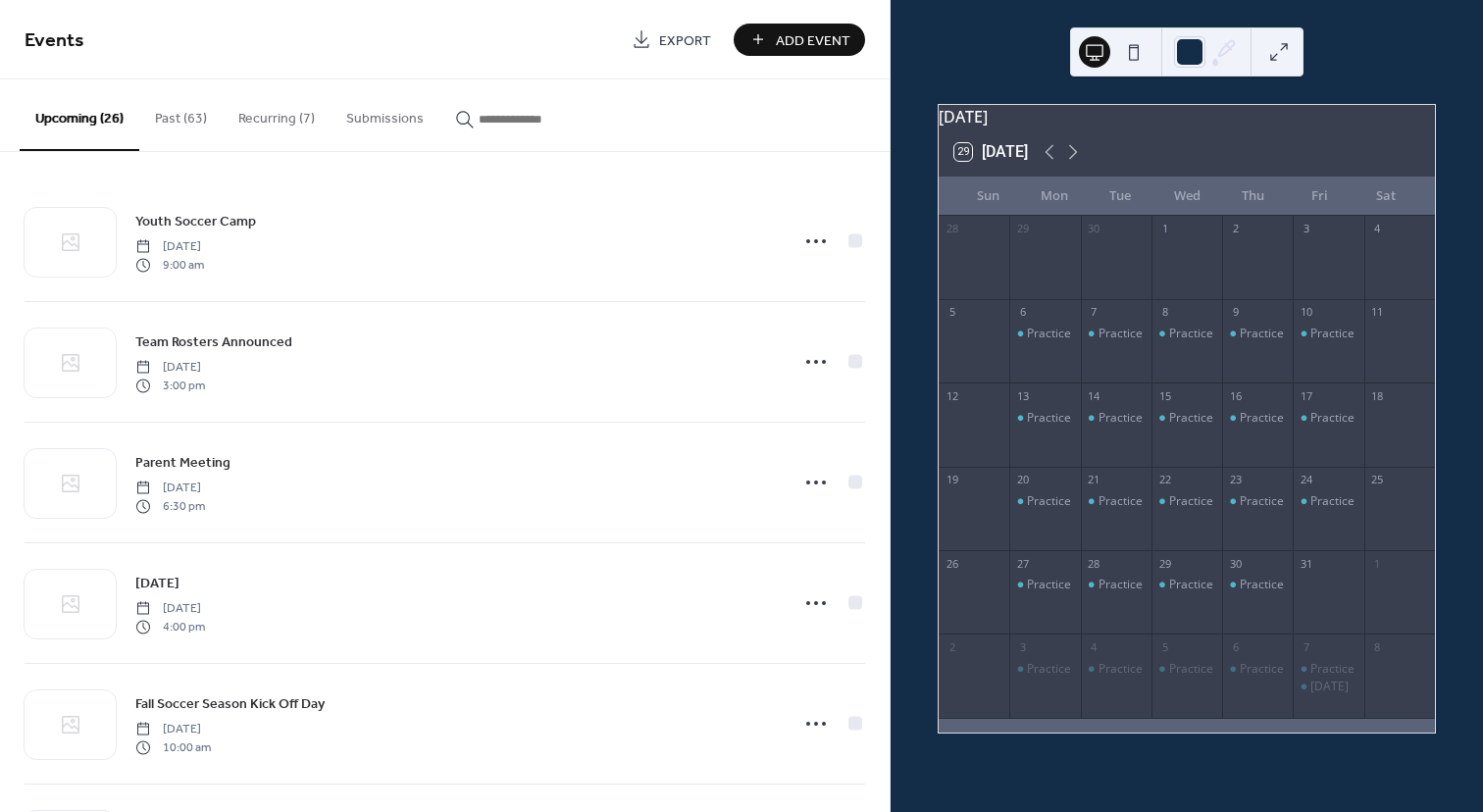 click on "Recurring (7)" at bounding box center [277, 114] 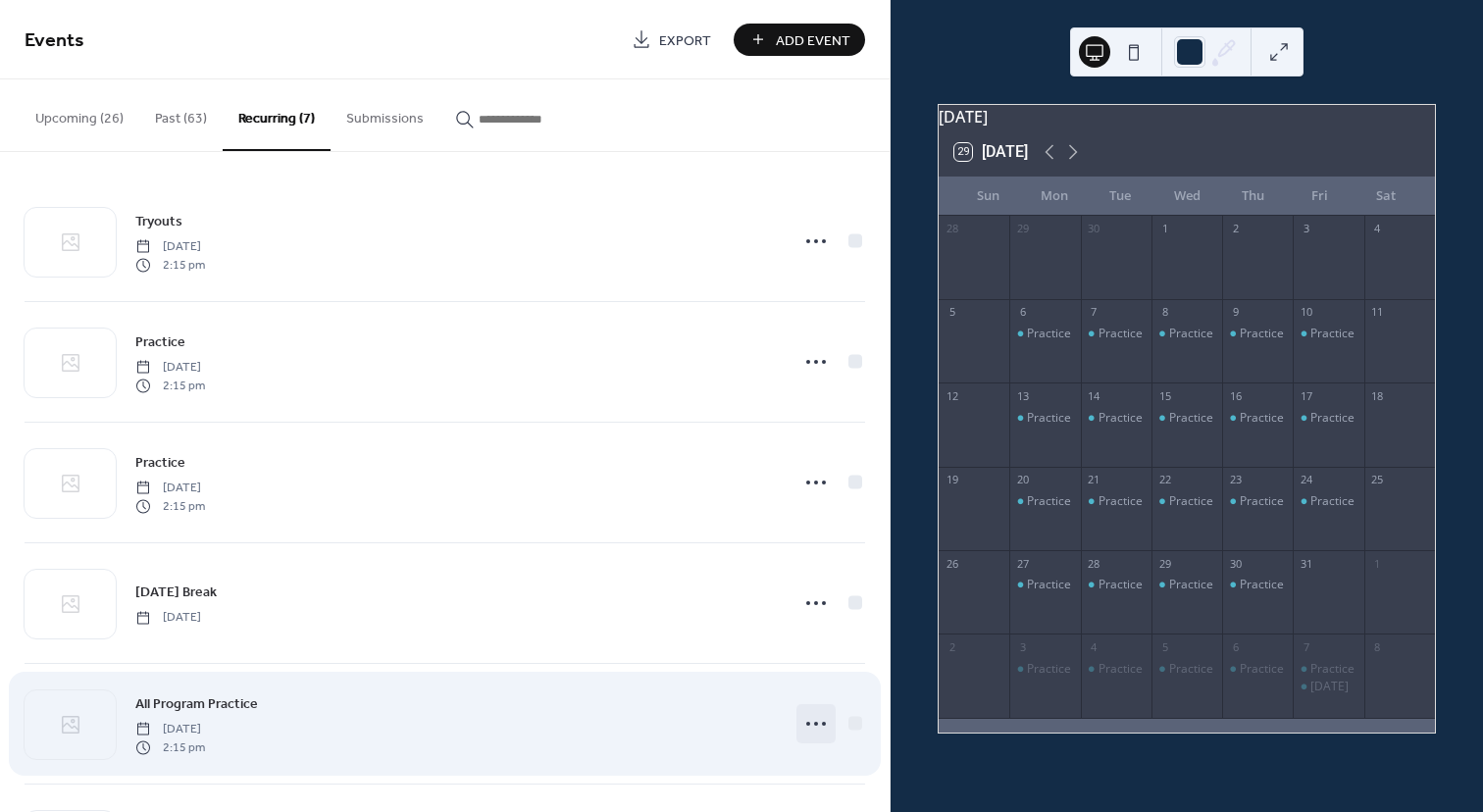click 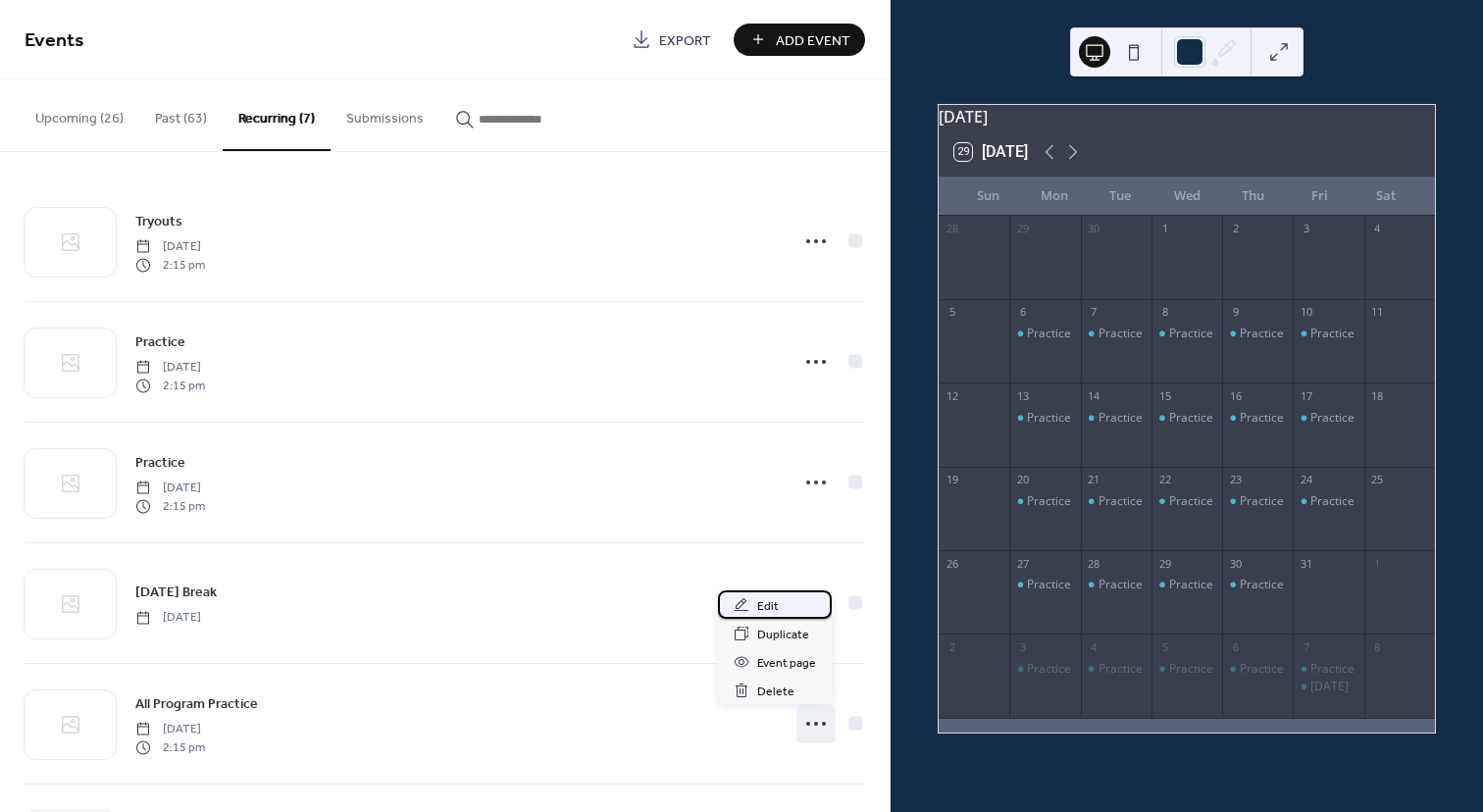 click on "Edit" at bounding box center (775, 604) 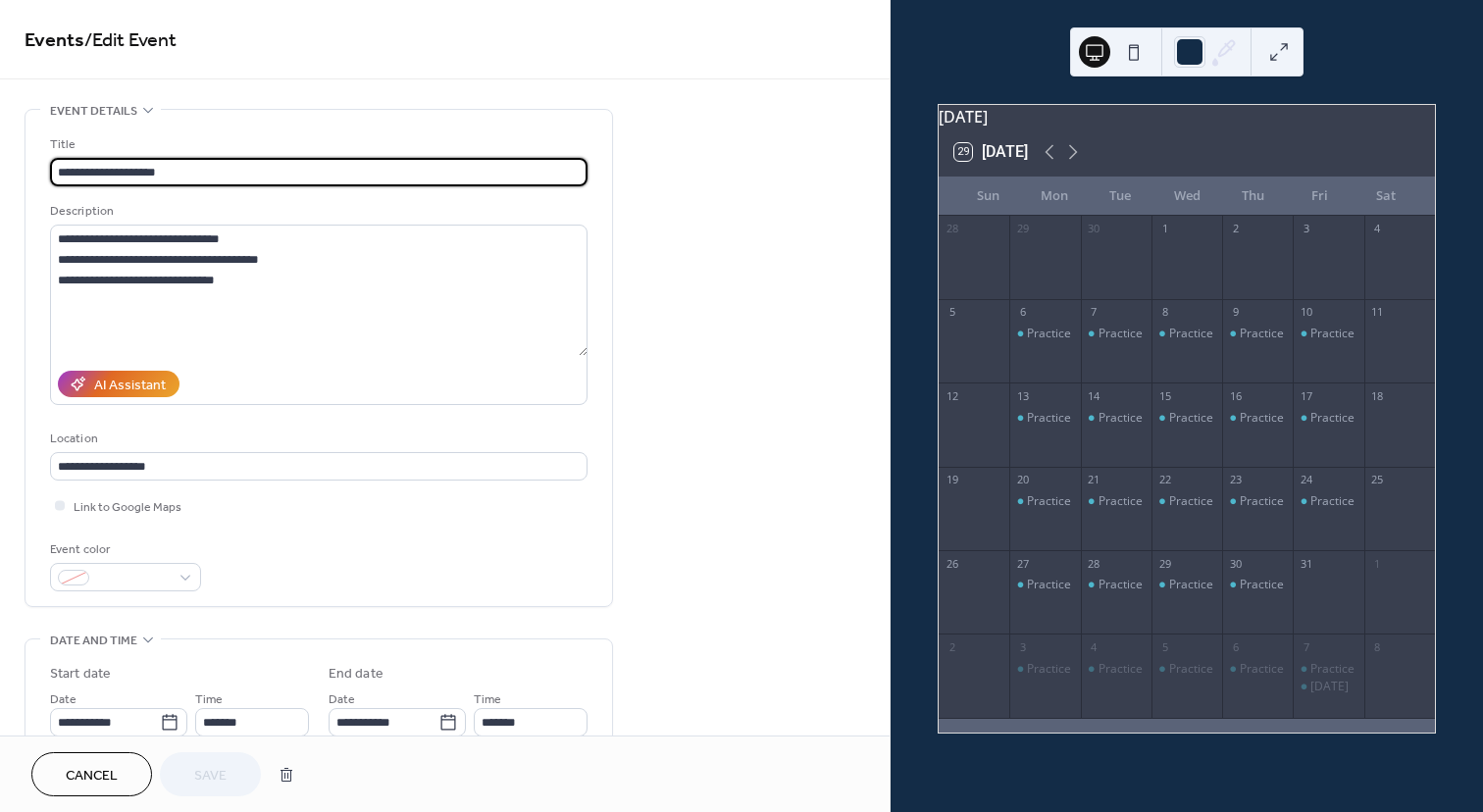 scroll, scrollTop: 0, scrollLeft: 0, axis: both 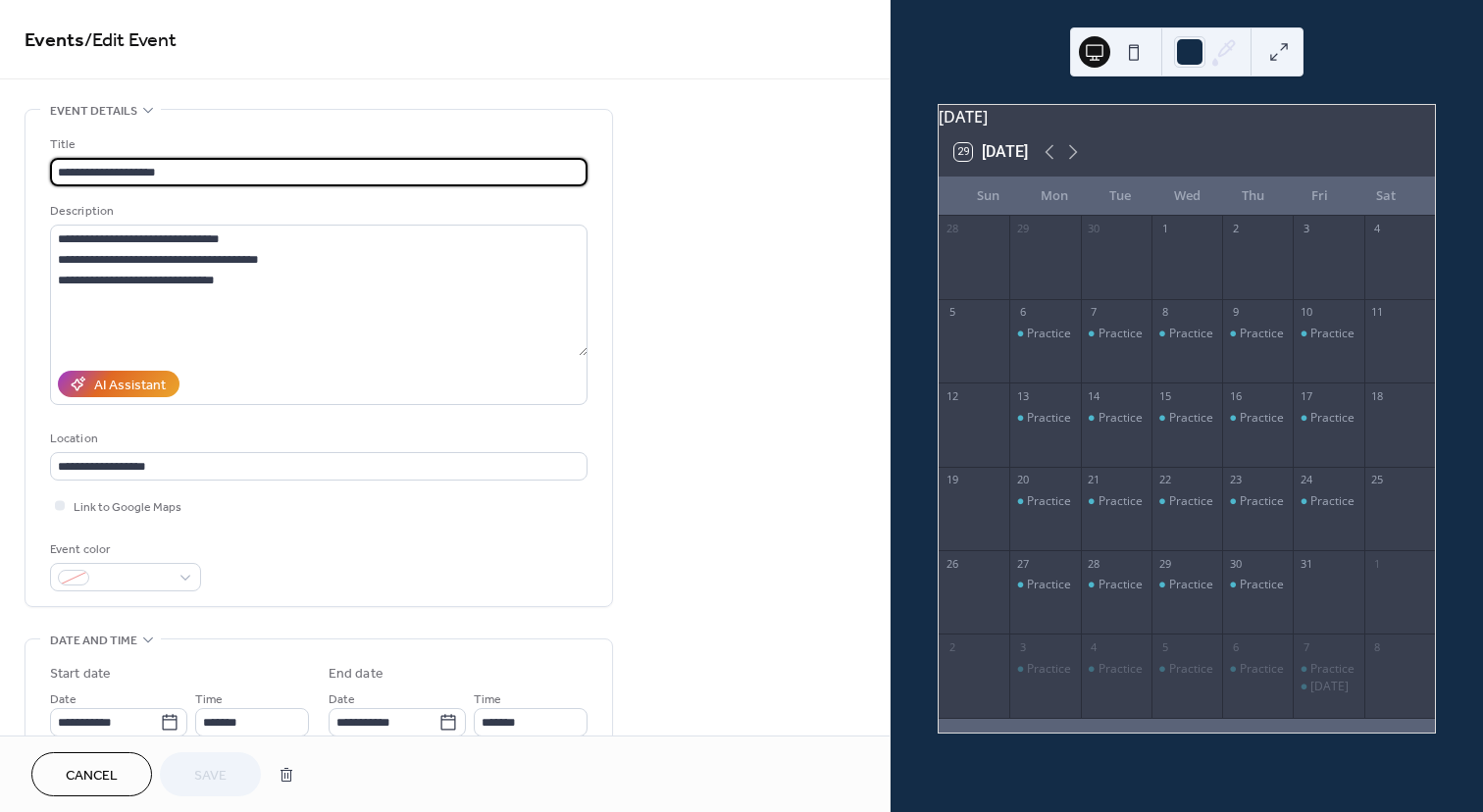 drag, startPoint x: 121, startPoint y: 173, endPoint x: -62, endPoint y: 169, distance: 183.044 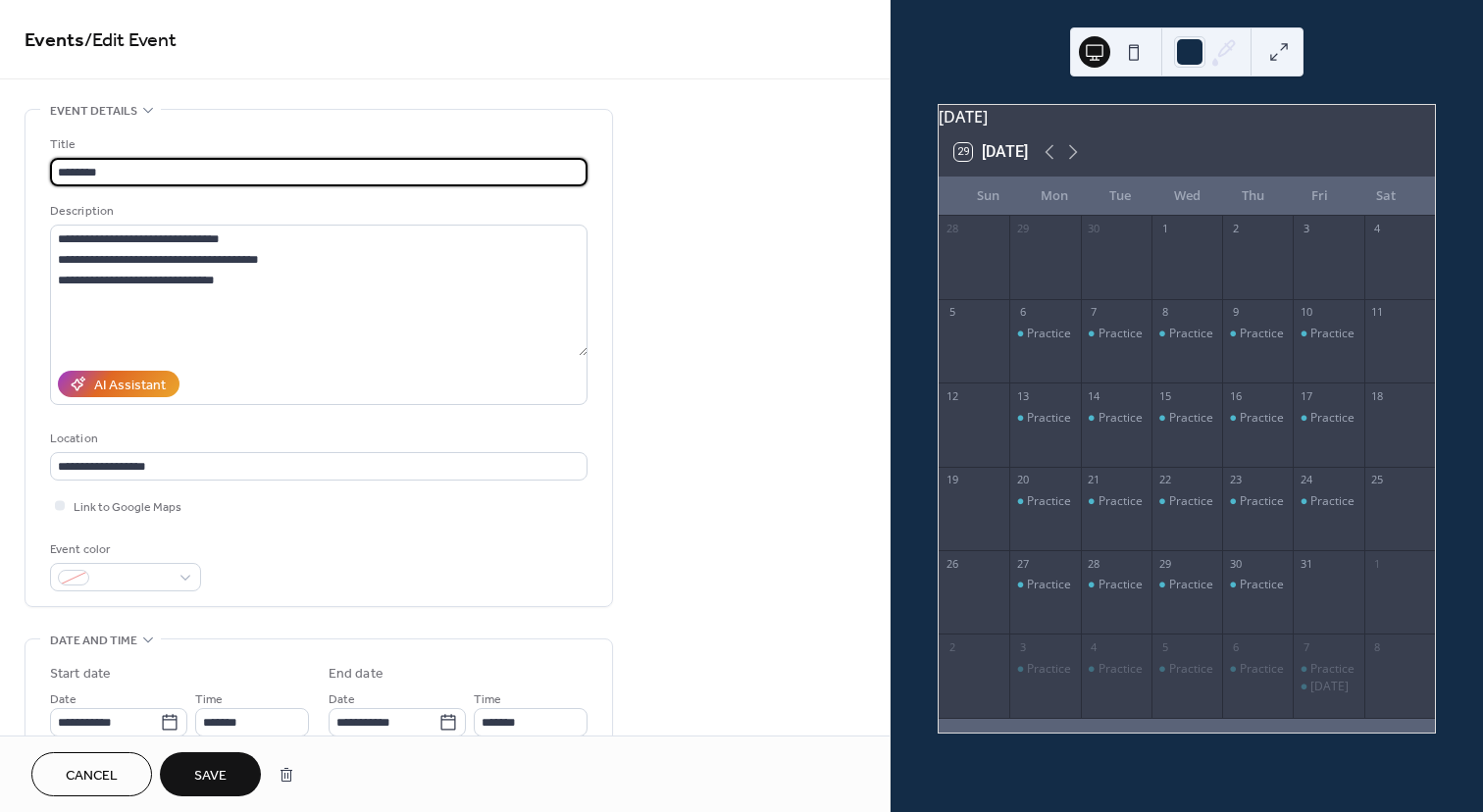 type on "********" 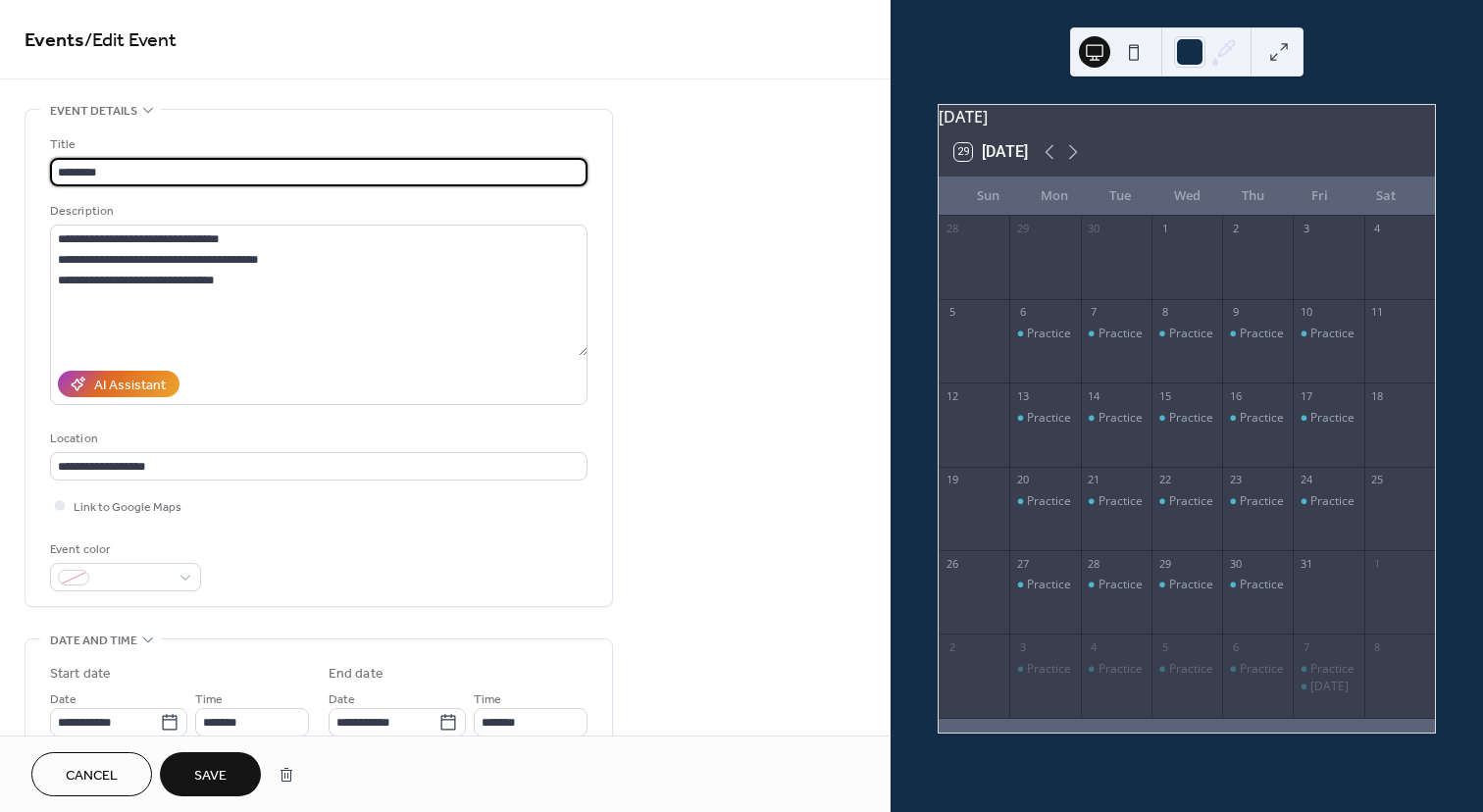click on "Save" at bounding box center (210, 776) 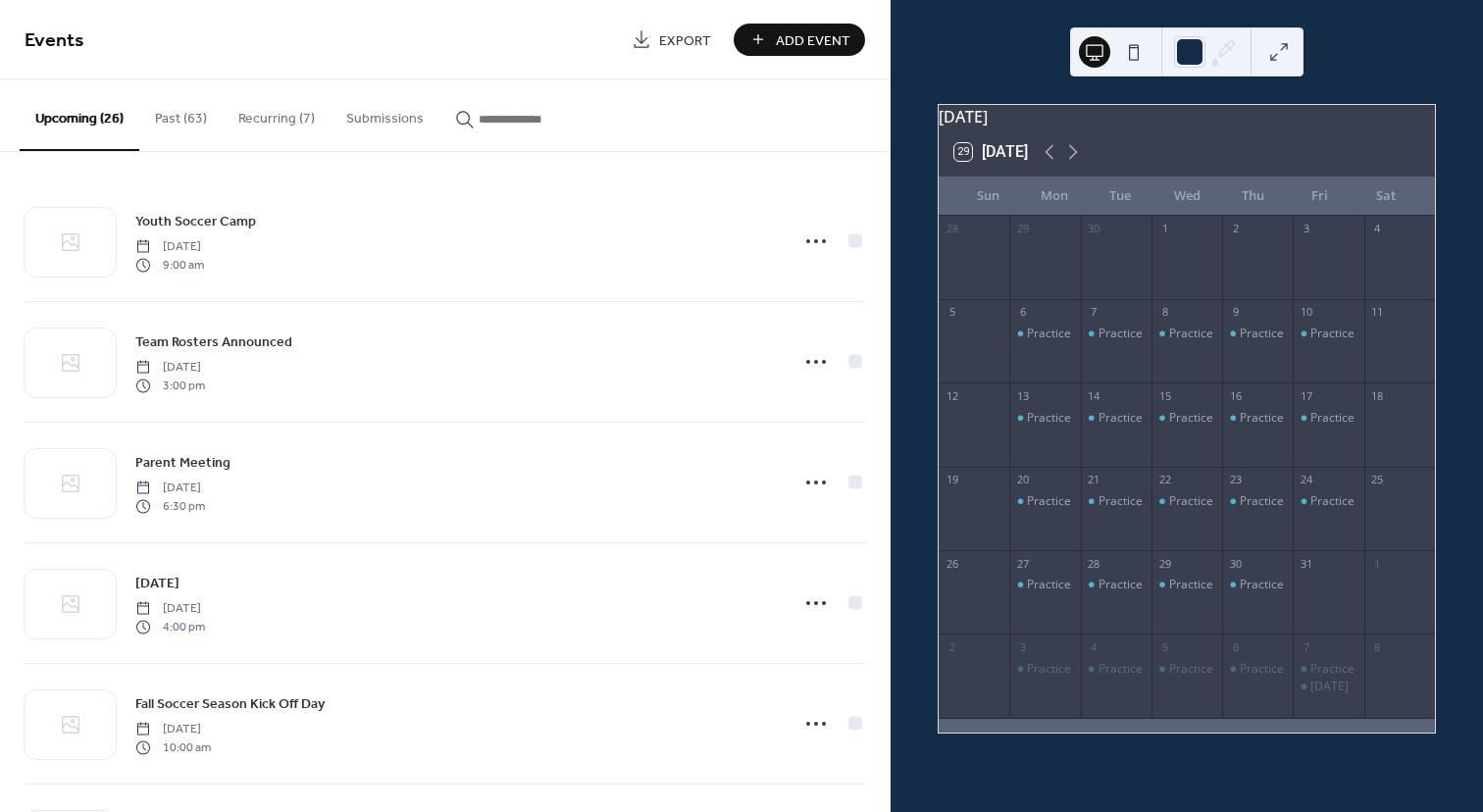 click on "Recurring (7)" at bounding box center [277, 114] 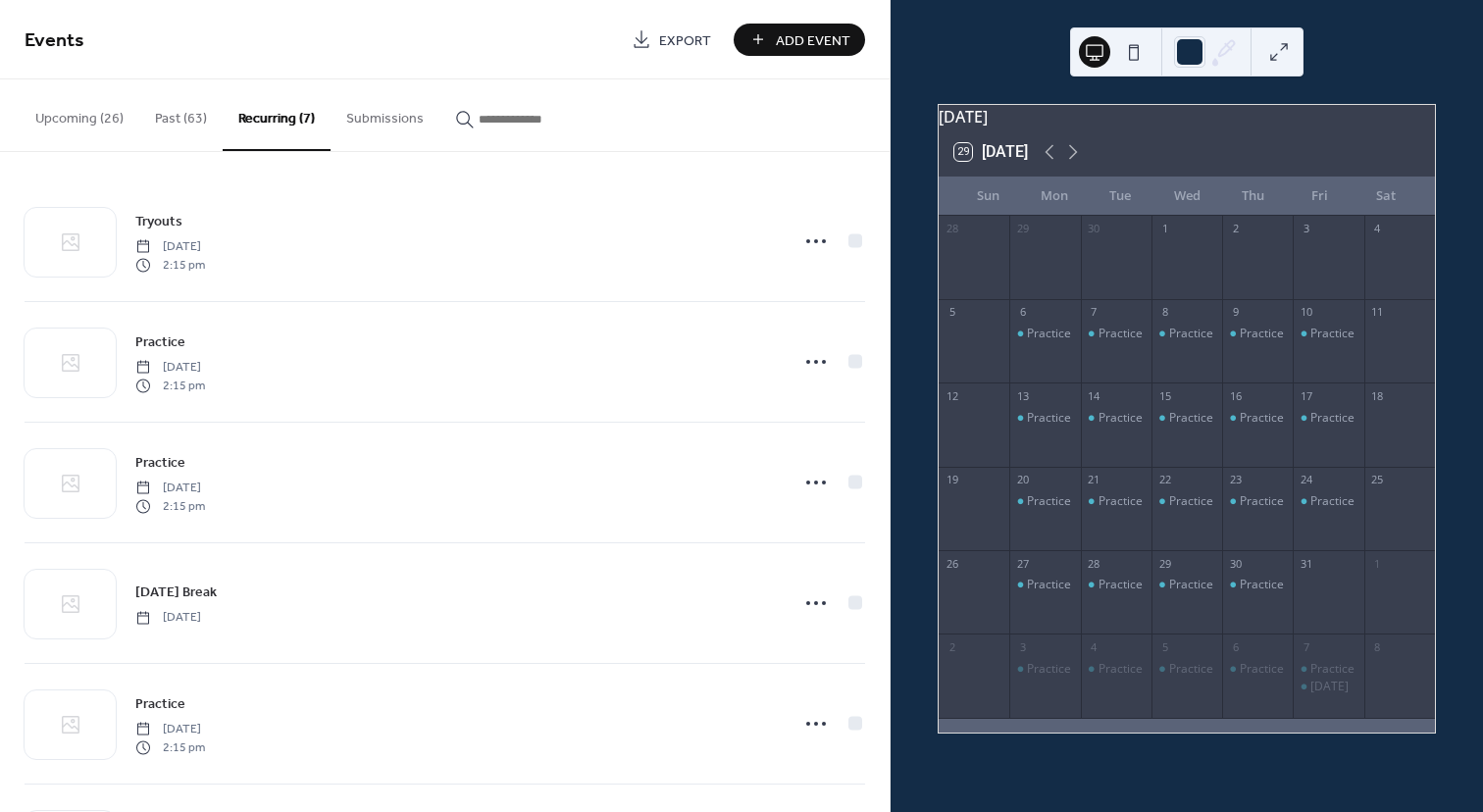 scroll, scrollTop: 242, scrollLeft: 0, axis: vertical 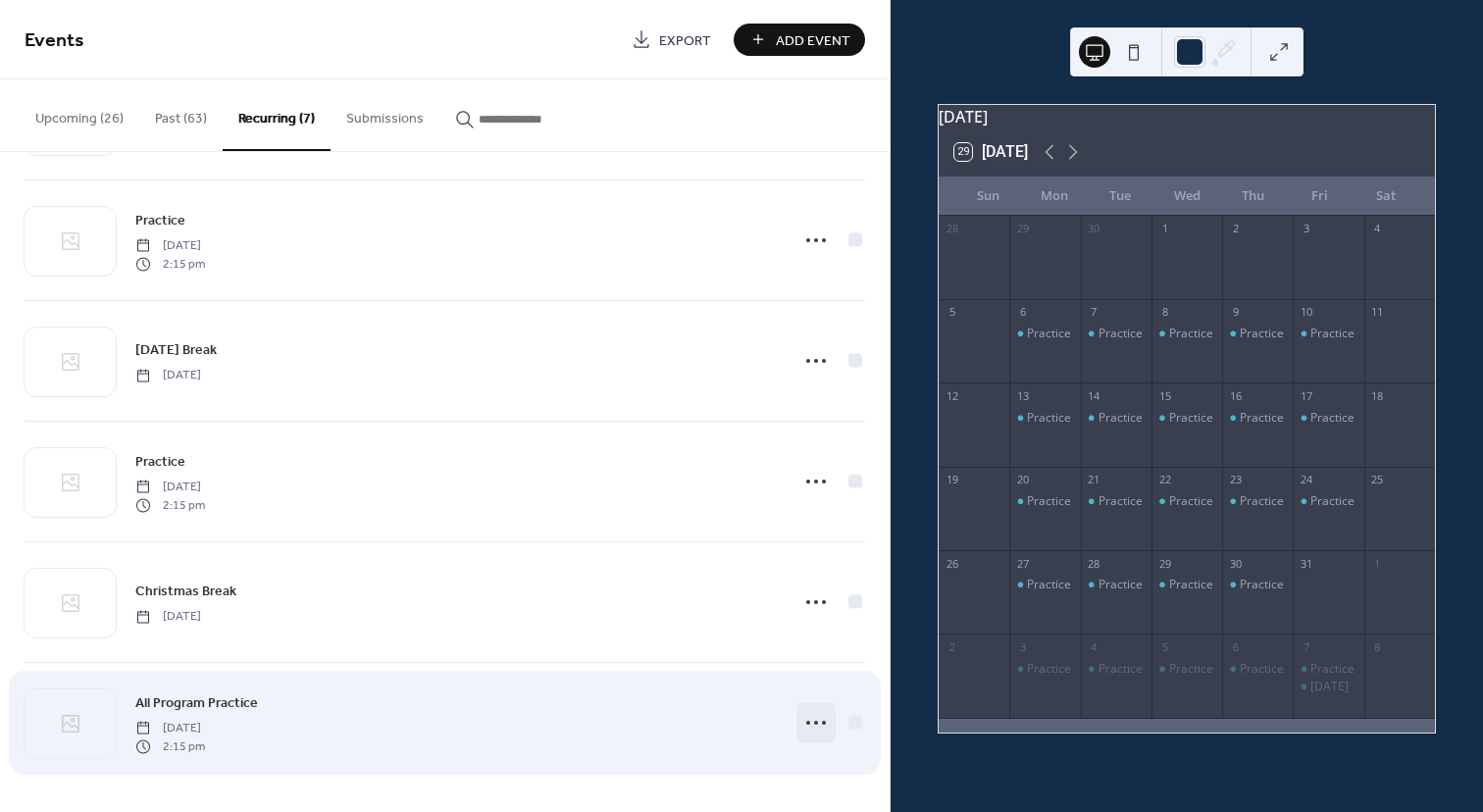 click 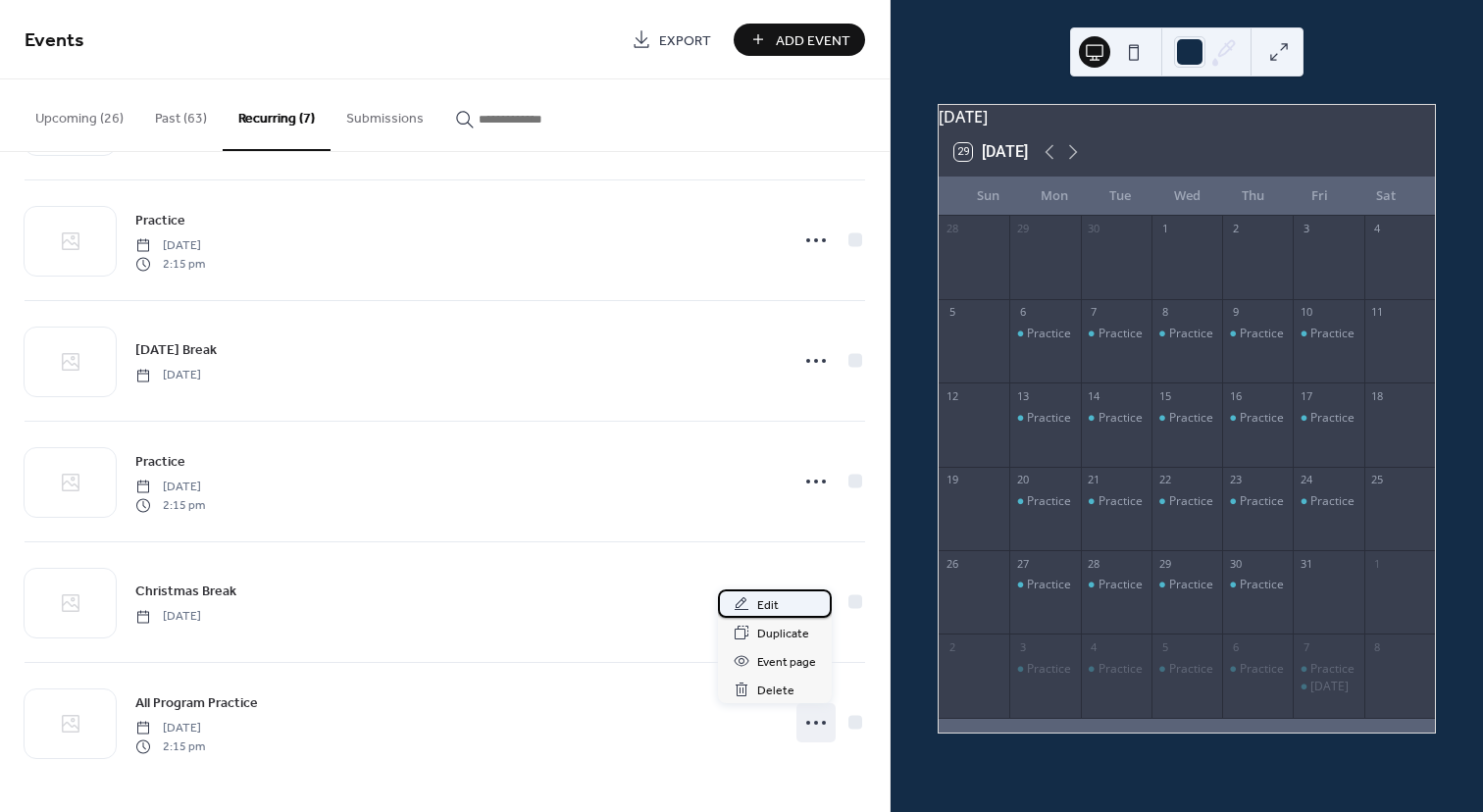click on "Edit" at bounding box center (768, 605) 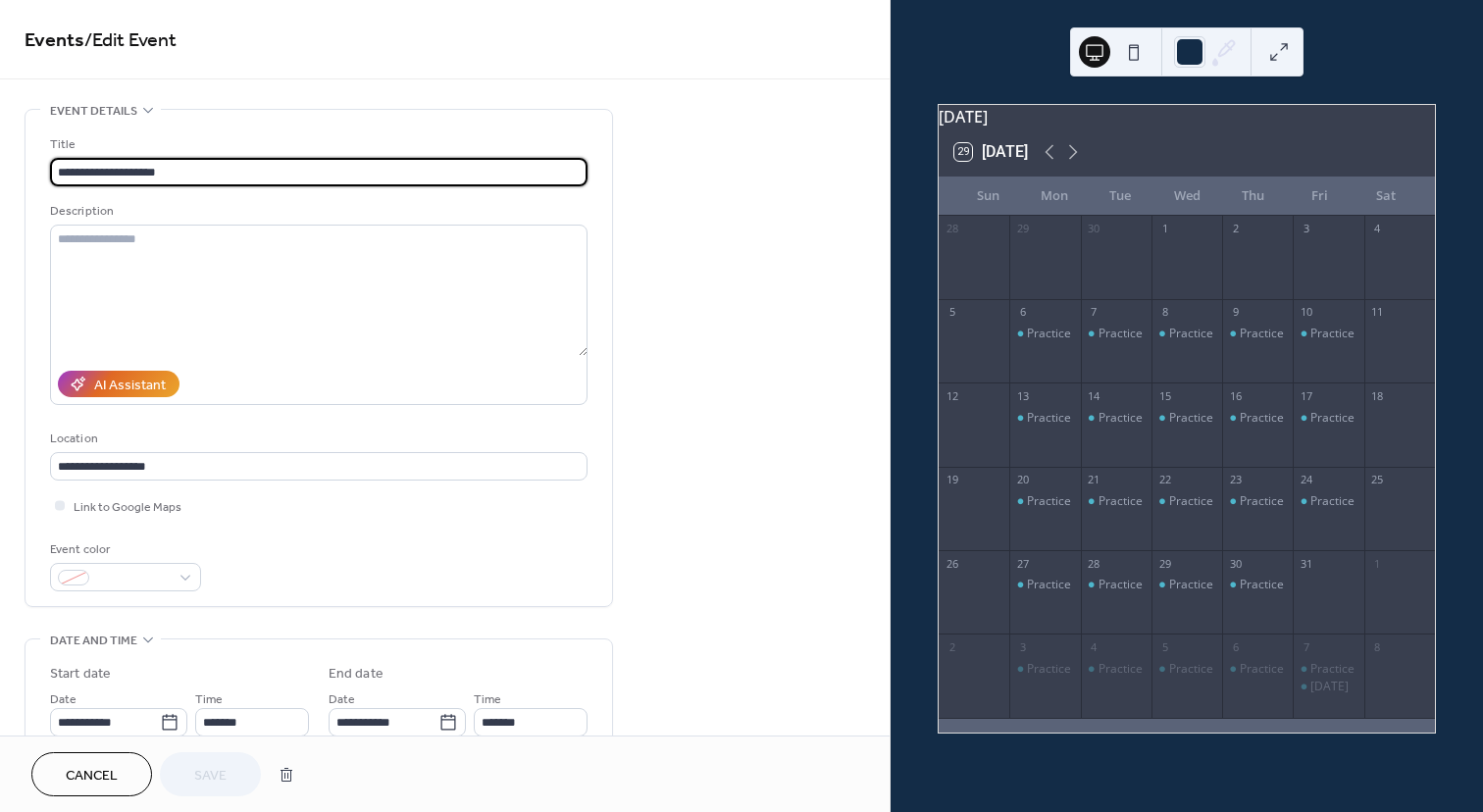 type on "**********" 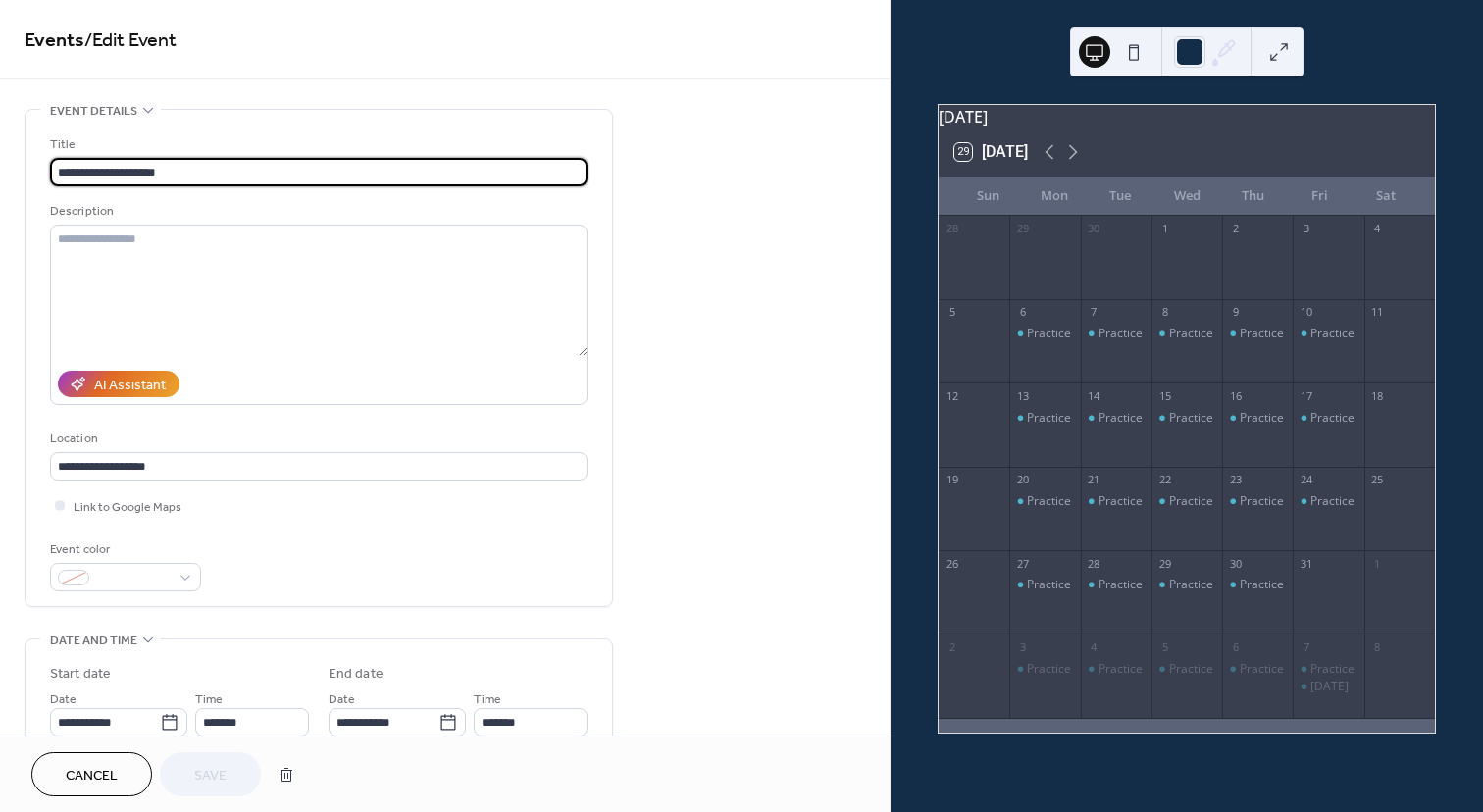 drag, startPoint x: 121, startPoint y: 171, endPoint x: -82, endPoint y: 173, distance: 203.00985 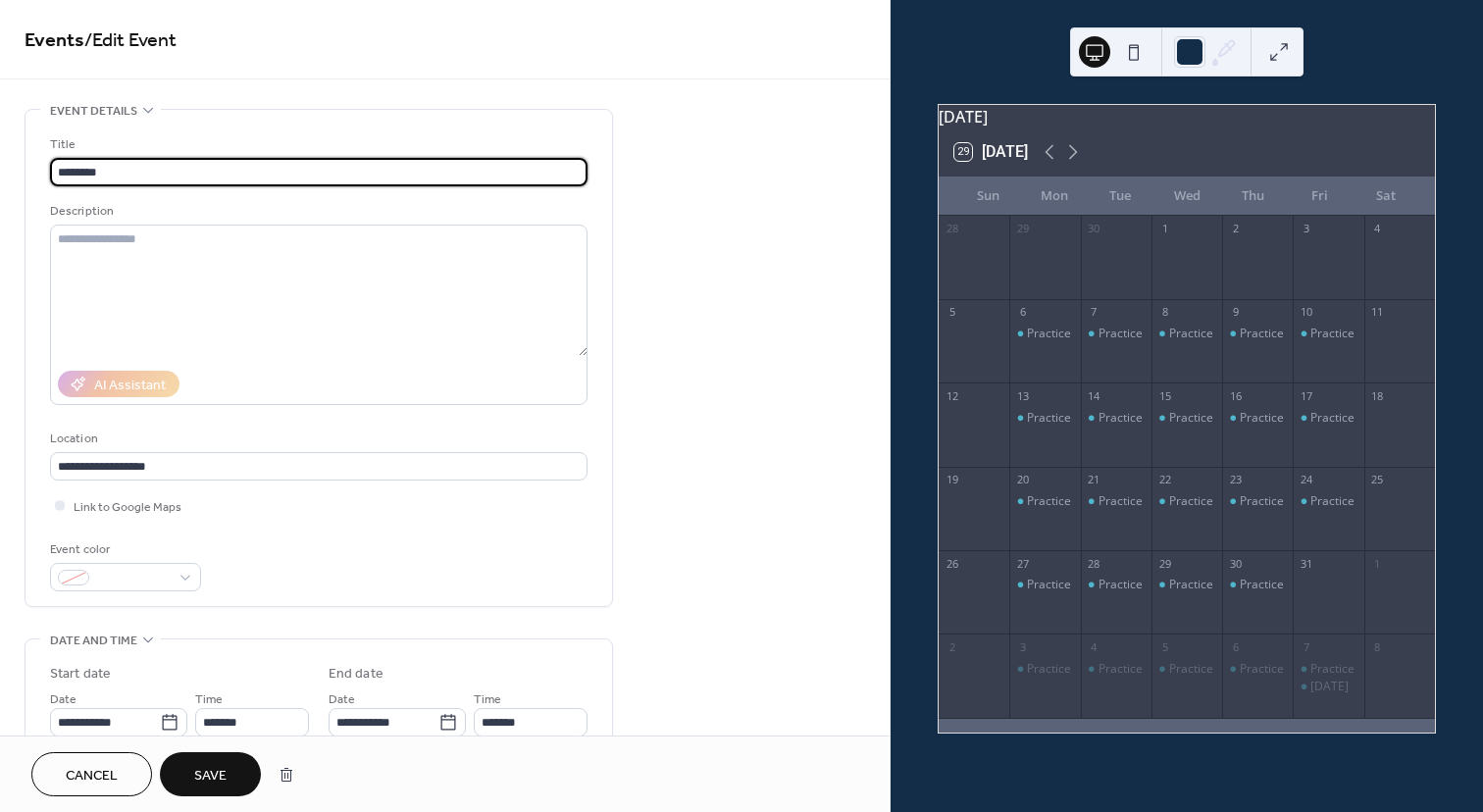 type on "********" 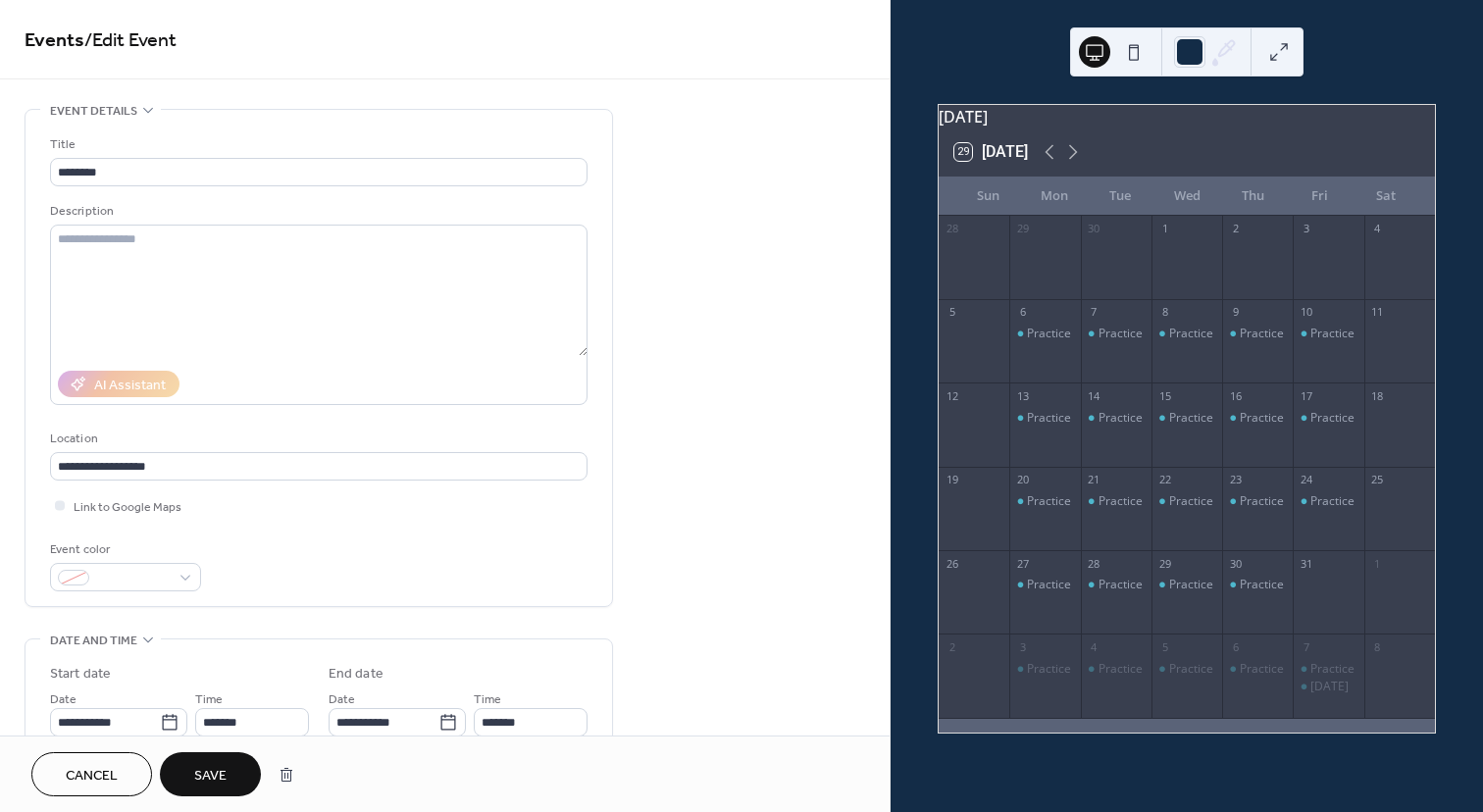 click on "Save" at bounding box center [210, 776] 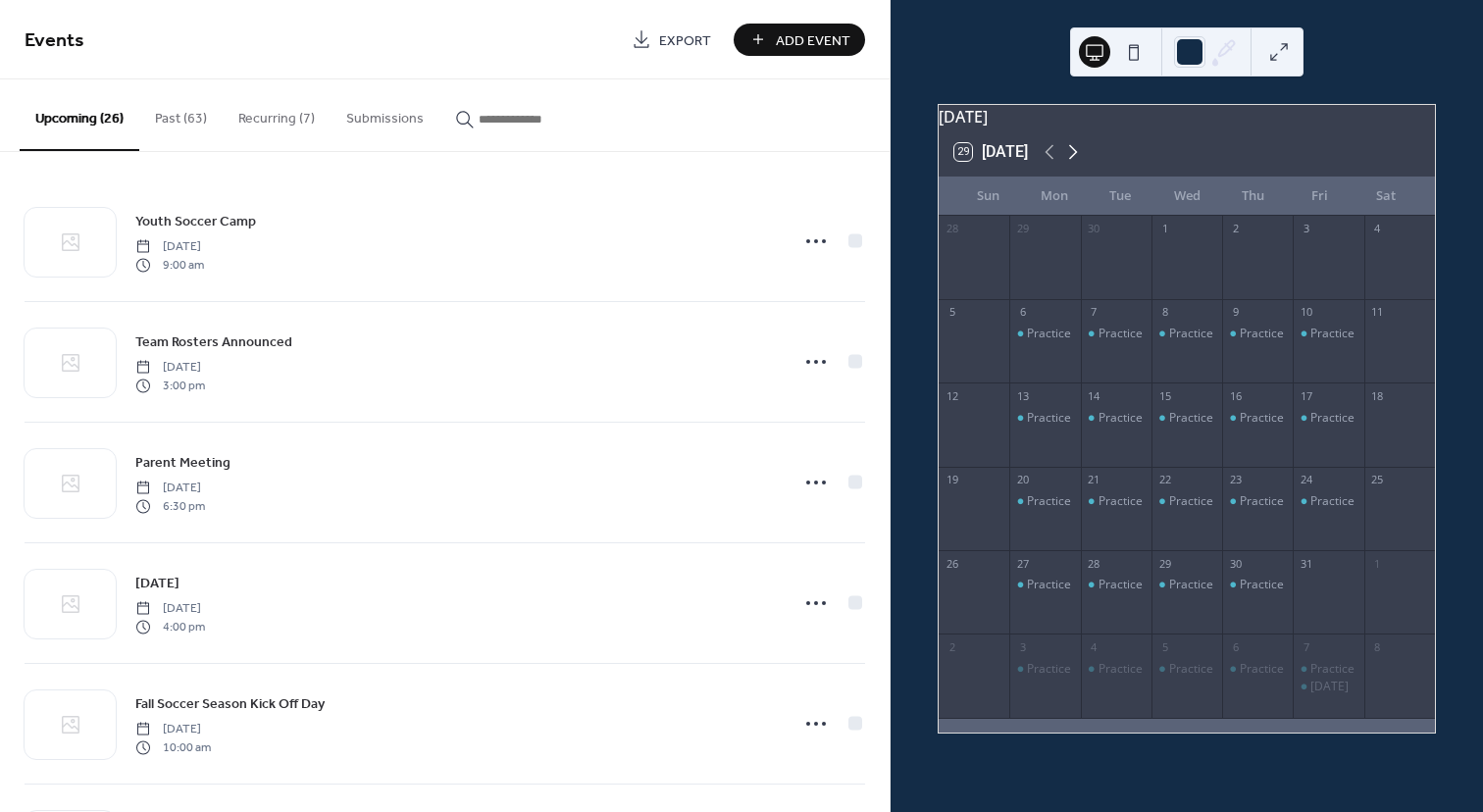 click 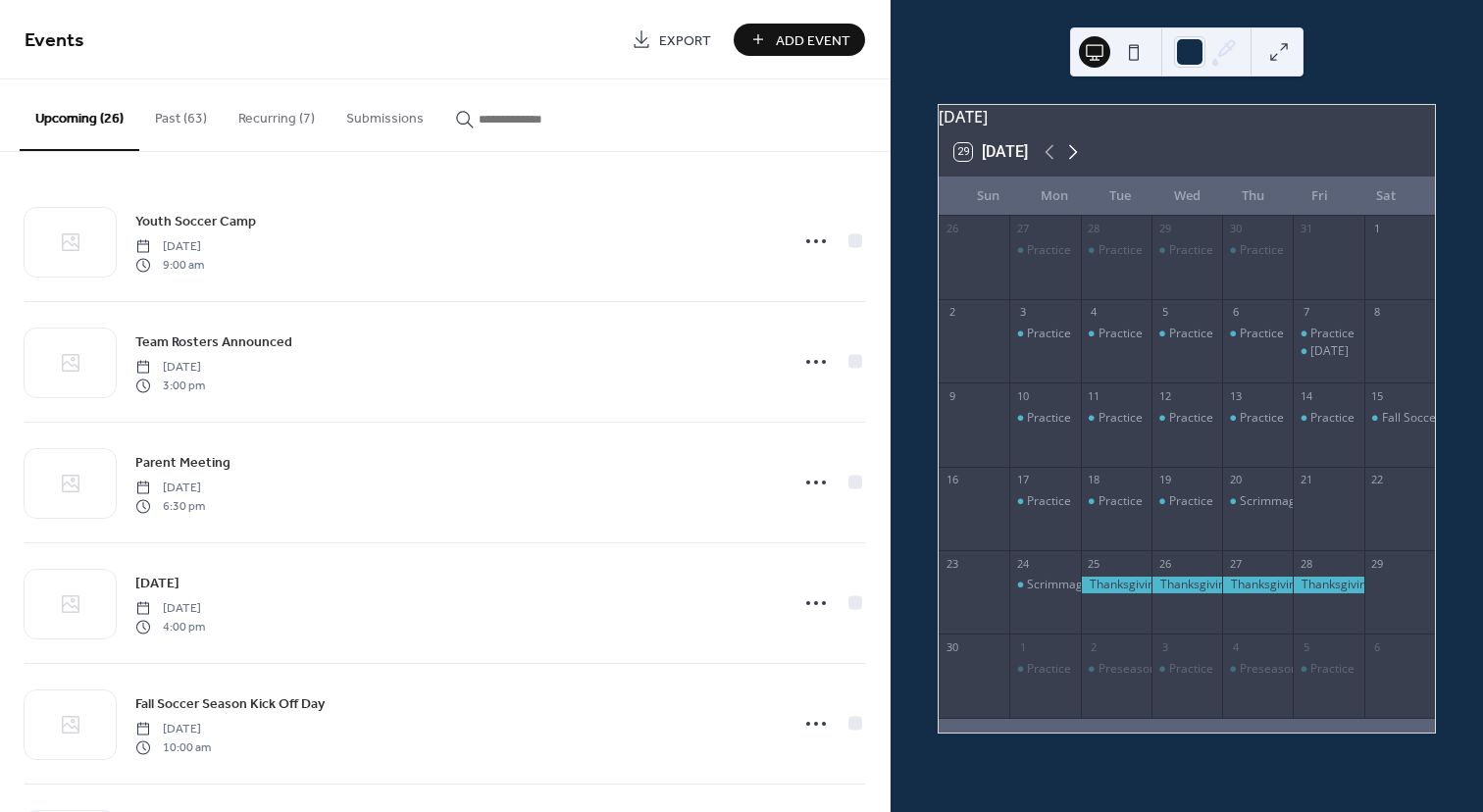 click 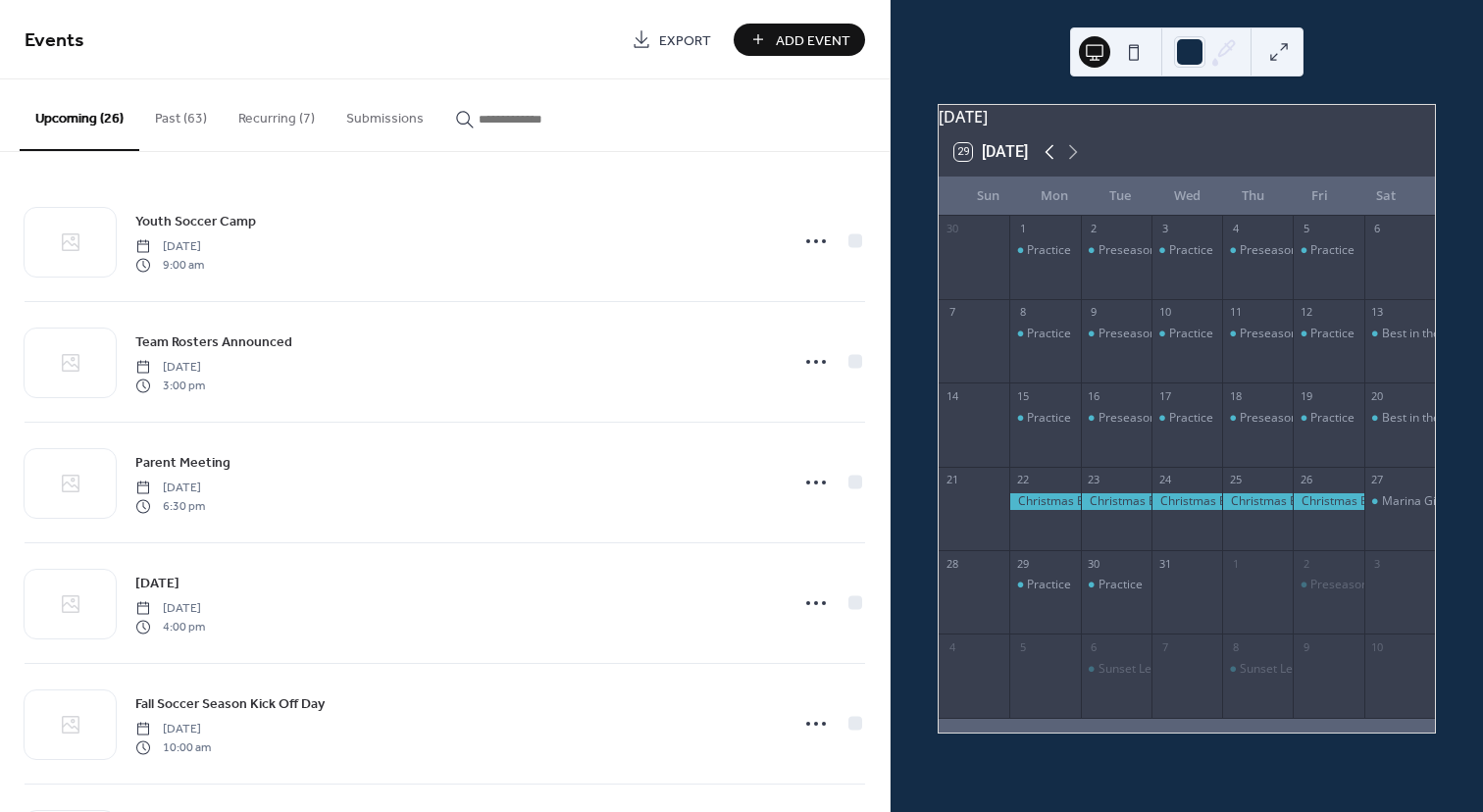 click 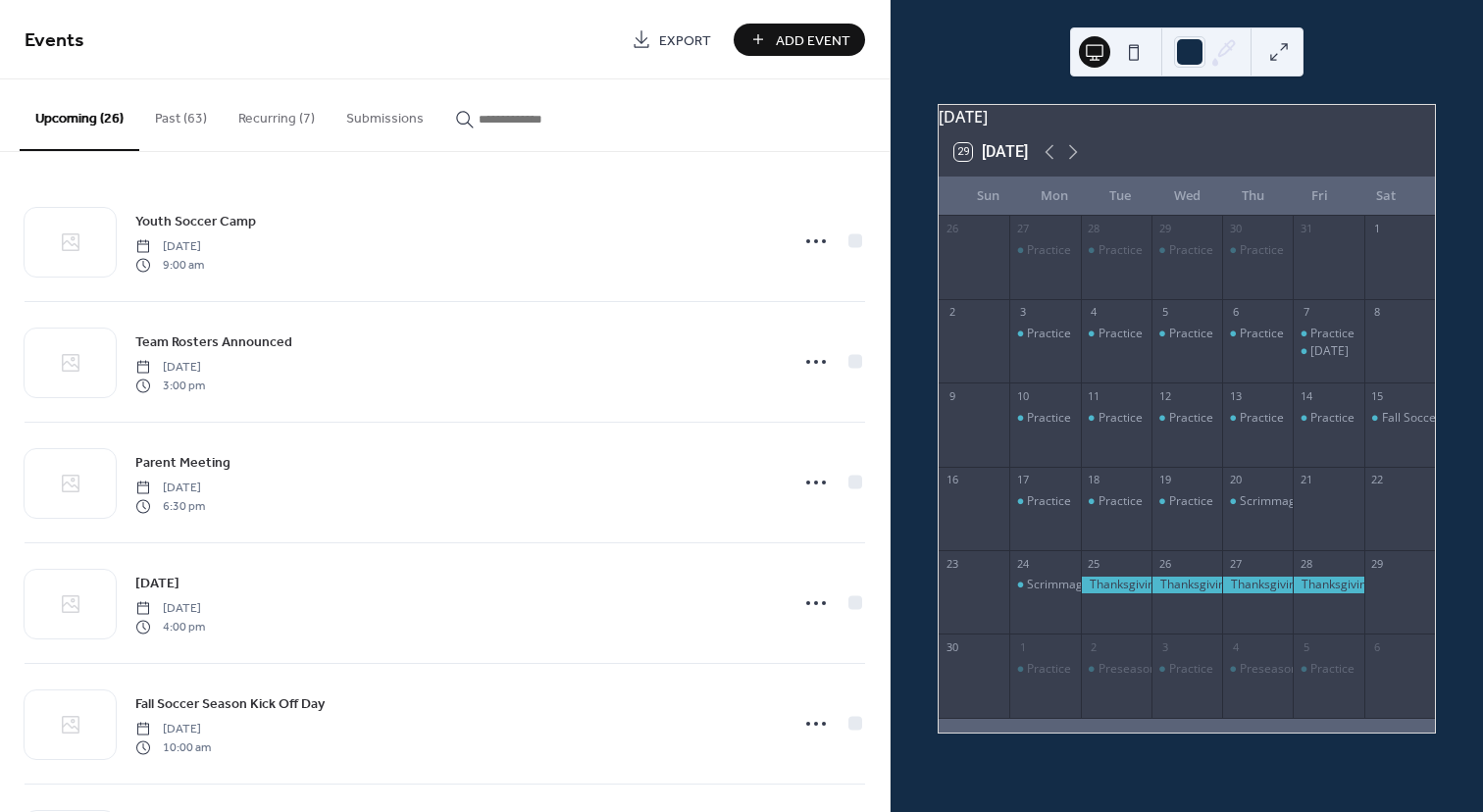 click on "Upcoming (26)" at bounding box center [79, 115] 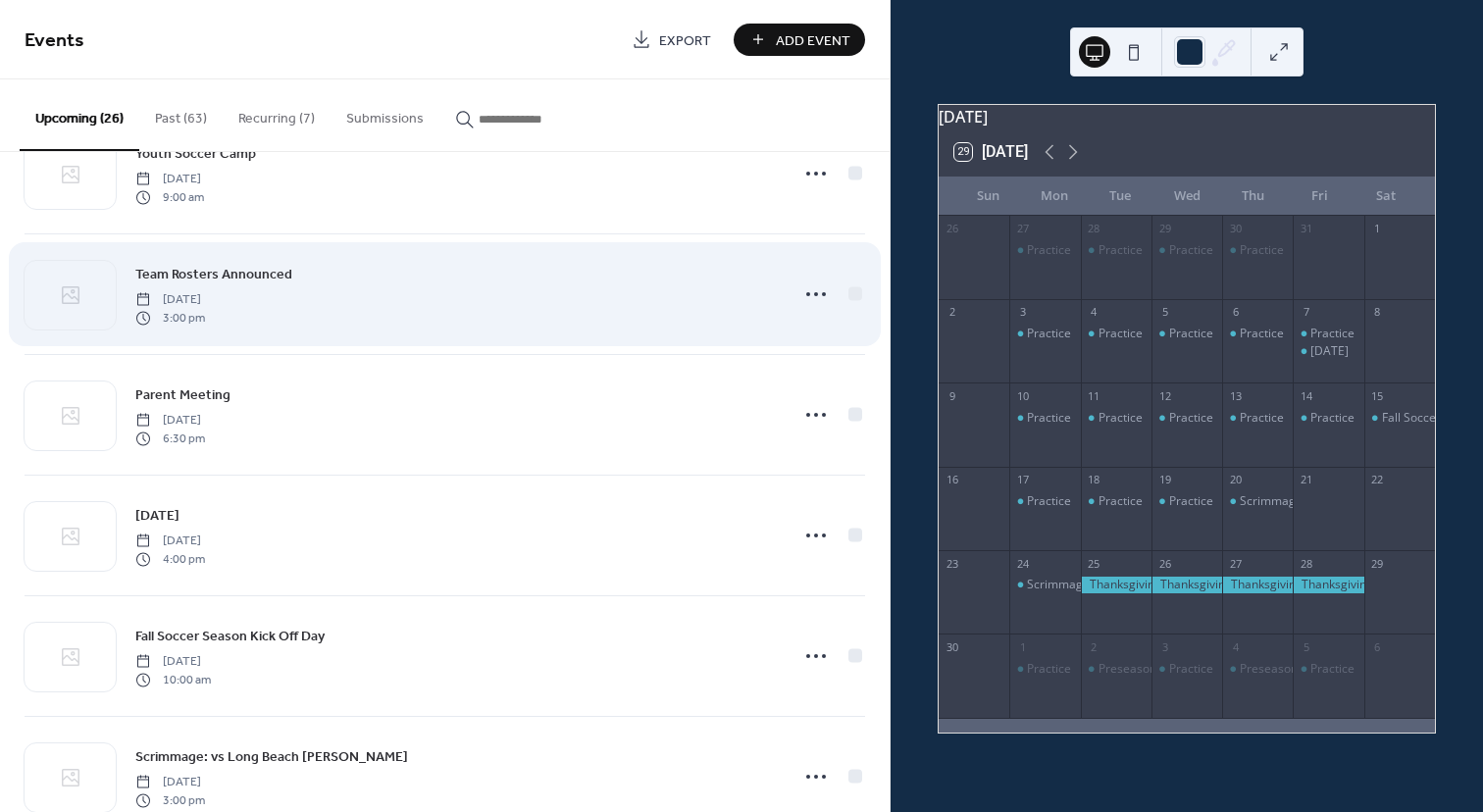 scroll, scrollTop: 0, scrollLeft: 0, axis: both 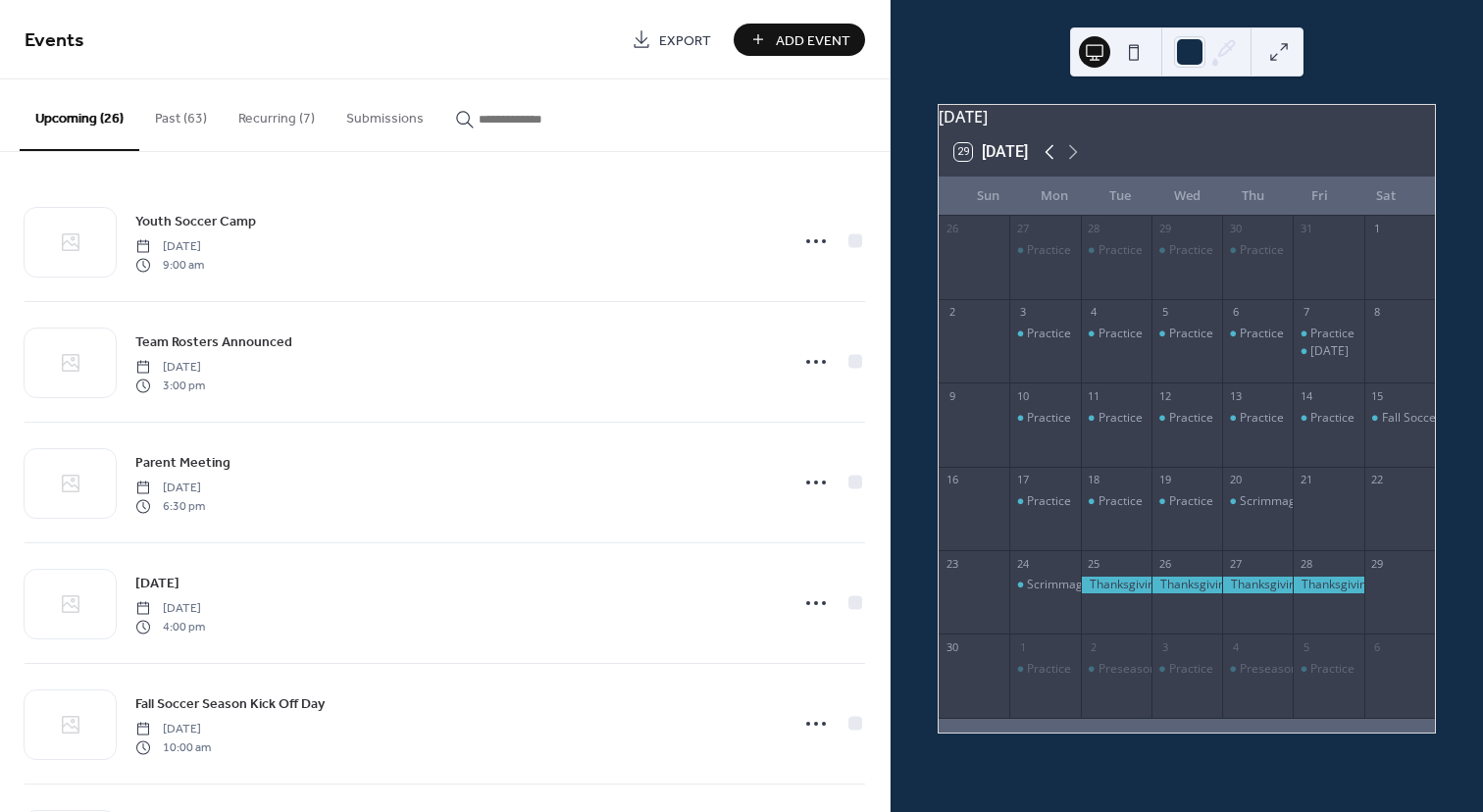 click 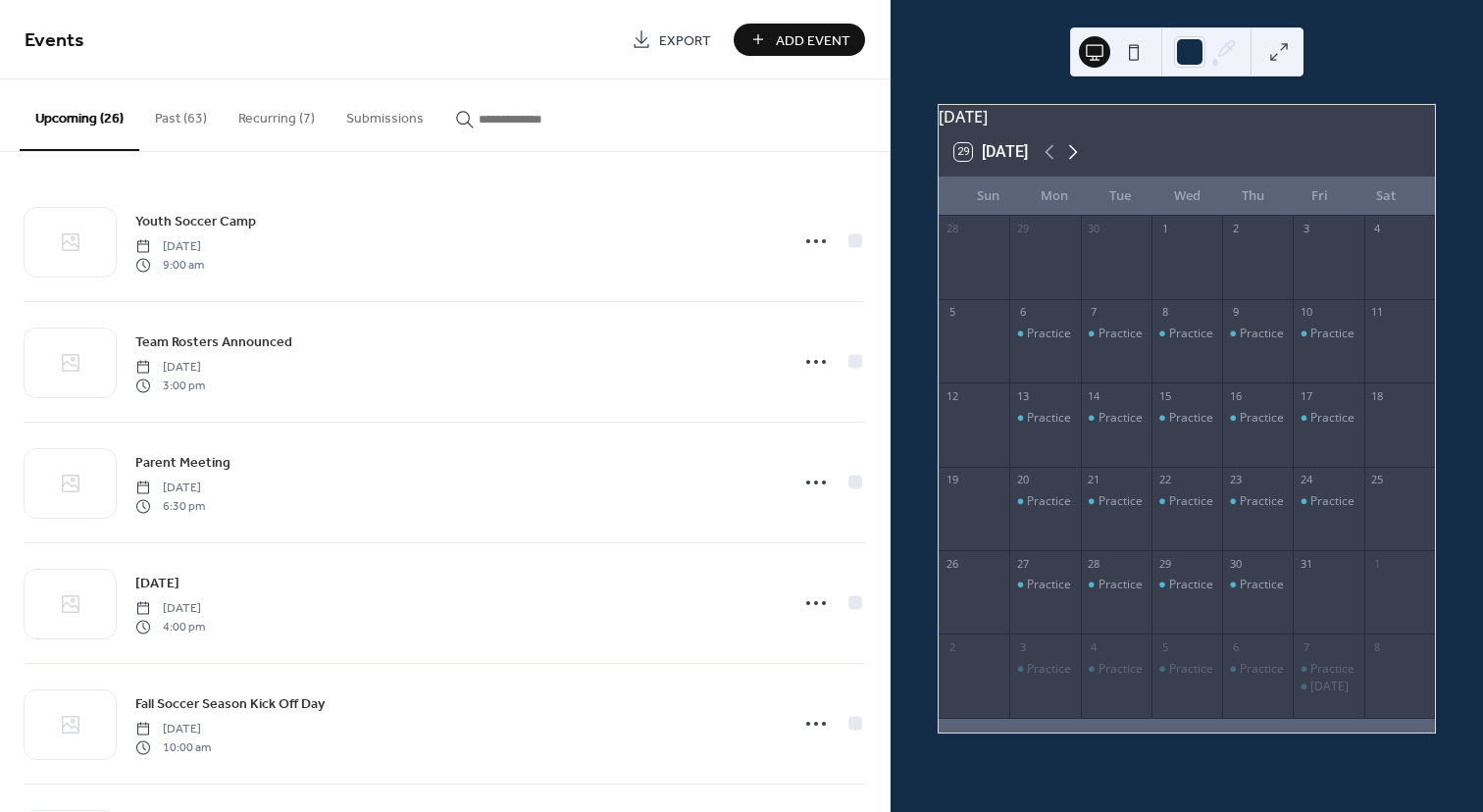 click 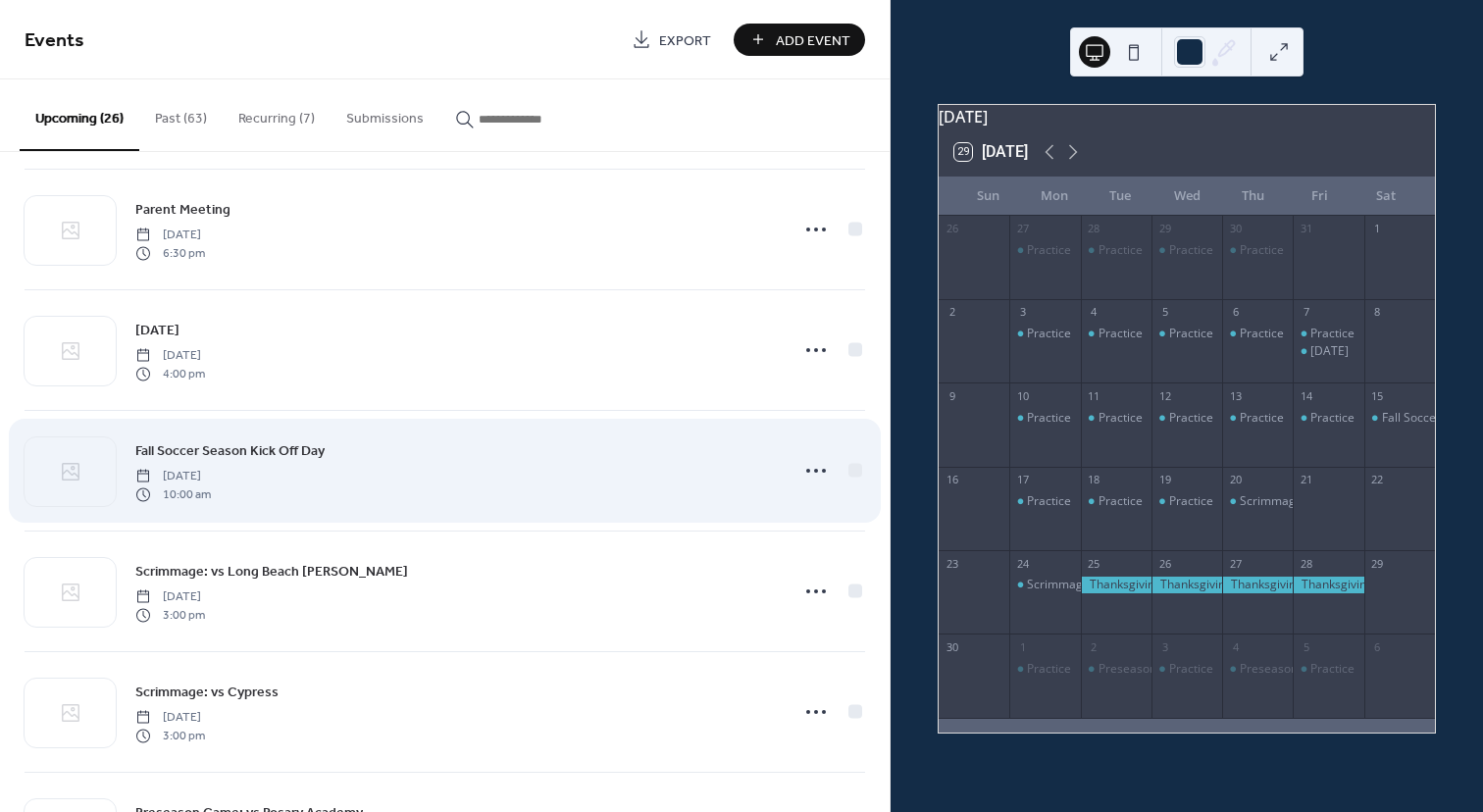 scroll, scrollTop: 254, scrollLeft: 0, axis: vertical 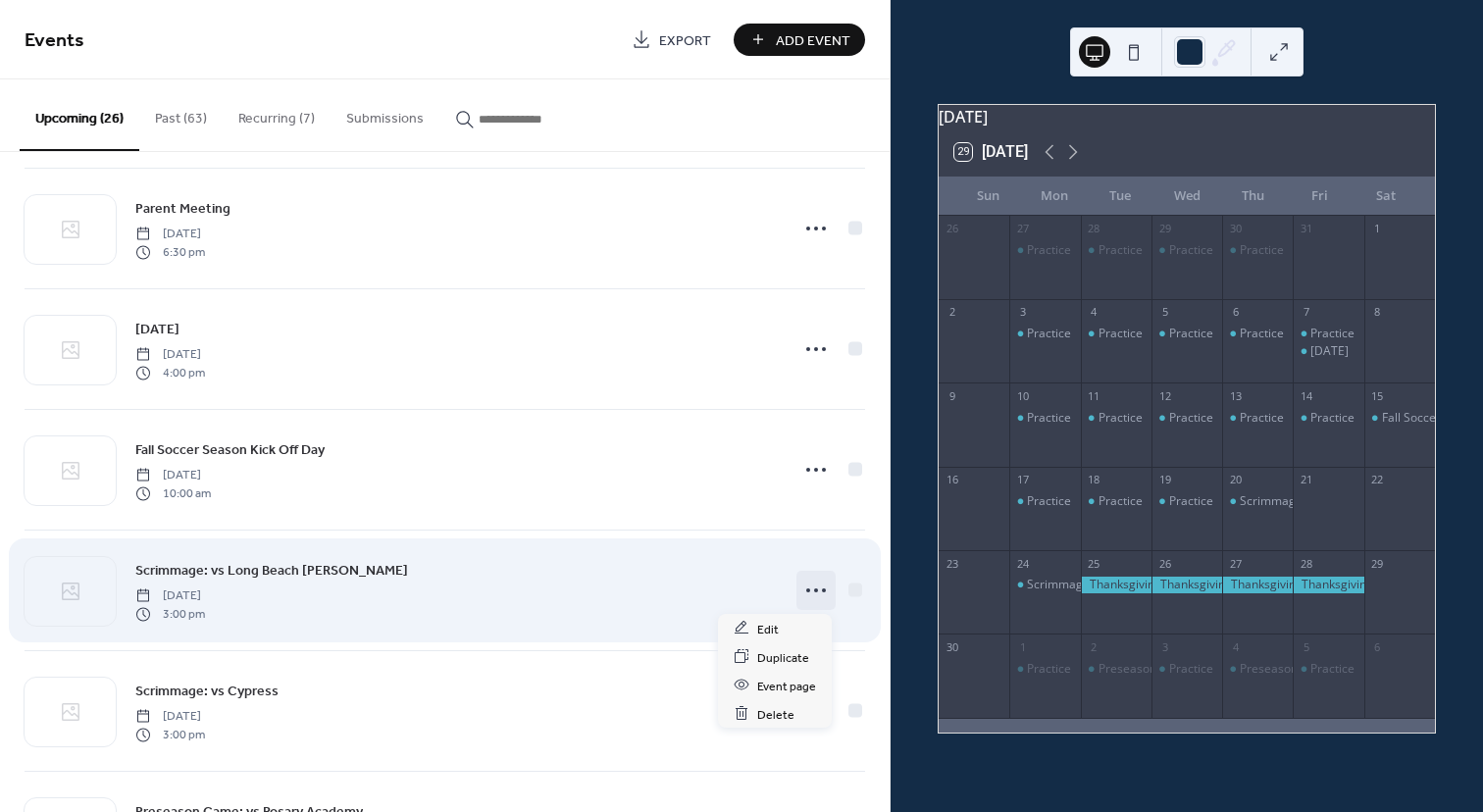 click 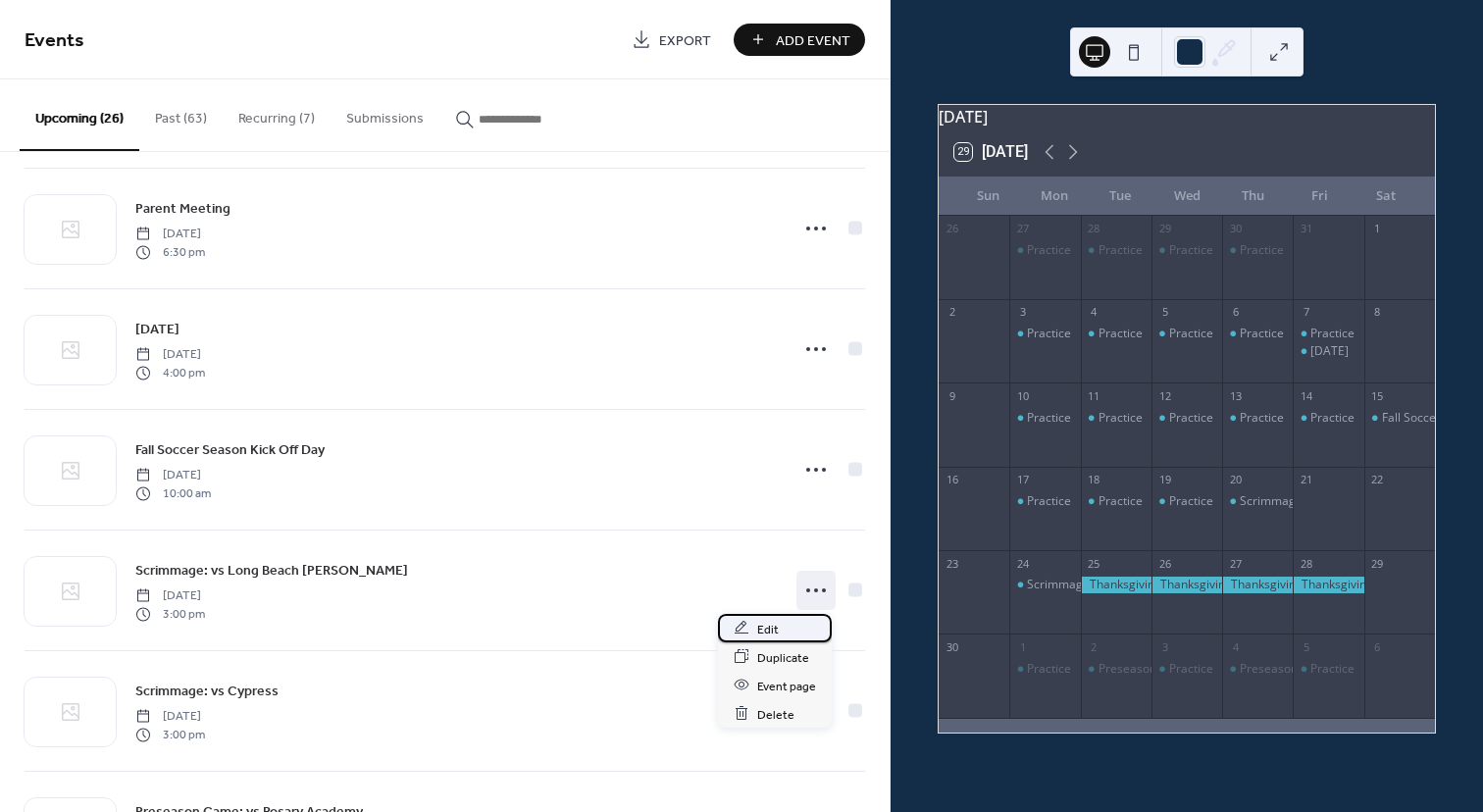 click on "Edit" at bounding box center [775, 628] 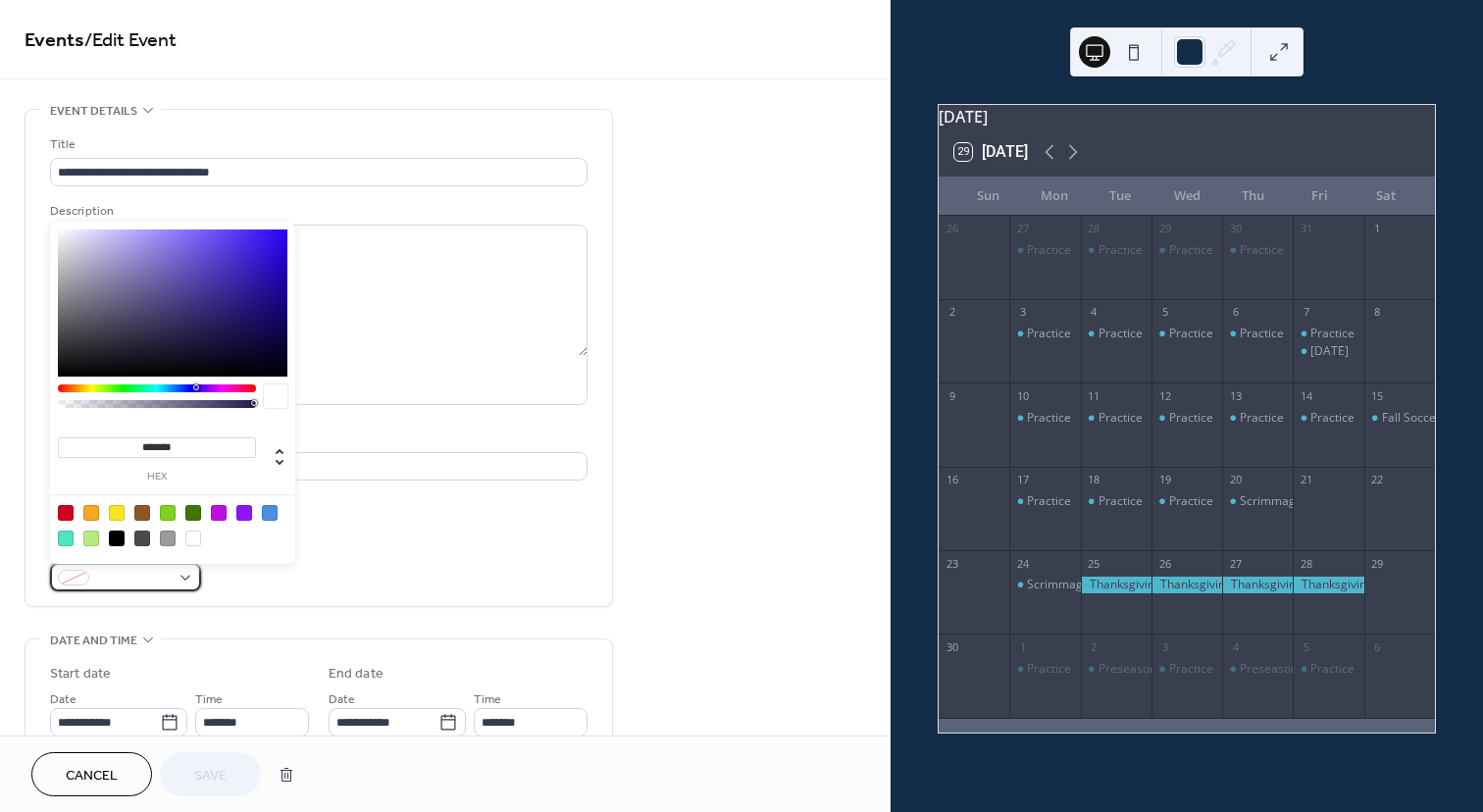 click at bounding box center [133, 579] 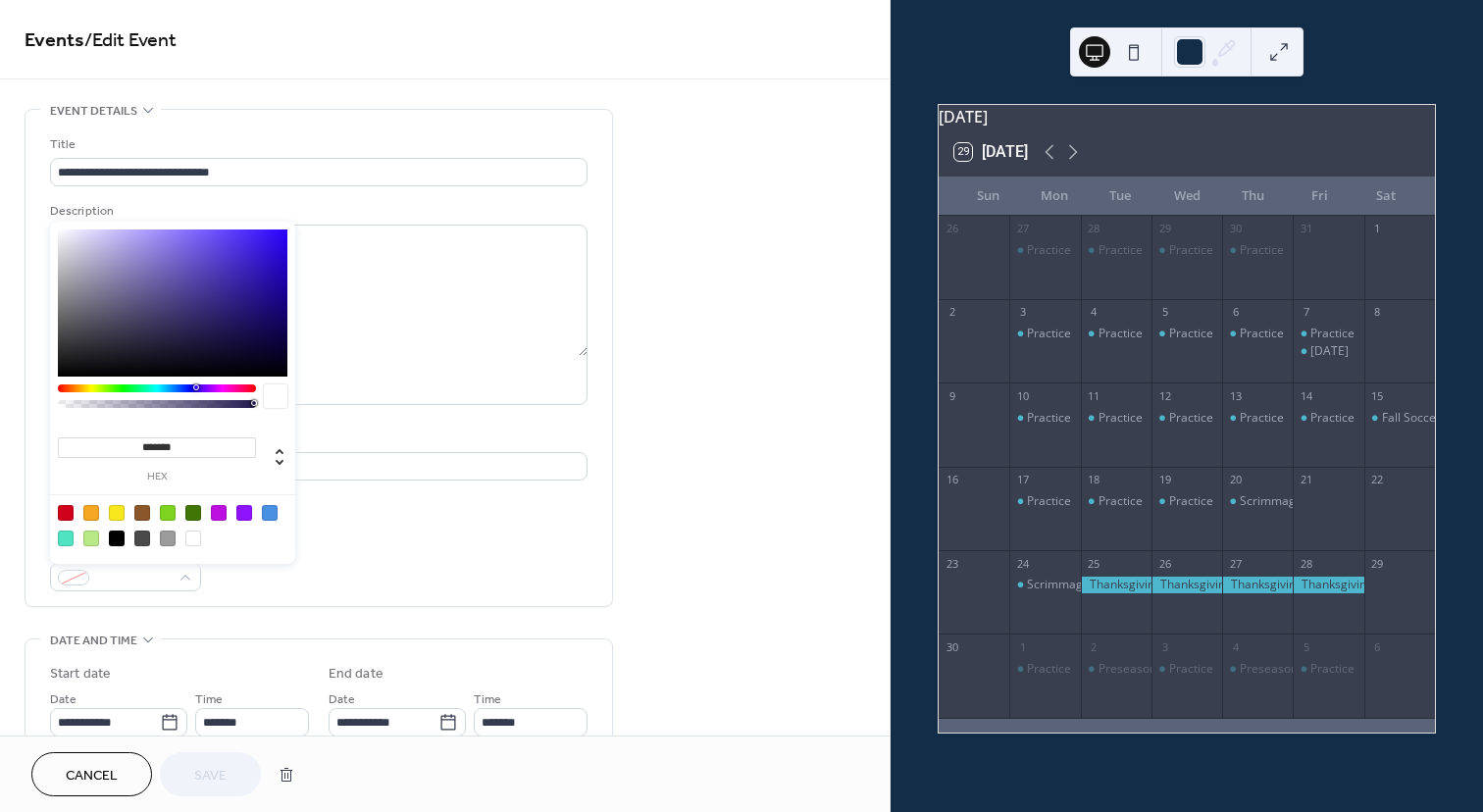 click at bounding box center (117, 513) 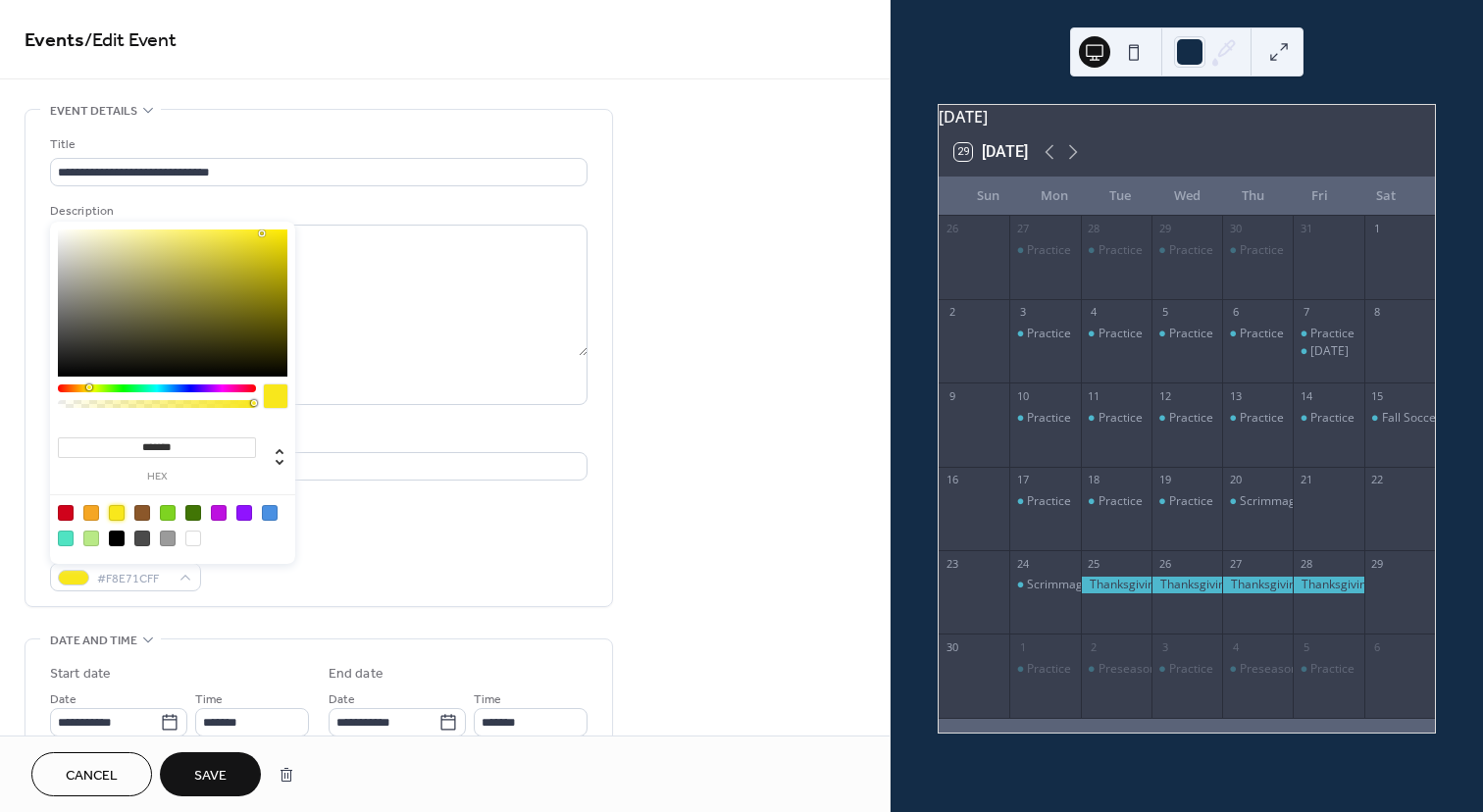 type on "*******" 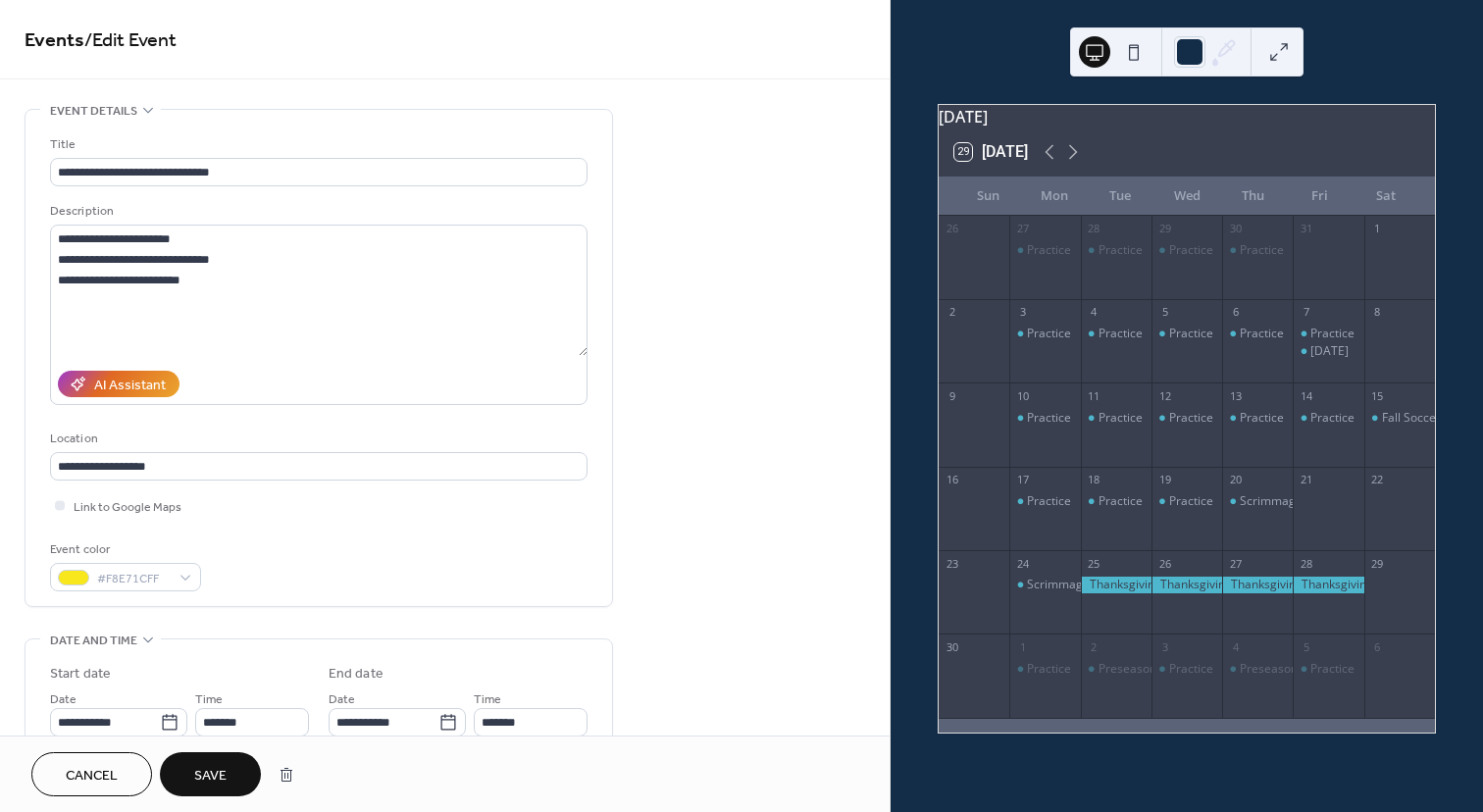click on "Save" at bounding box center [210, 776] 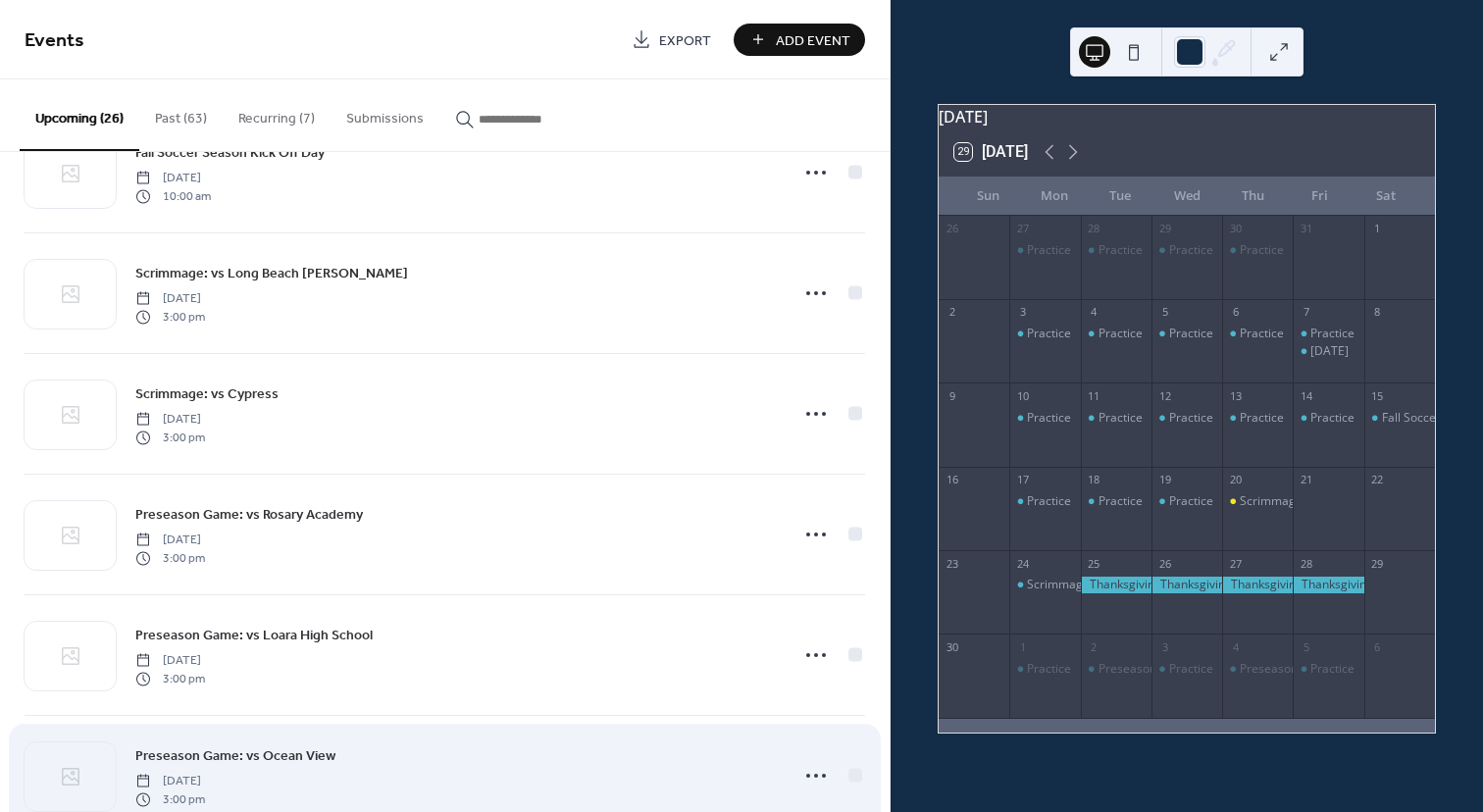scroll, scrollTop: 550, scrollLeft: 0, axis: vertical 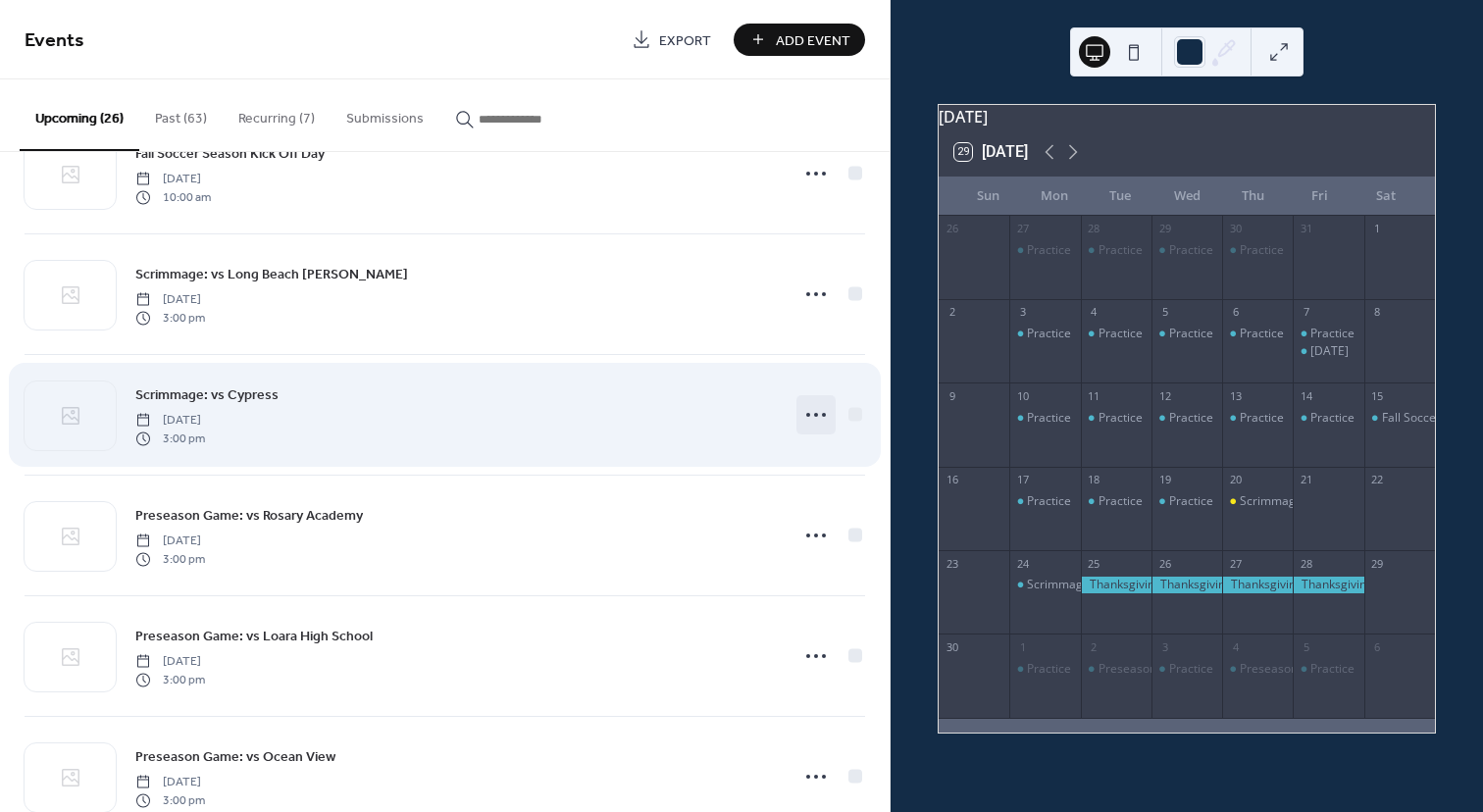 click 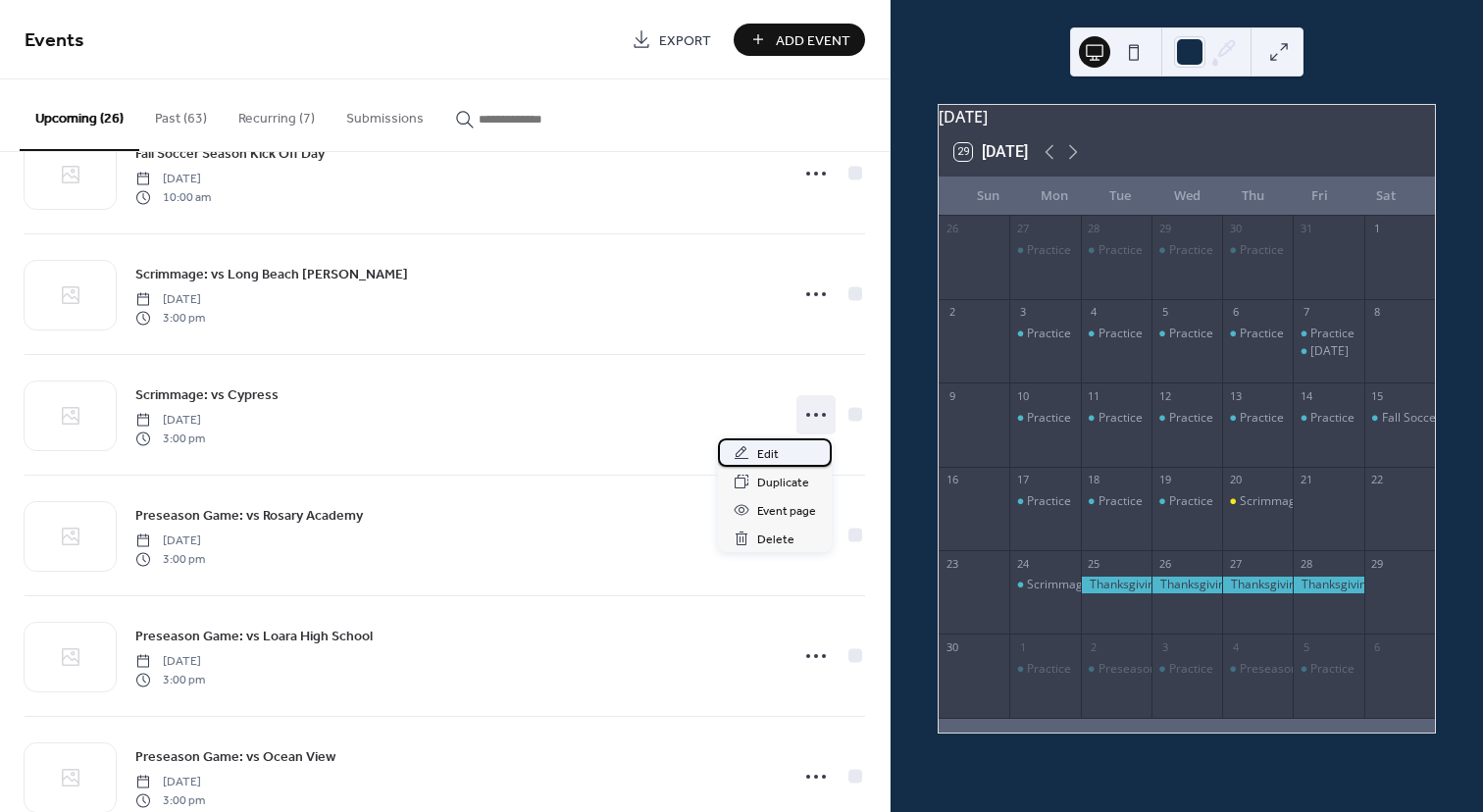 click on "Edit" at bounding box center (768, 454) 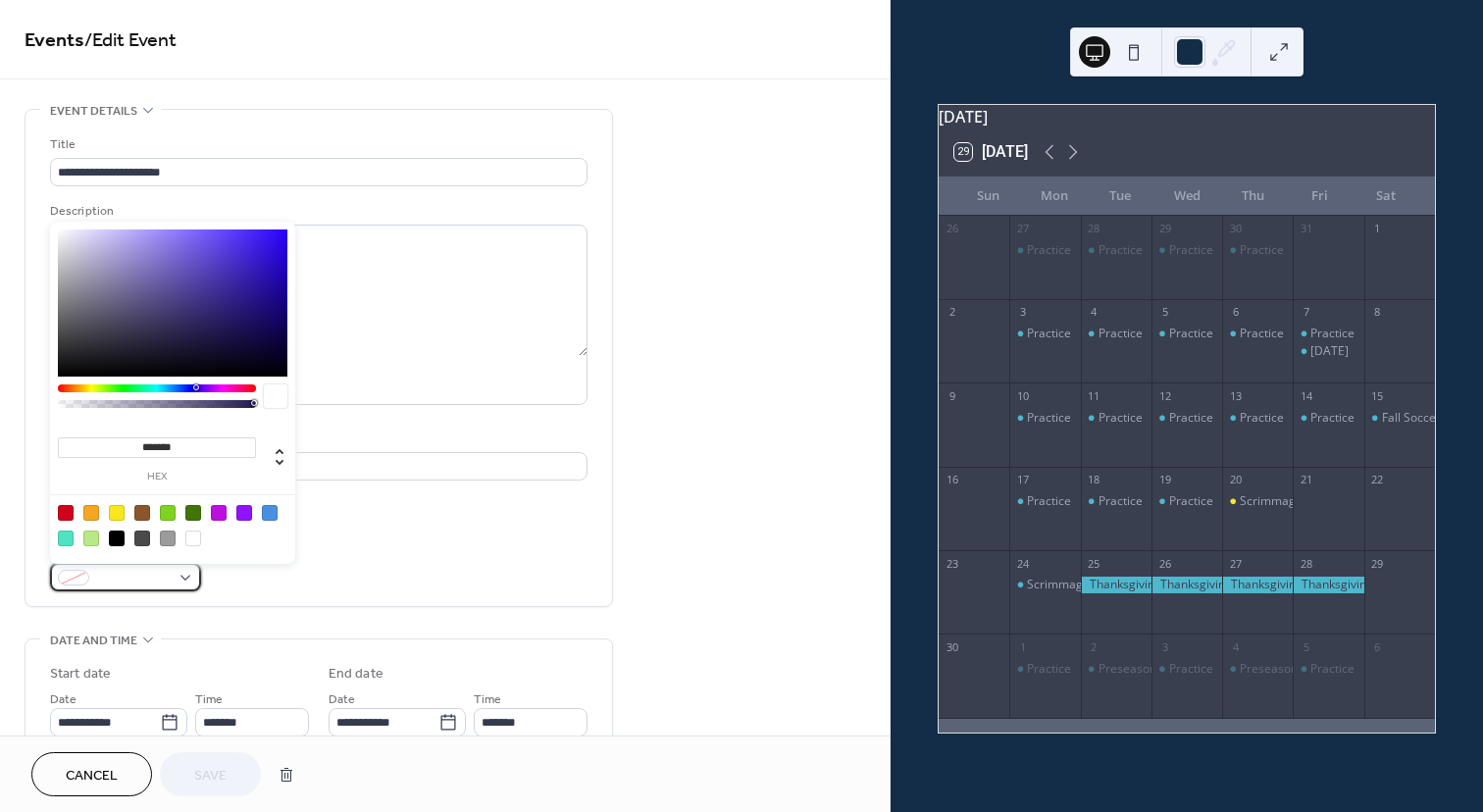 click at bounding box center [126, 577] 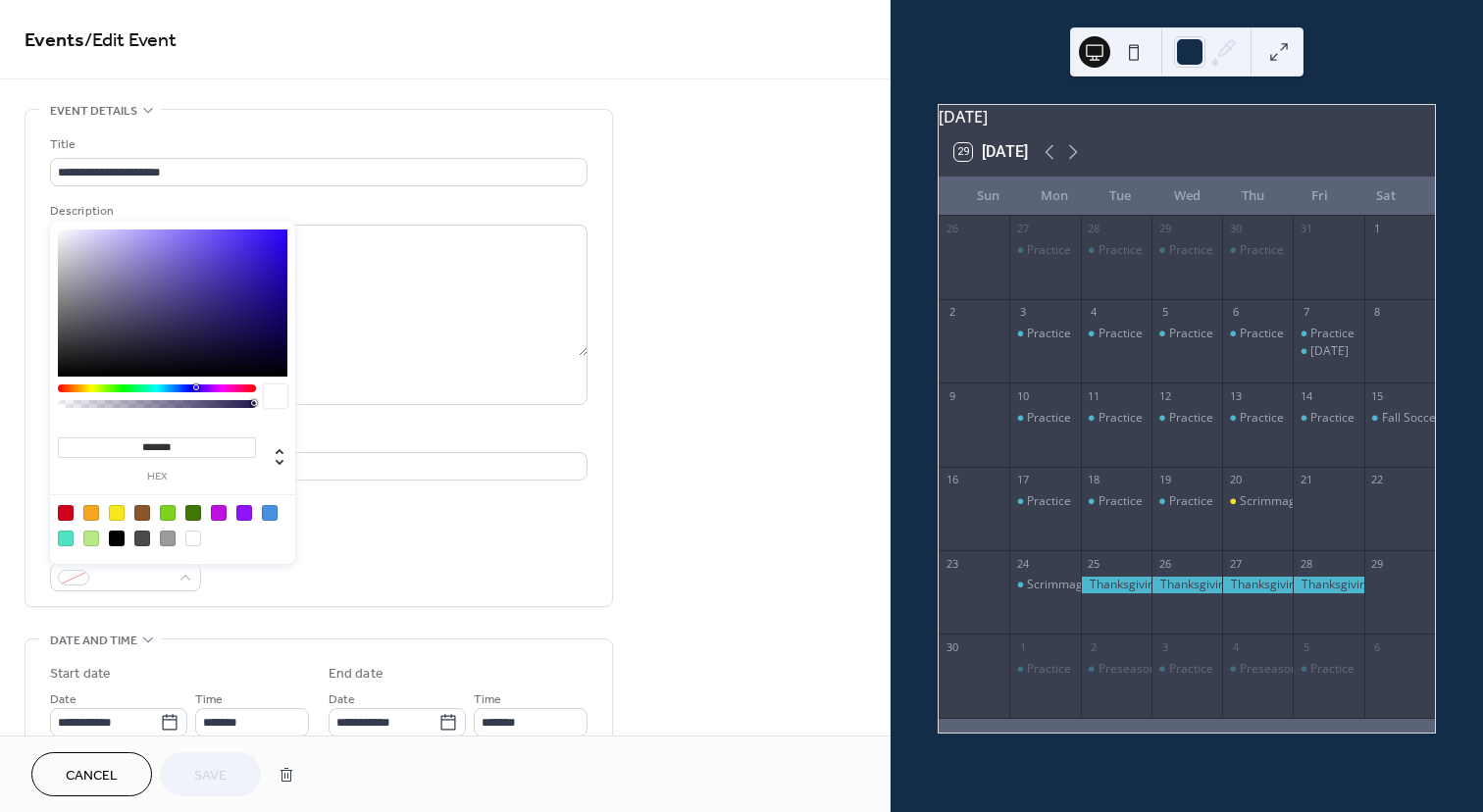 click at bounding box center [117, 513] 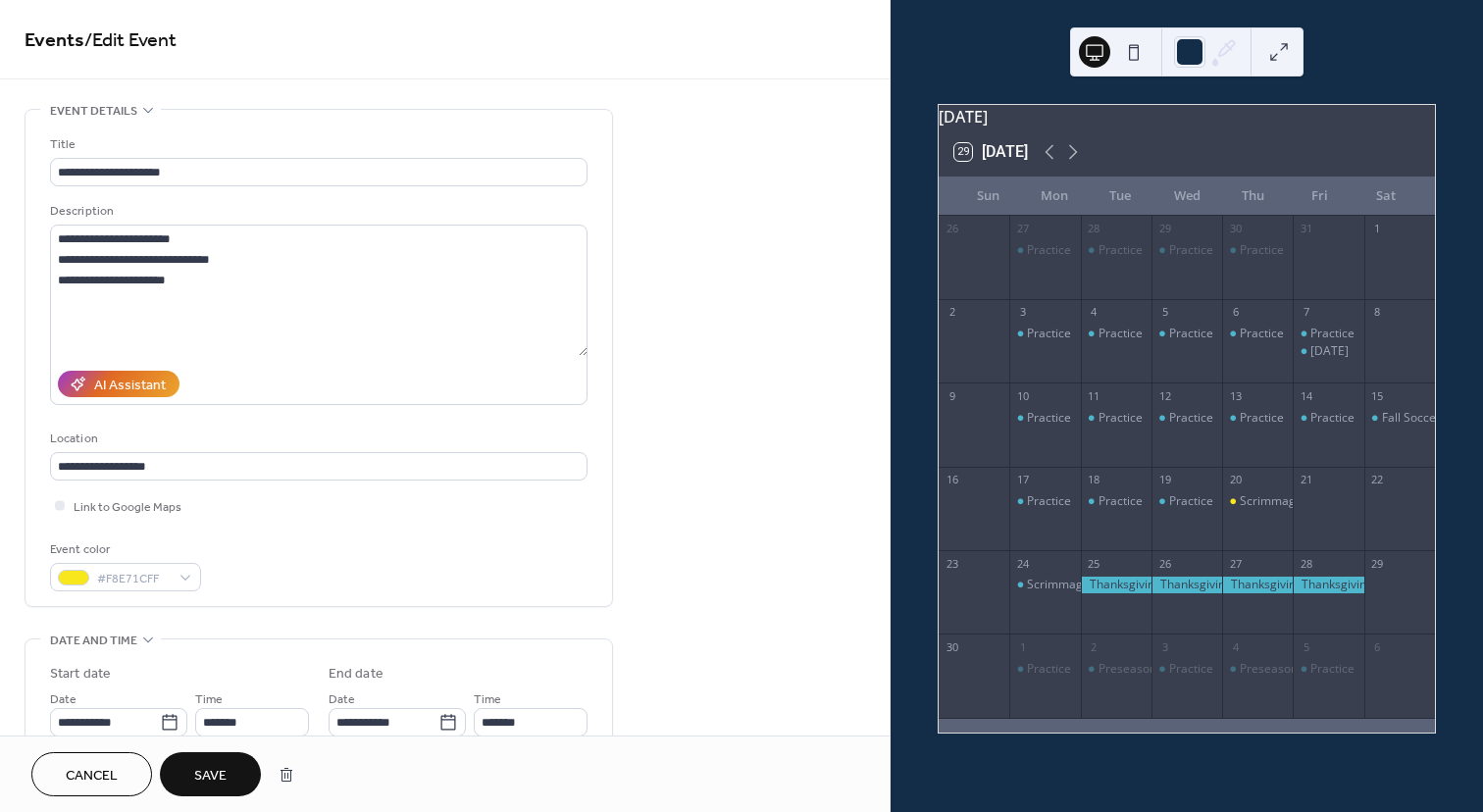click on "Save" at bounding box center [210, 774] 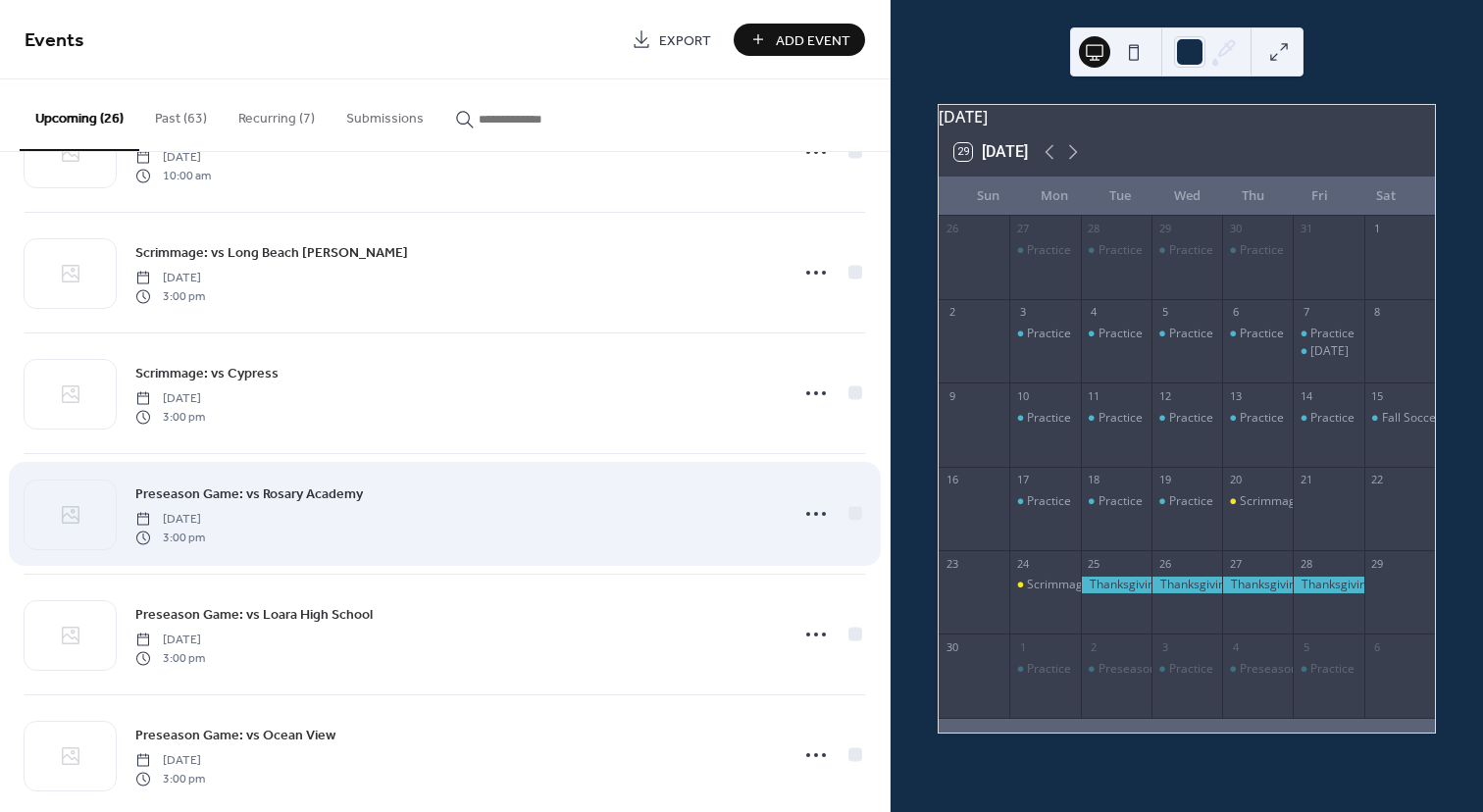 scroll, scrollTop: 555, scrollLeft: 0, axis: vertical 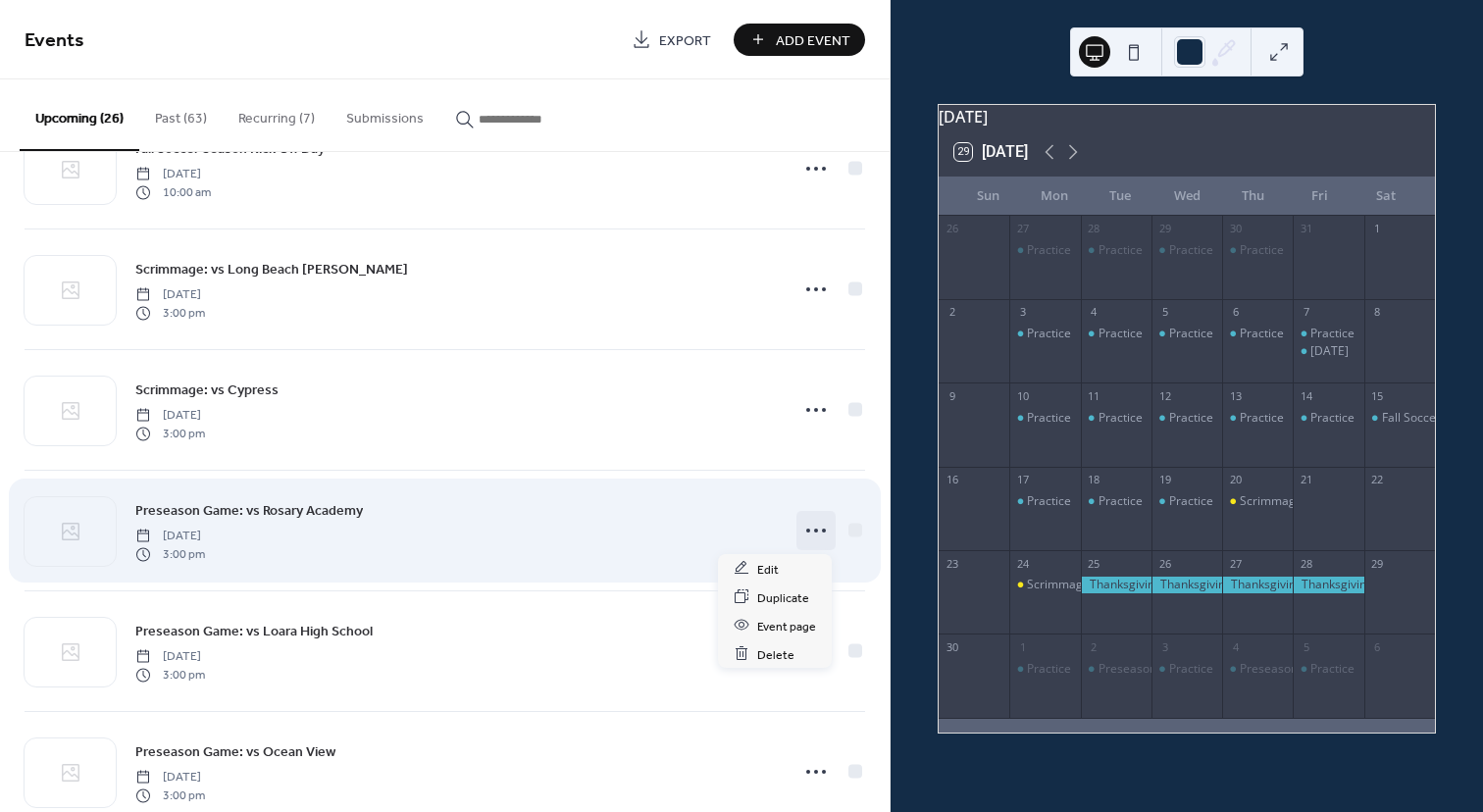 click 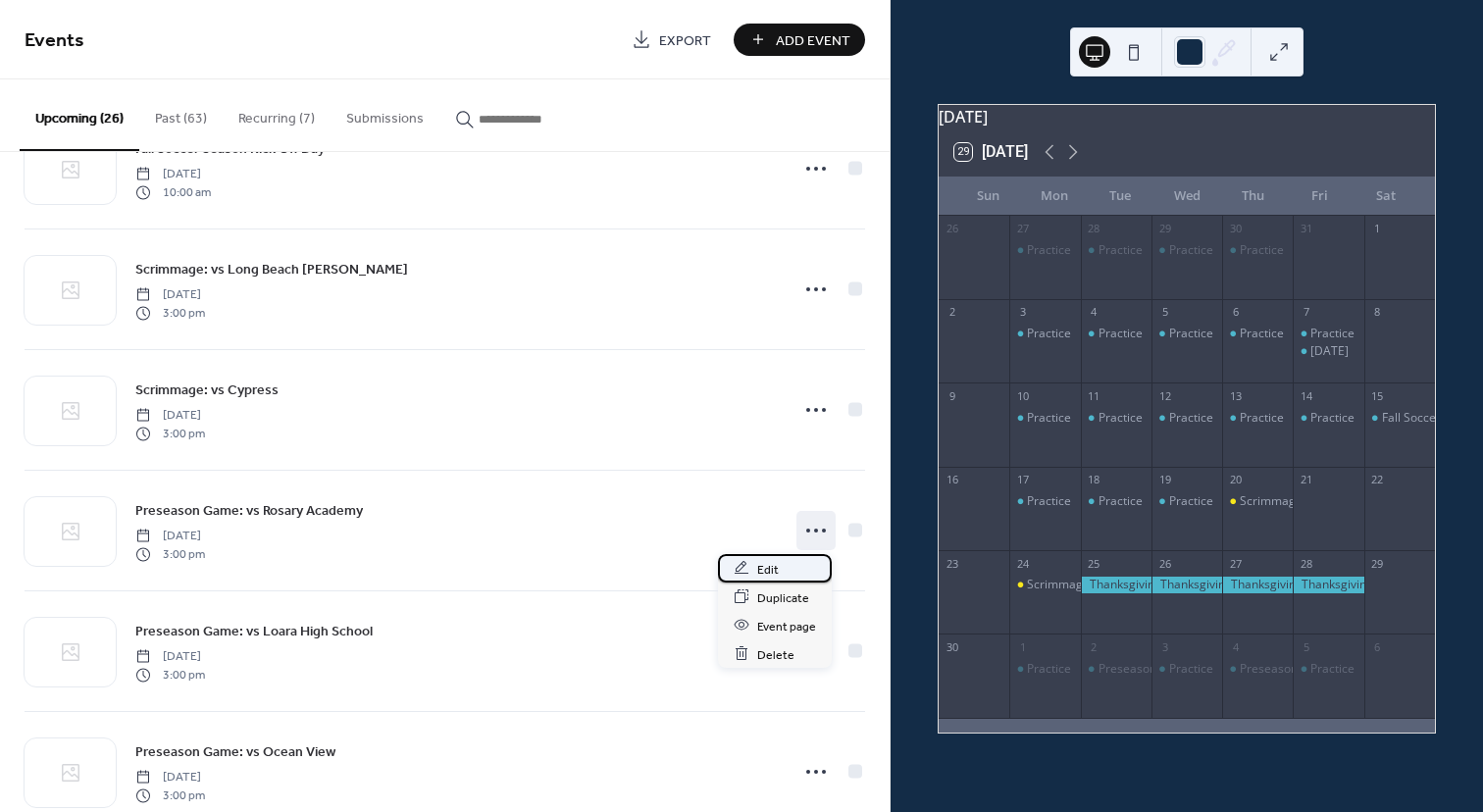 click on "Edit" at bounding box center (768, 569) 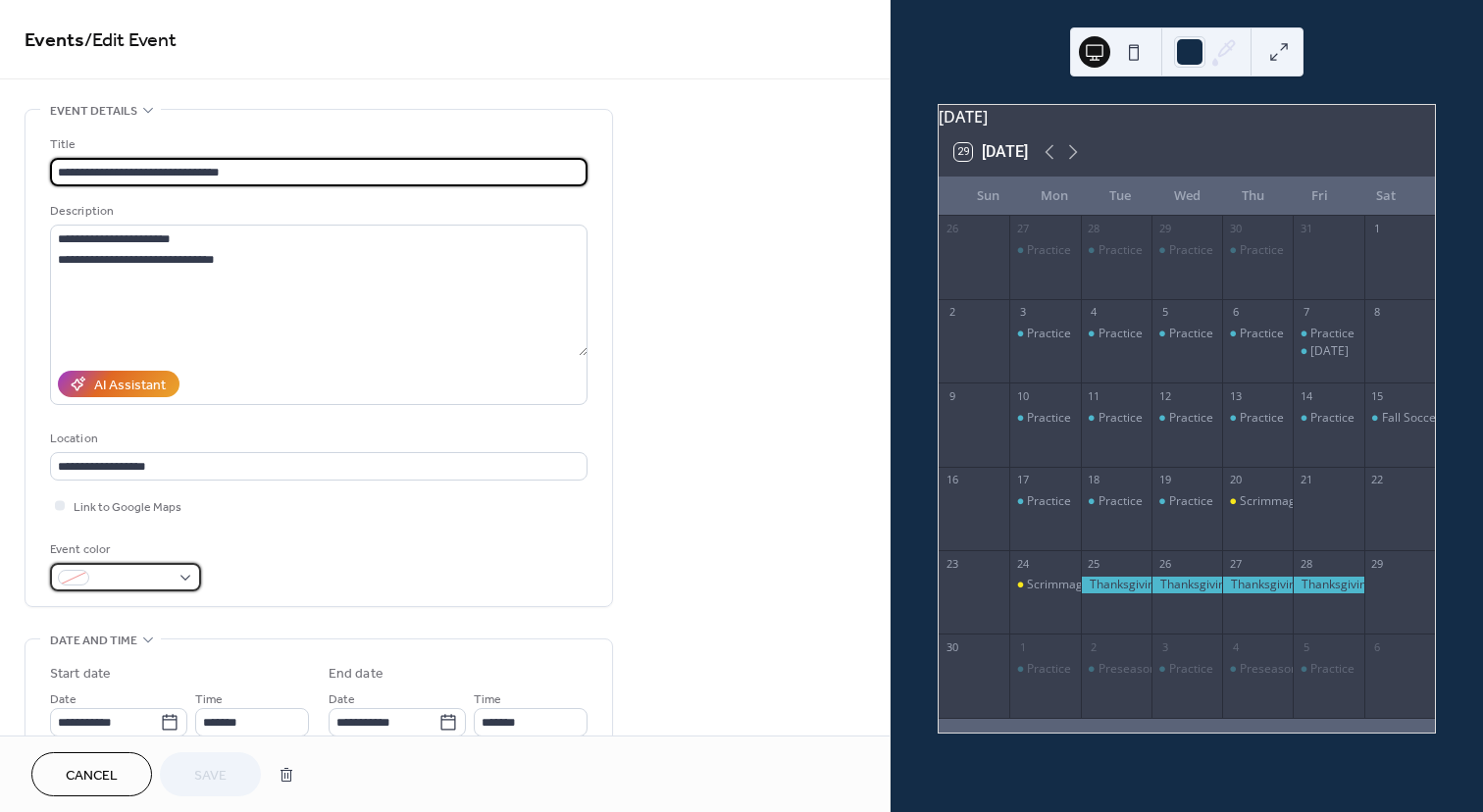 click at bounding box center [133, 579] 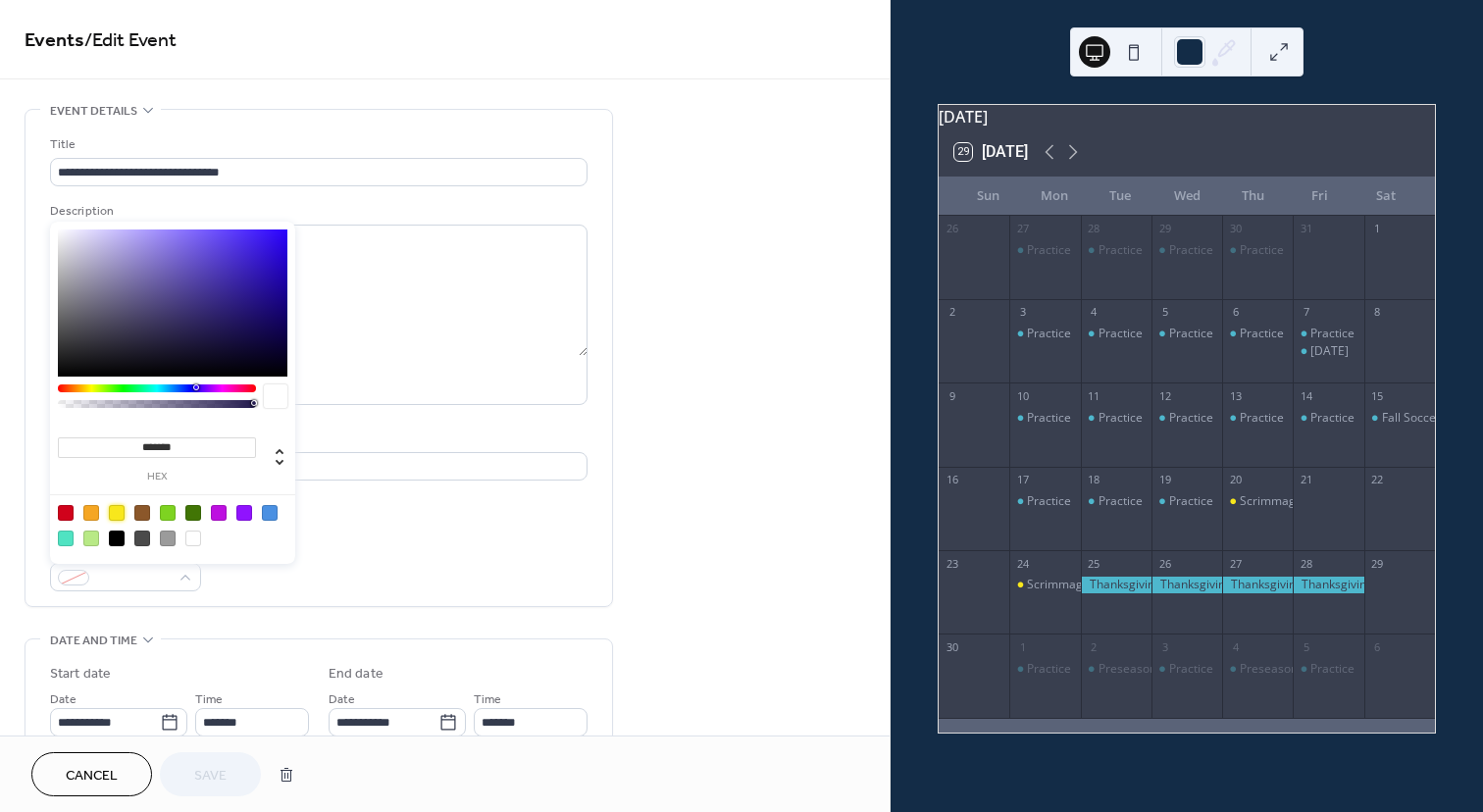 click at bounding box center (117, 513) 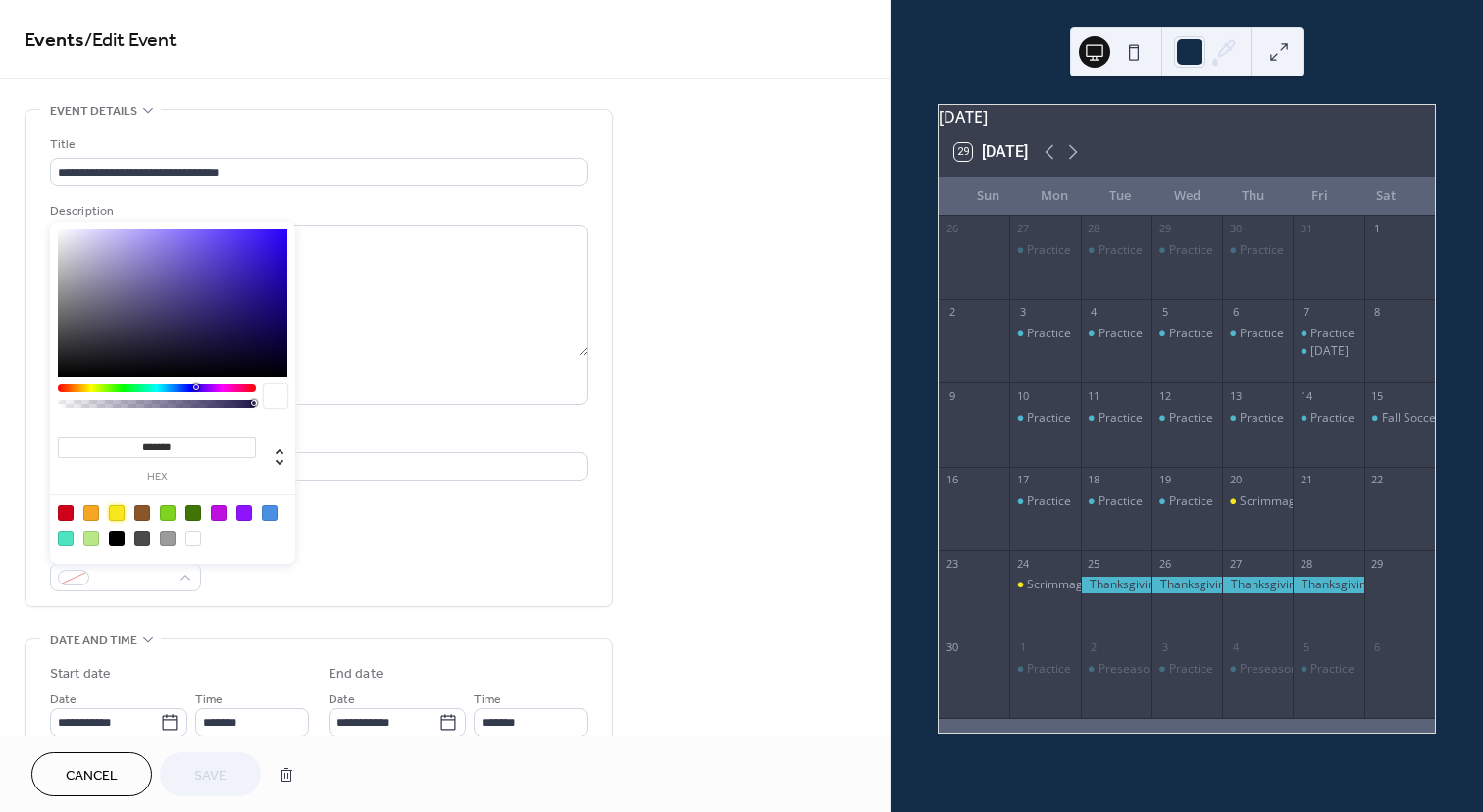 type on "*******" 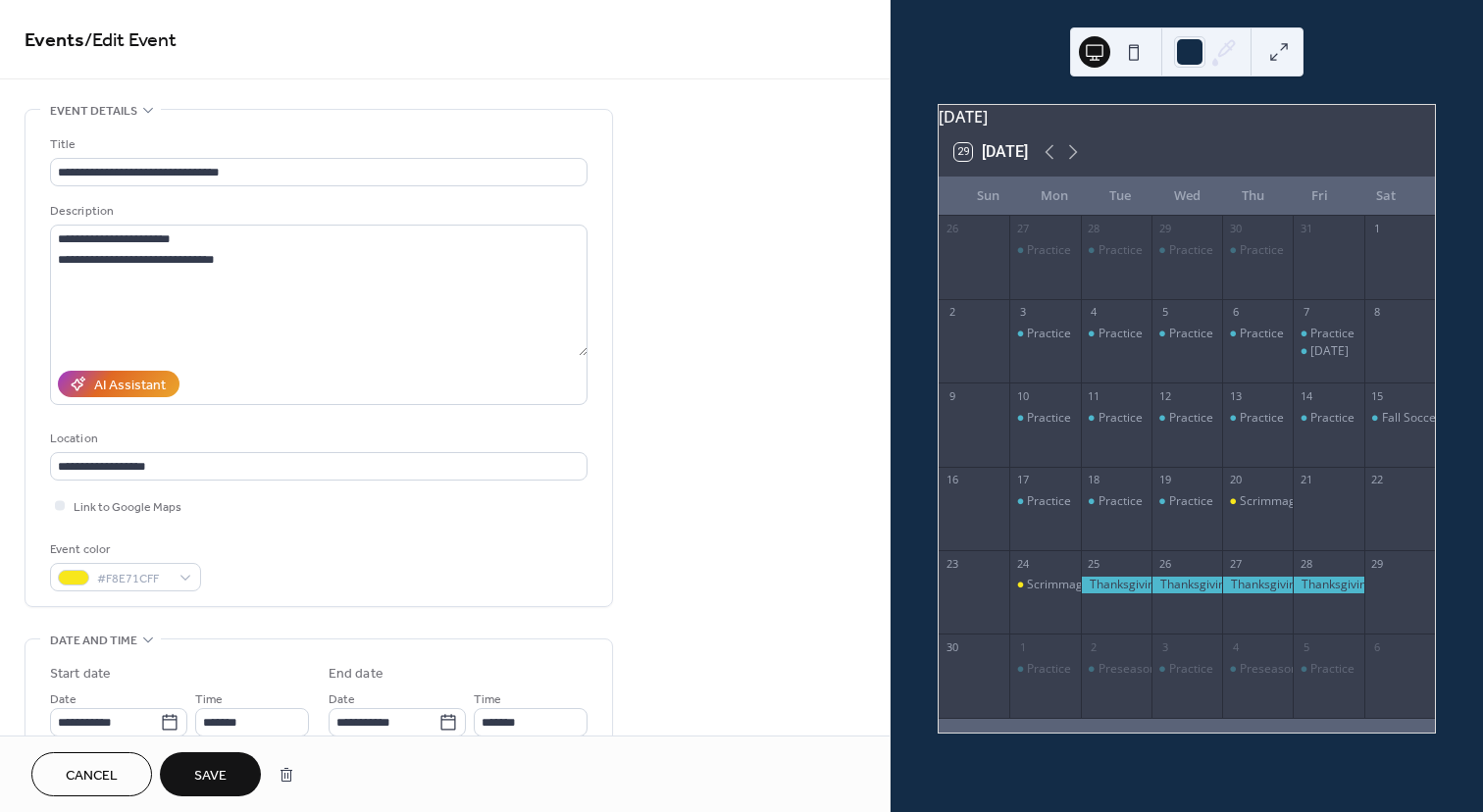 click on "Save" at bounding box center [210, 776] 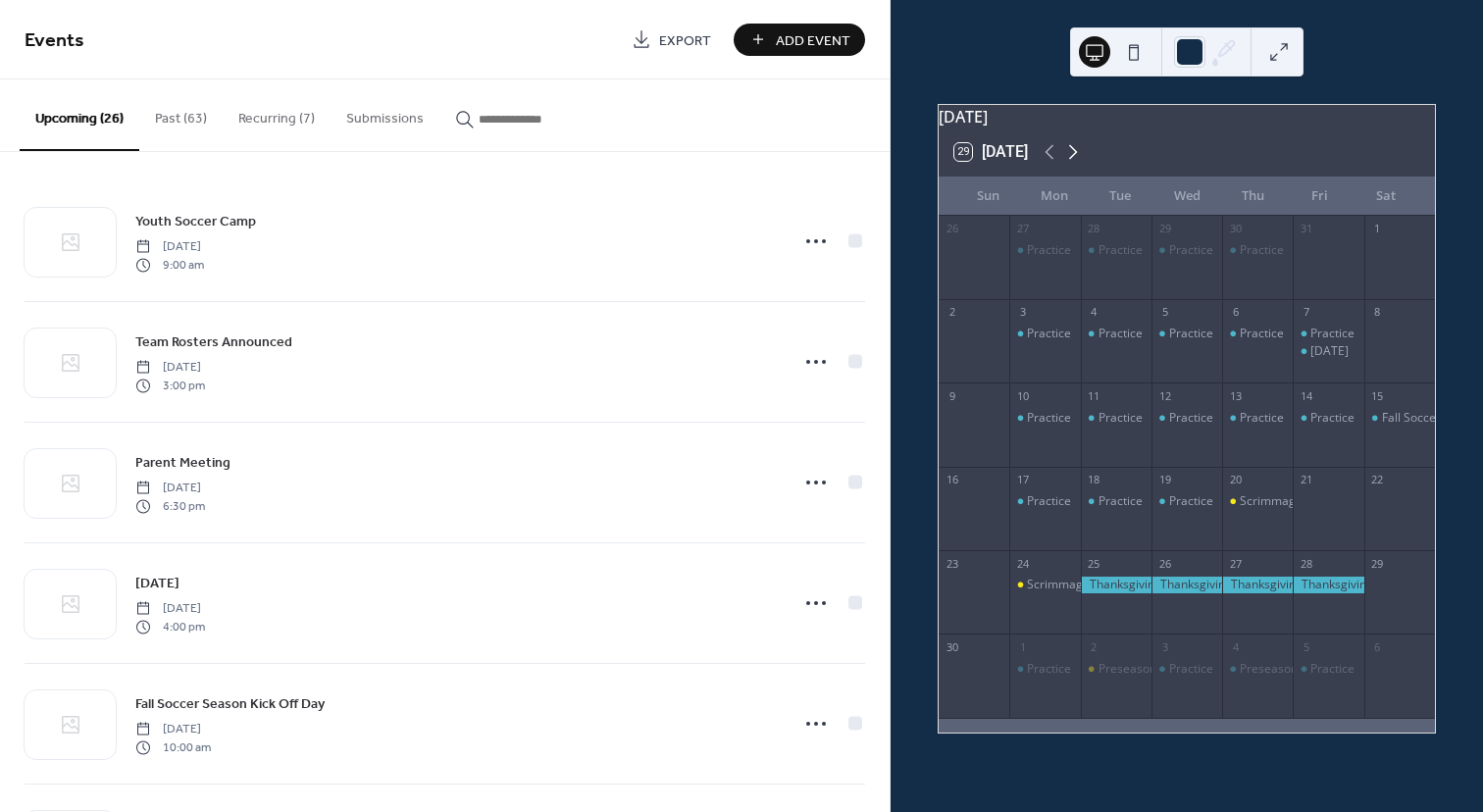 click 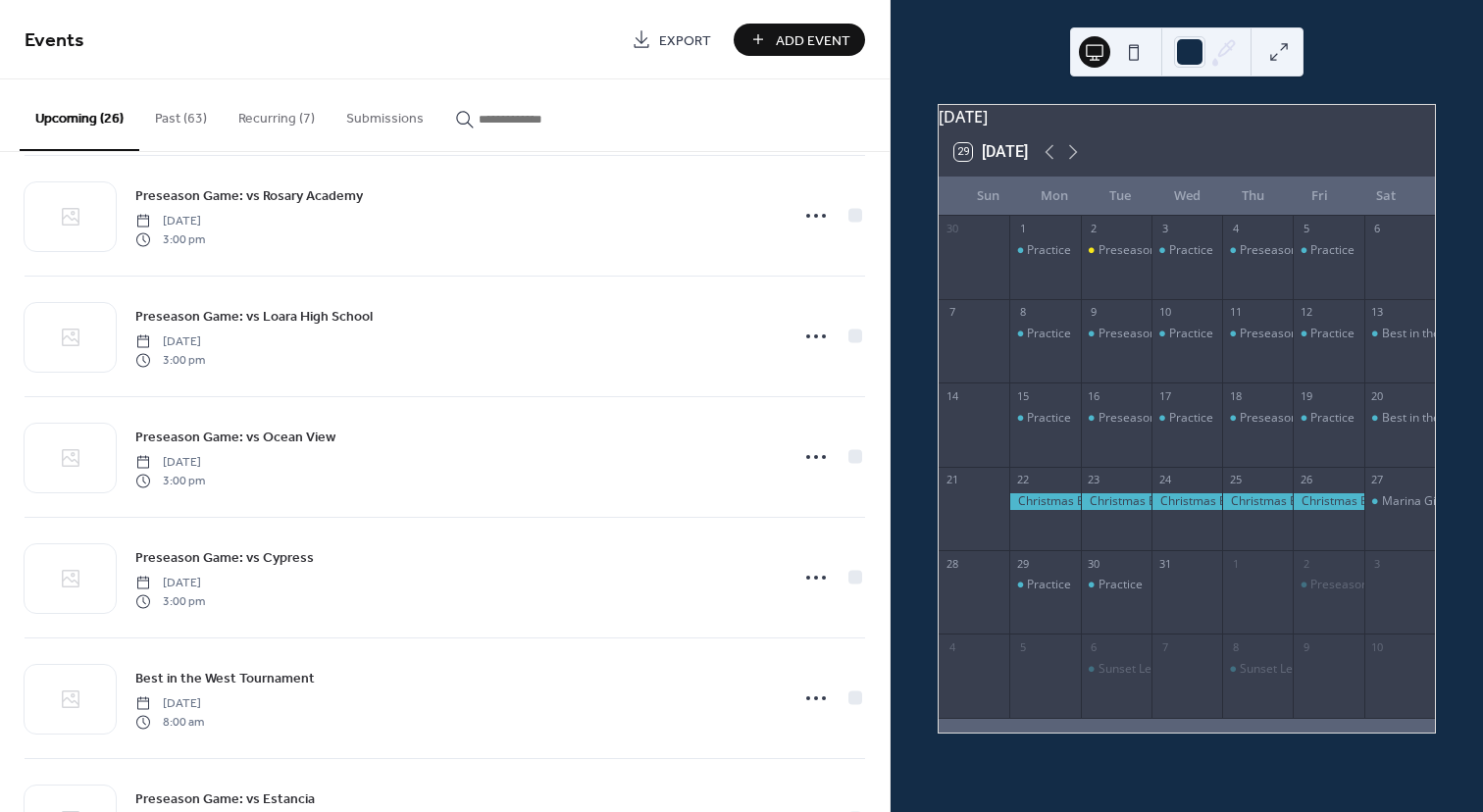 scroll, scrollTop: 867, scrollLeft: 0, axis: vertical 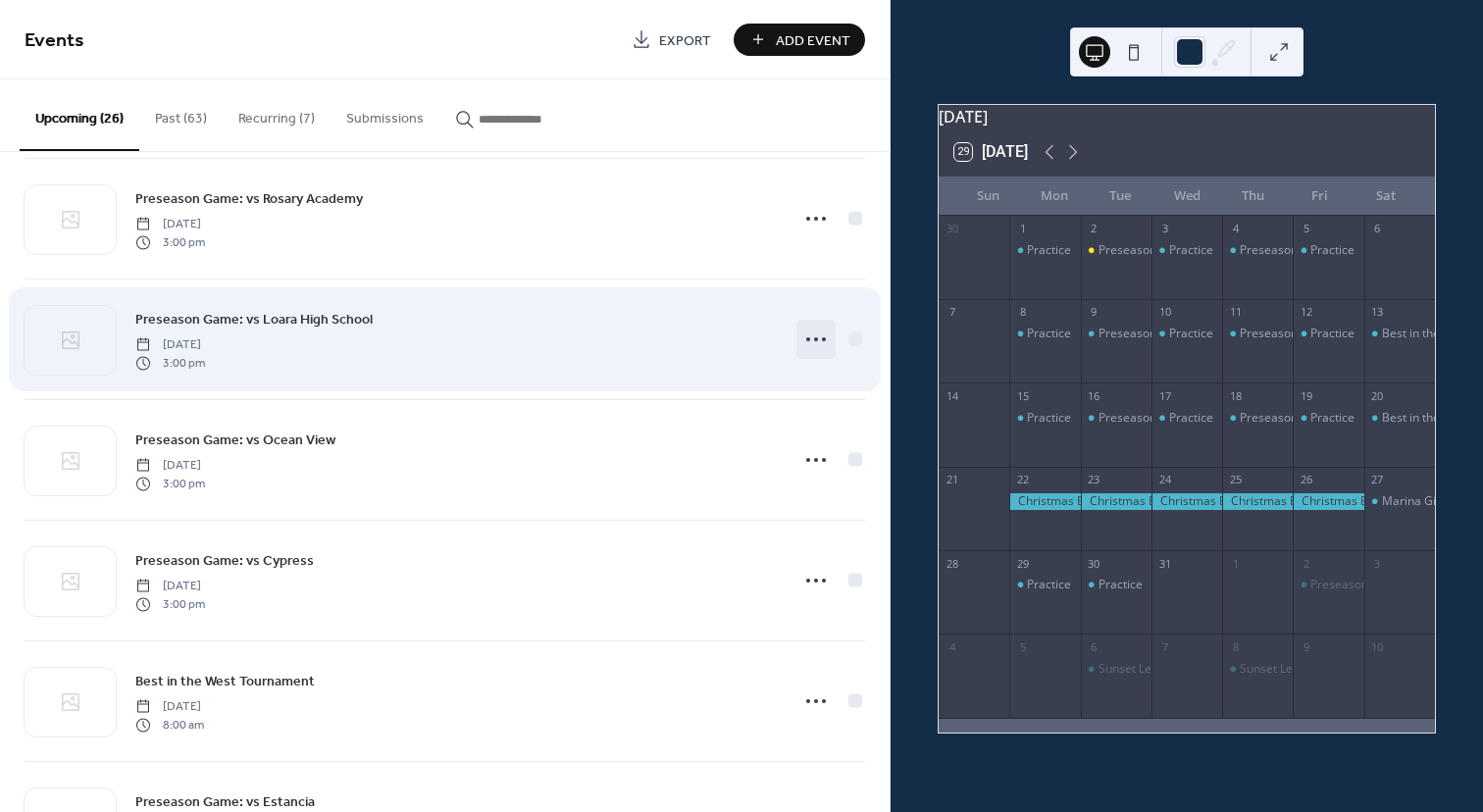 click 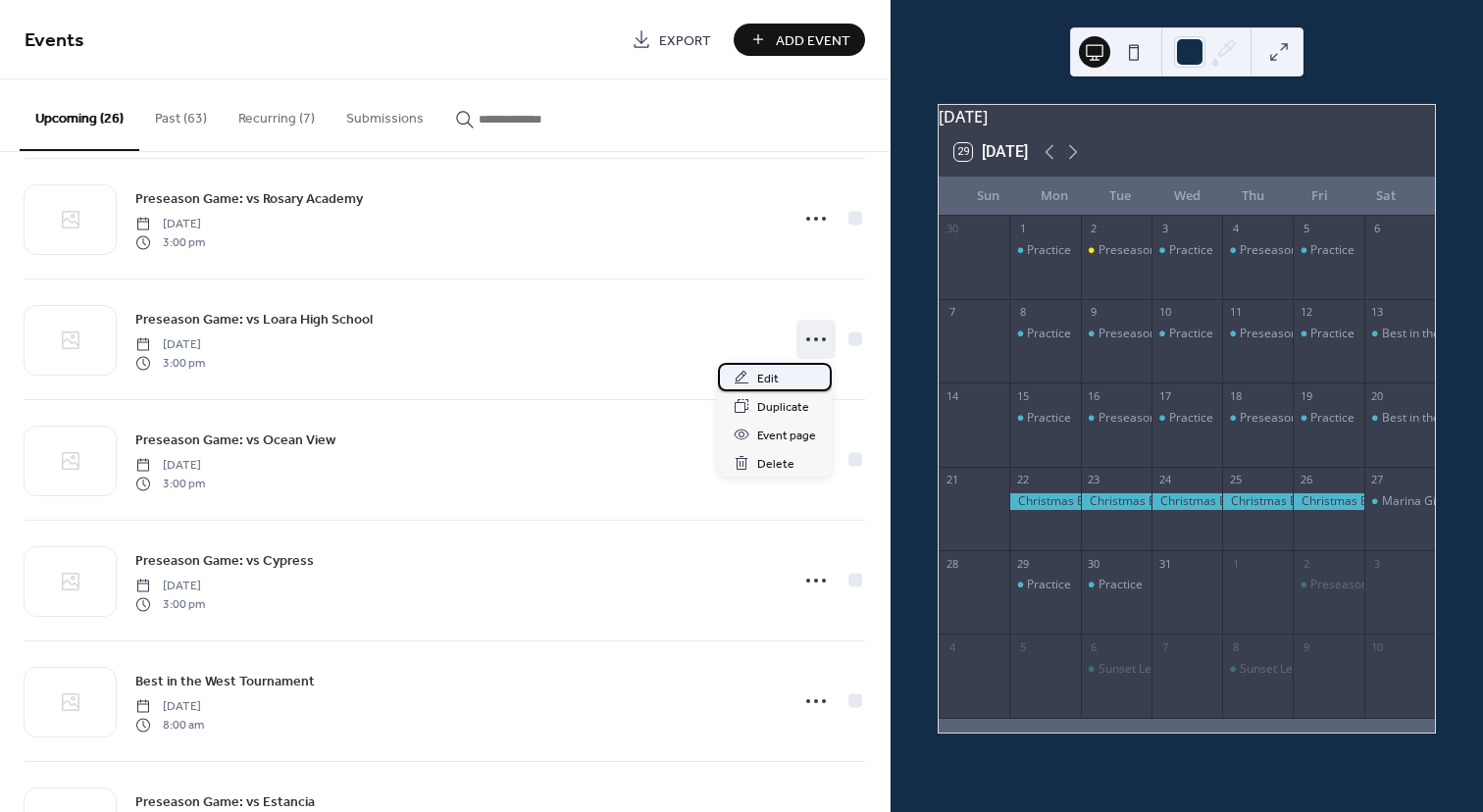 click on "Edit" at bounding box center (768, 379) 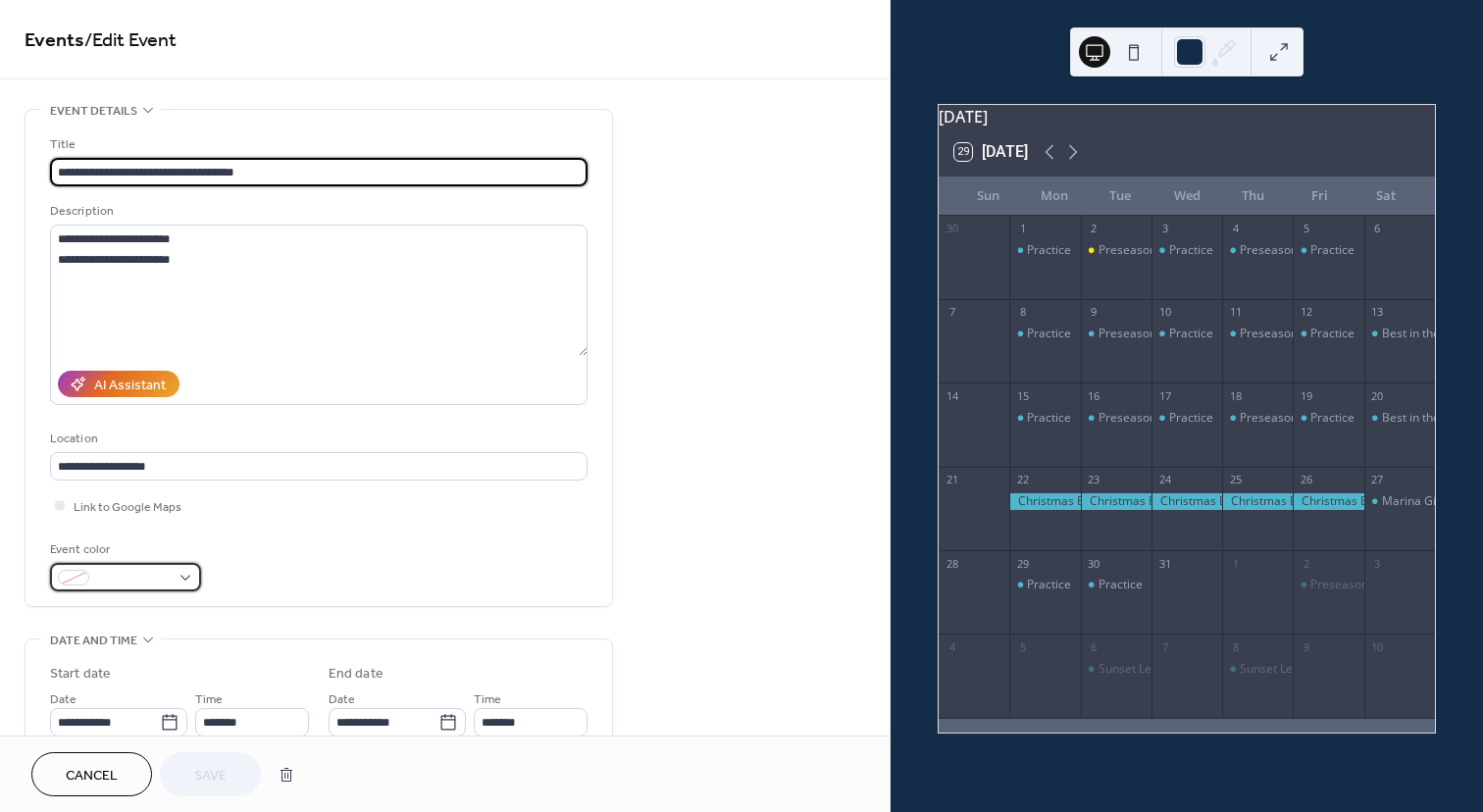 click at bounding box center [133, 579] 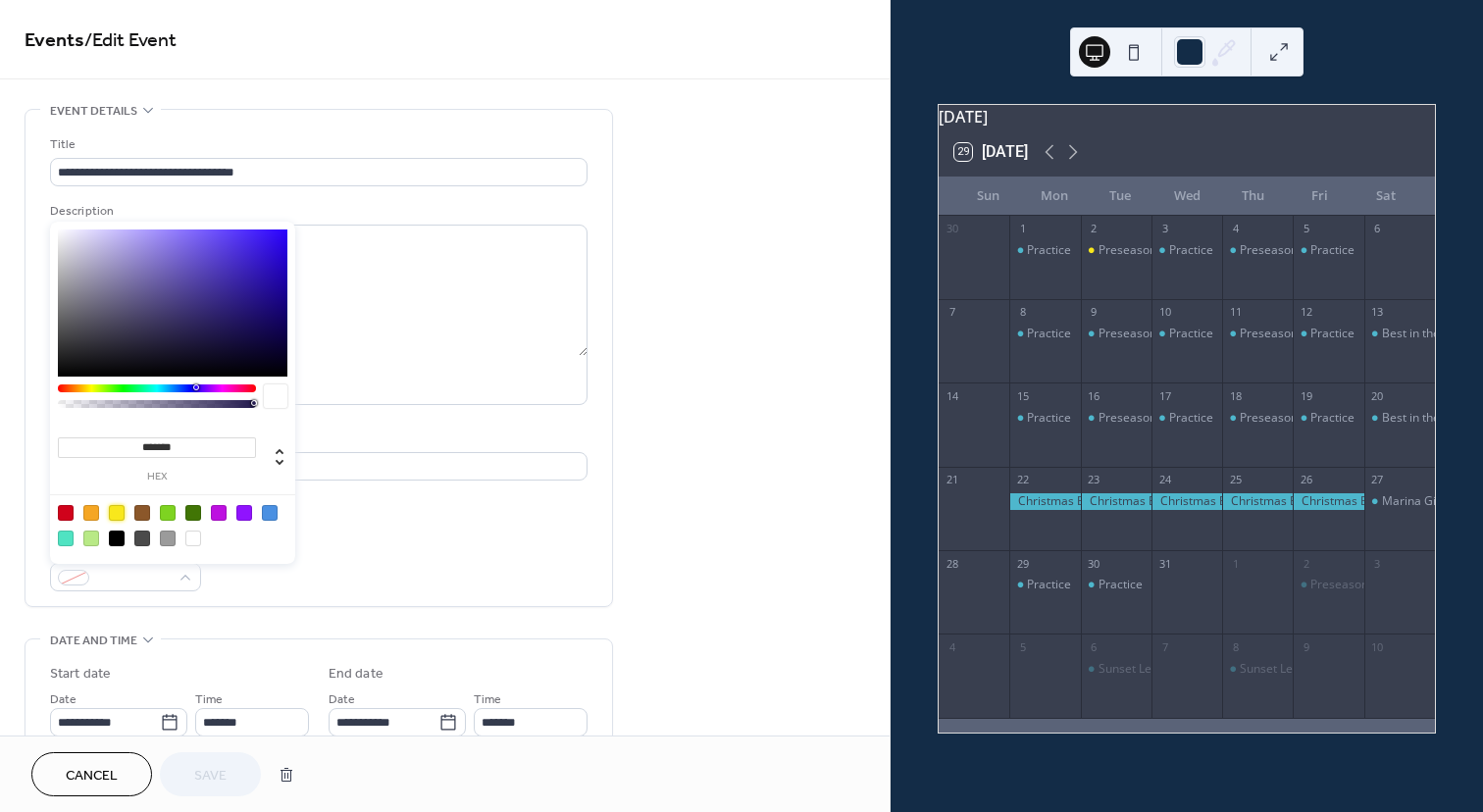 click at bounding box center [117, 513] 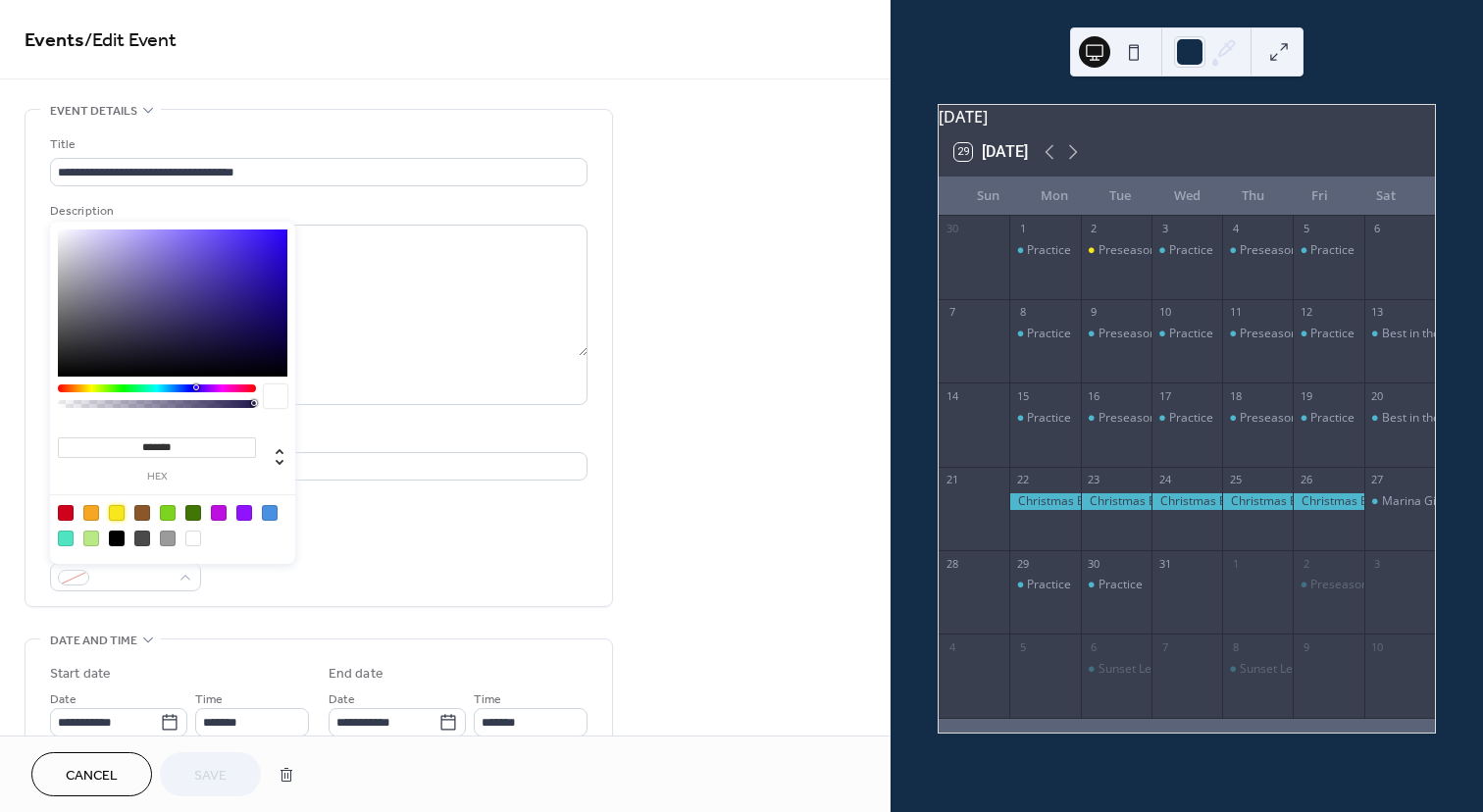 type on "*******" 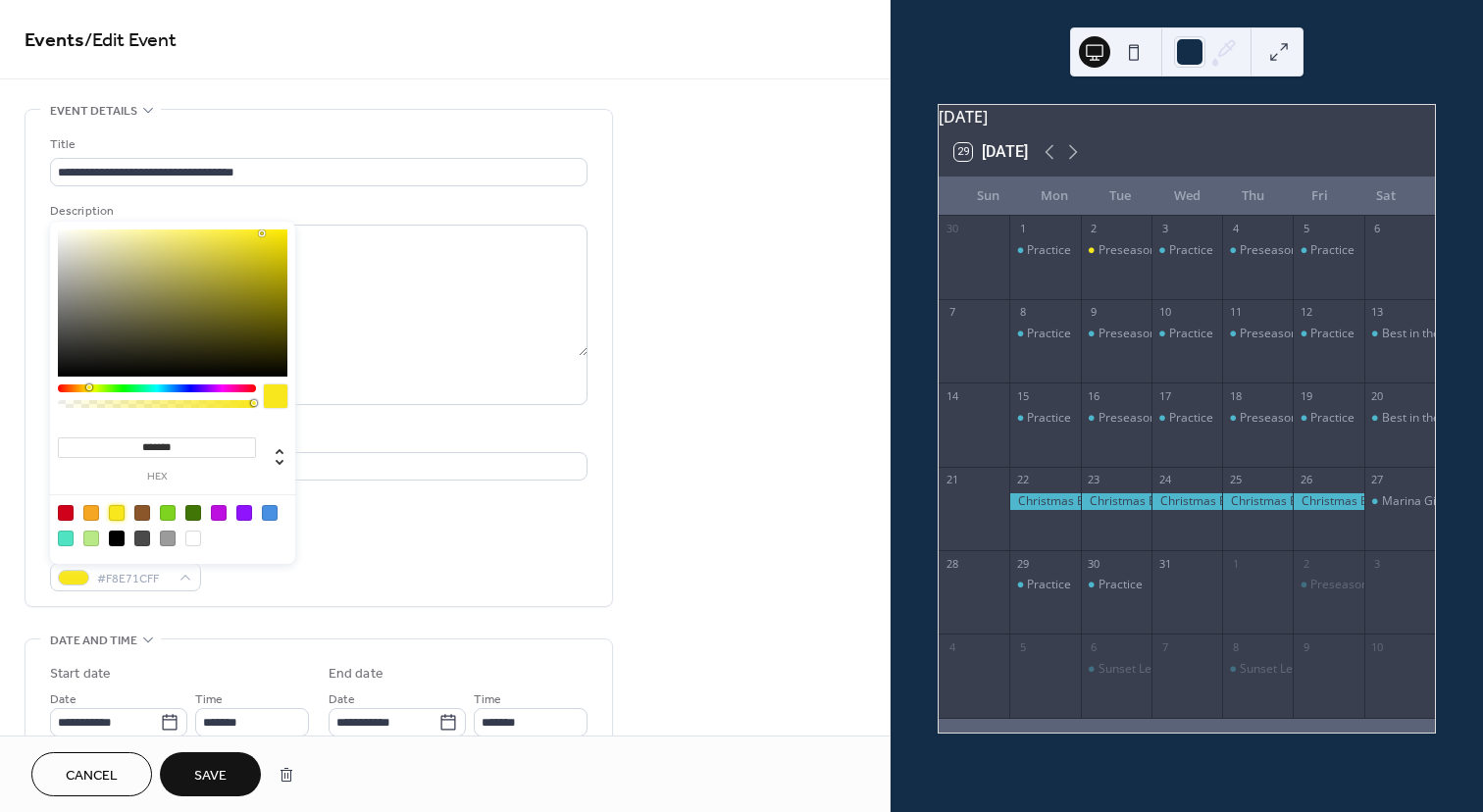 click on "Save" at bounding box center (210, 774) 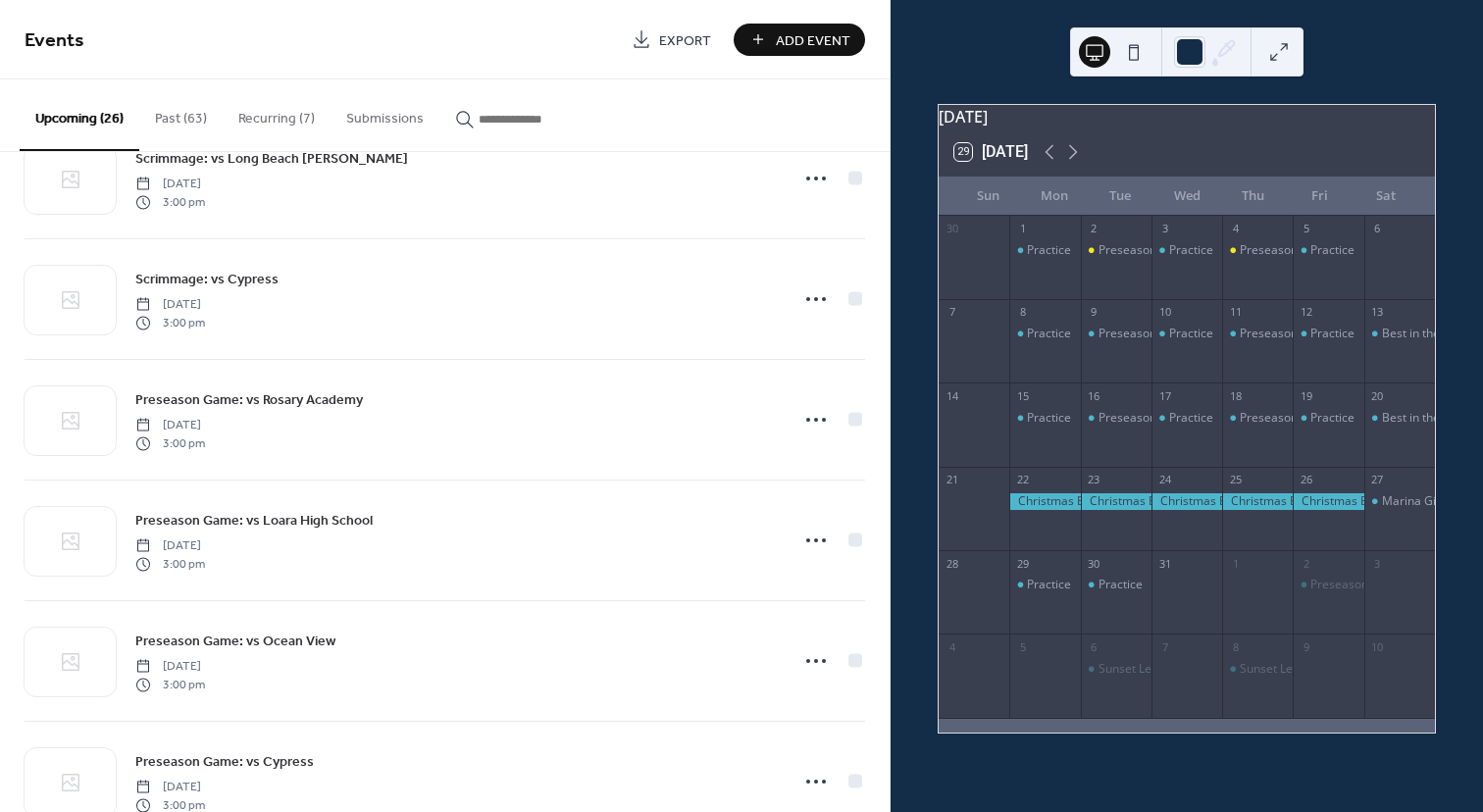 scroll, scrollTop: 670, scrollLeft: 0, axis: vertical 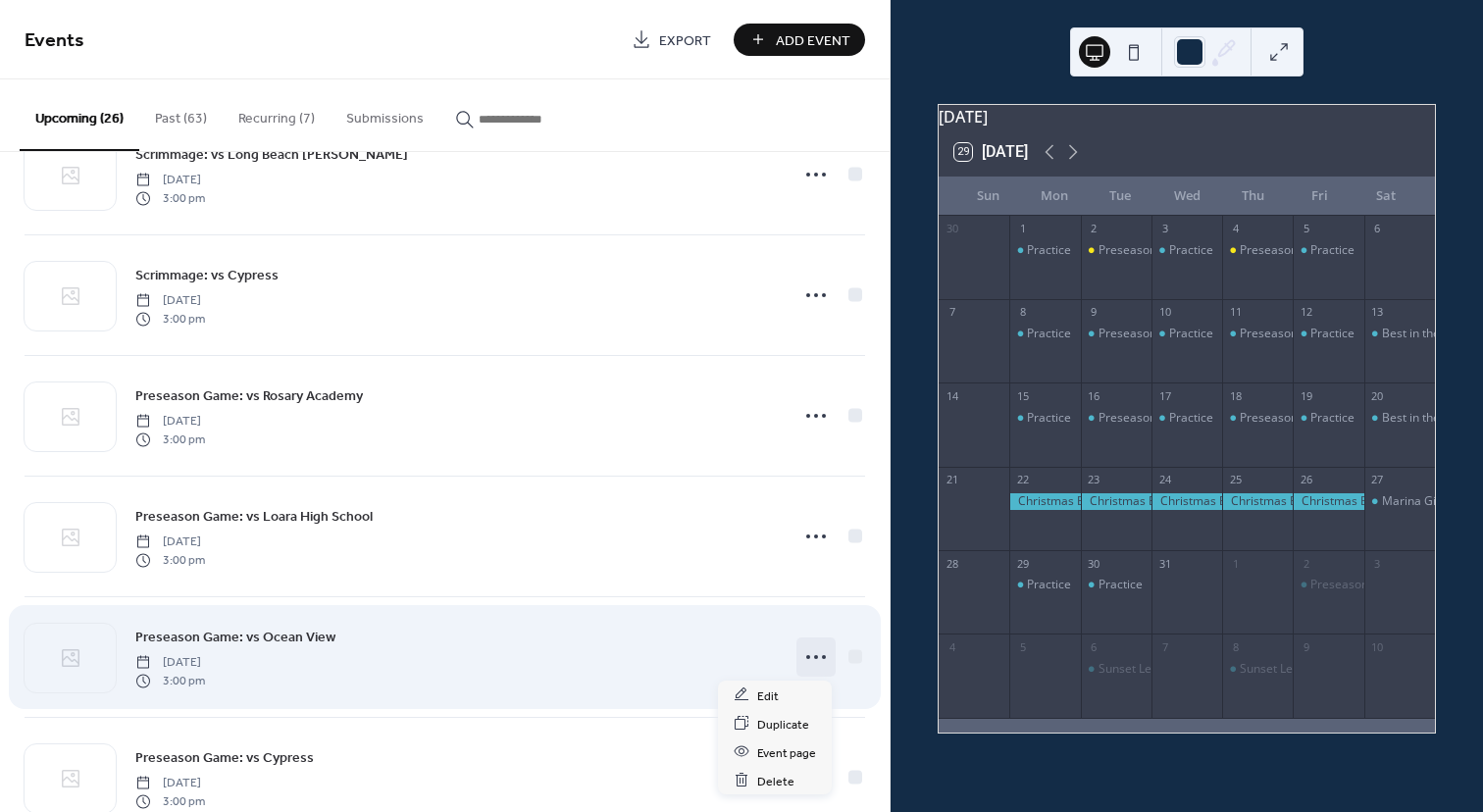 click 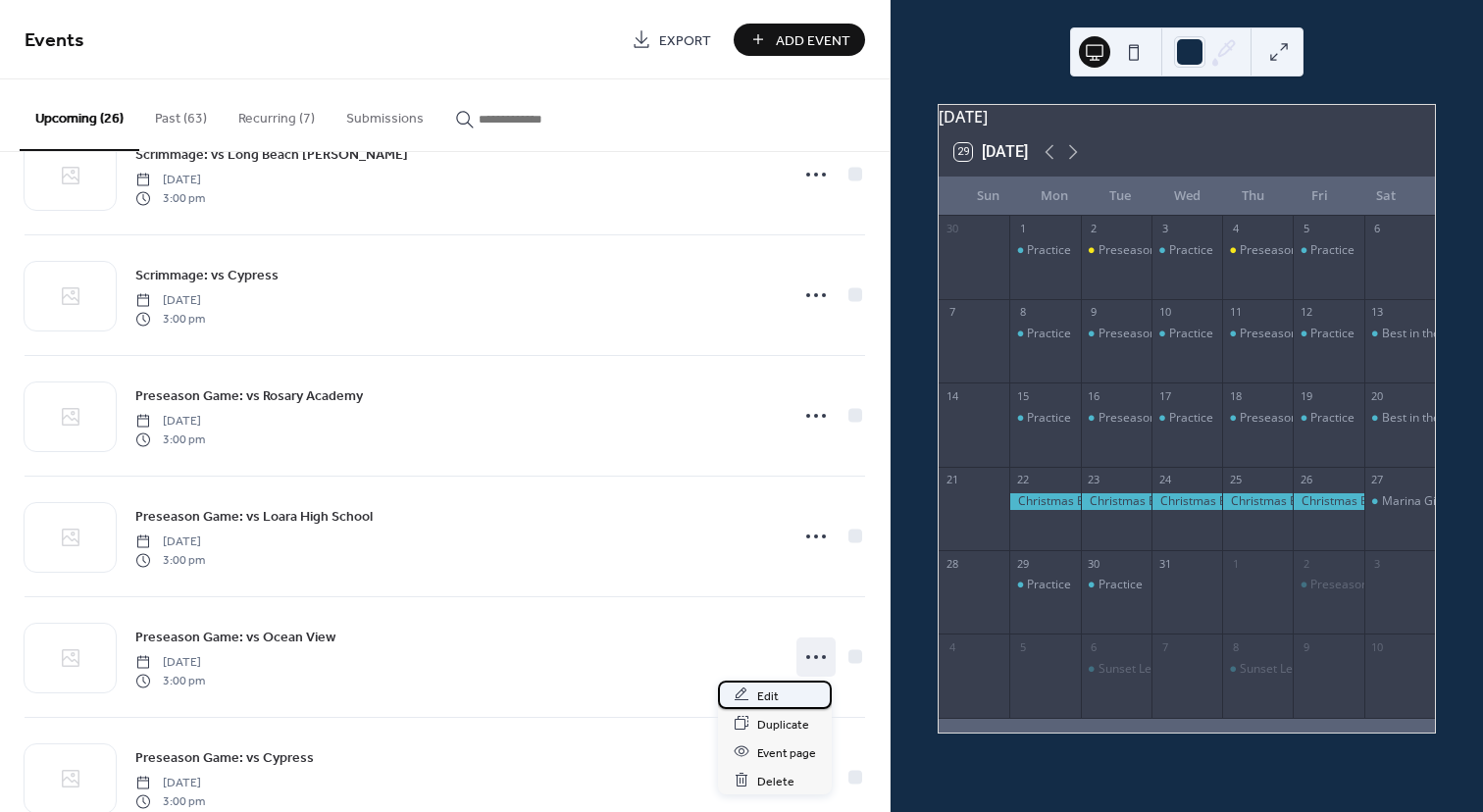 click on "Edit" at bounding box center (775, 694) 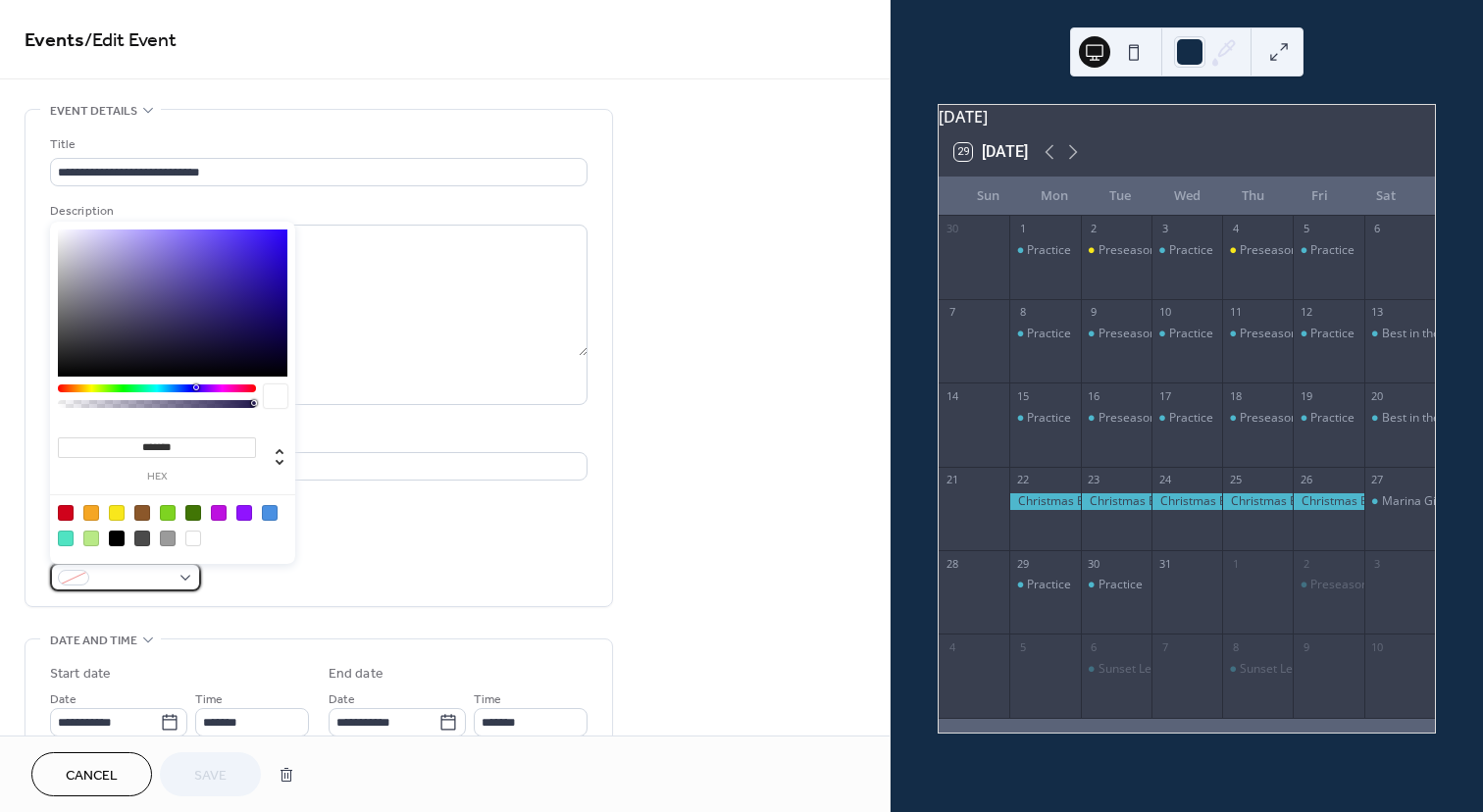 click at bounding box center (133, 579) 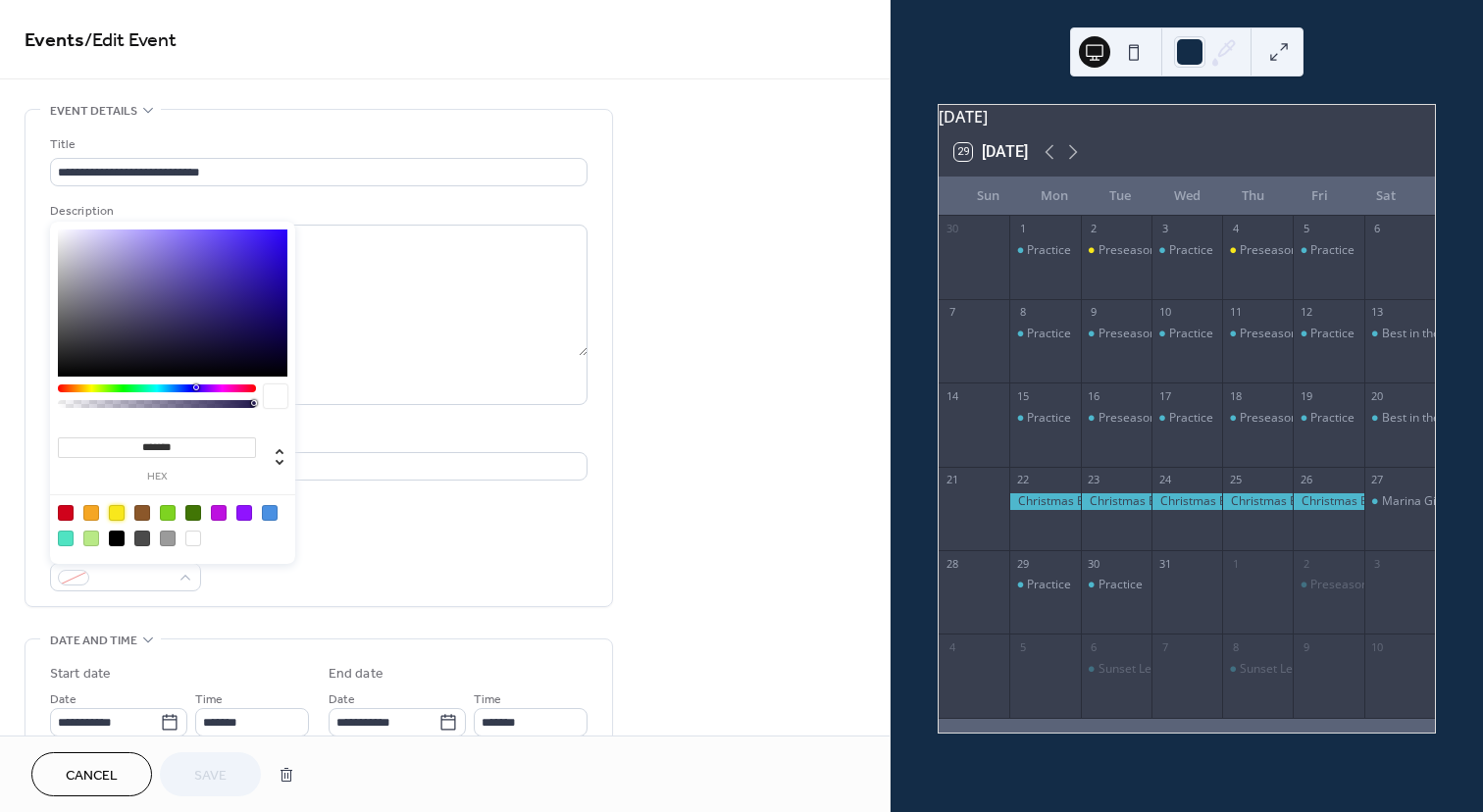 click at bounding box center (117, 513) 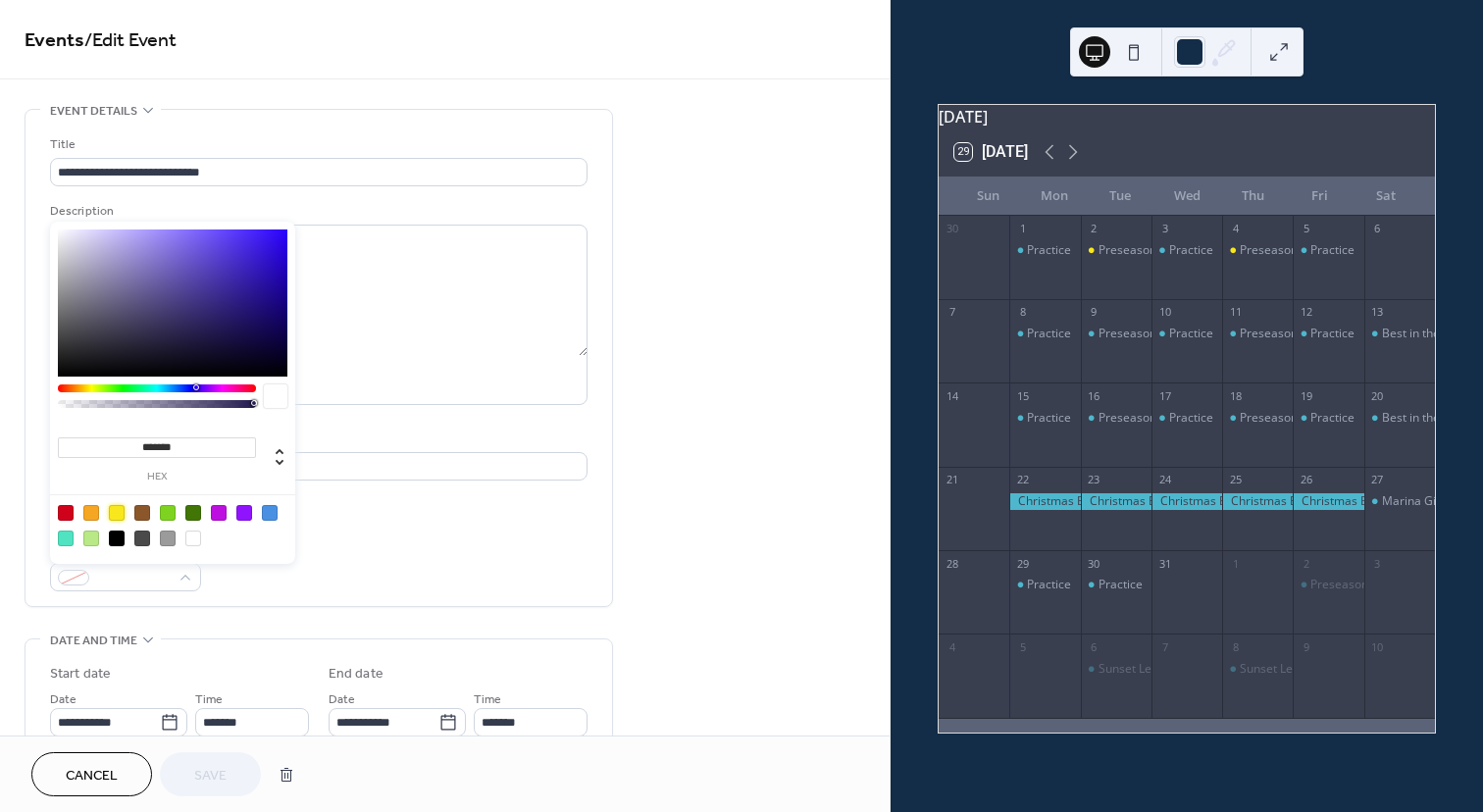 type on "*******" 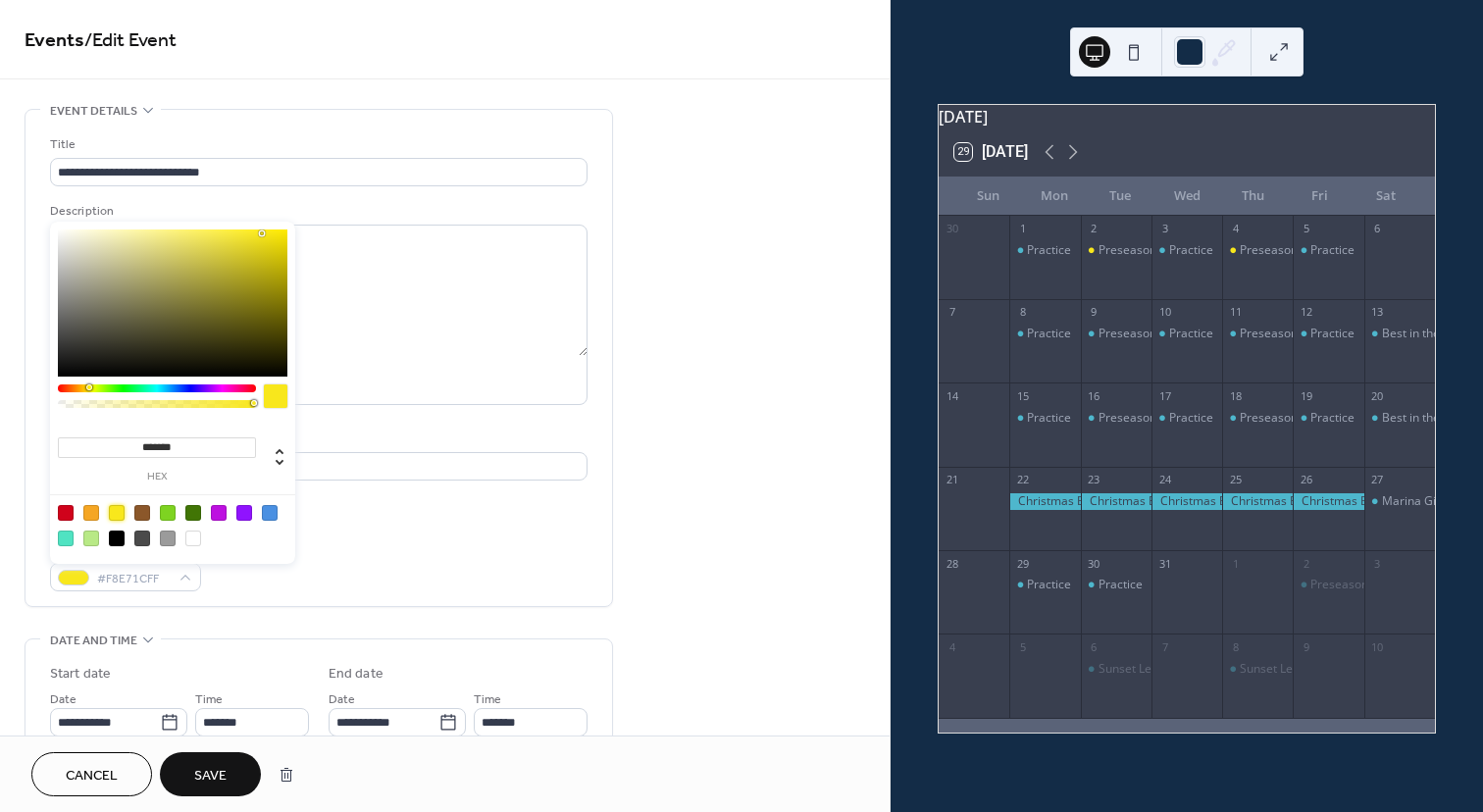click on "Save" at bounding box center [210, 774] 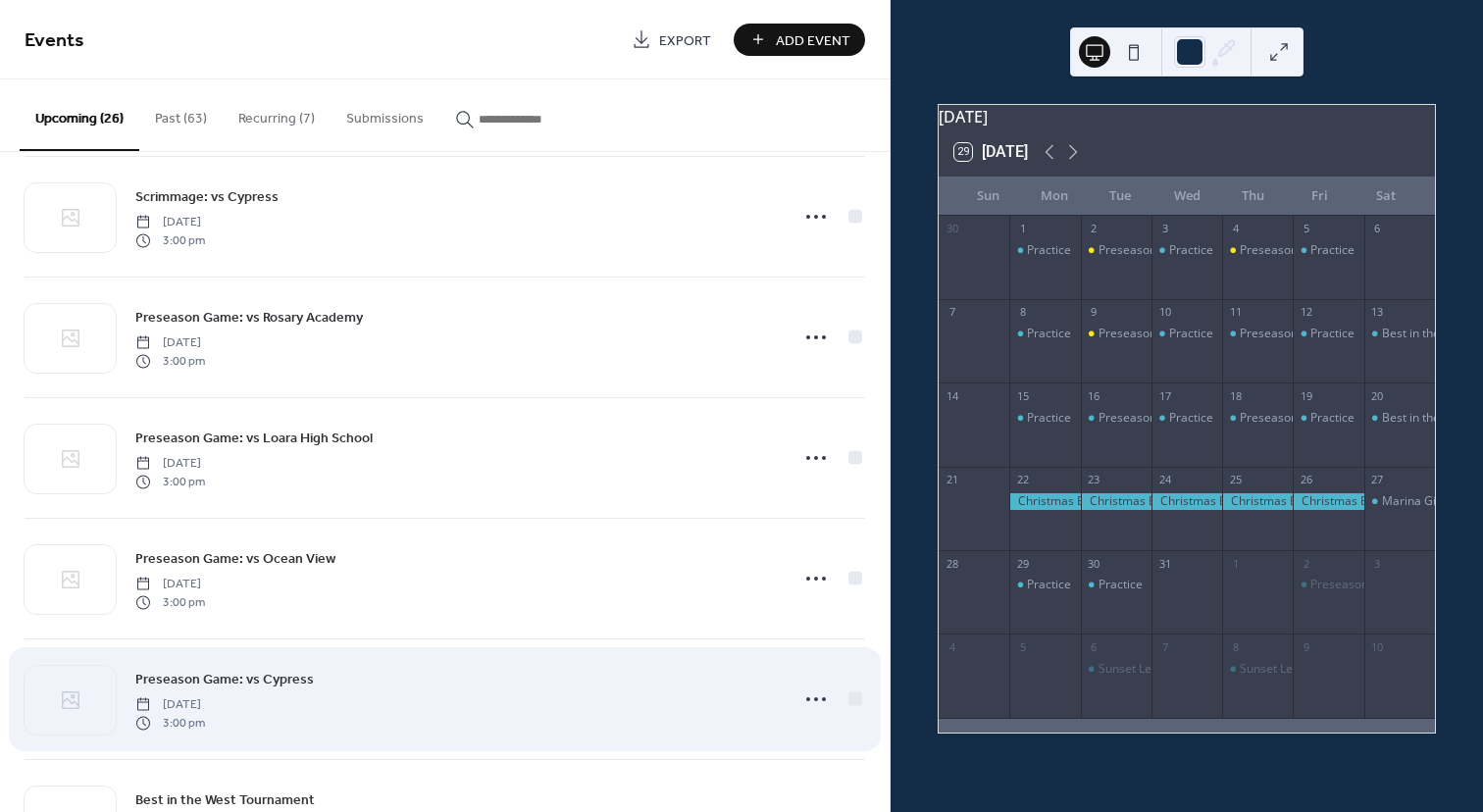 scroll, scrollTop: 749, scrollLeft: 0, axis: vertical 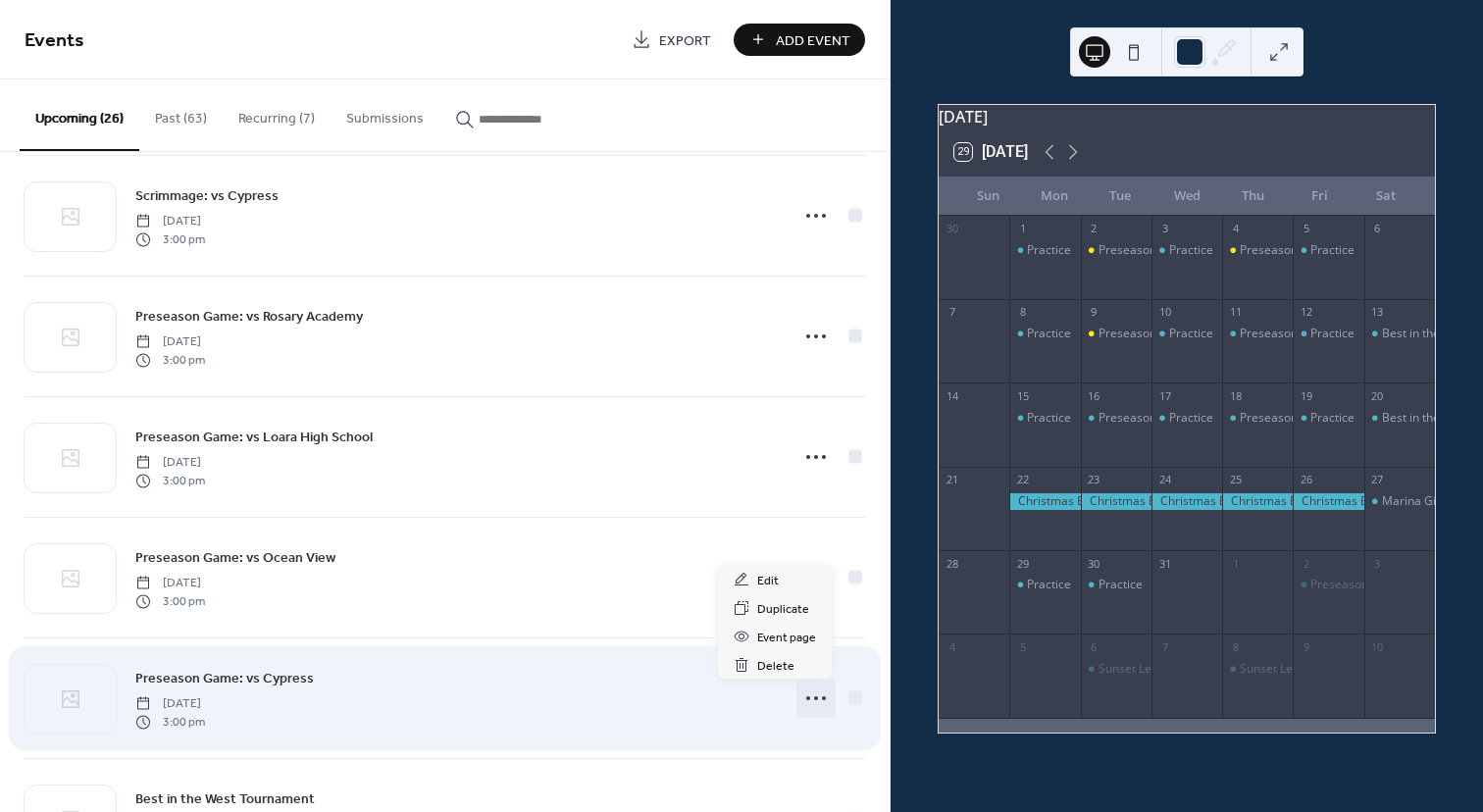 click 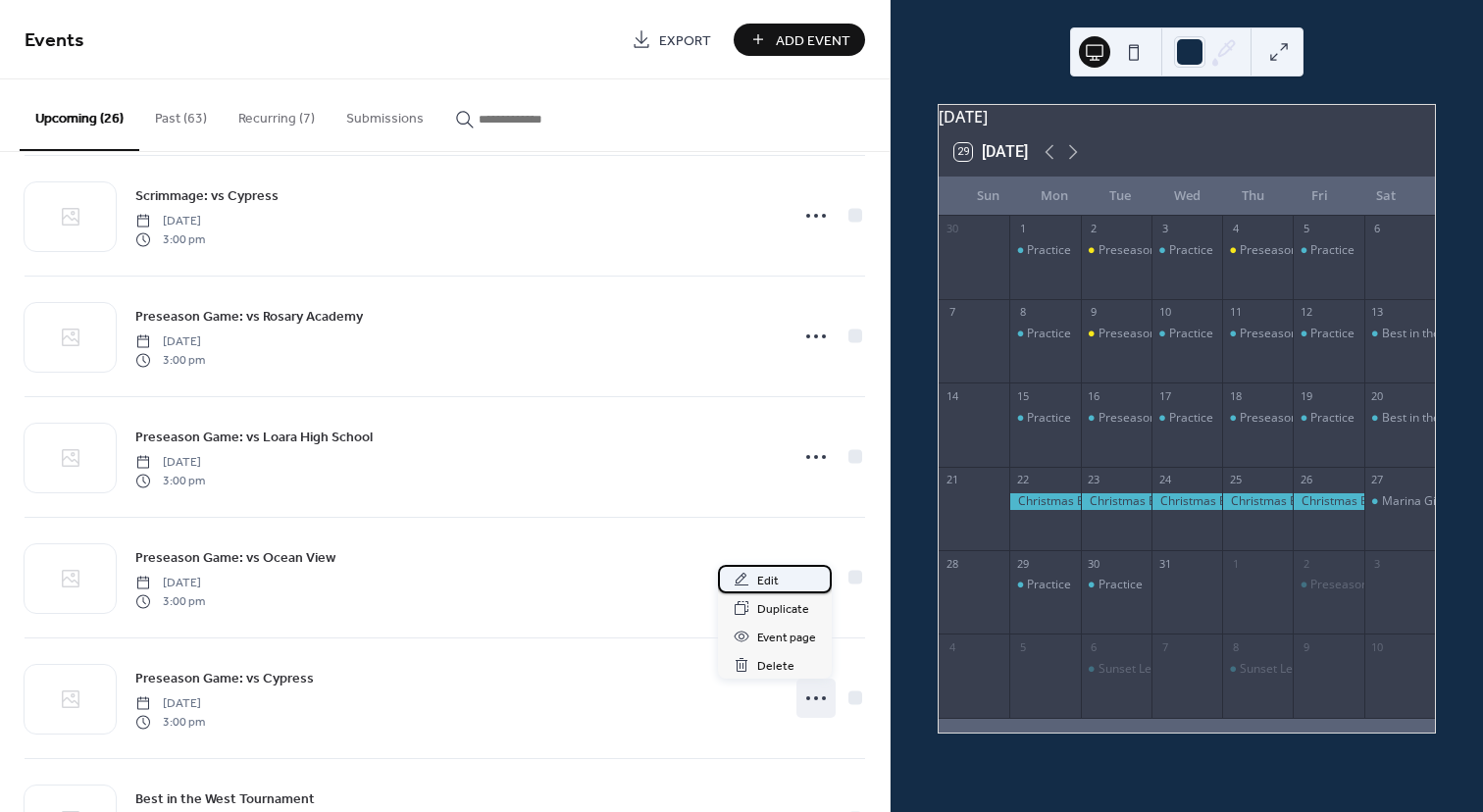 click on "Edit" at bounding box center [768, 581] 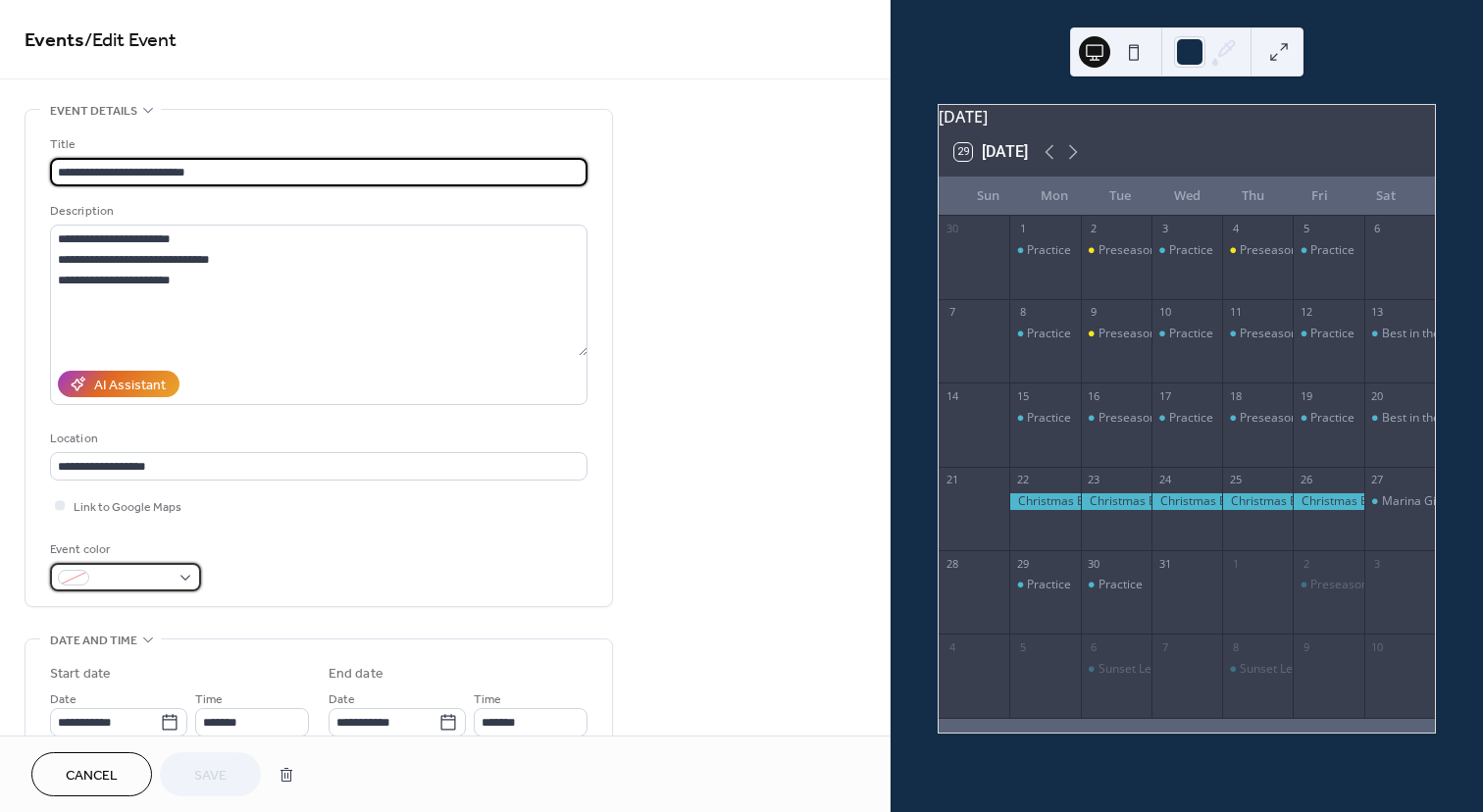 click at bounding box center [133, 579] 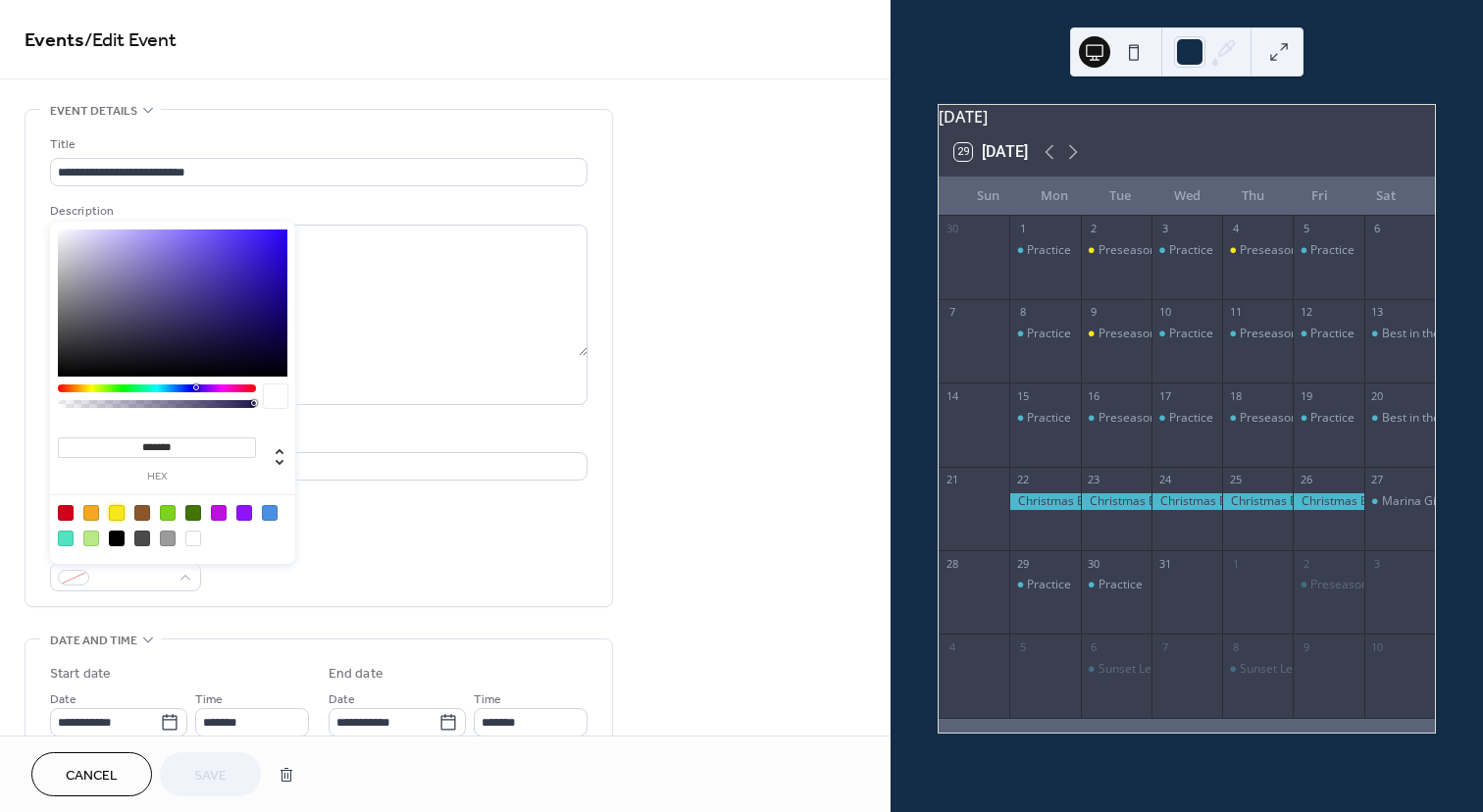 click at bounding box center (117, 513) 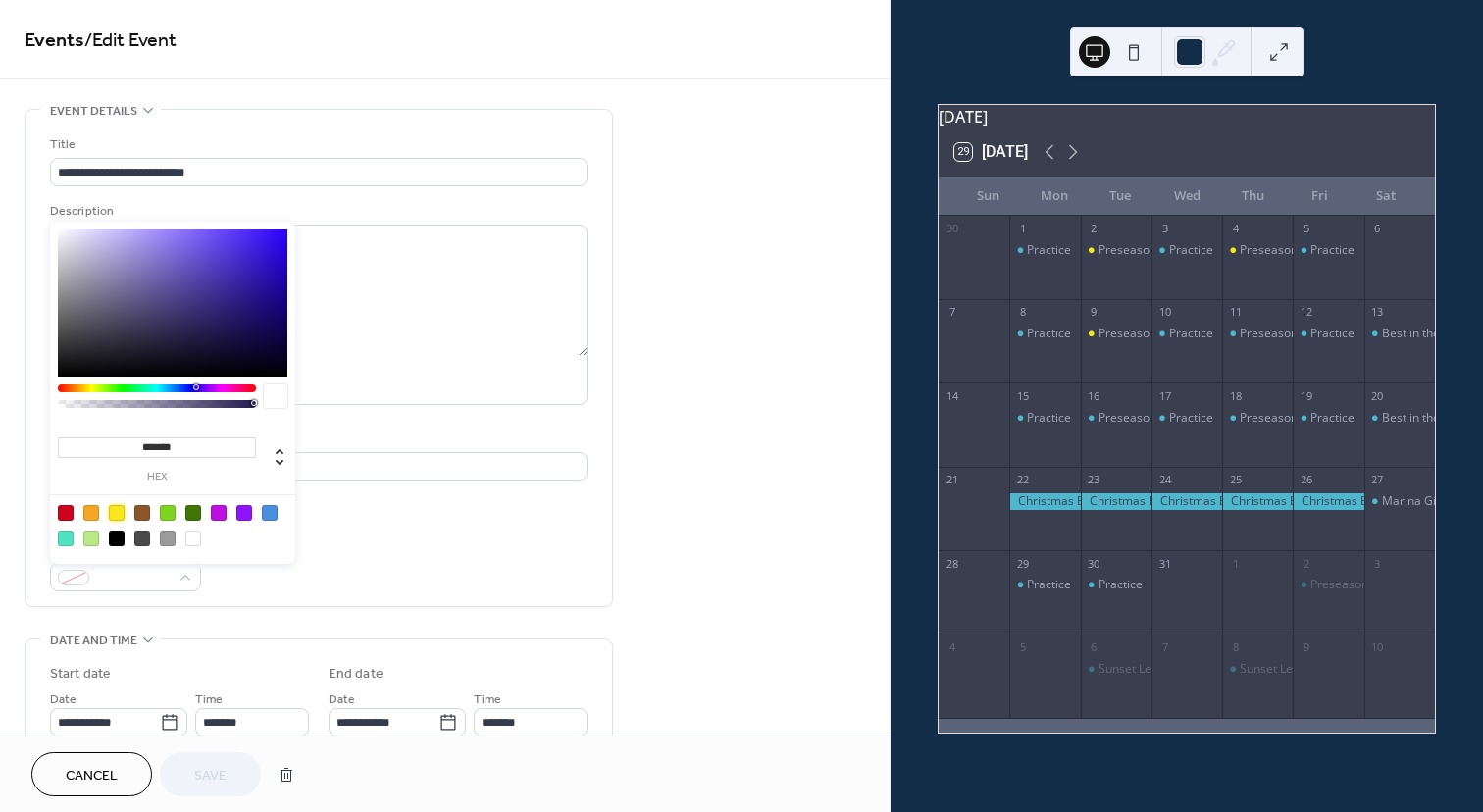 type on "*******" 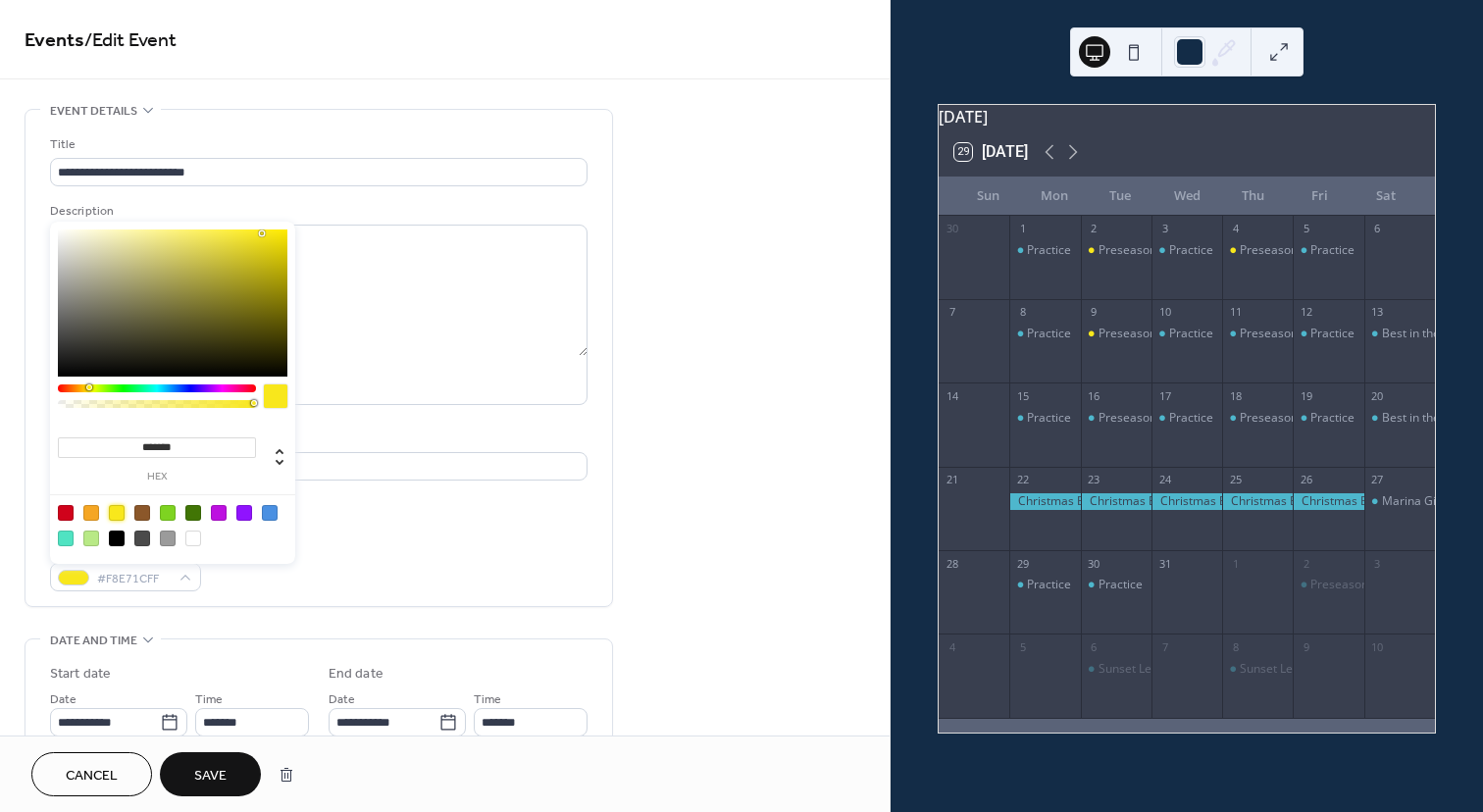 click on "Save" at bounding box center (210, 776) 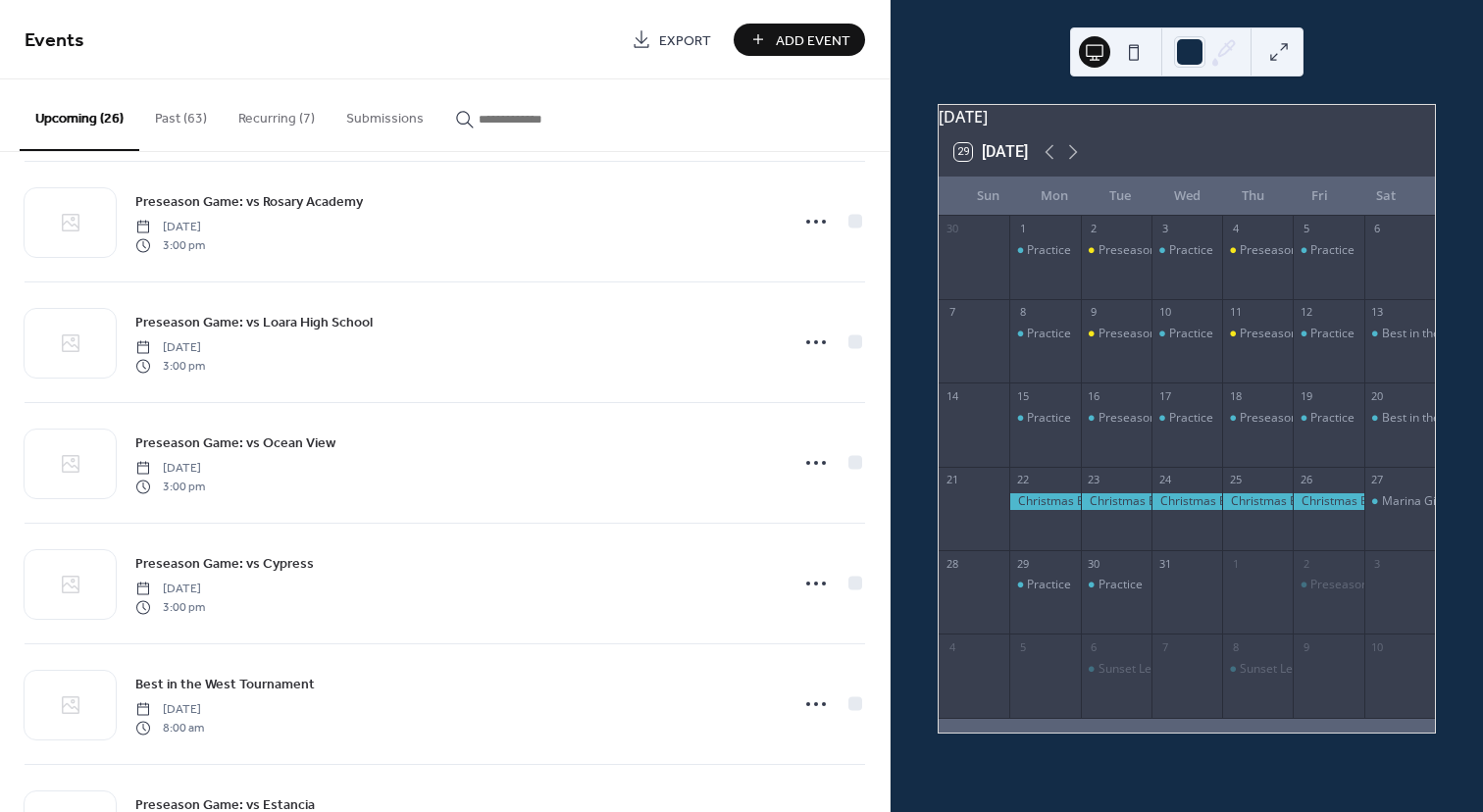 scroll, scrollTop: 869, scrollLeft: 0, axis: vertical 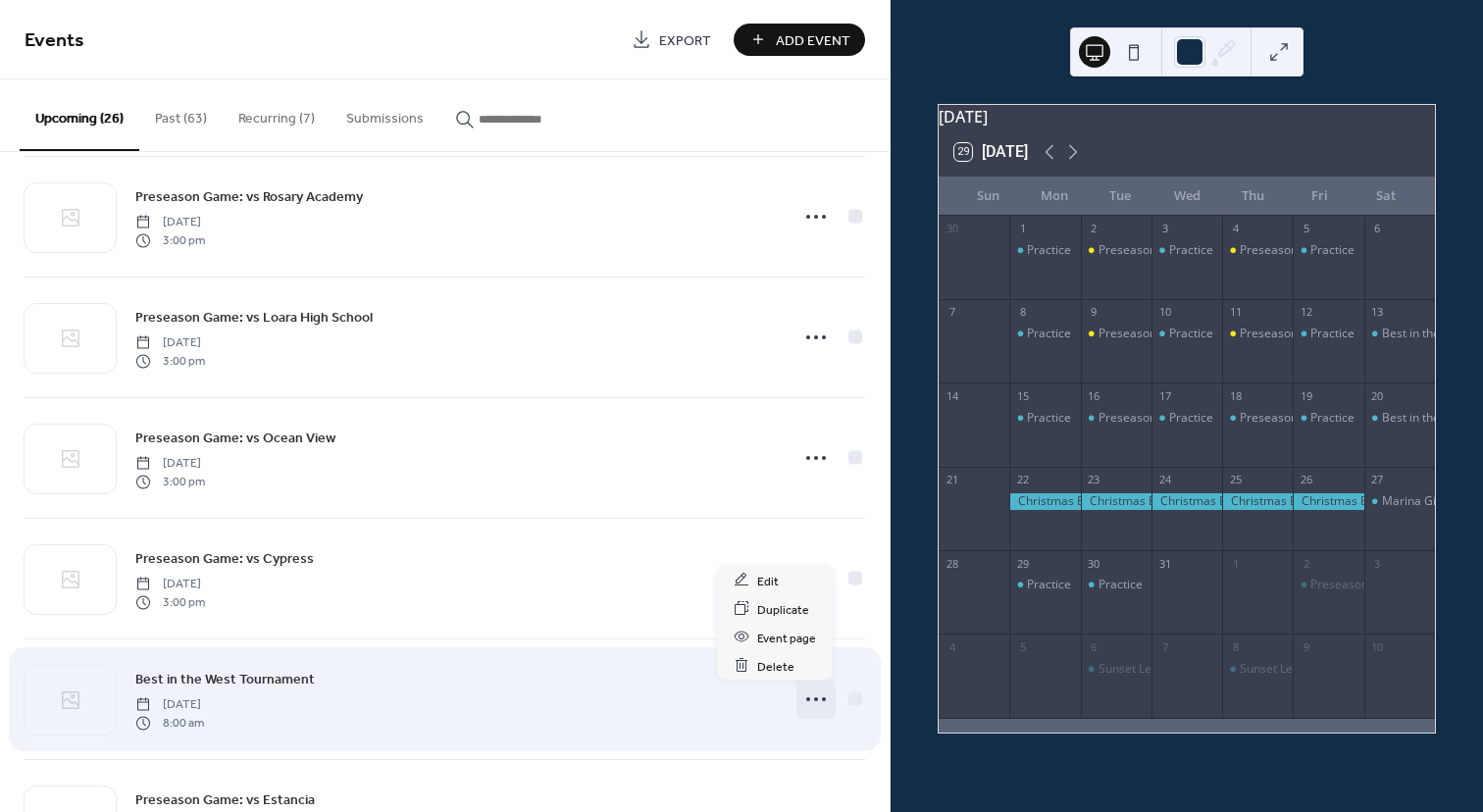 click 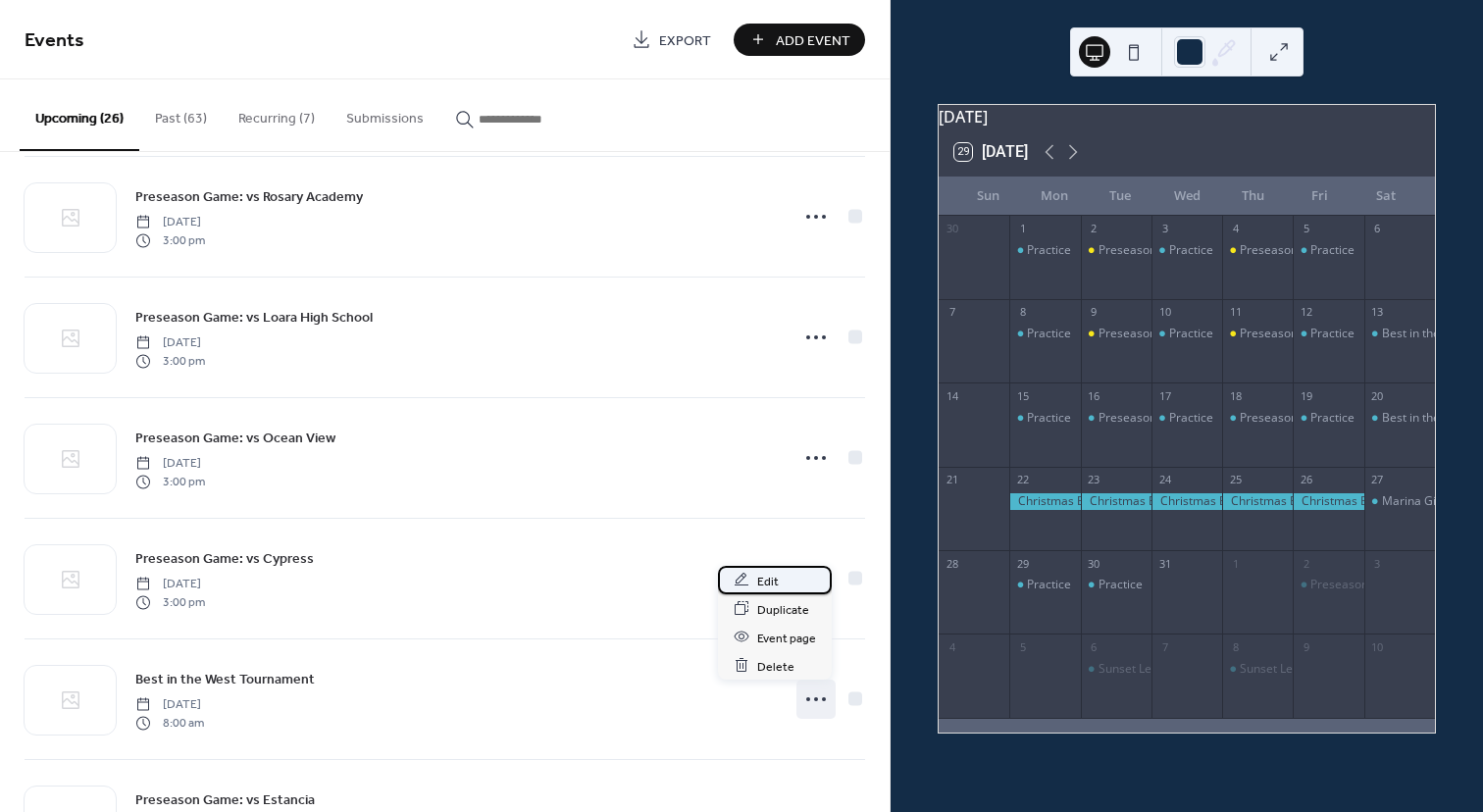 click on "Edit" at bounding box center (768, 581) 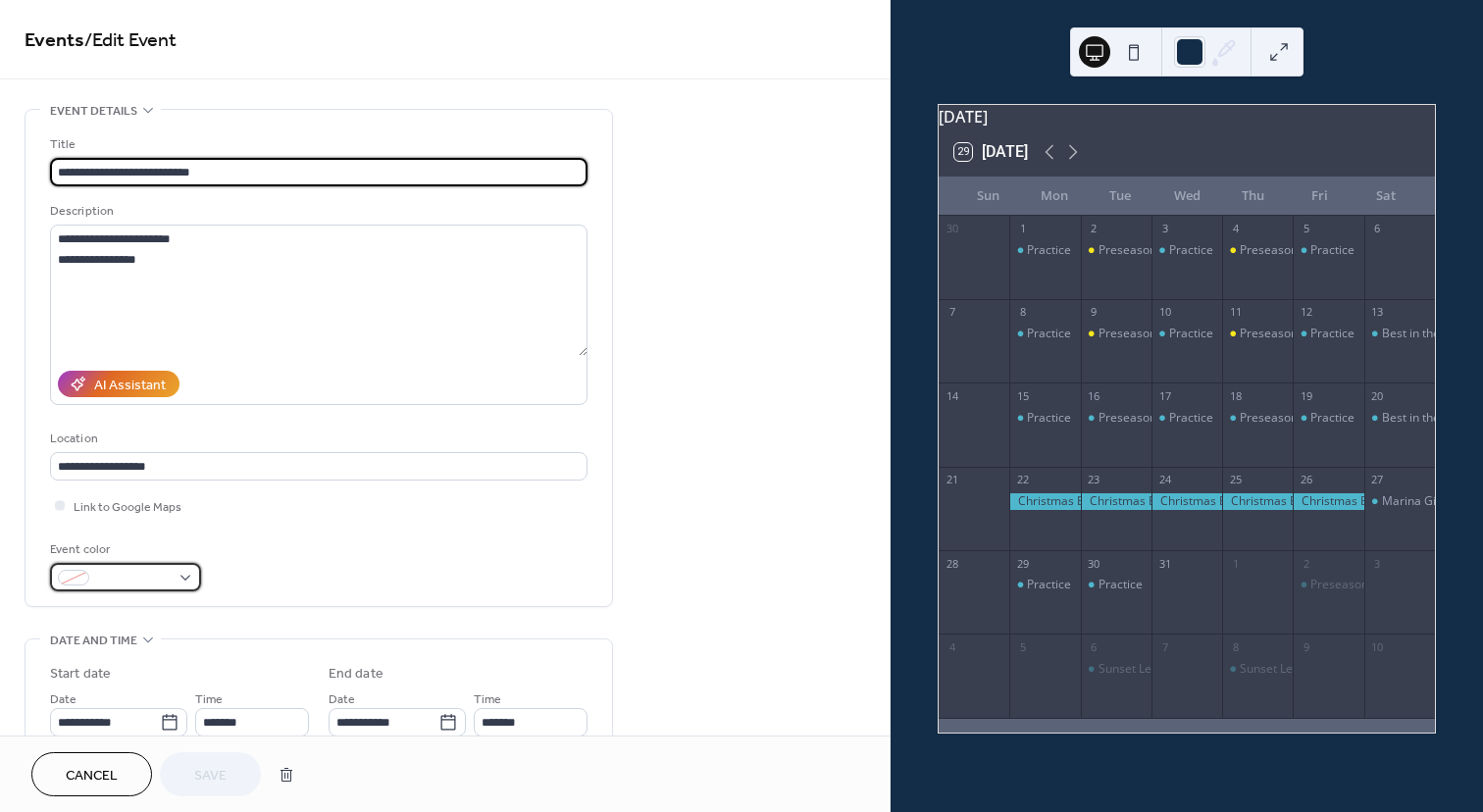 click at bounding box center [126, 577] 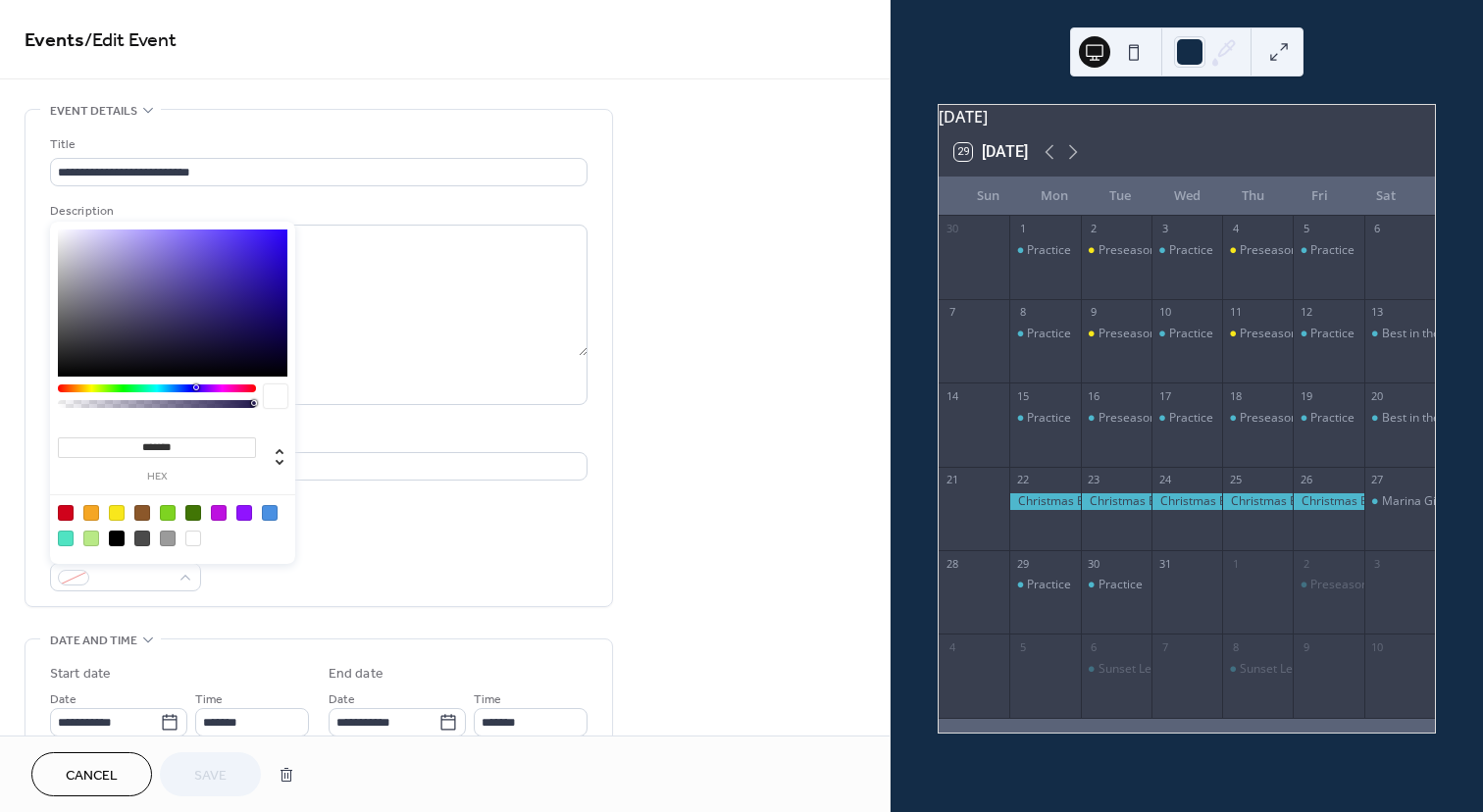 click at bounding box center [117, 513] 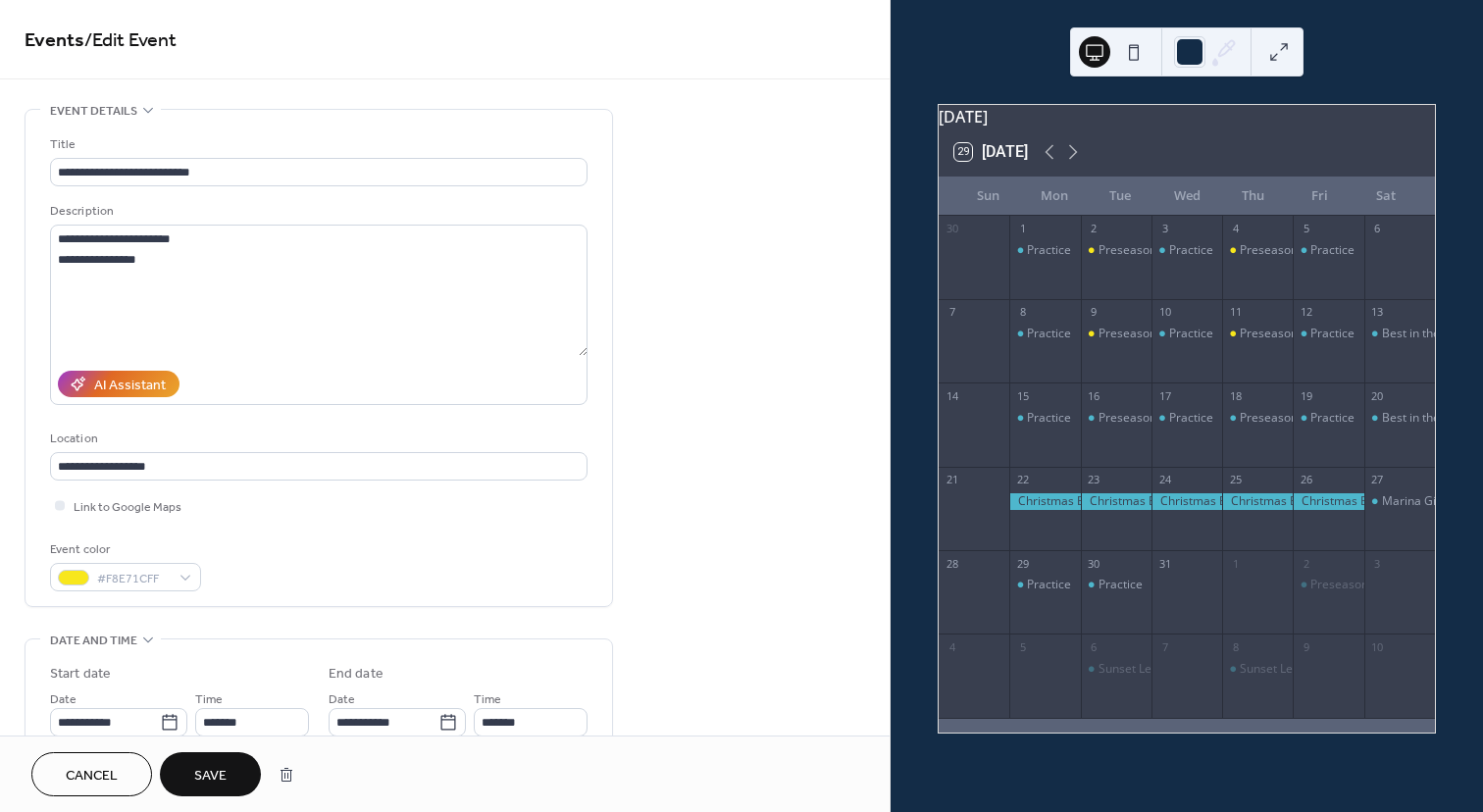 click on "Save" at bounding box center (210, 776) 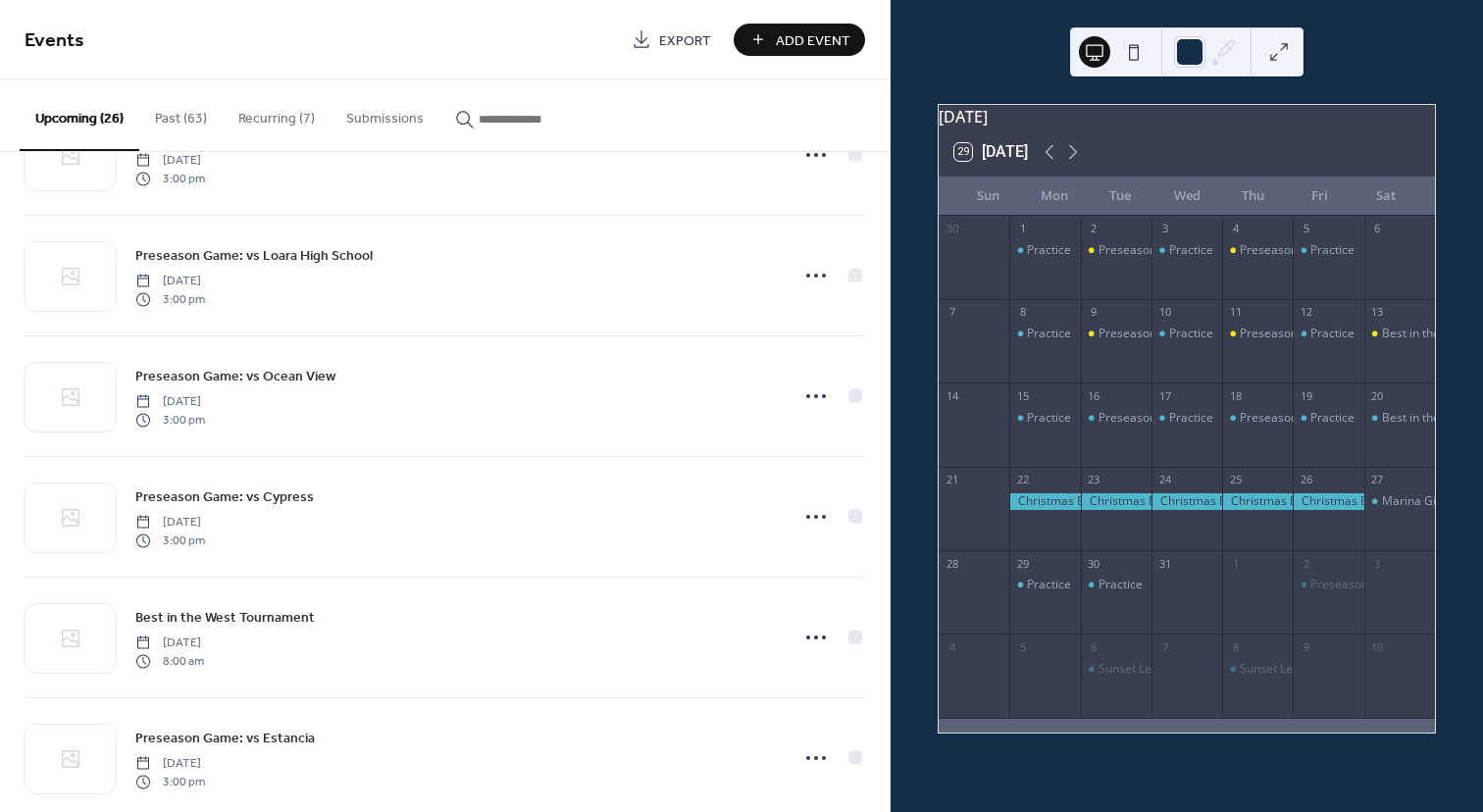 scroll, scrollTop: 933, scrollLeft: 0, axis: vertical 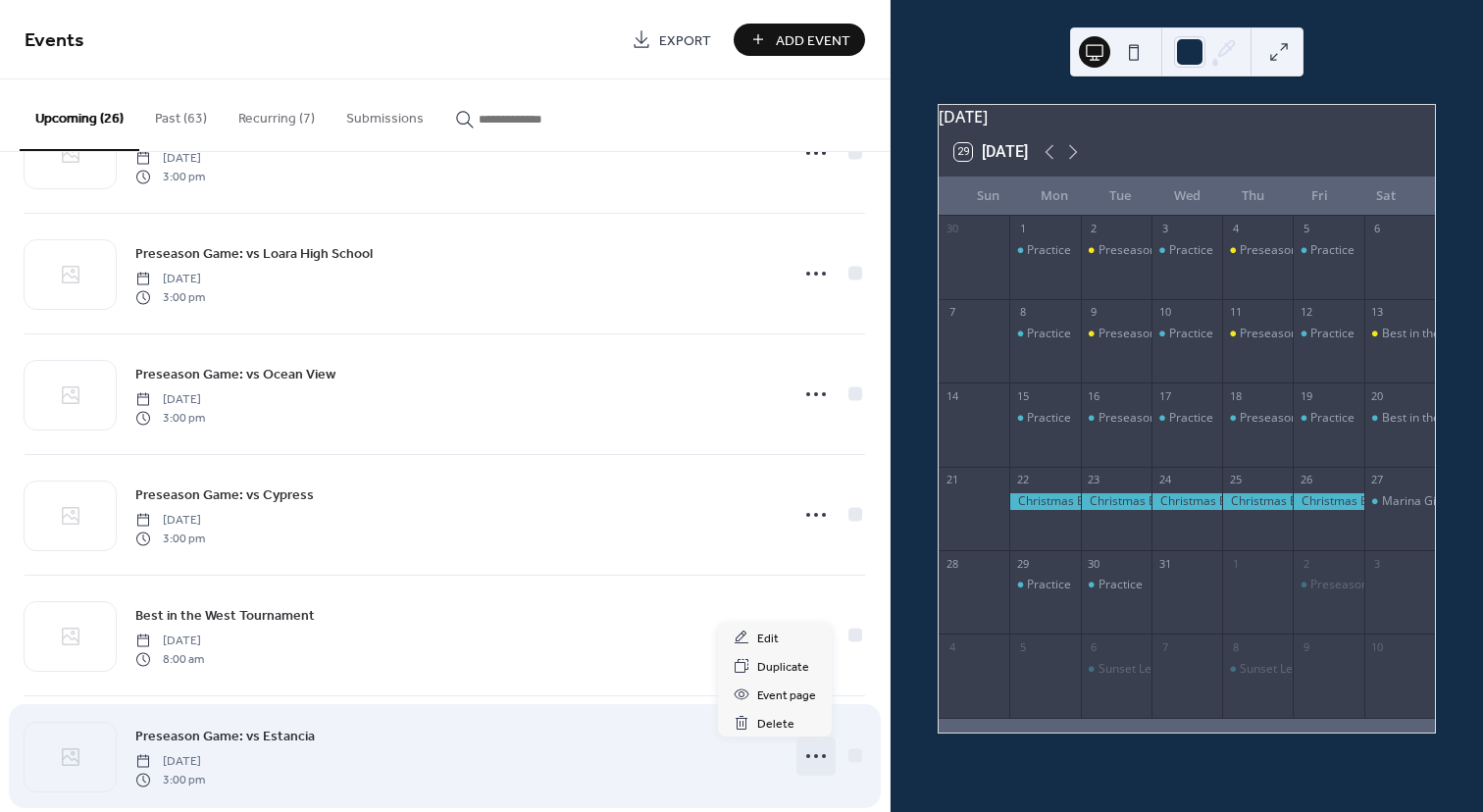 click 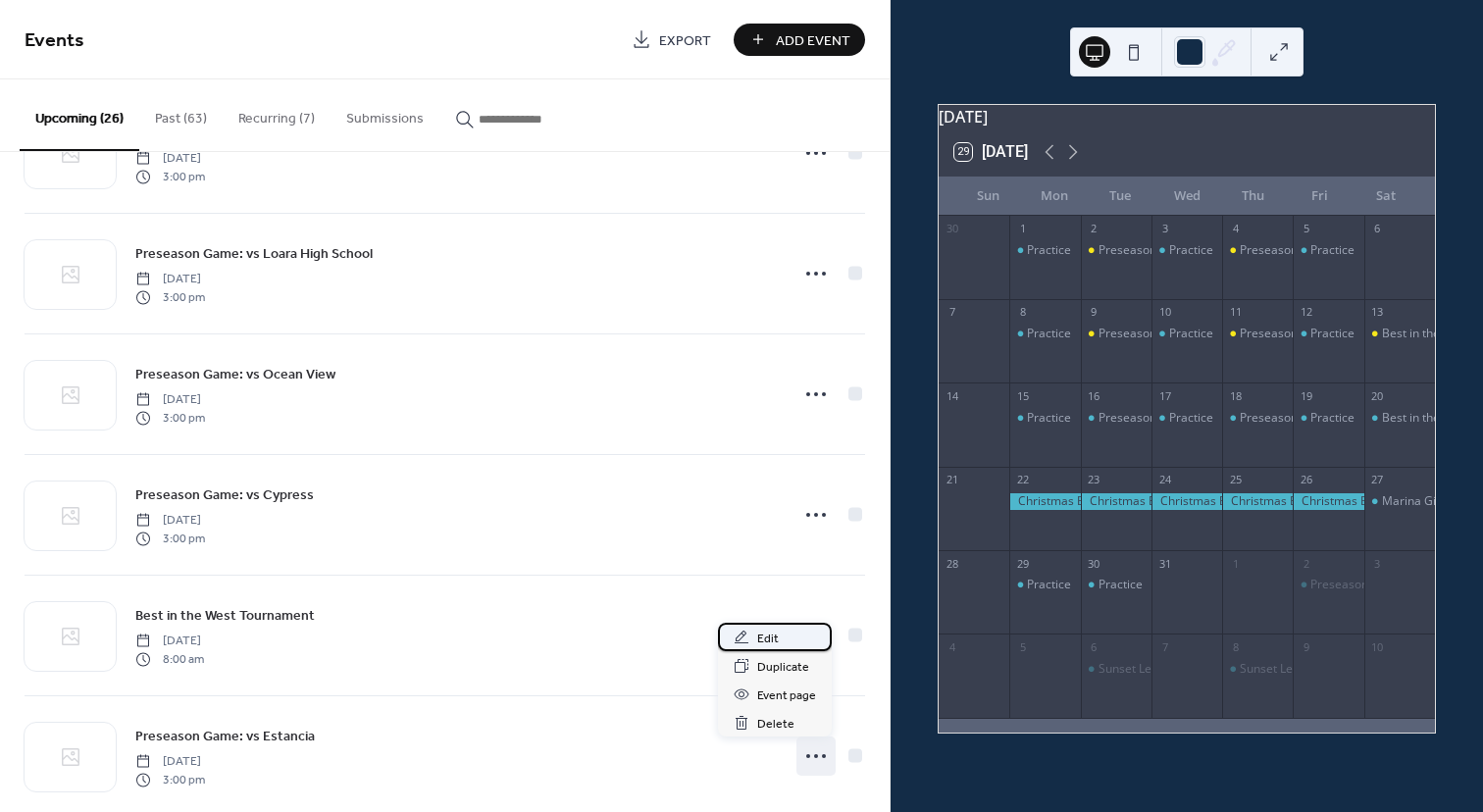 click on "Edit" at bounding box center [768, 638] 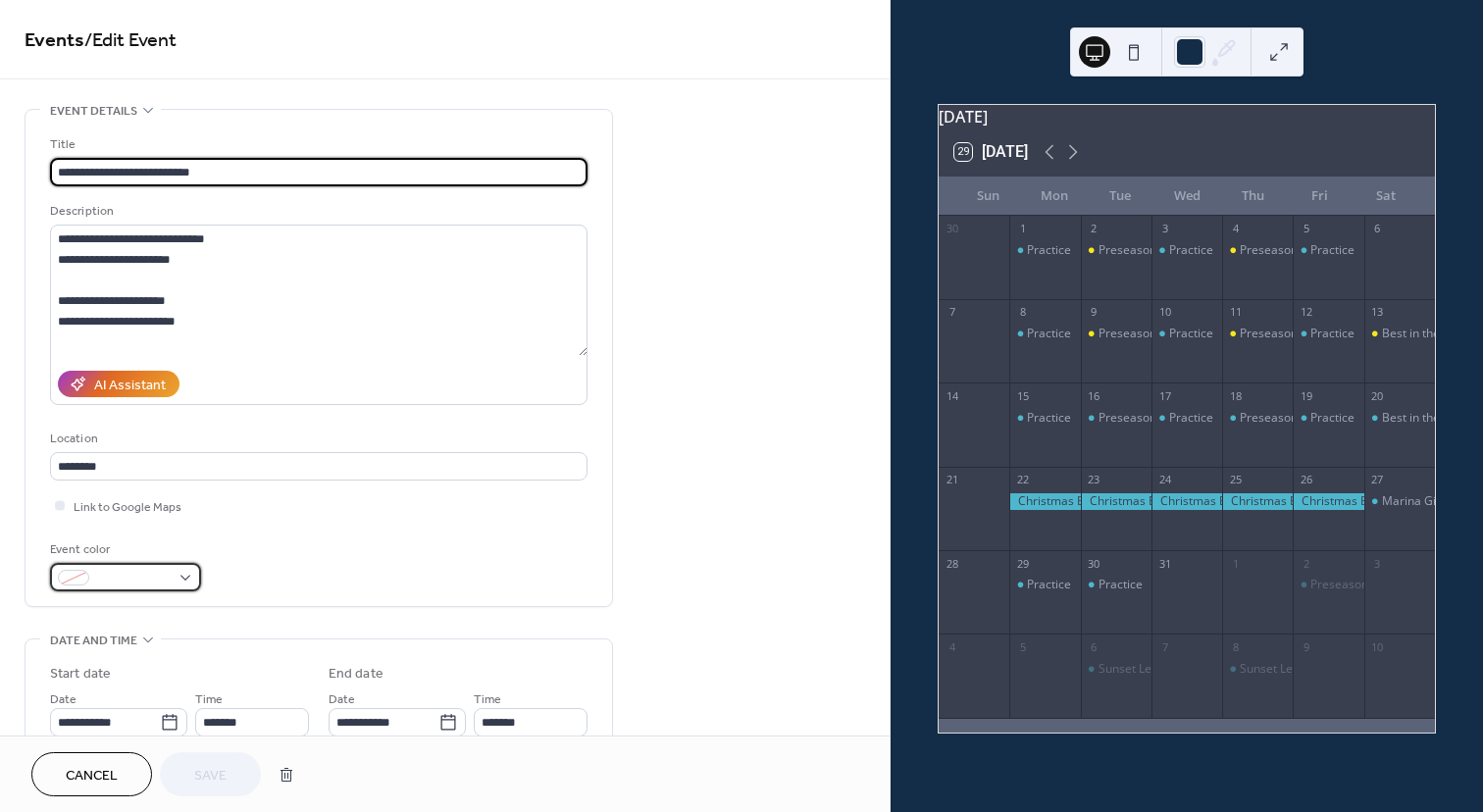 click at bounding box center [133, 579] 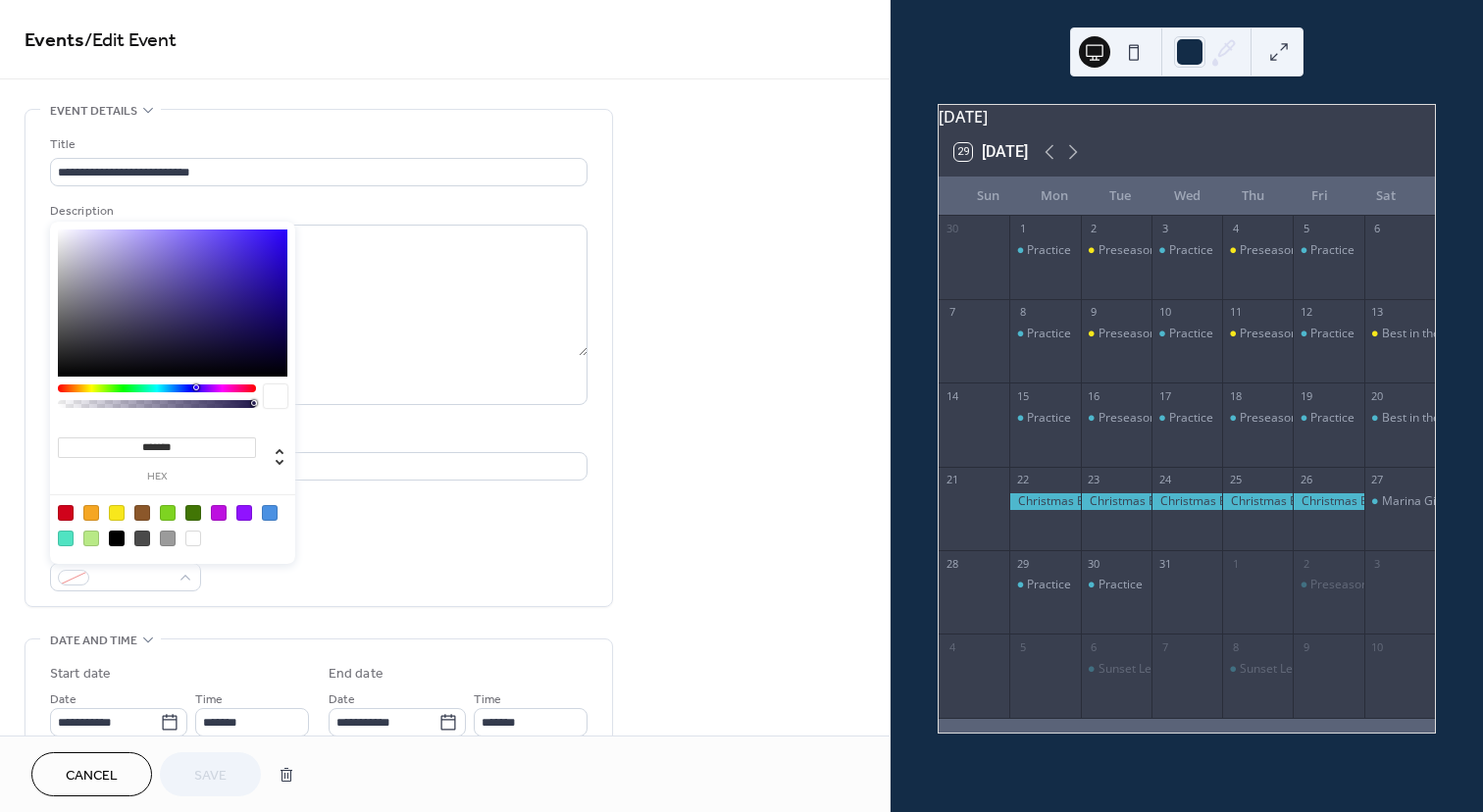 click at bounding box center [117, 513] 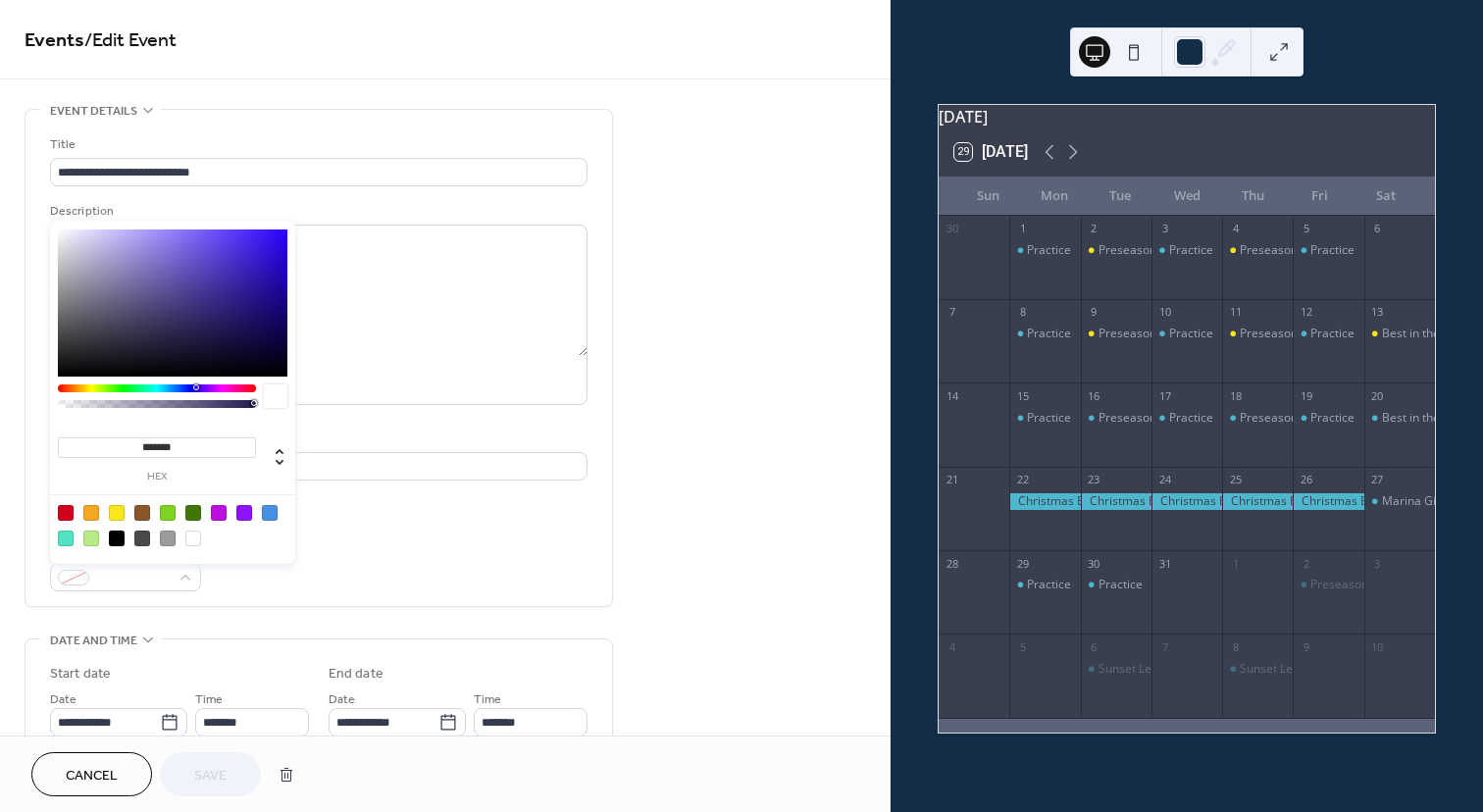 type on "*******" 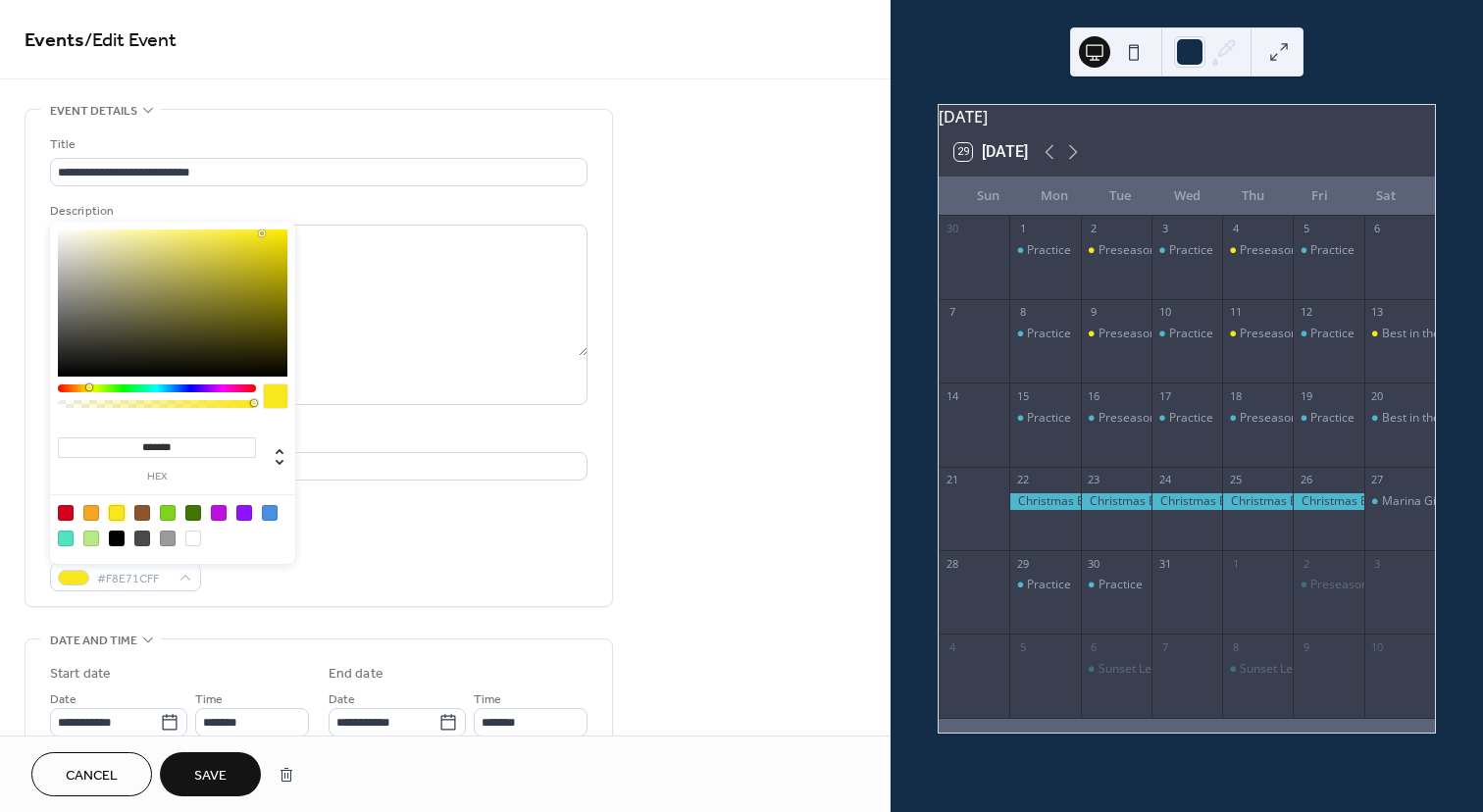 click on "Save" at bounding box center (210, 776) 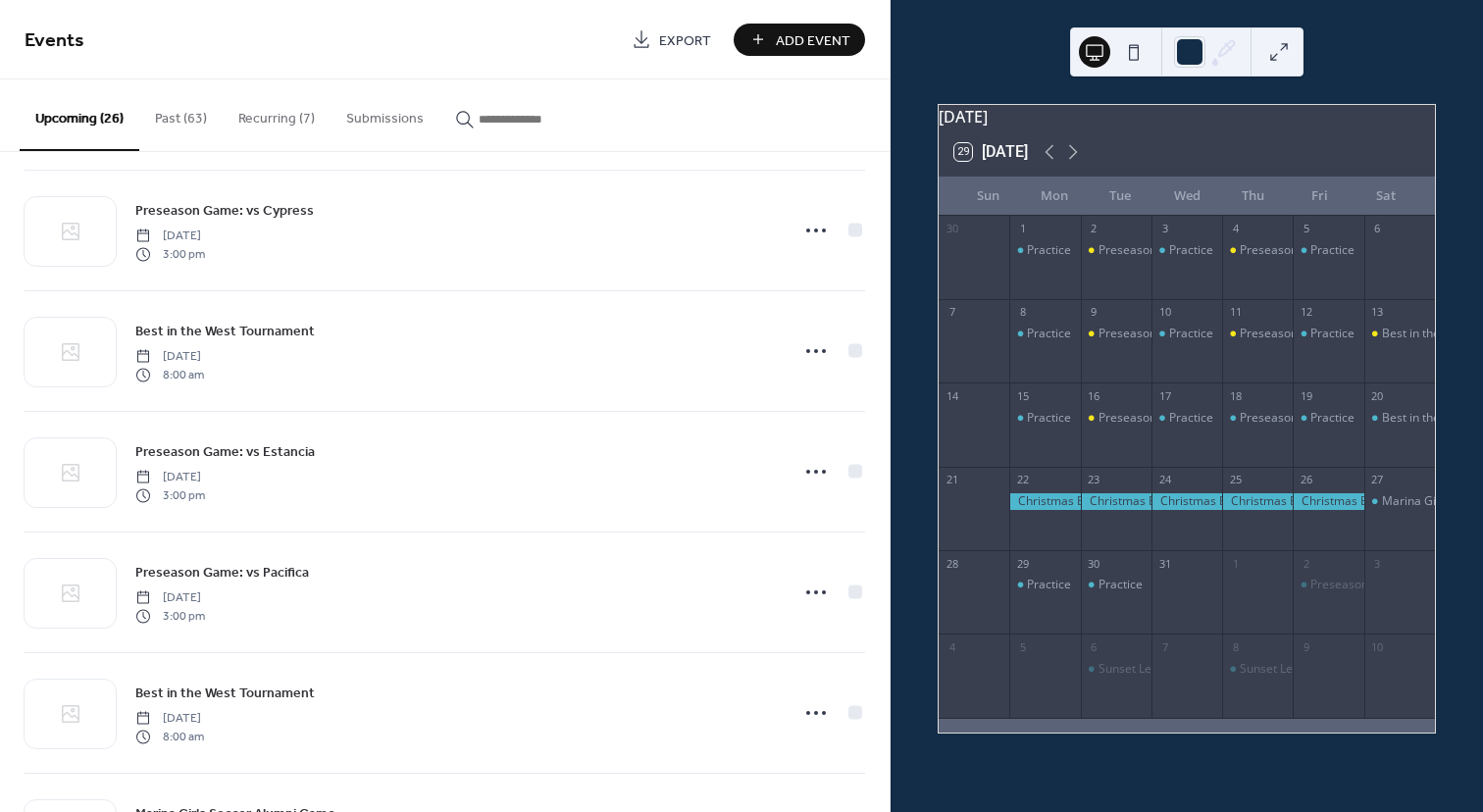 scroll, scrollTop: 1217, scrollLeft: 0, axis: vertical 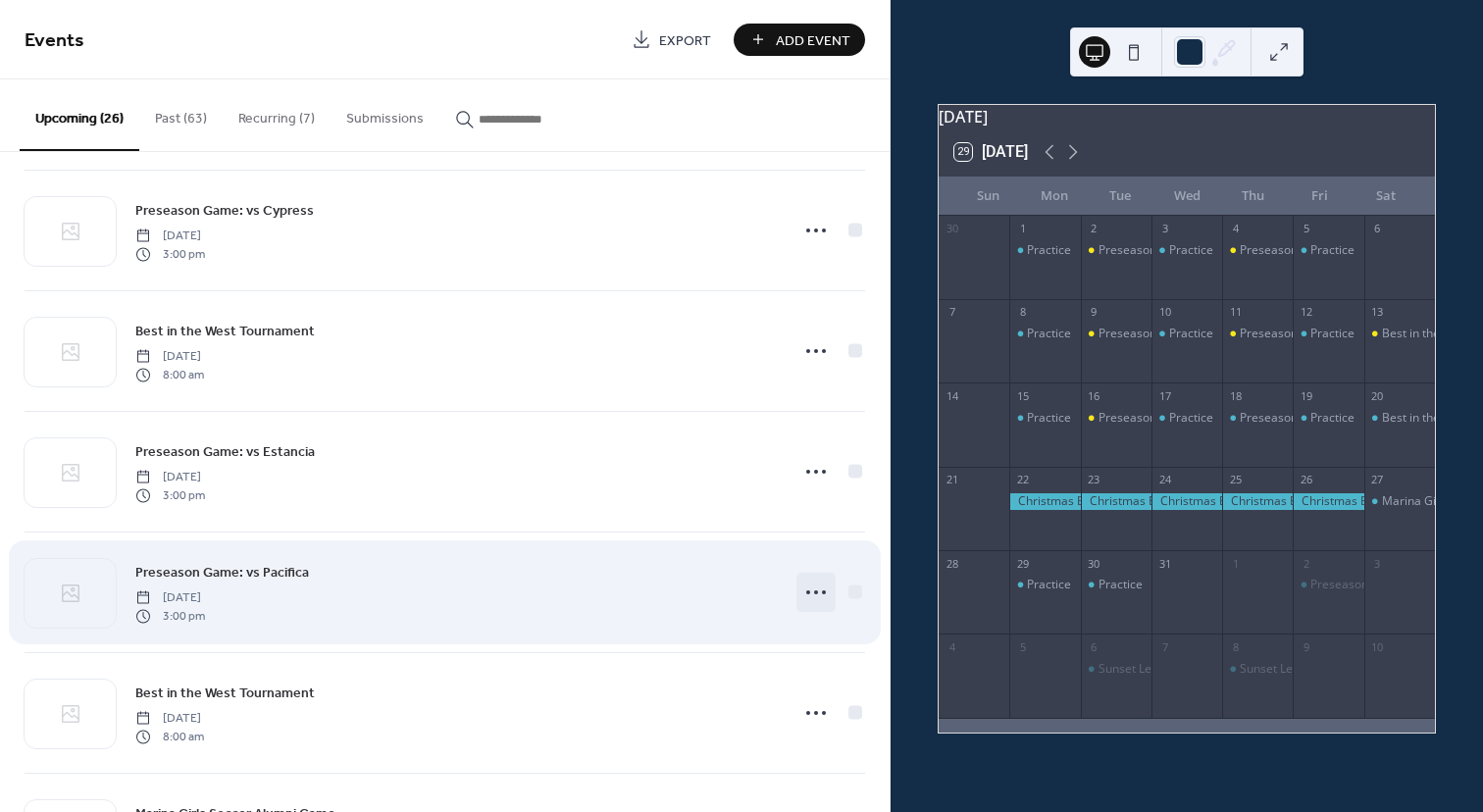 click 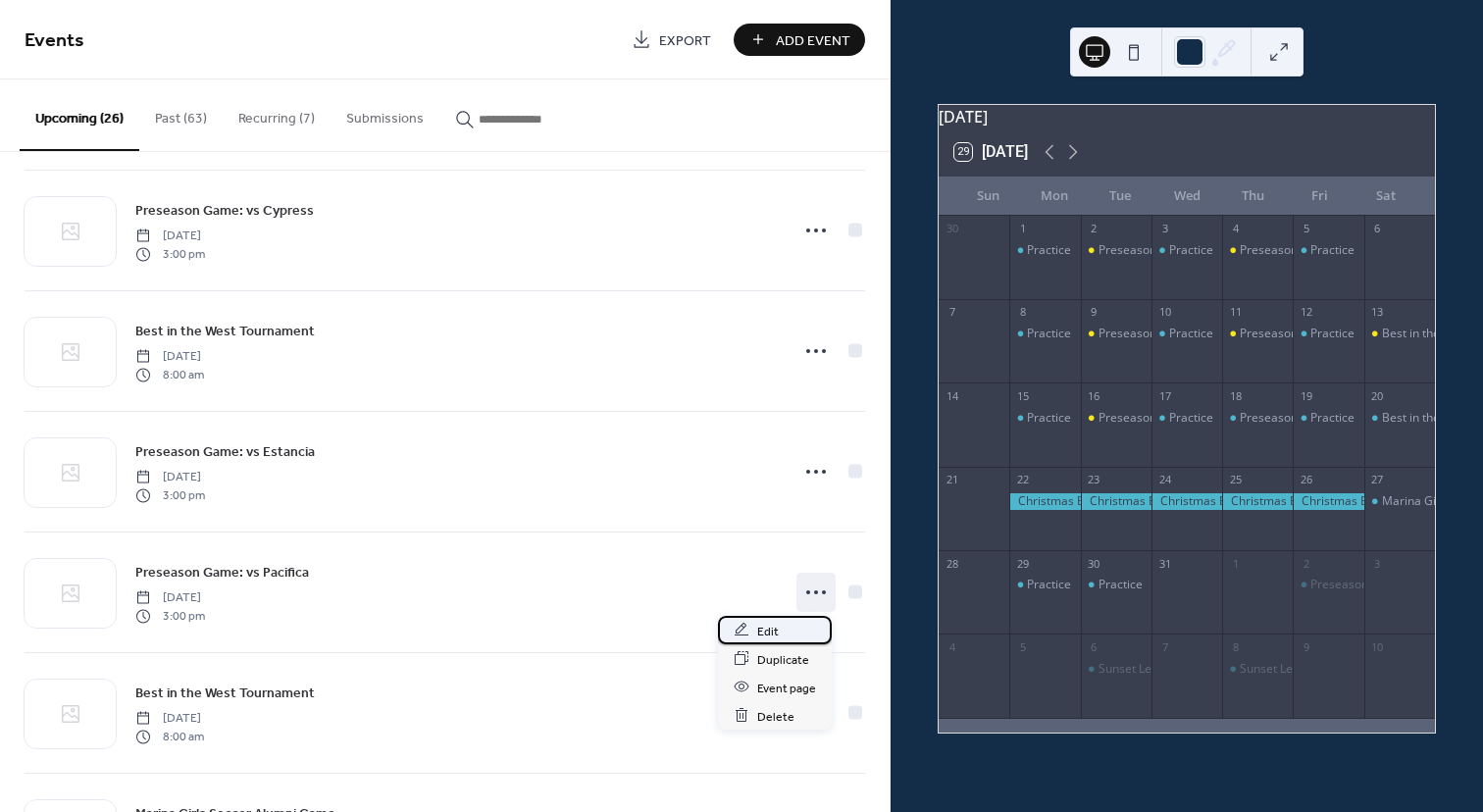 click on "Edit" at bounding box center (775, 630) 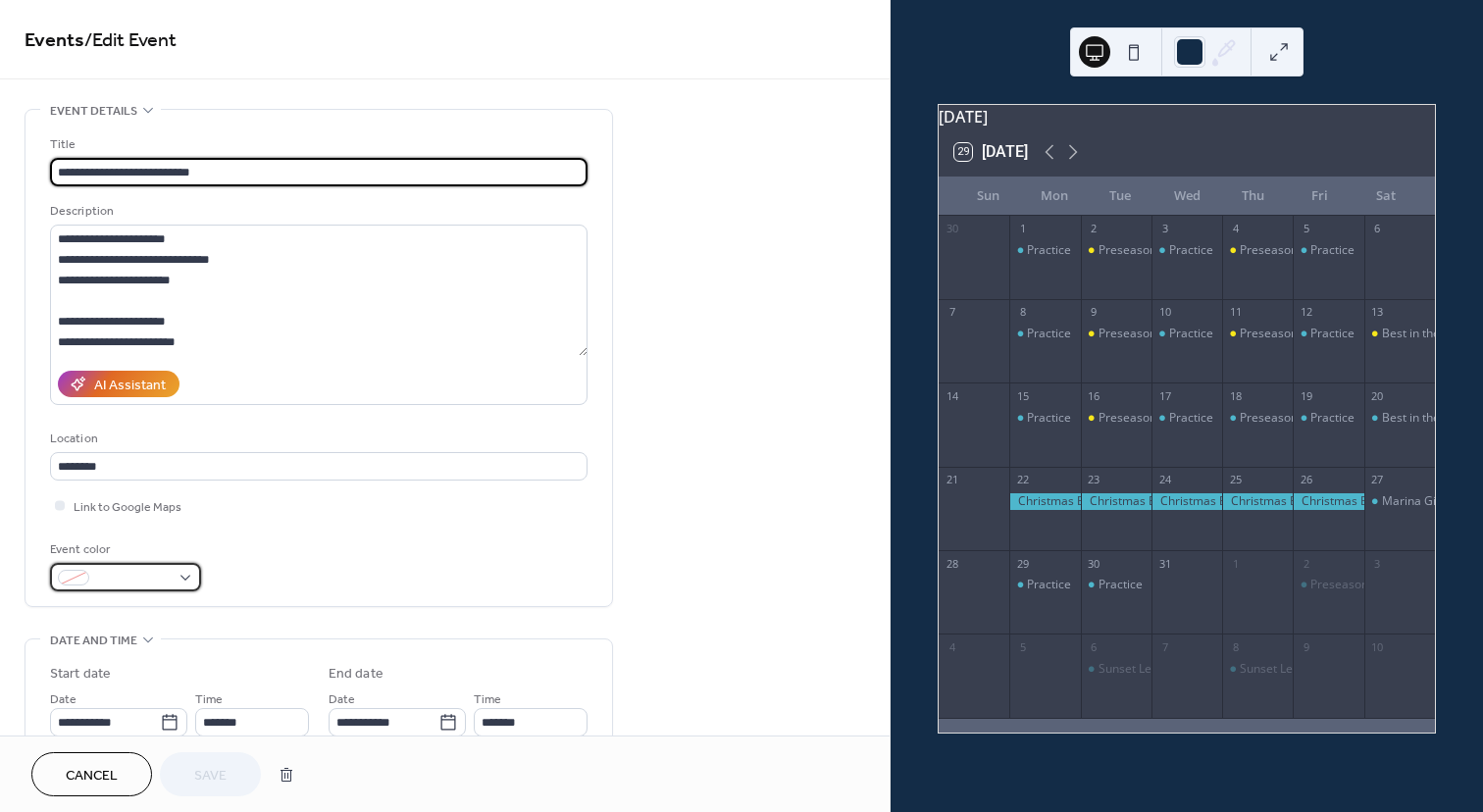 click at bounding box center [126, 577] 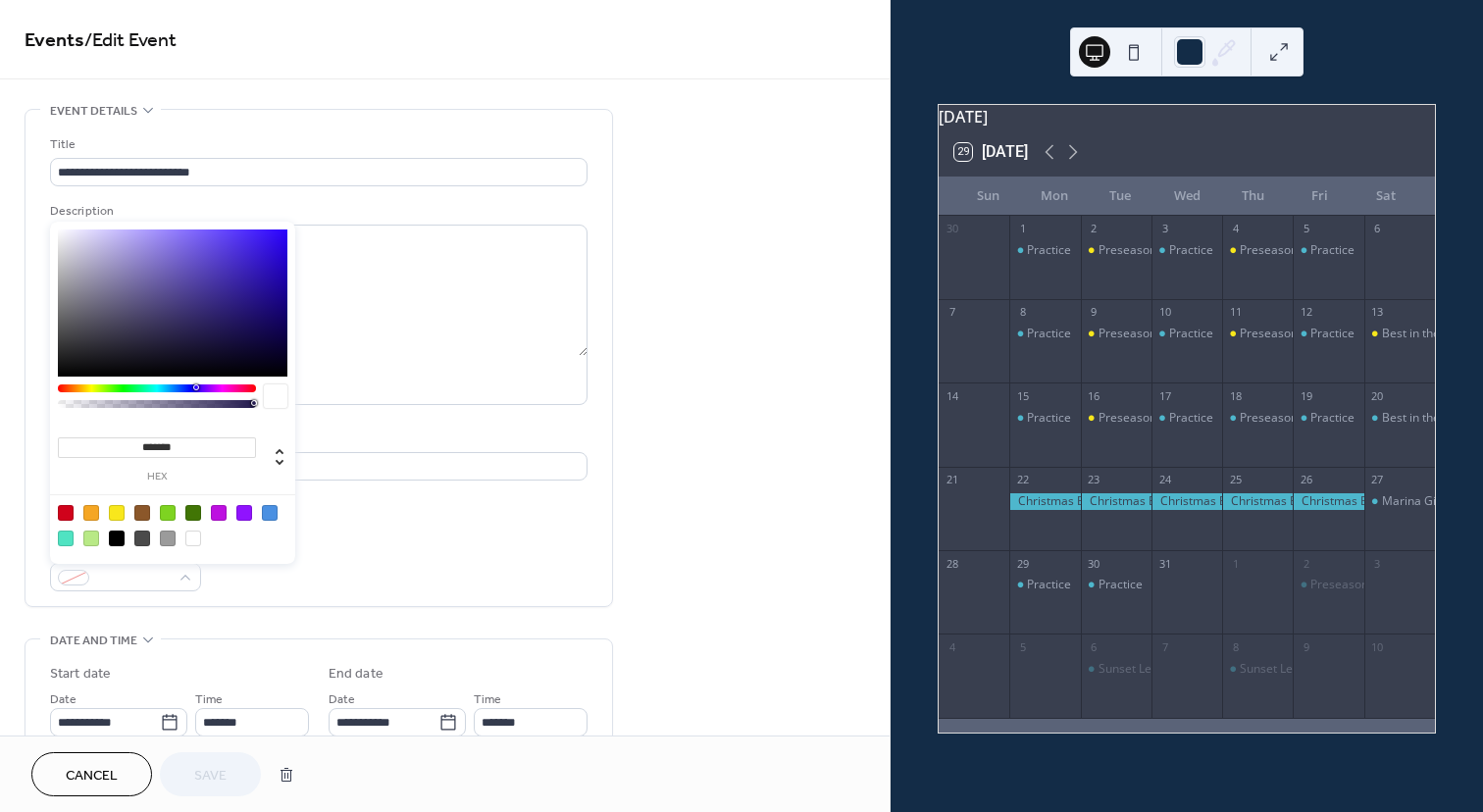 click at bounding box center [117, 513] 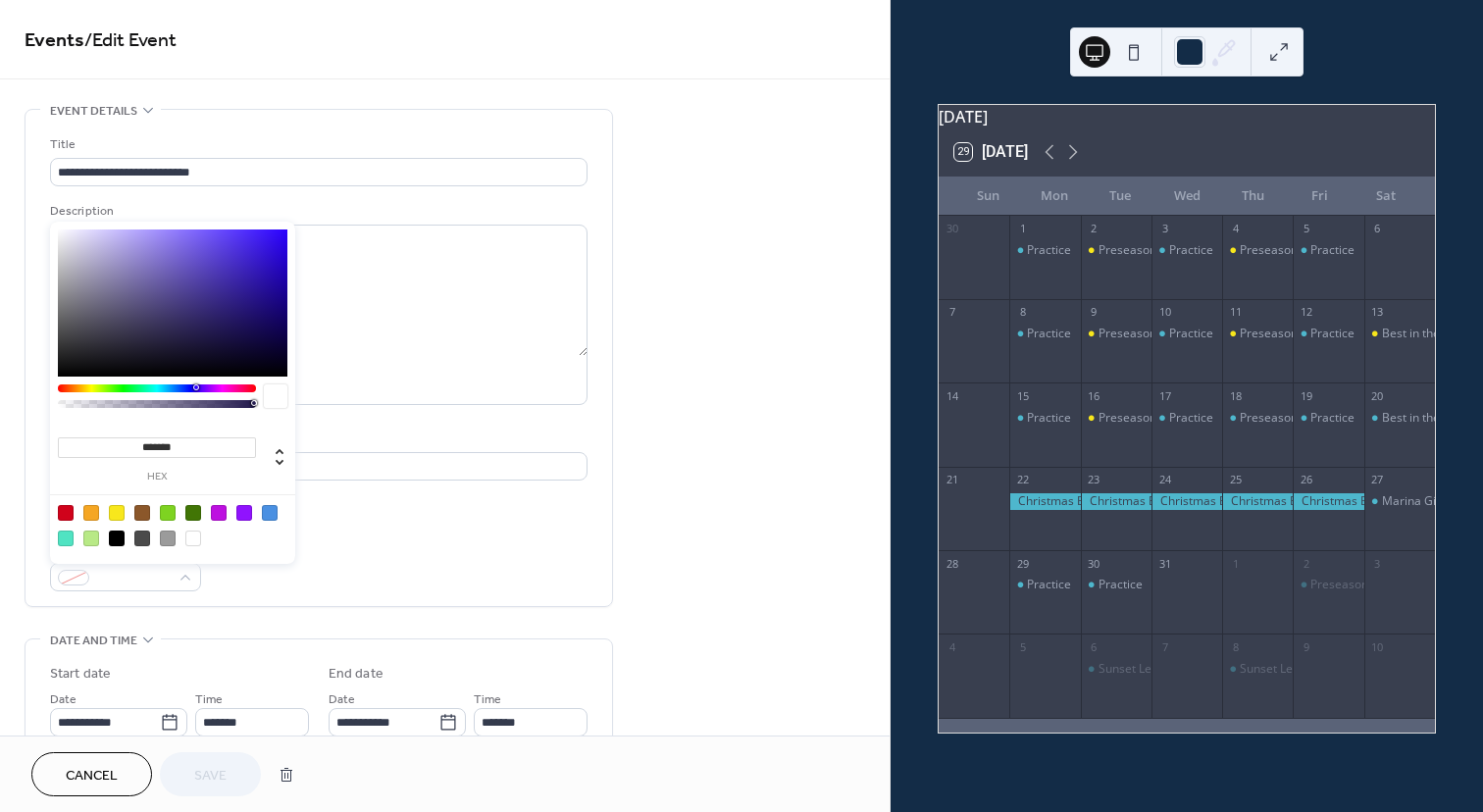 type on "*******" 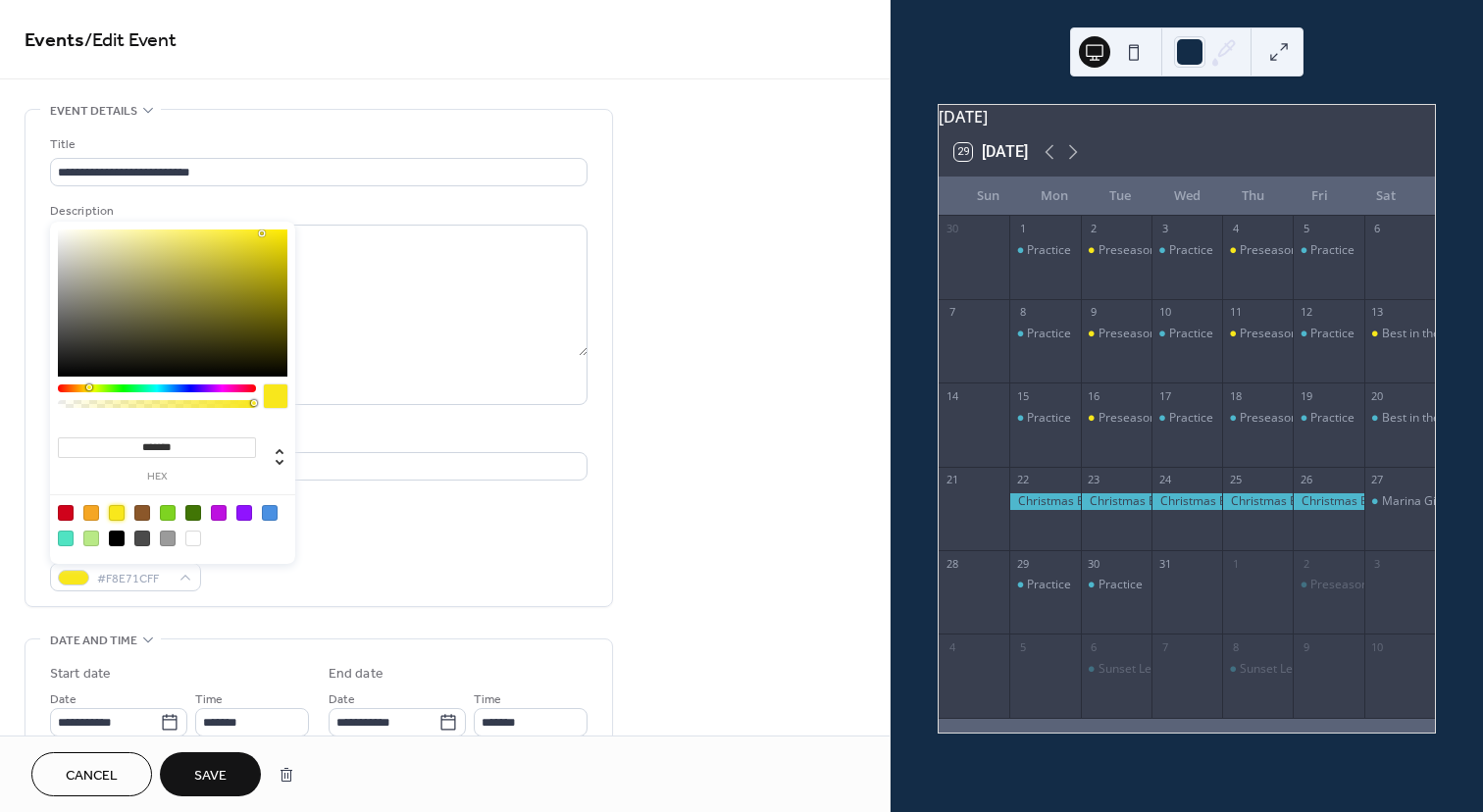 click on "Save" at bounding box center (210, 774) 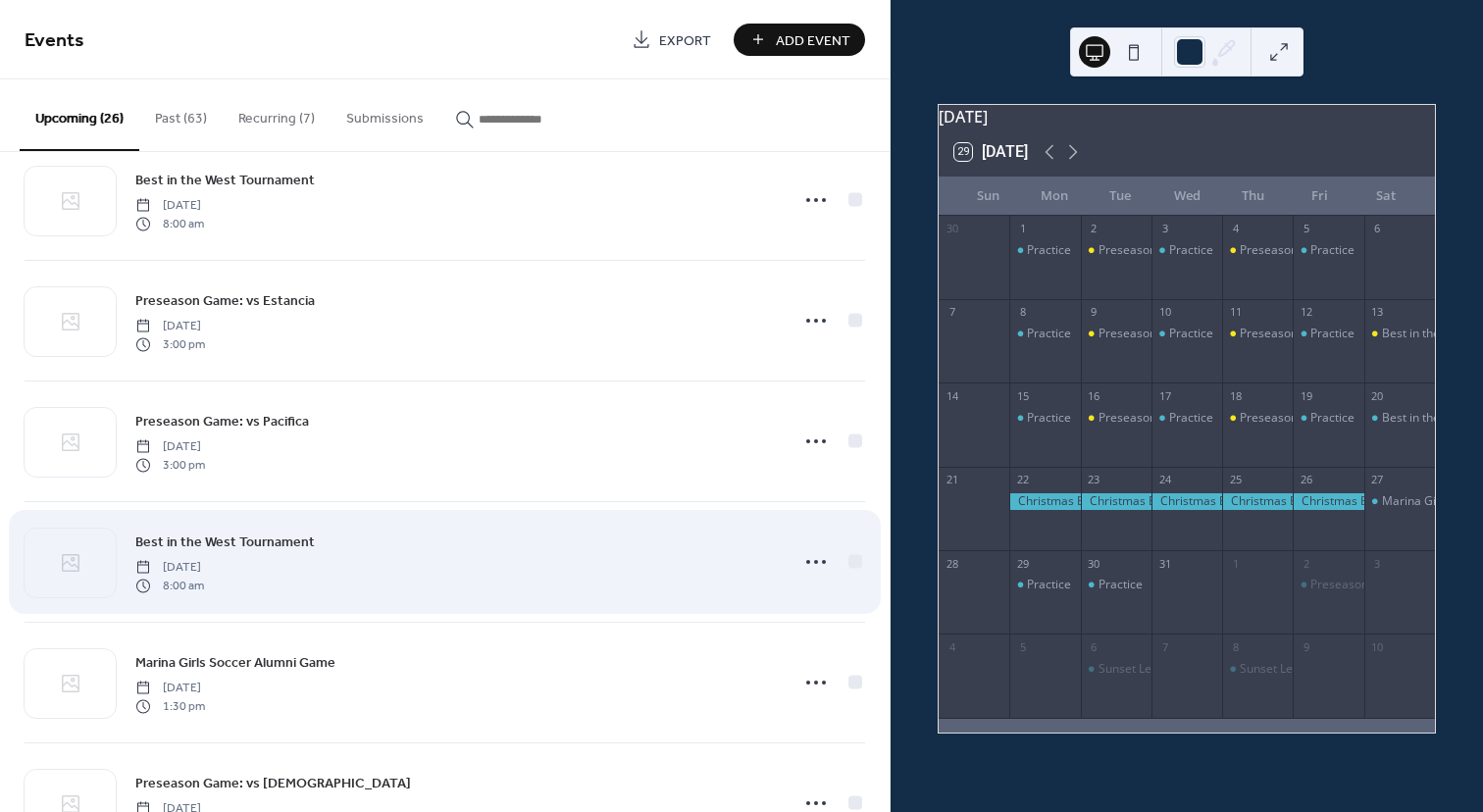 scroll, scrollTop: 1347, scrollLeft: 0, axis: vertical 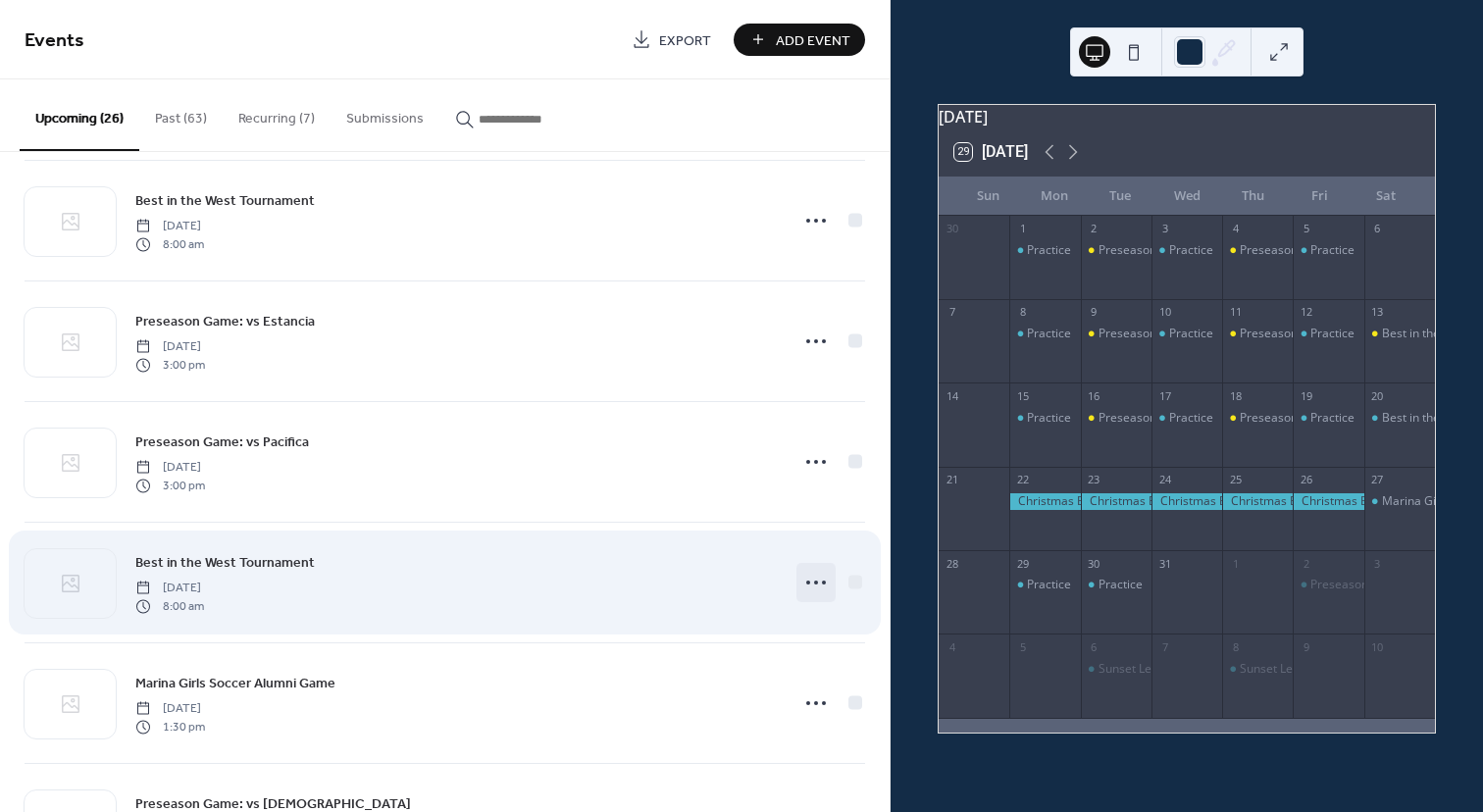 click 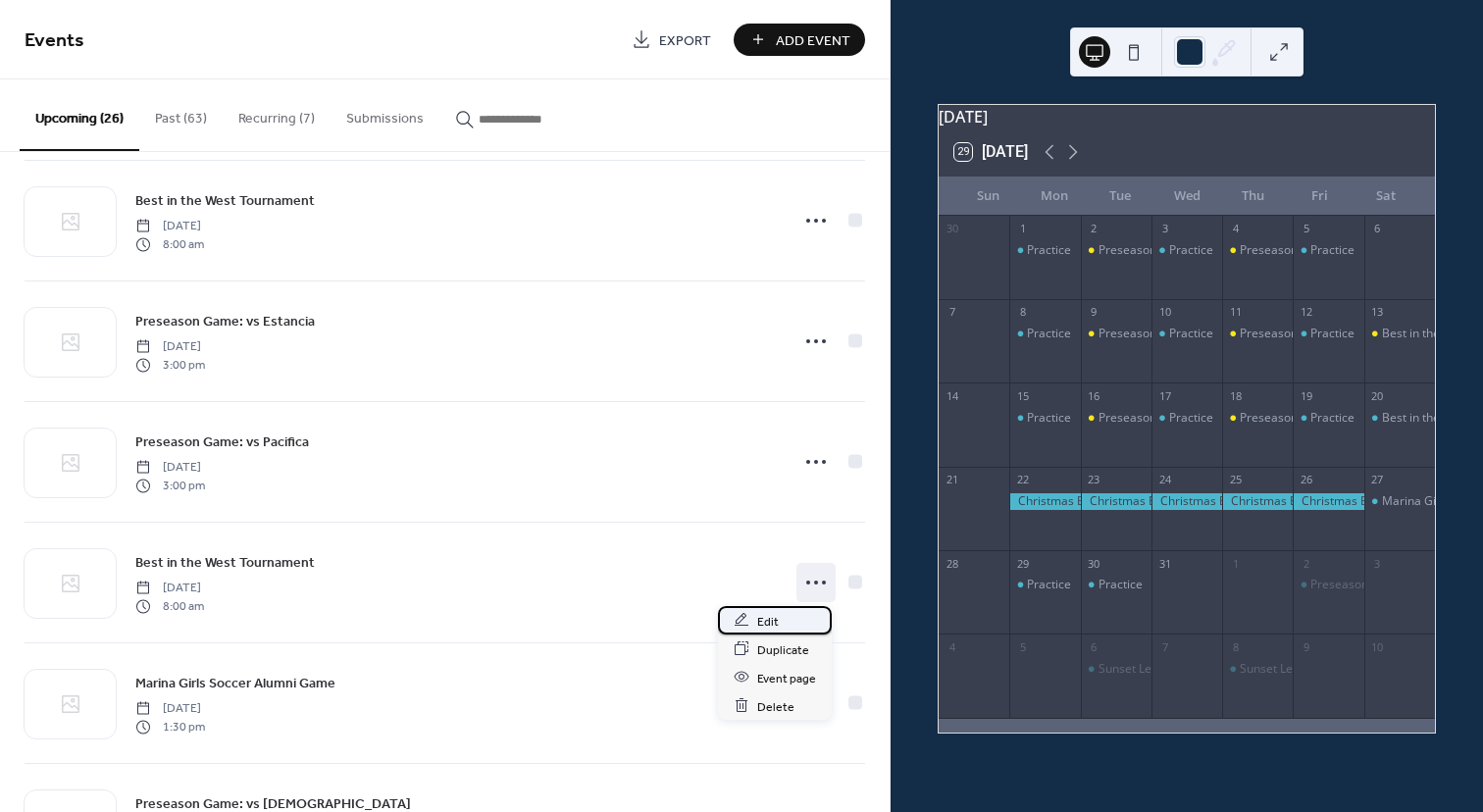 click on "Edit" at bounding box center [775, 620] 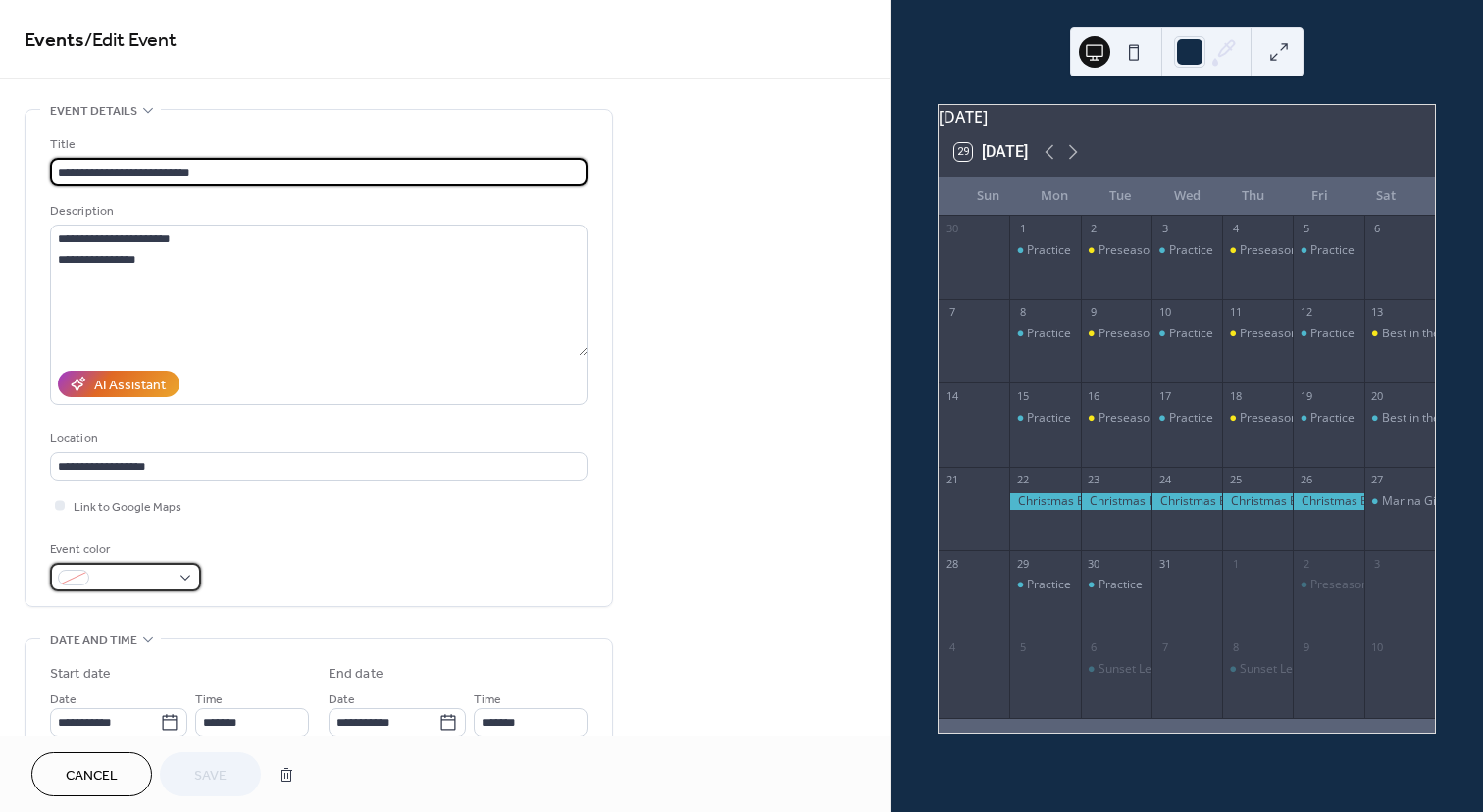 click at bounding box center (133, 579) 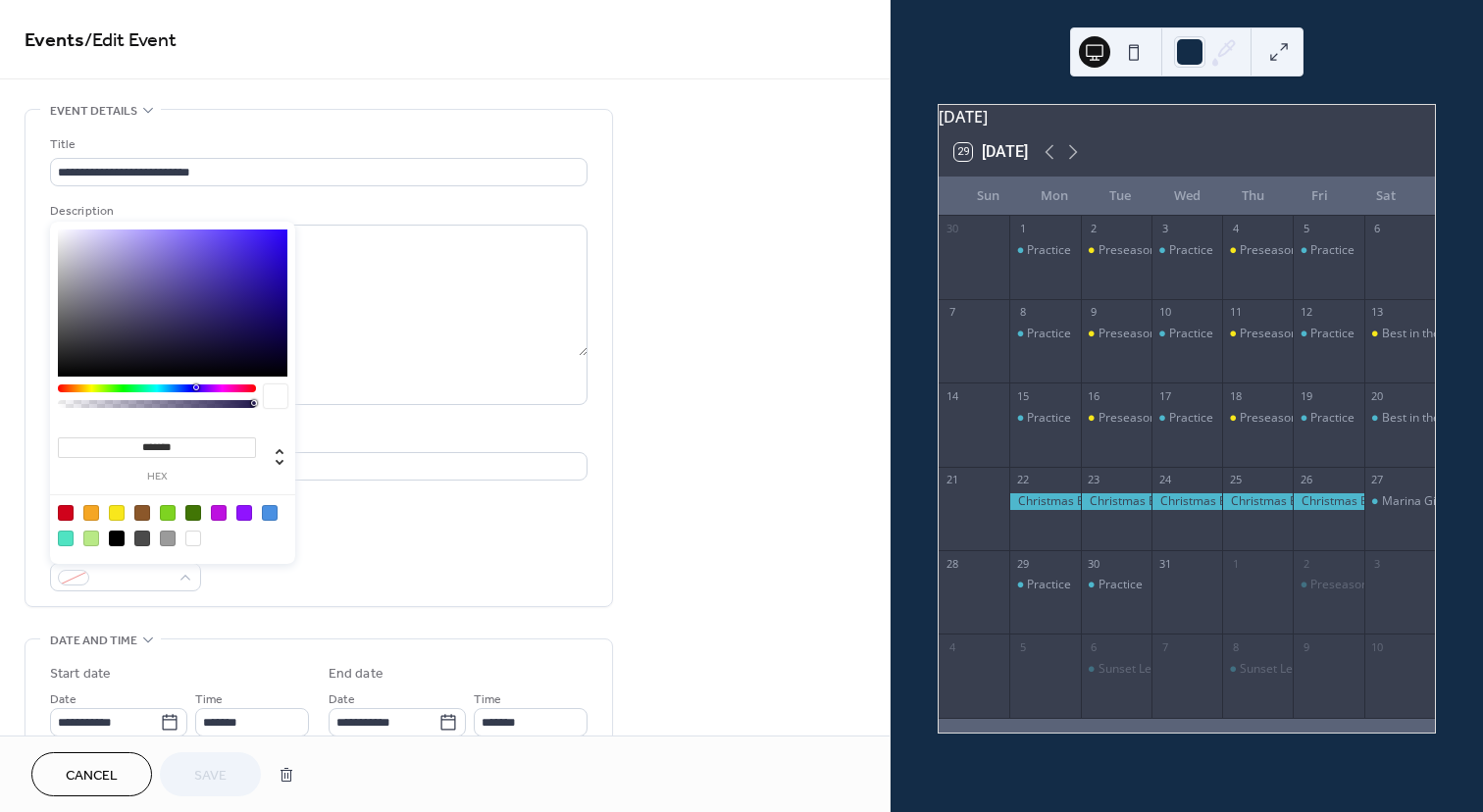 click at bounding box center [117, 513] 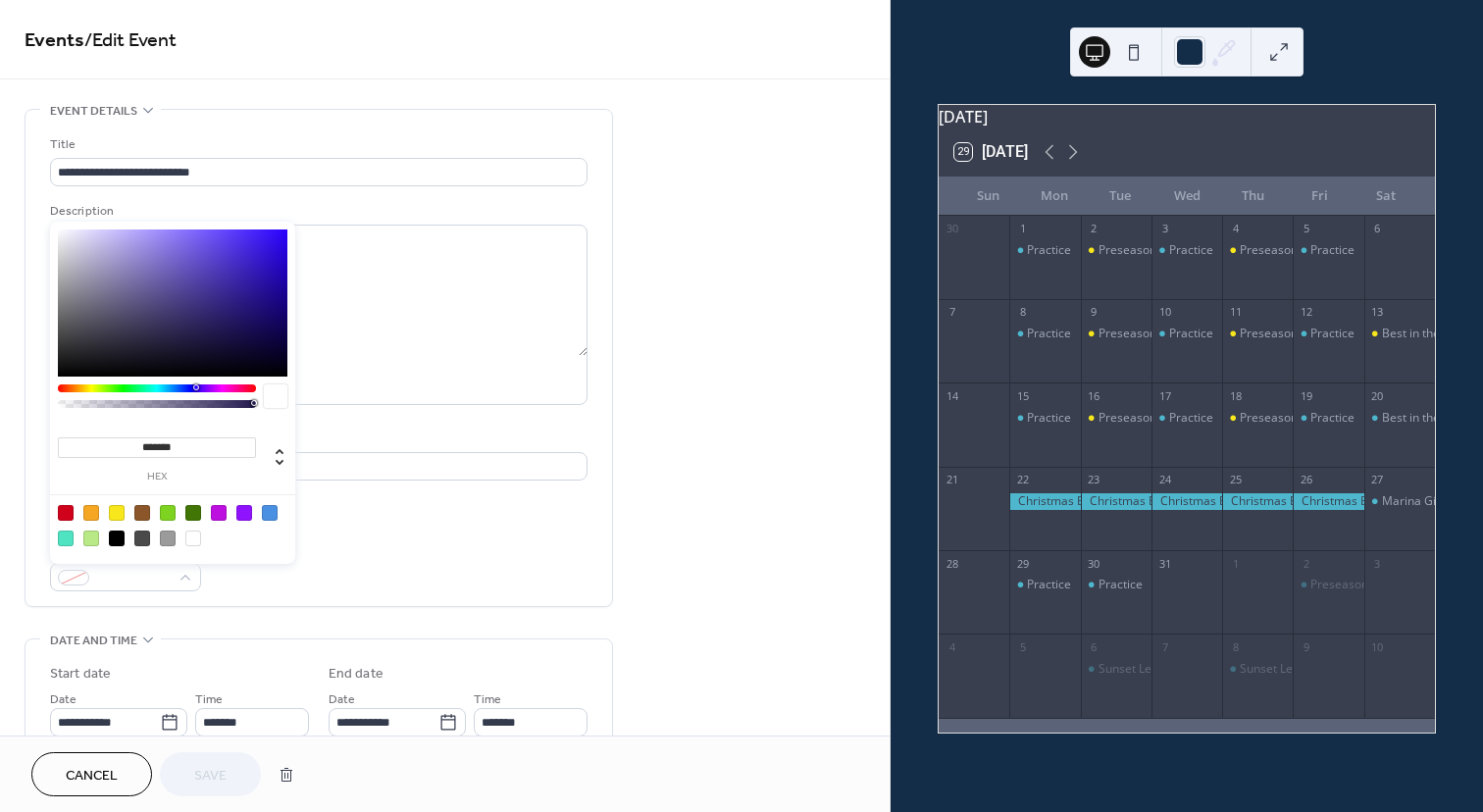 type on "*******" 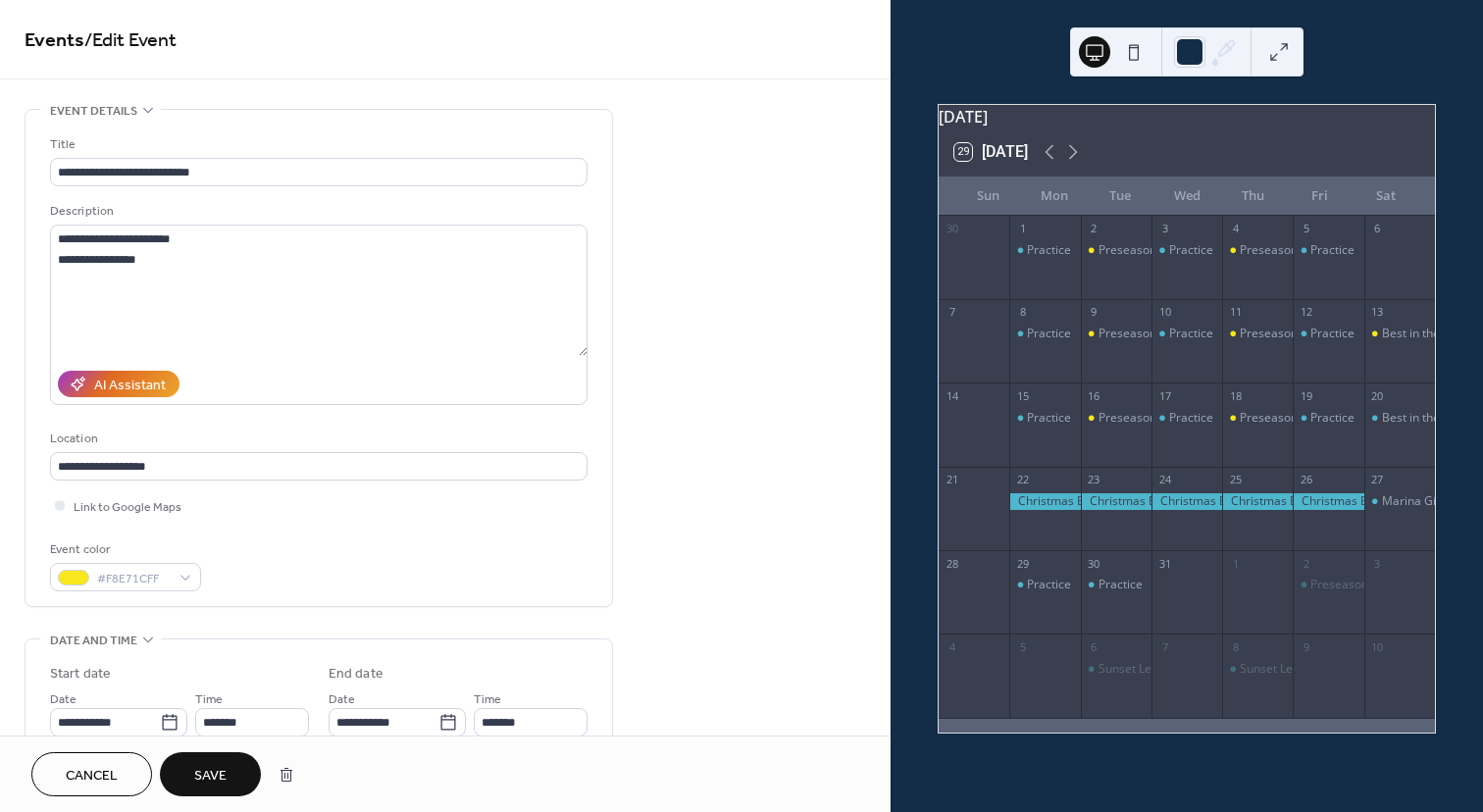 click on "Save" at bounding box center [210, 776] 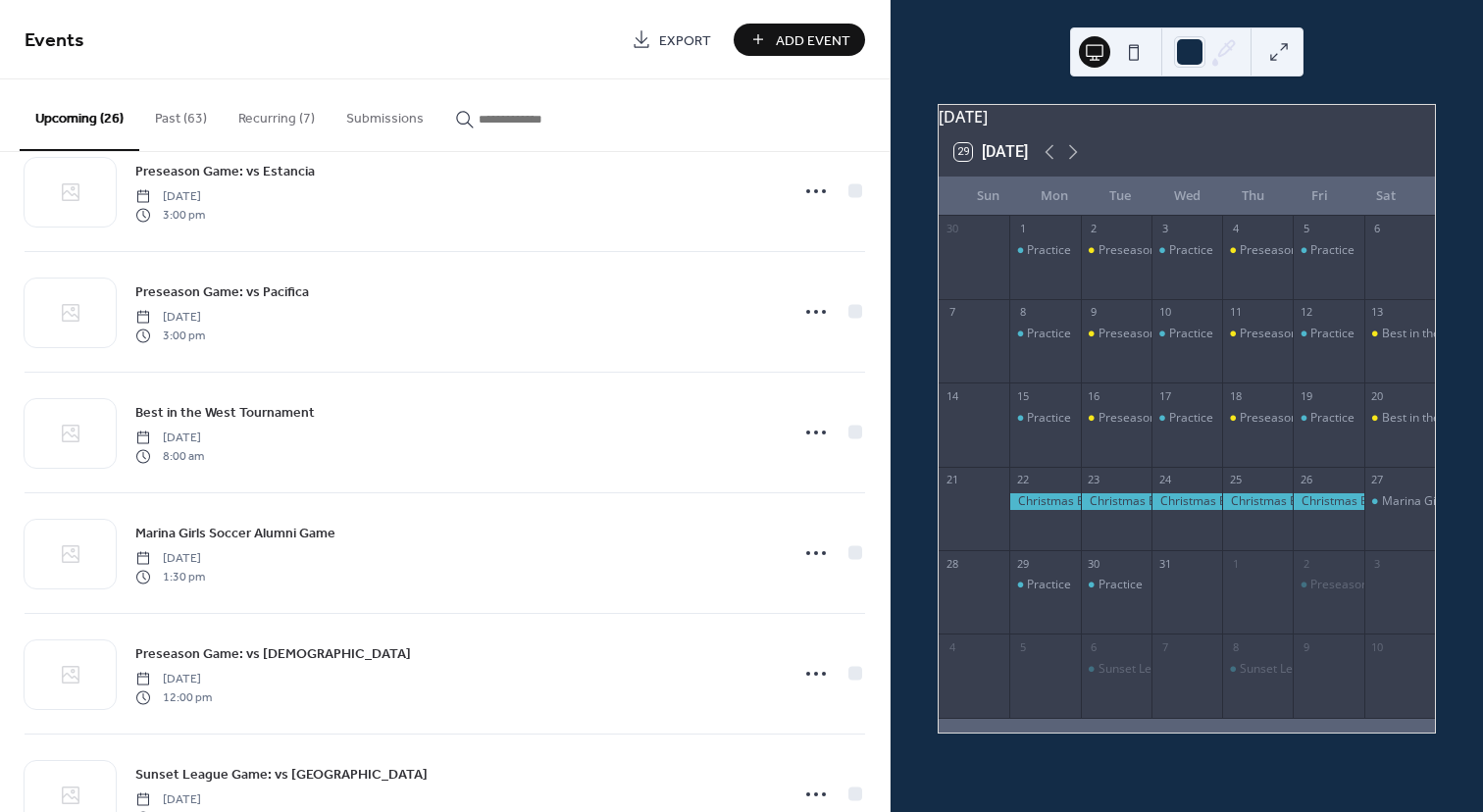 scroll, scrollTop: 1494, scrollLeft: 0, axis: vertical 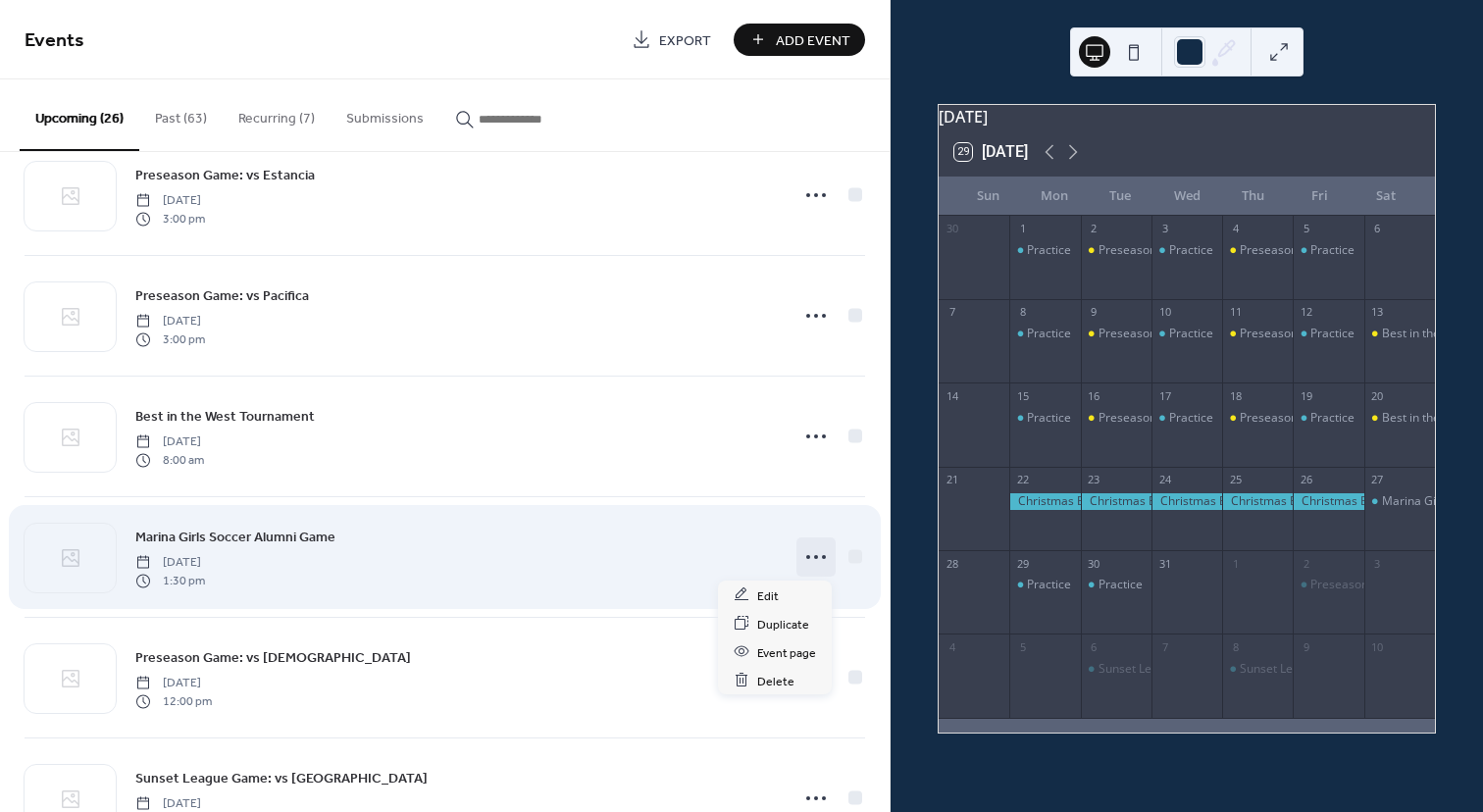 click 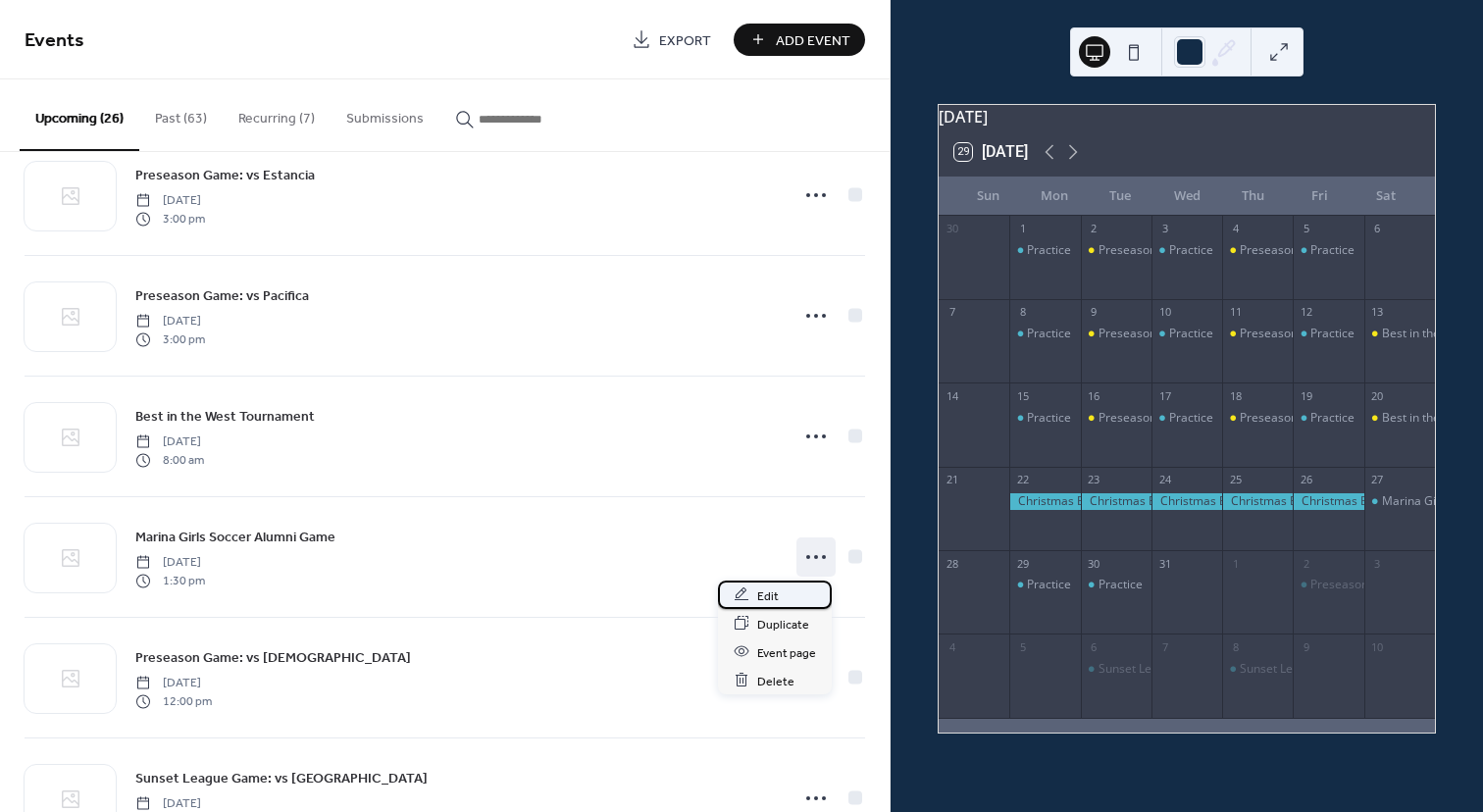 click on "Edit" at bounding box center (775, 594) 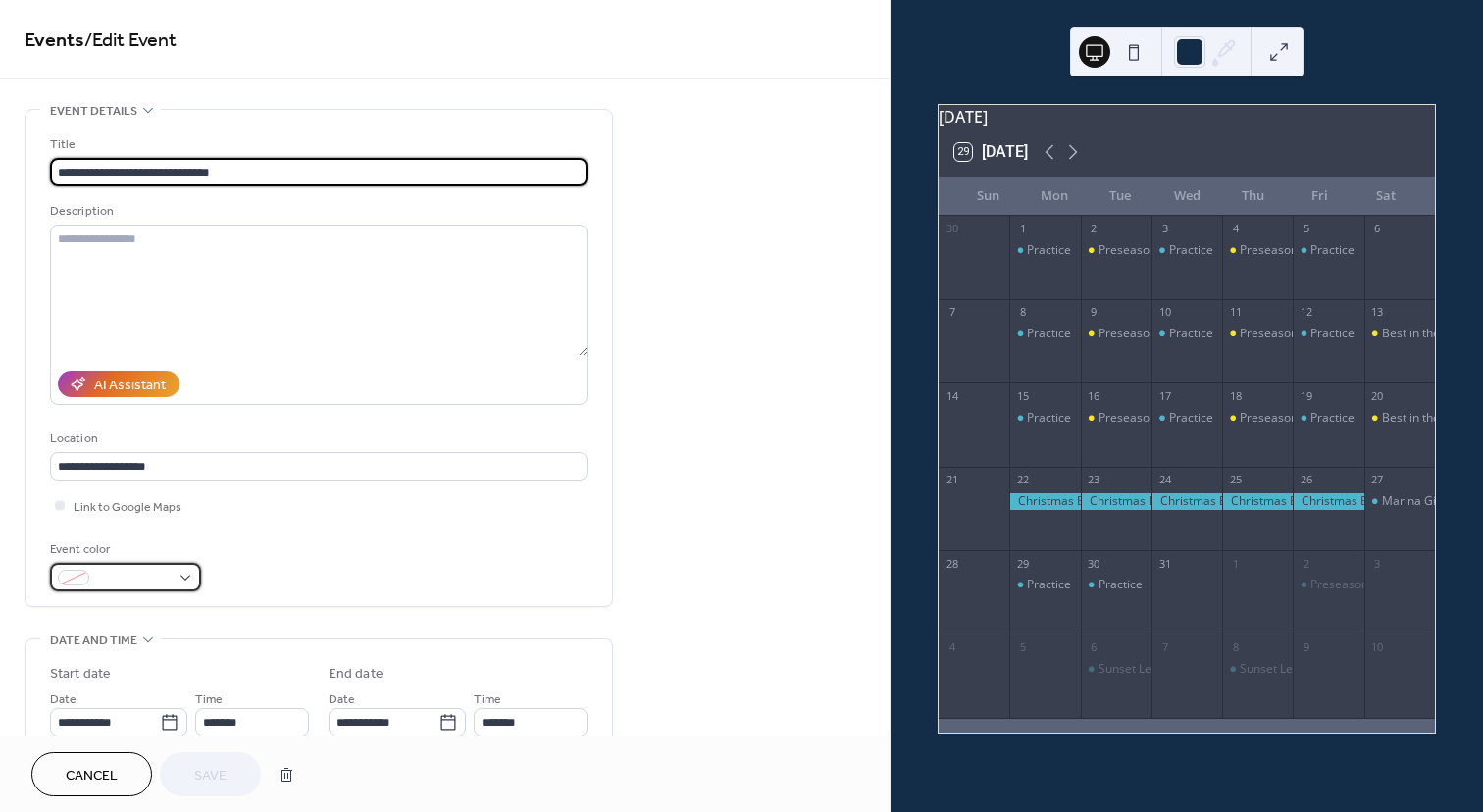 click at bounding box center [133, 579] 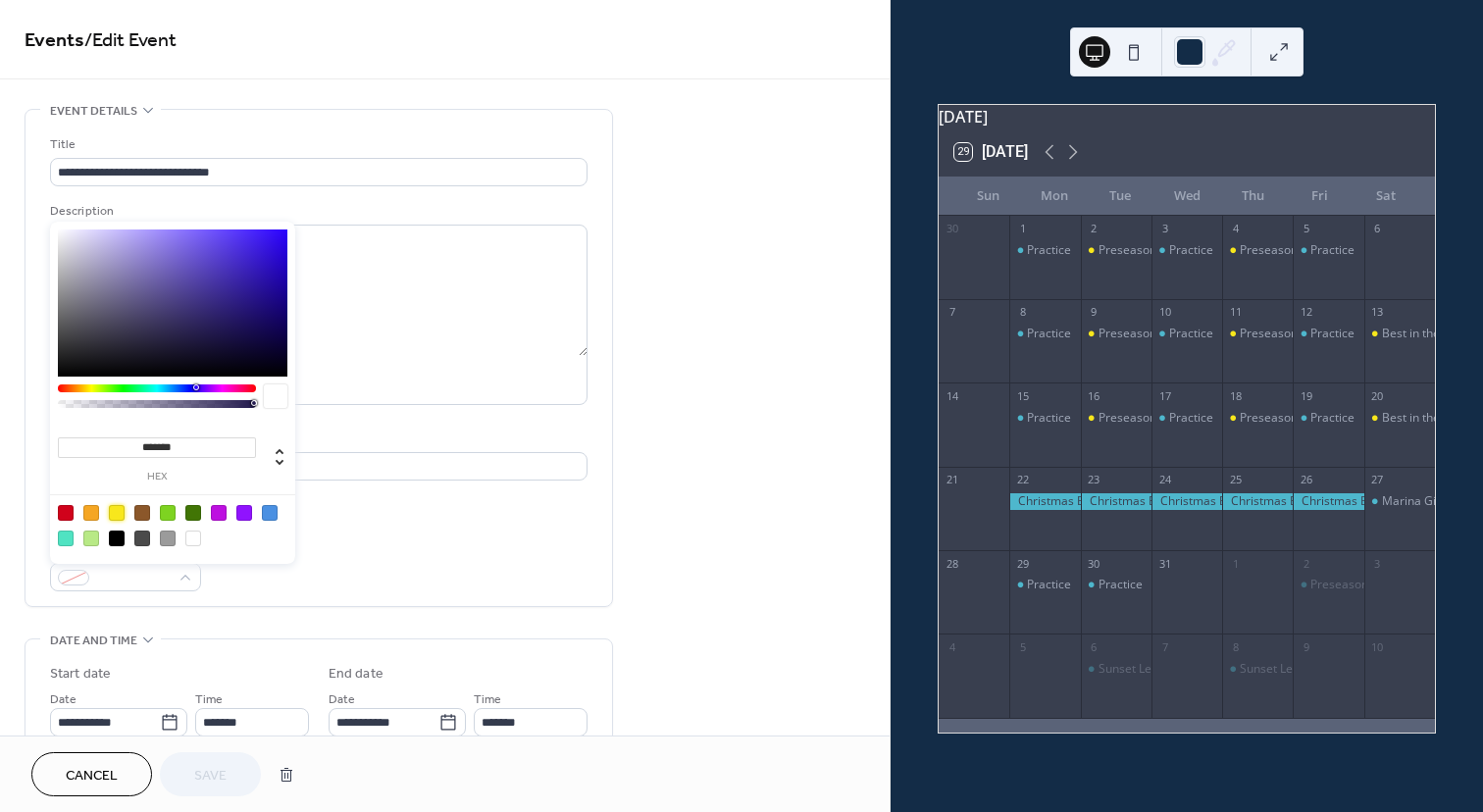 click at bounding box center (117, 513) 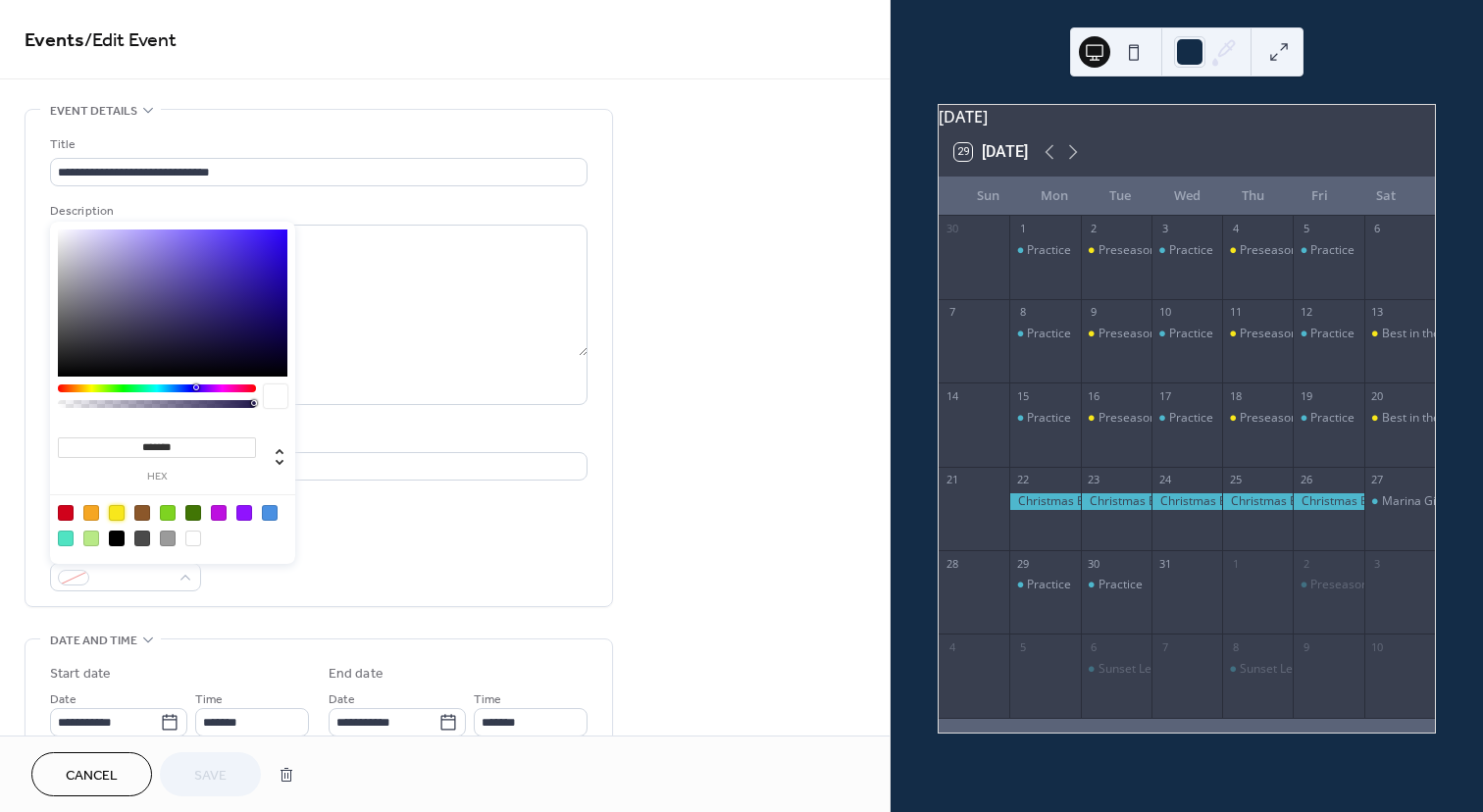 type on "*******" 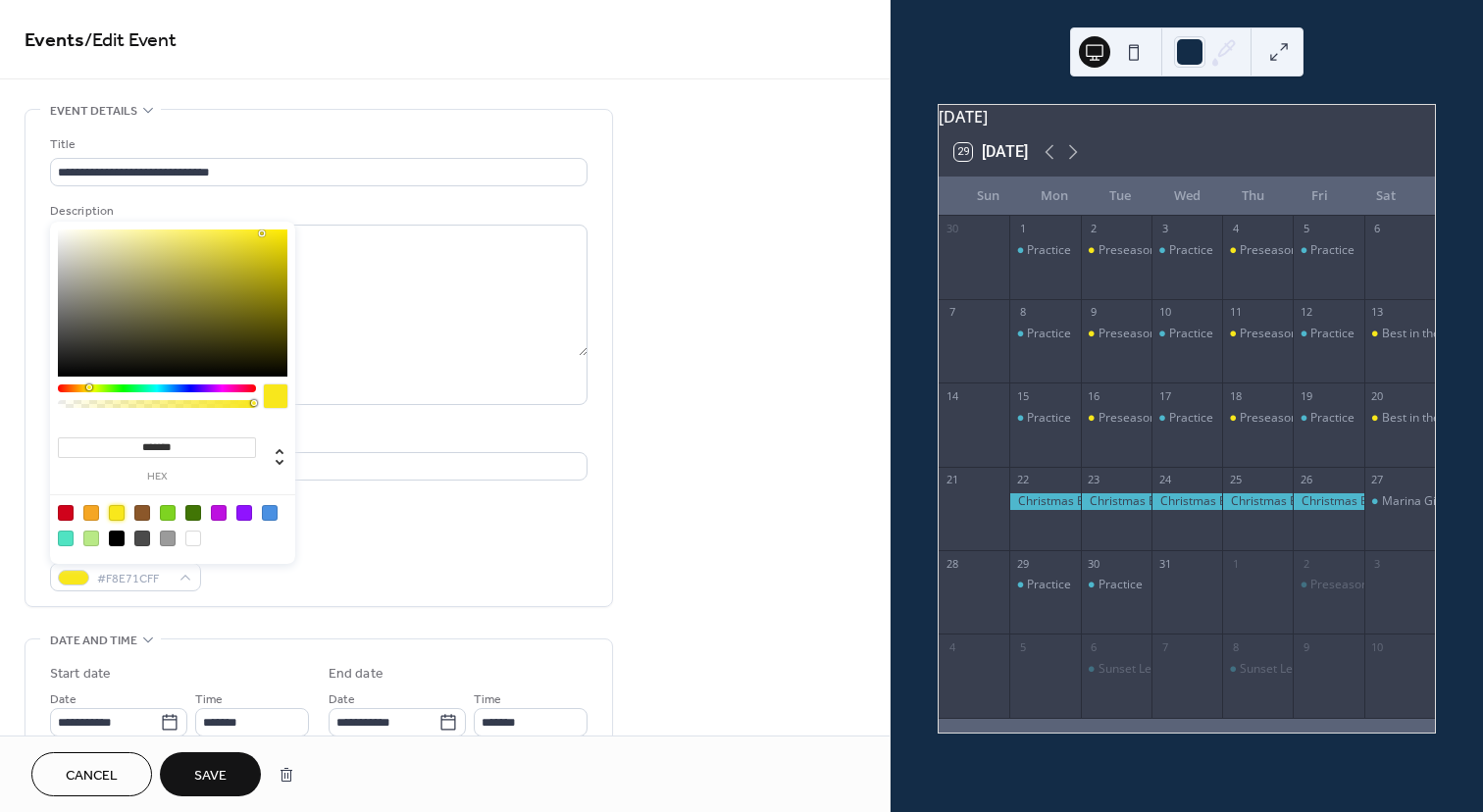 click on "Save" at bounding box center [210, 776] 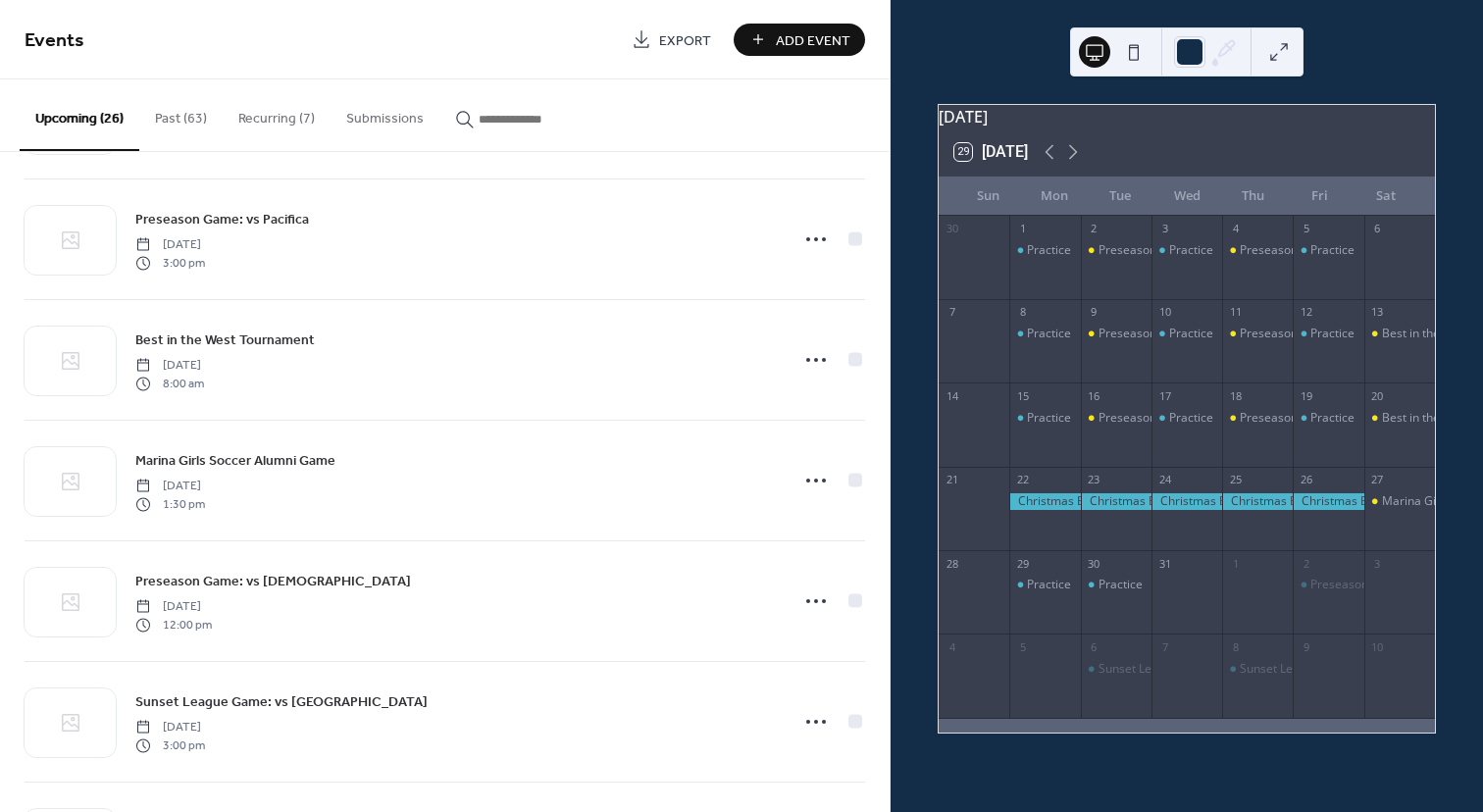 scroll, scrollTop: 1571, scrollLeft: 0, axis: vertical 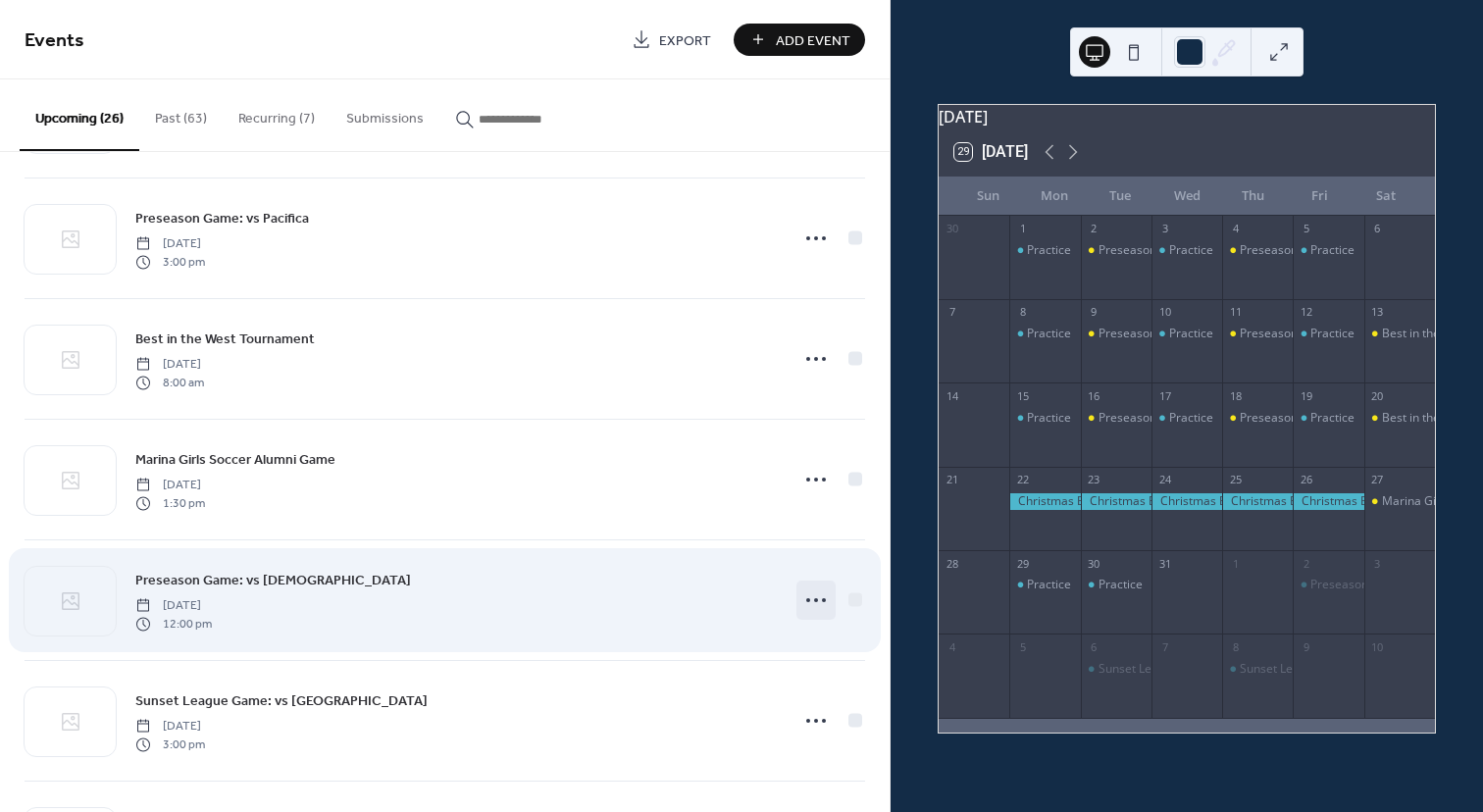 click 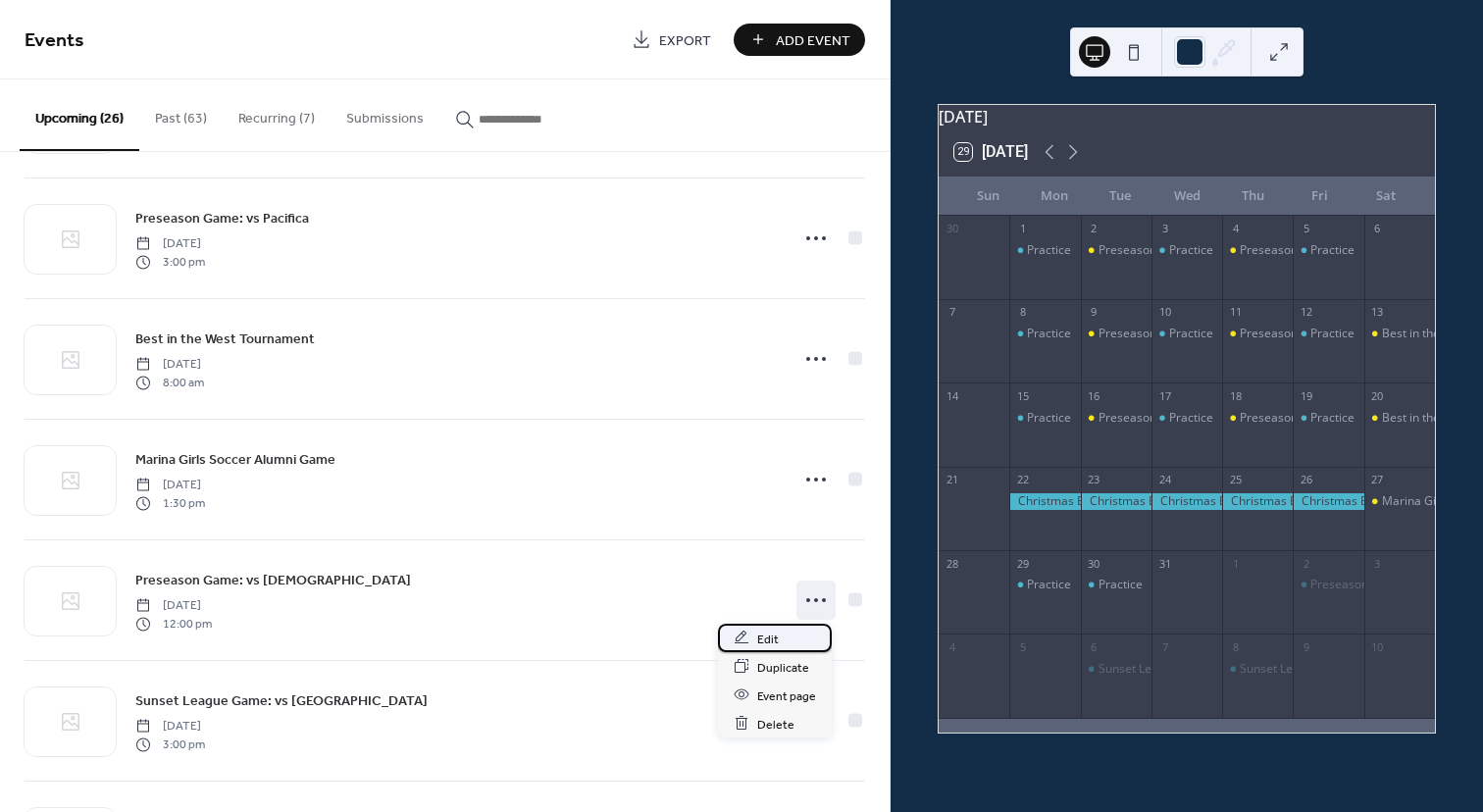 click on "Edit" at bounding box center (775, 637) 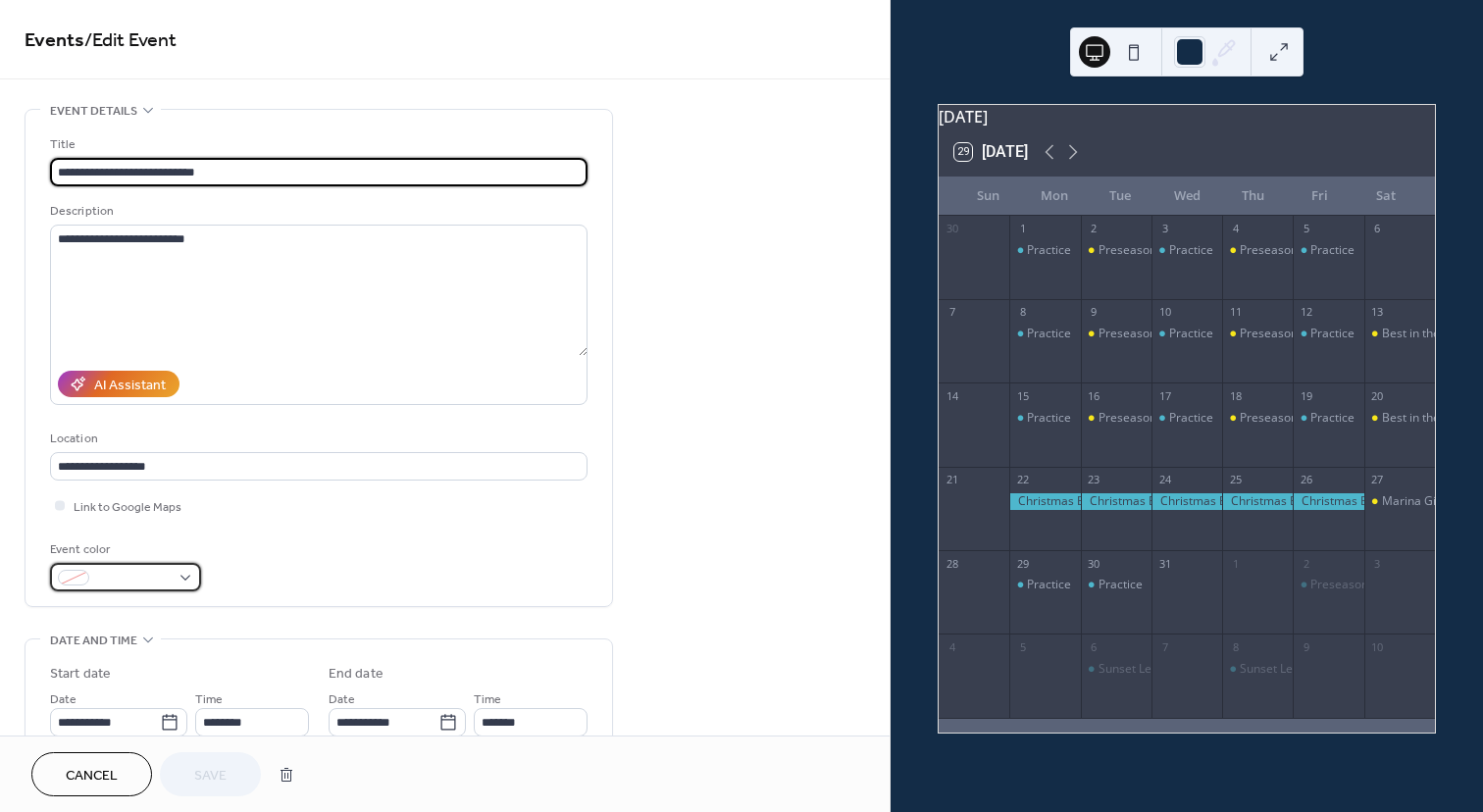 click at bounding box center [133, 579] 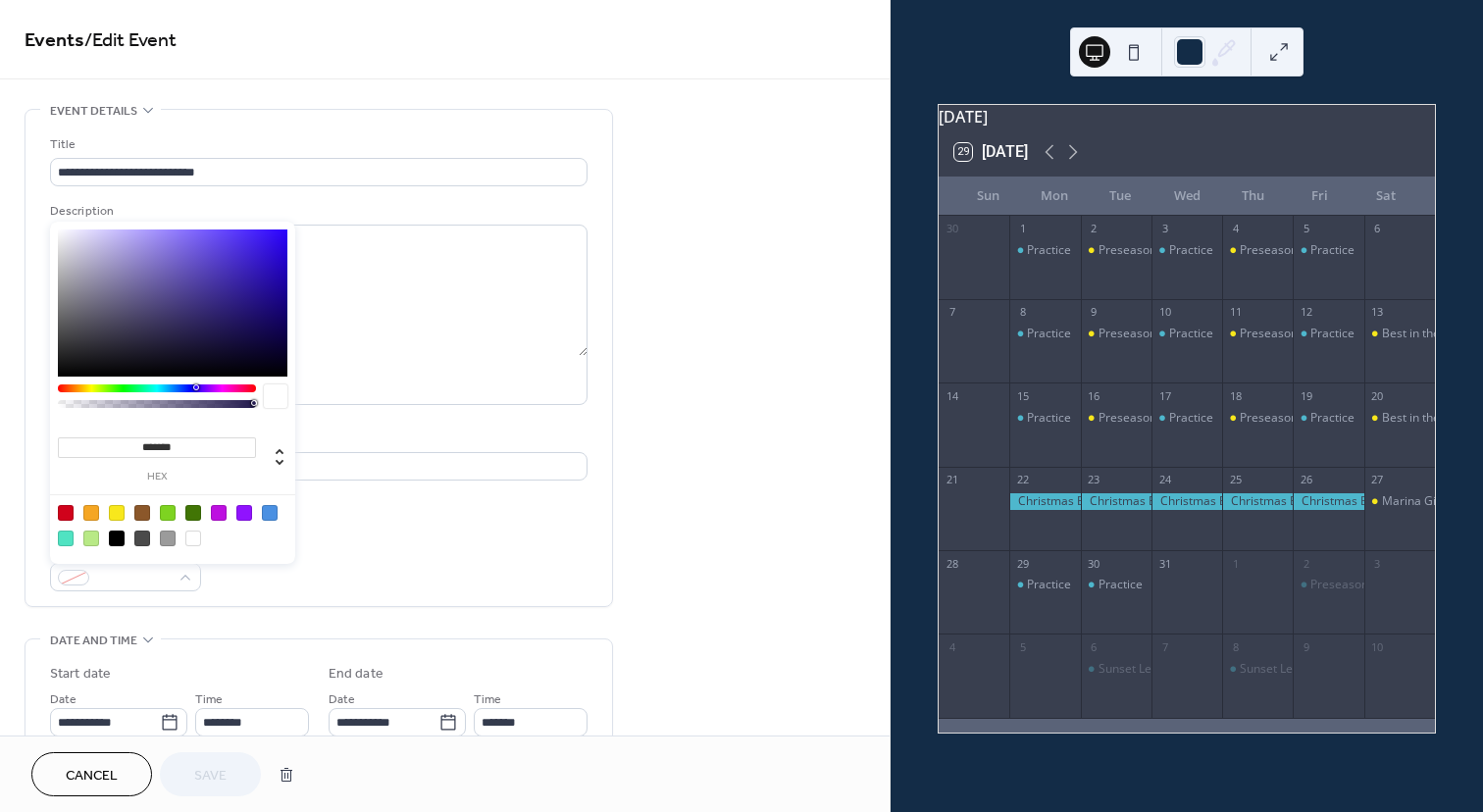 click at bounding box center [117, 513] 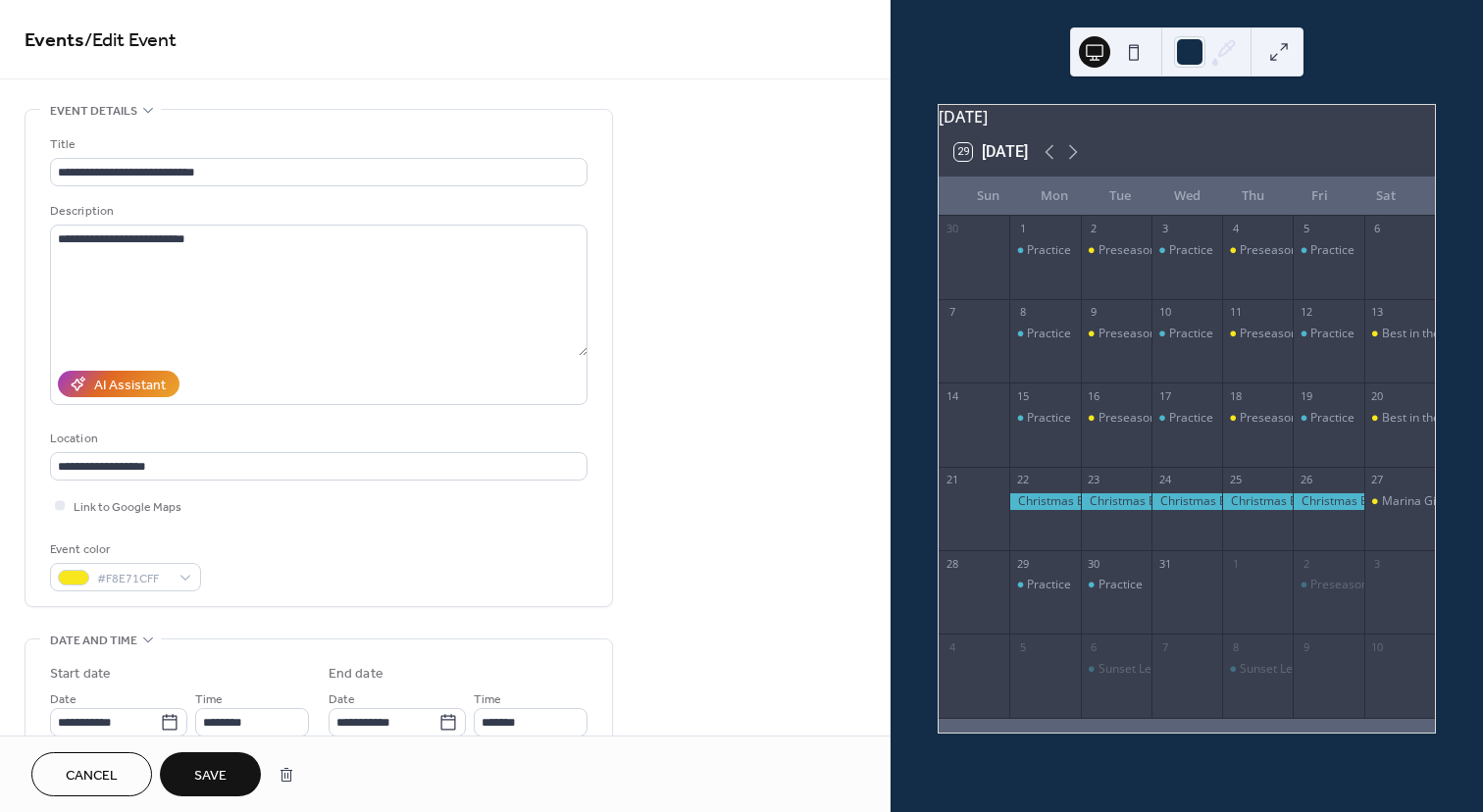 click on "Save" at bounding box center [210, 776] 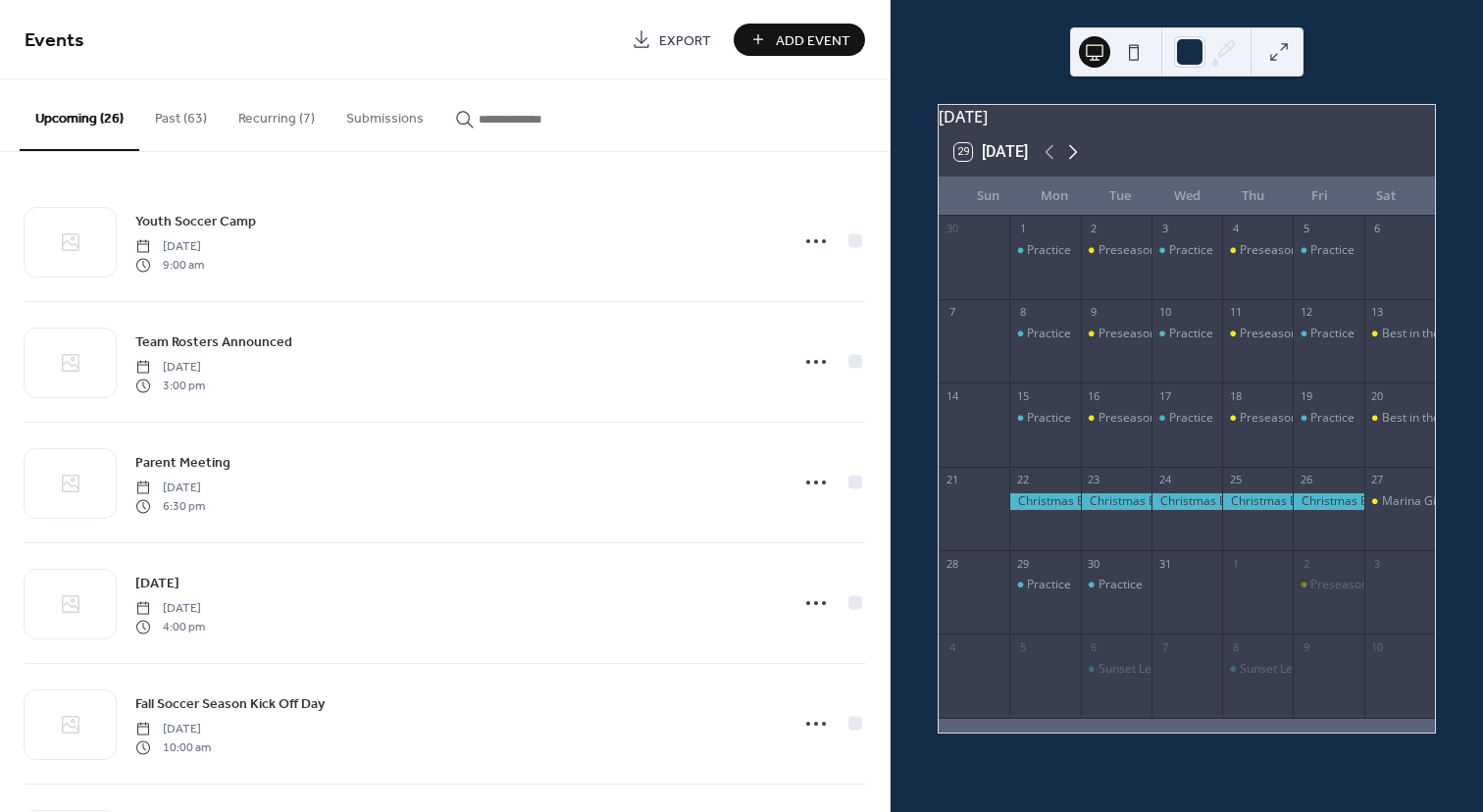 click 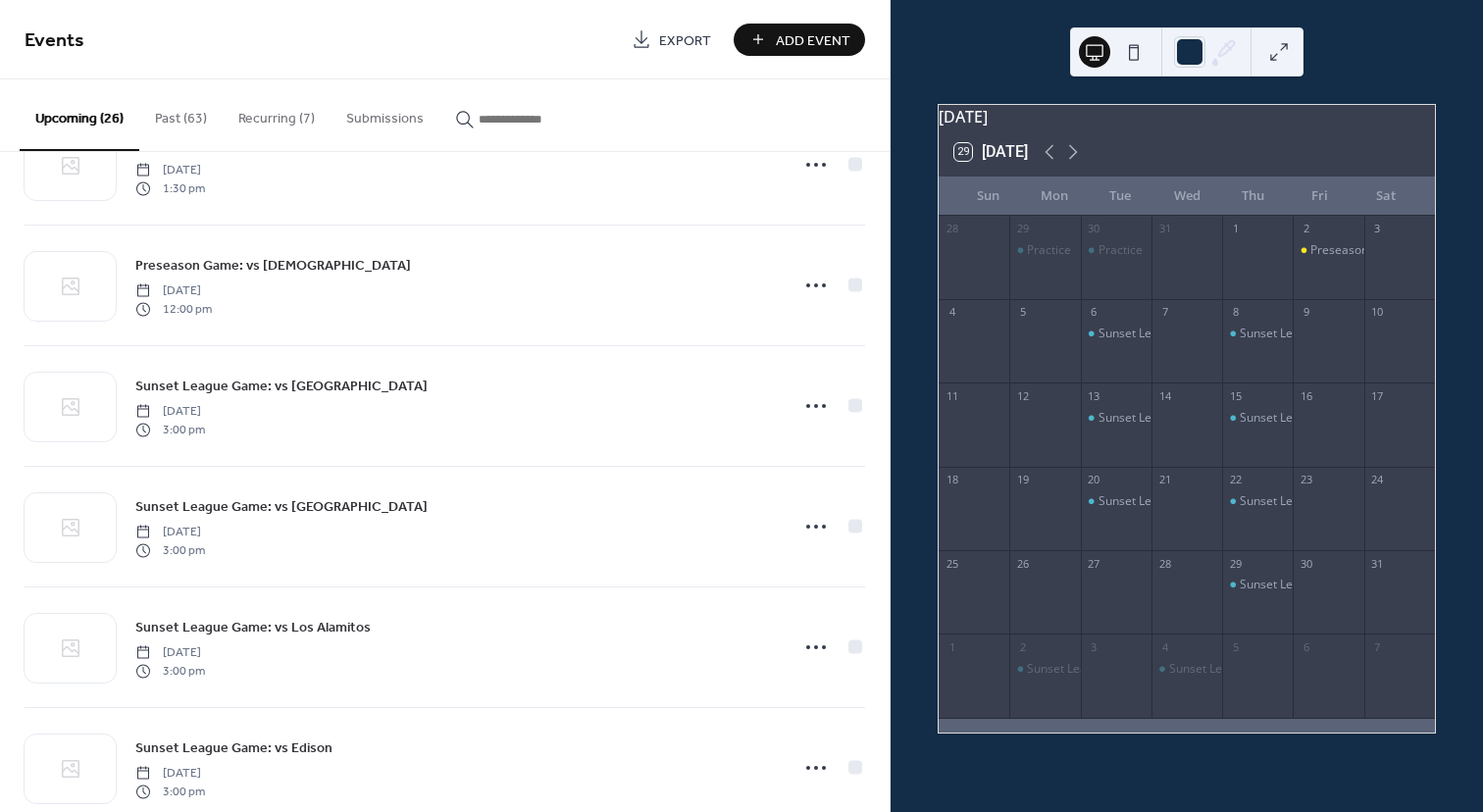 scroll, scrollTop: 1888, scrollLeft: 0, axis: vertical 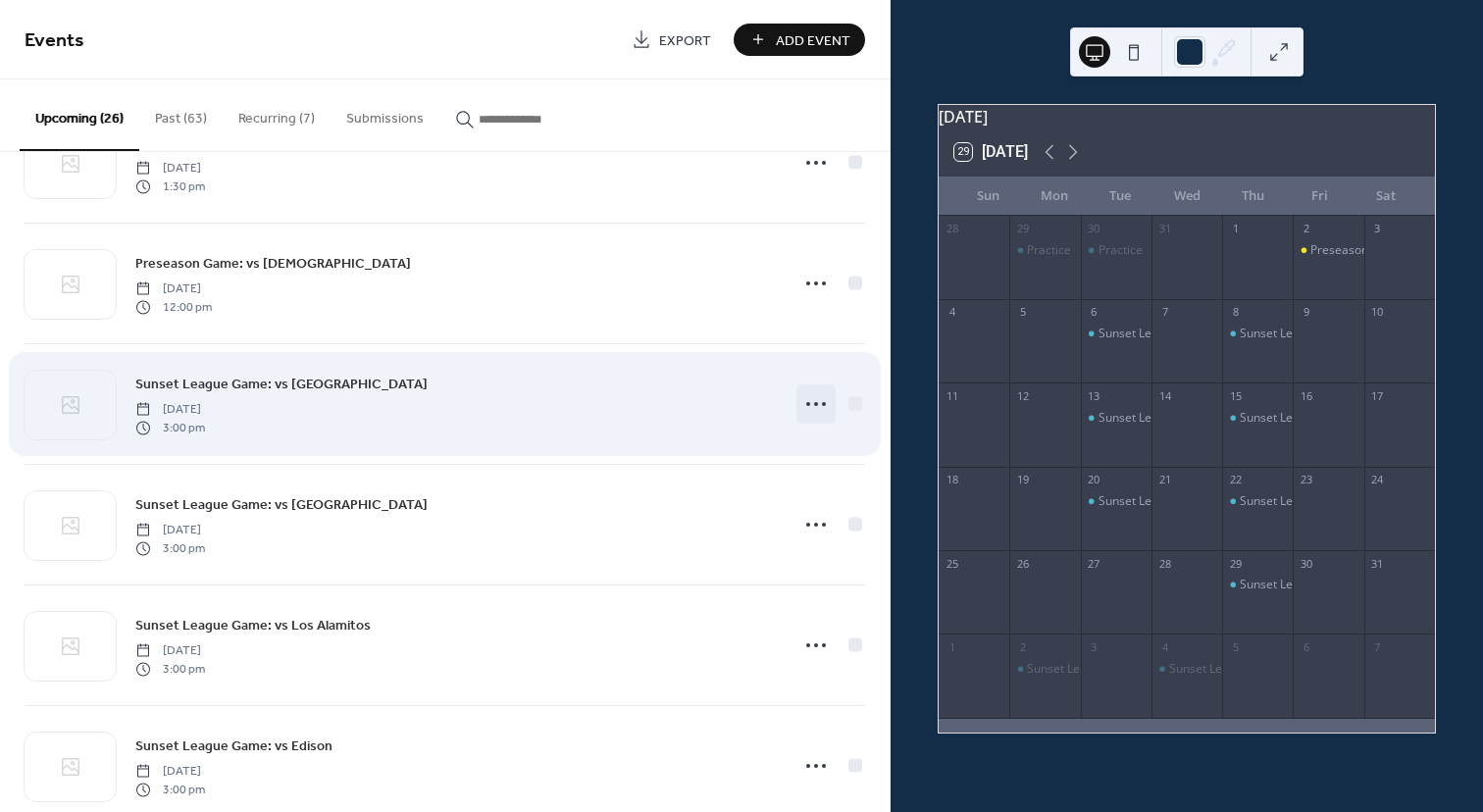 click 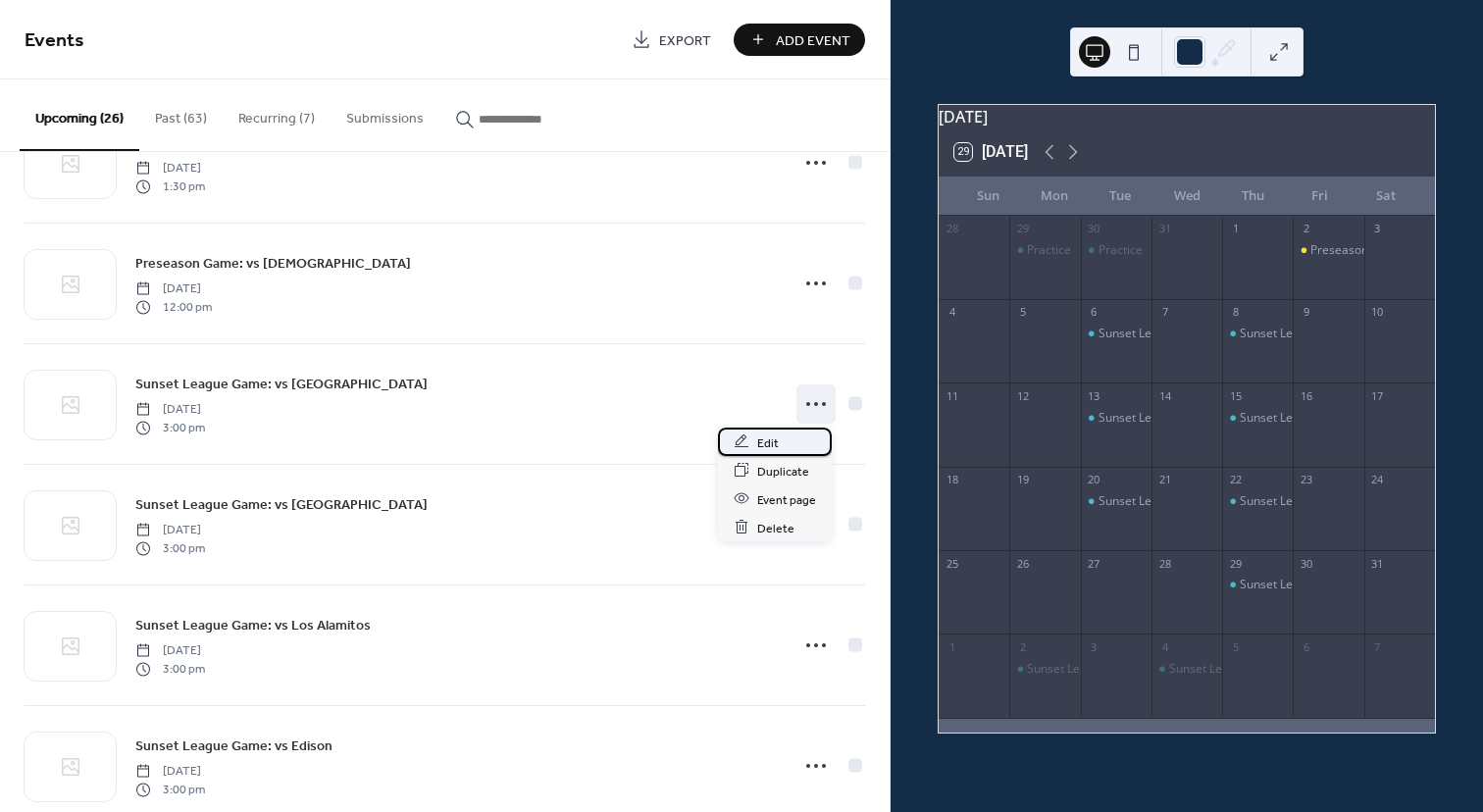 click on "Edit" at bounding box center [768, 442] 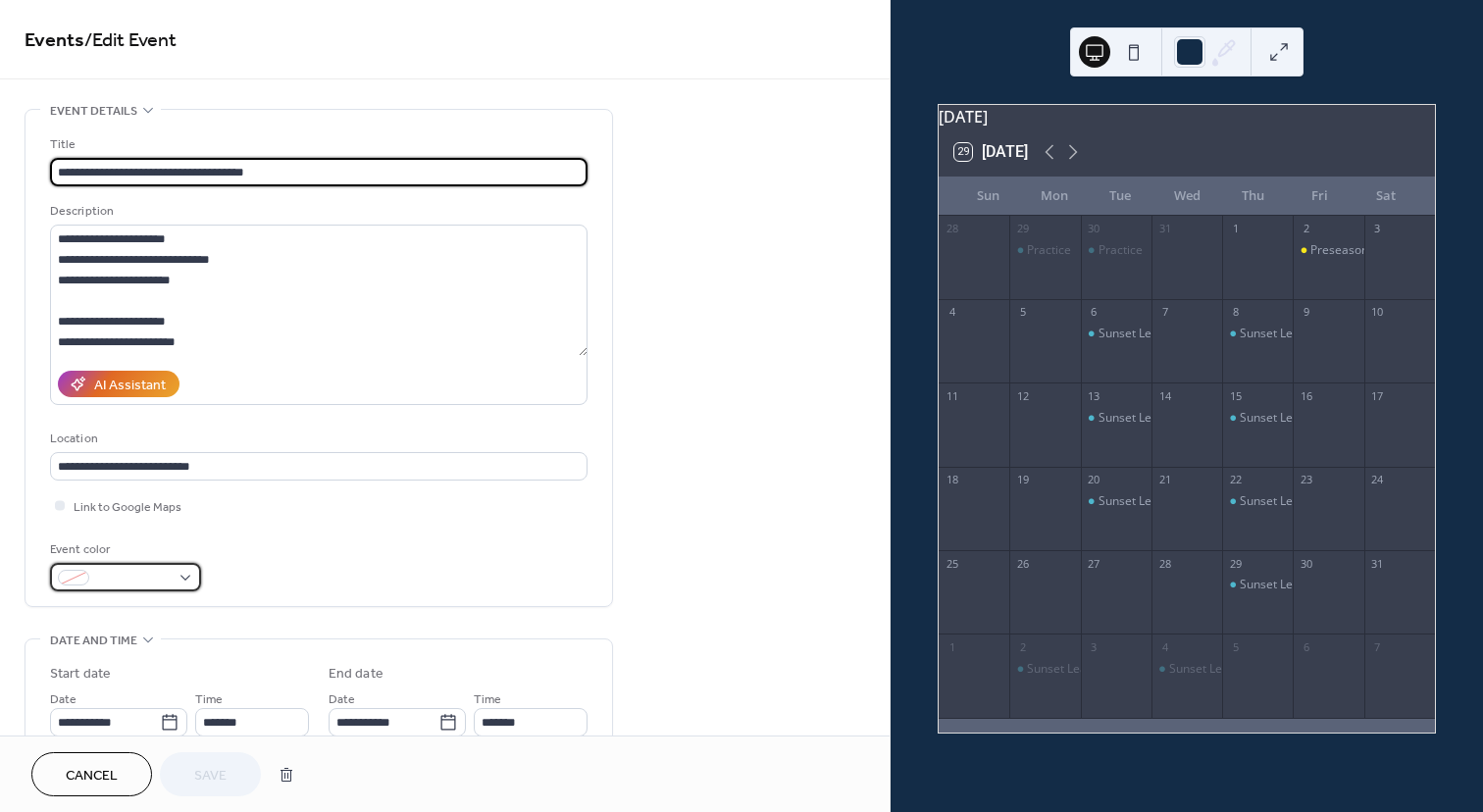 click at bounding box center [133, 579] 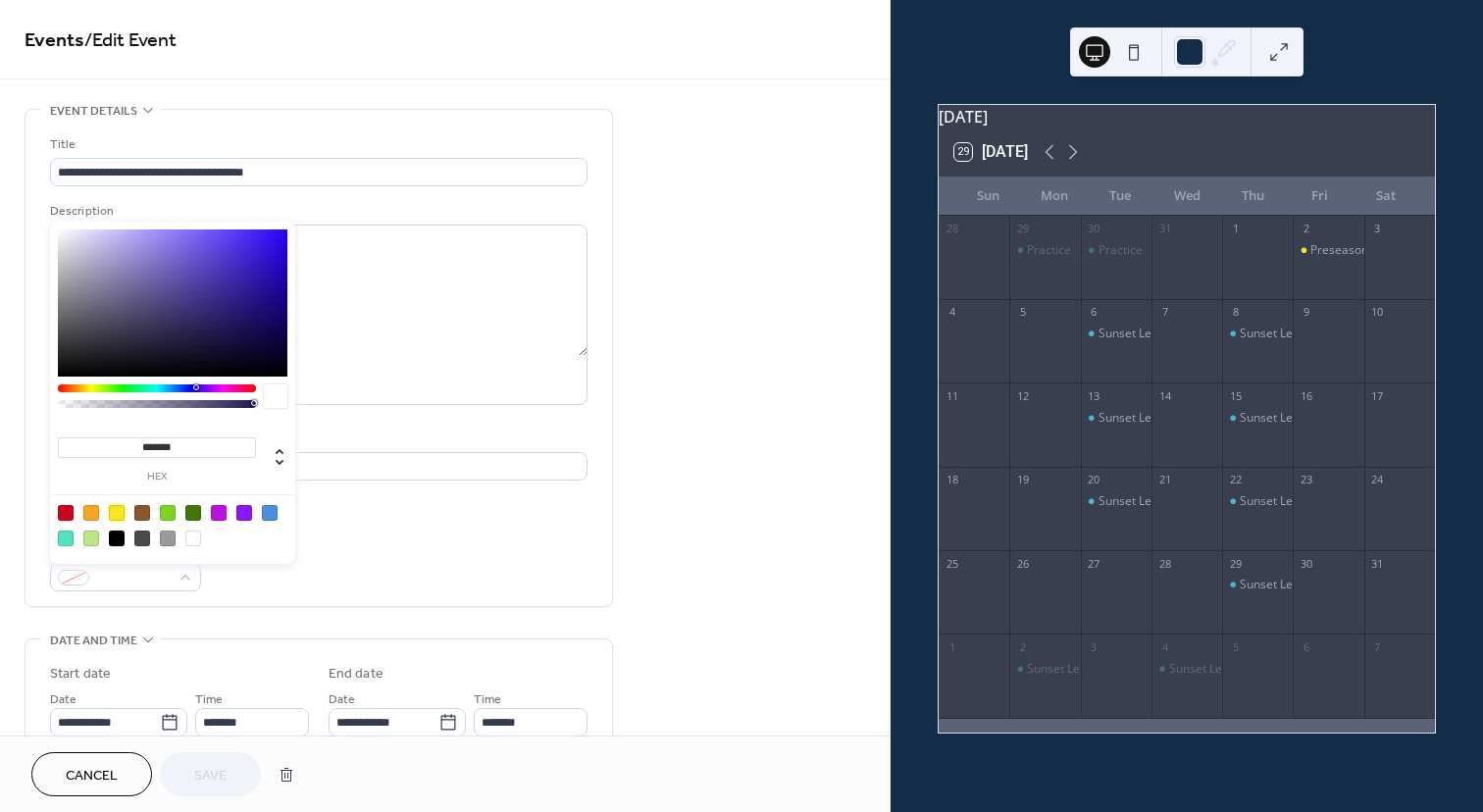 click at bounding box center [117, 513] 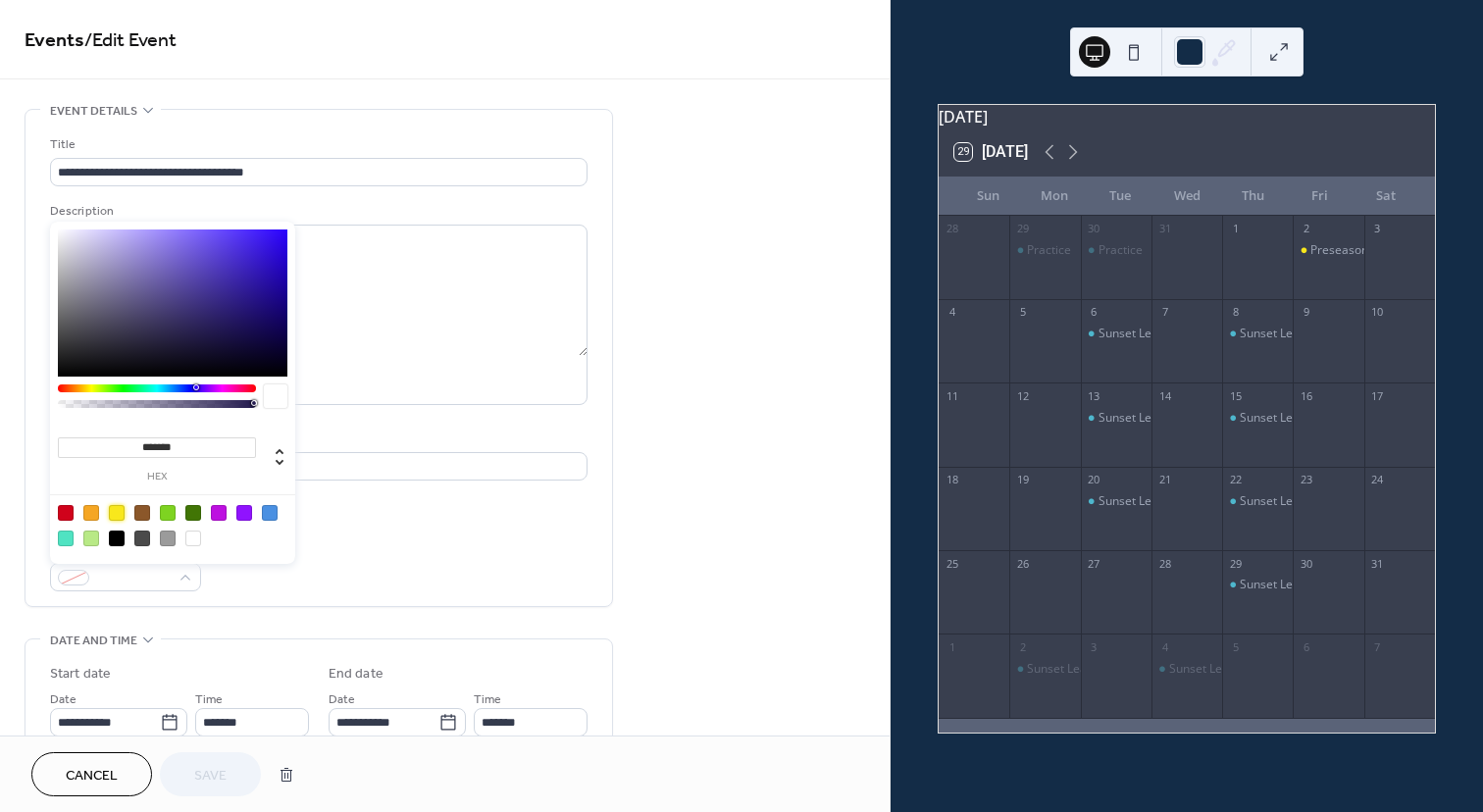 type on "*******" 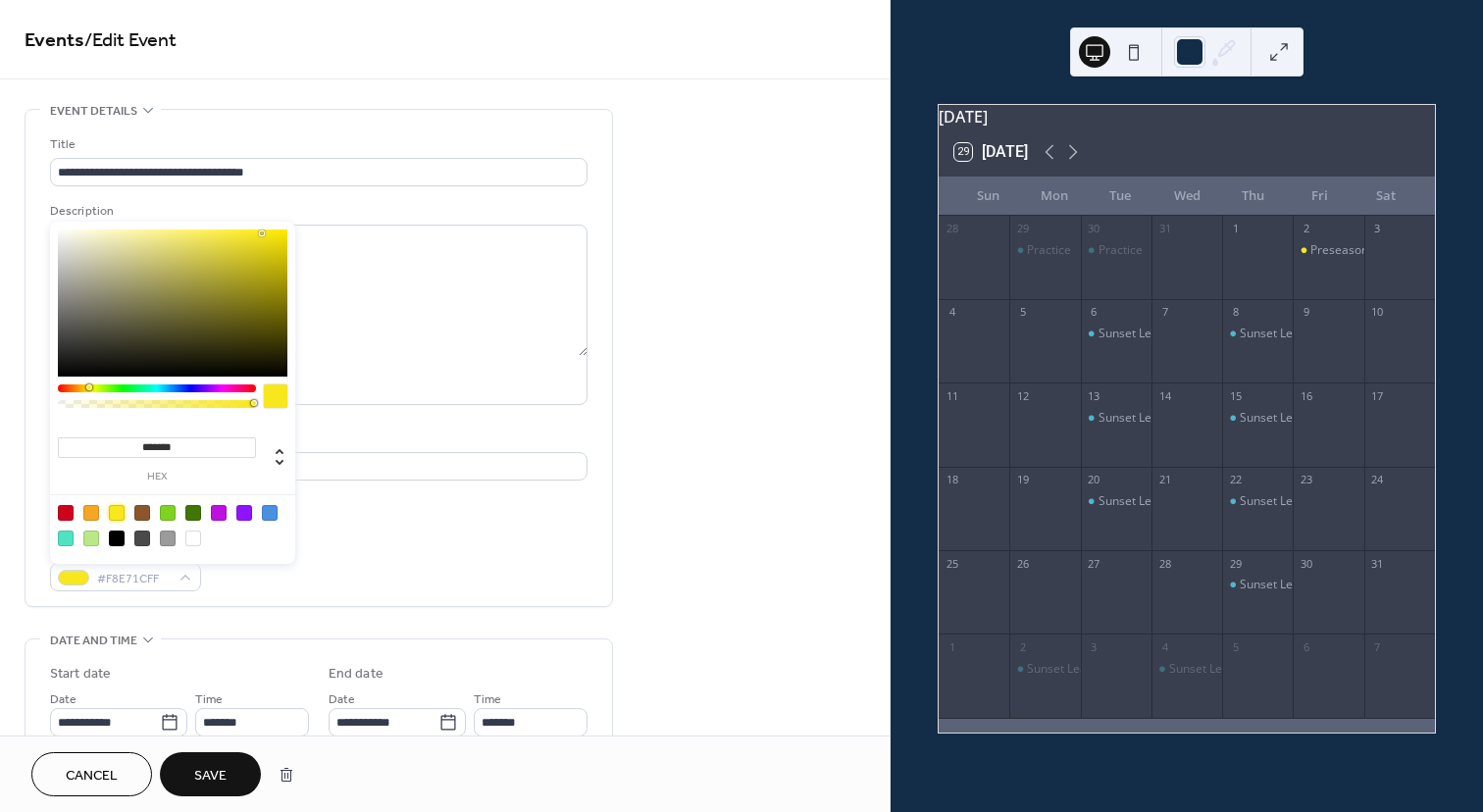 click on "Save" at bounding box center (210, 776) 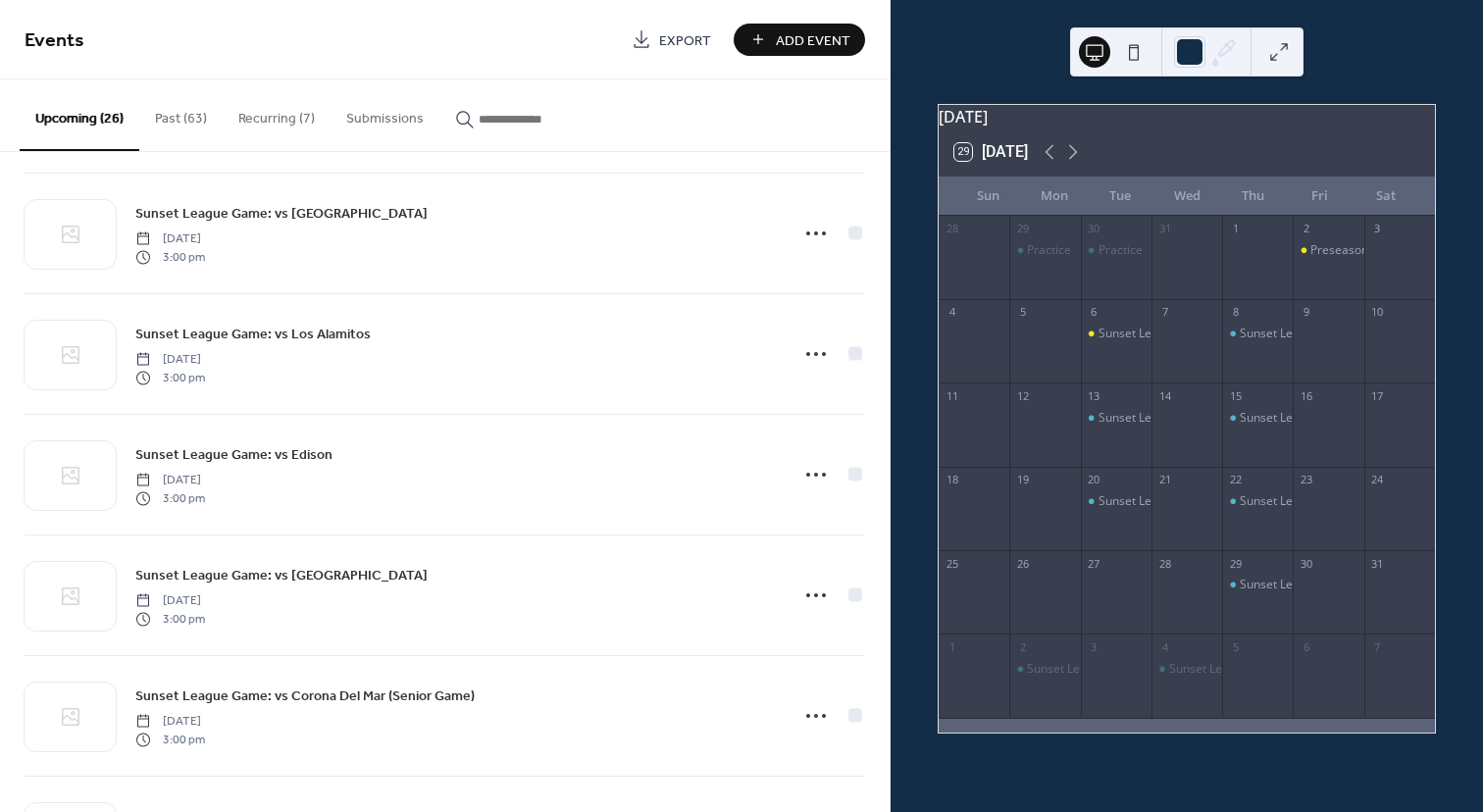 scroll, scrollTop: 2534, scrollLeft: 0, axis: vertical 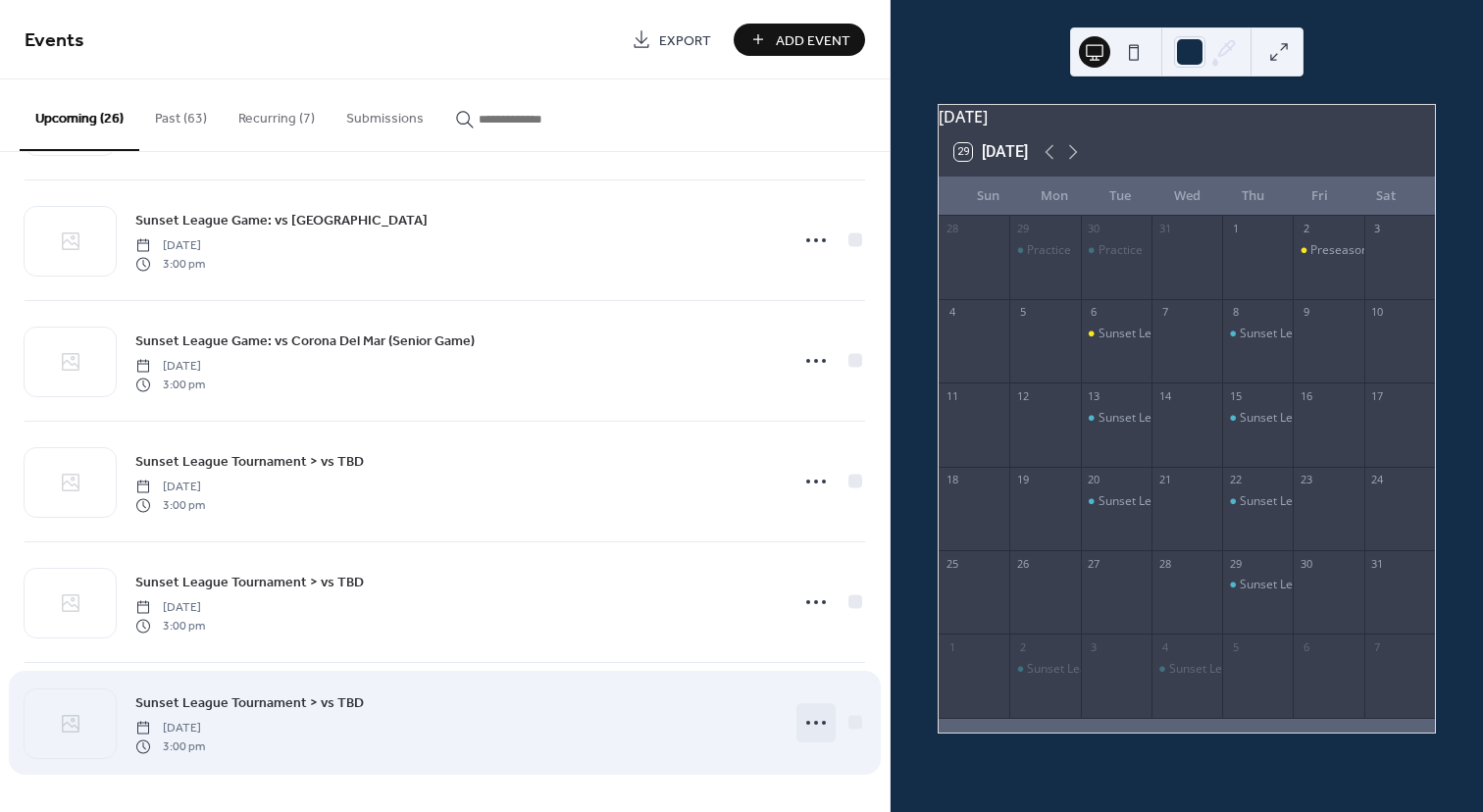 click 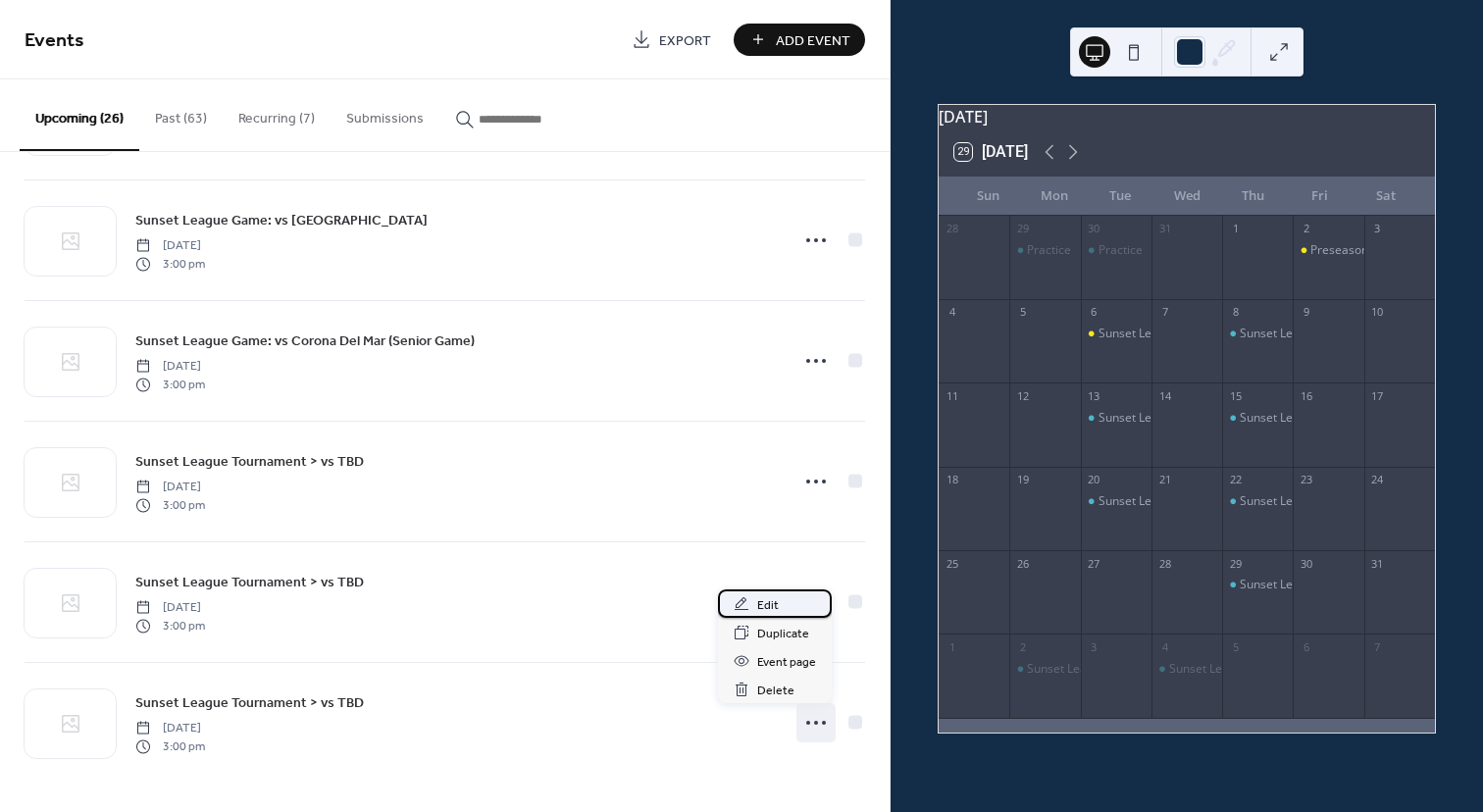 click on "Edit" at bounding box center [768, 605] 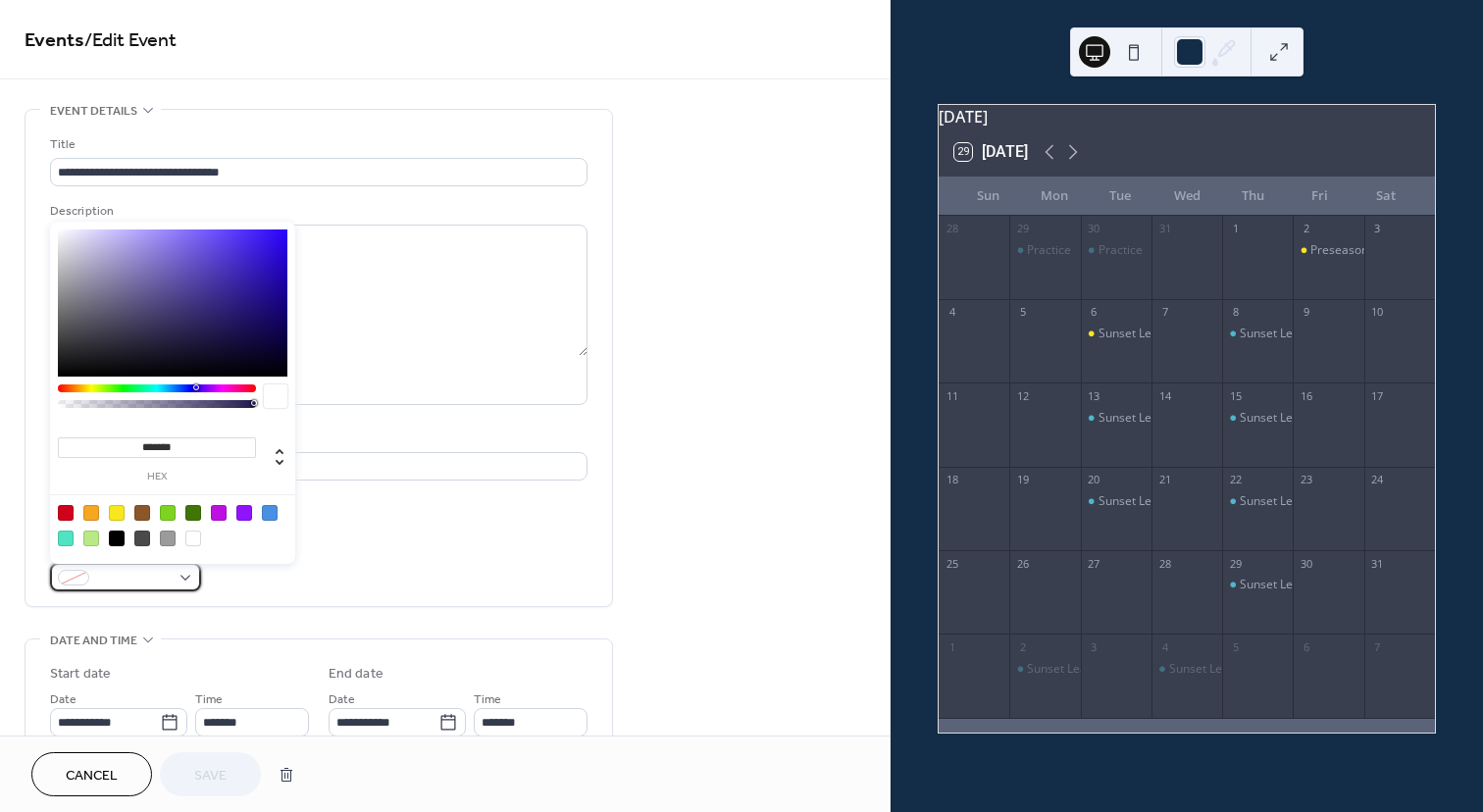 click at bounding box center (133, 579) 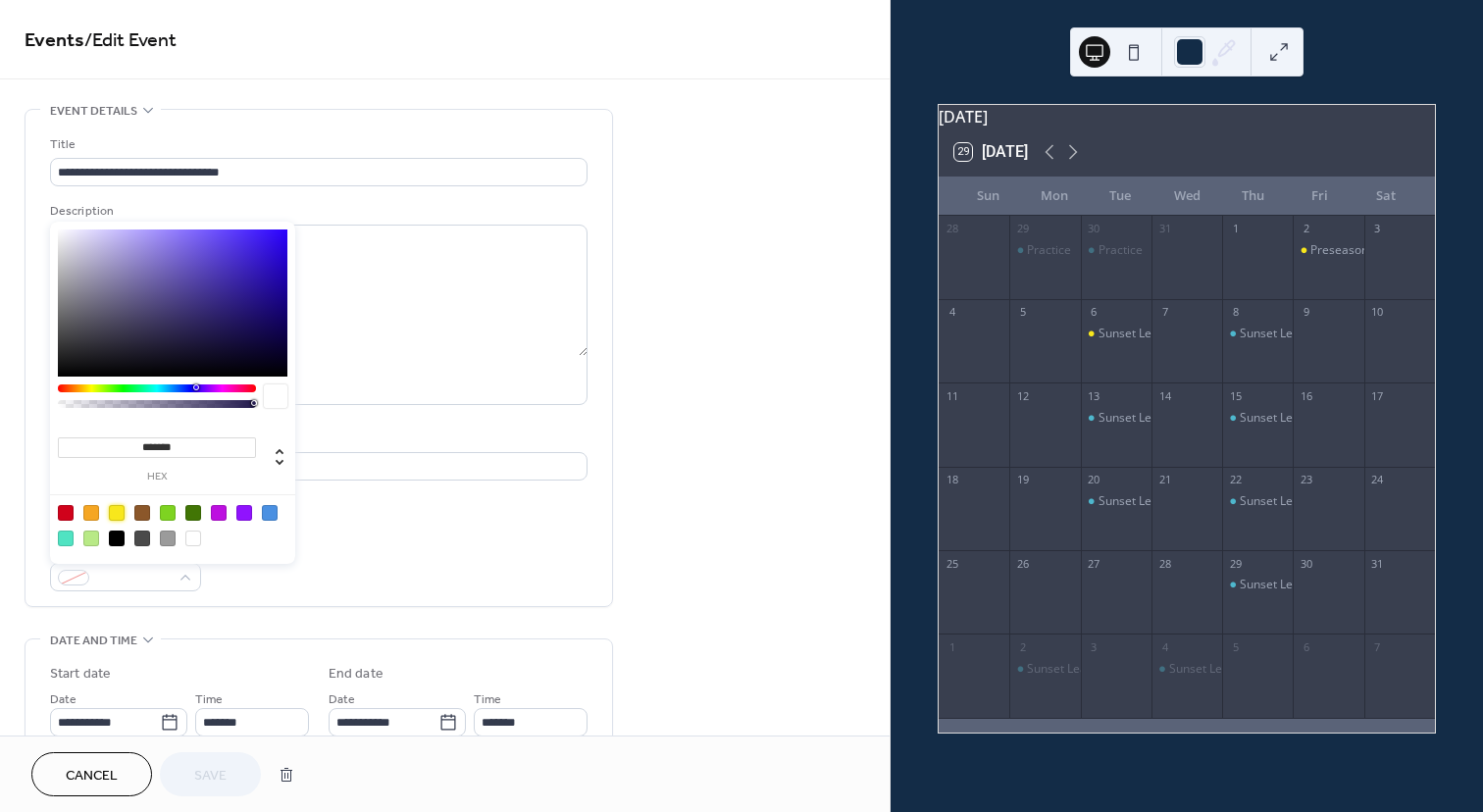 click at bounding box center [117, 513] 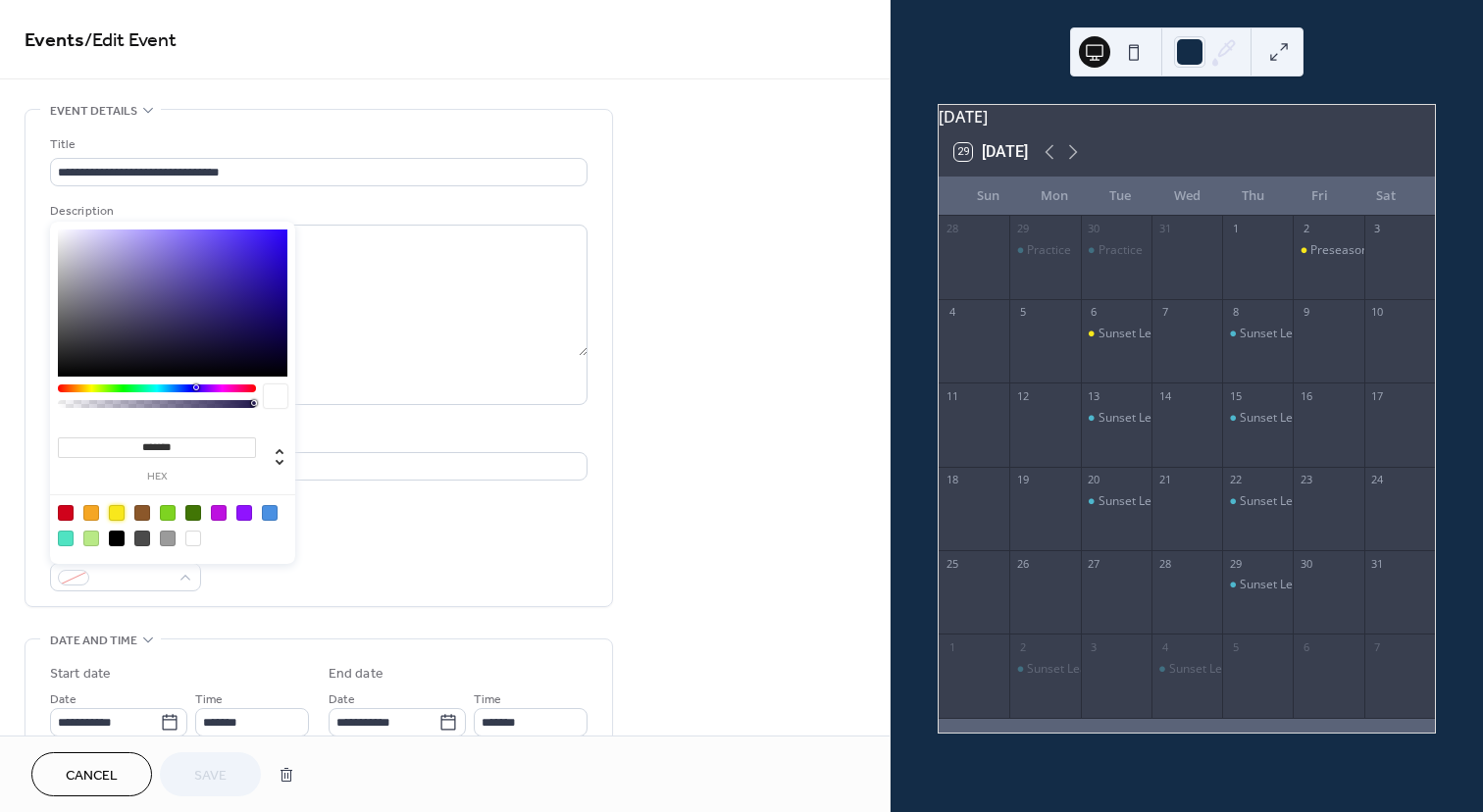 type on "*******" 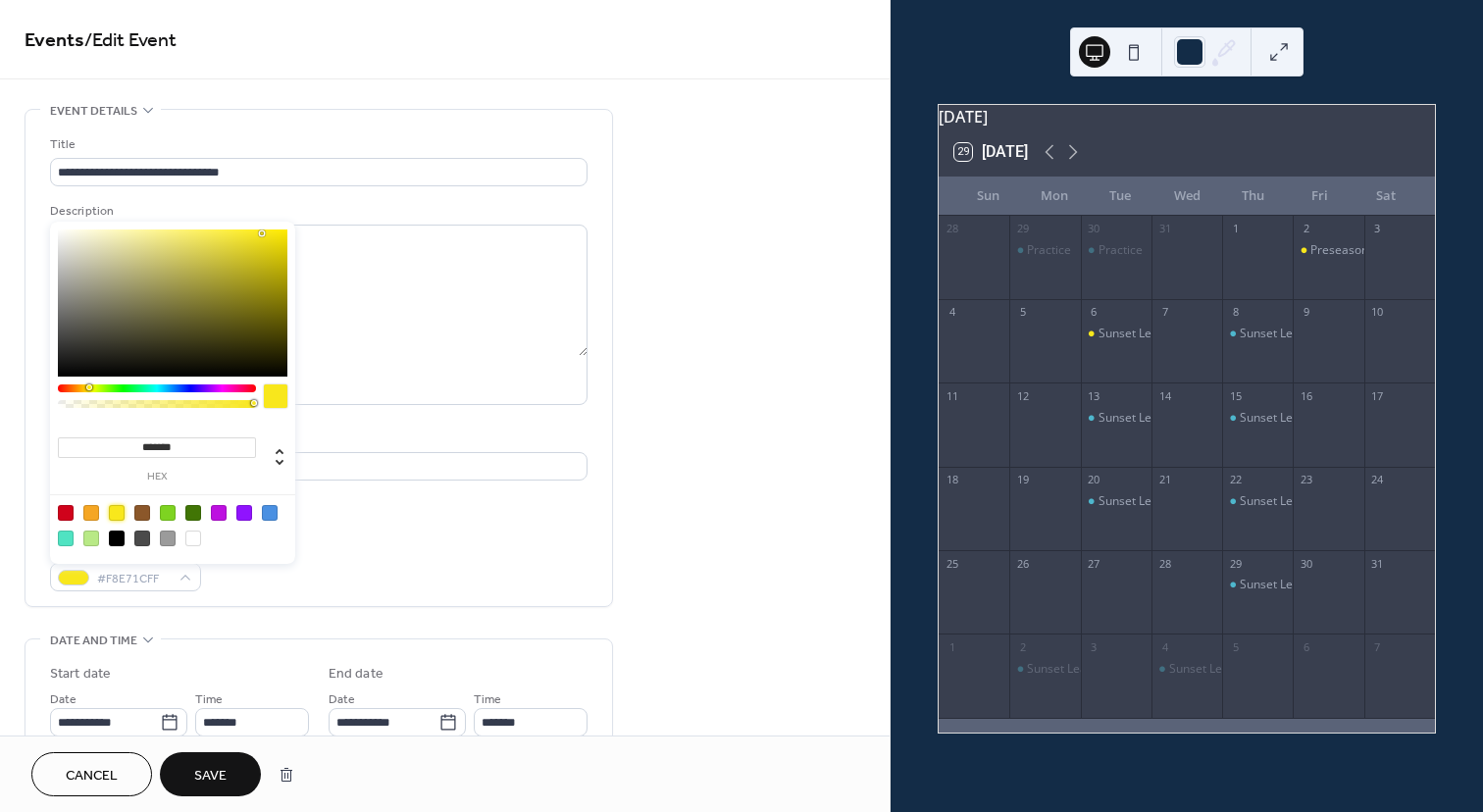 click on "Save" at bounding box center [210, 774] 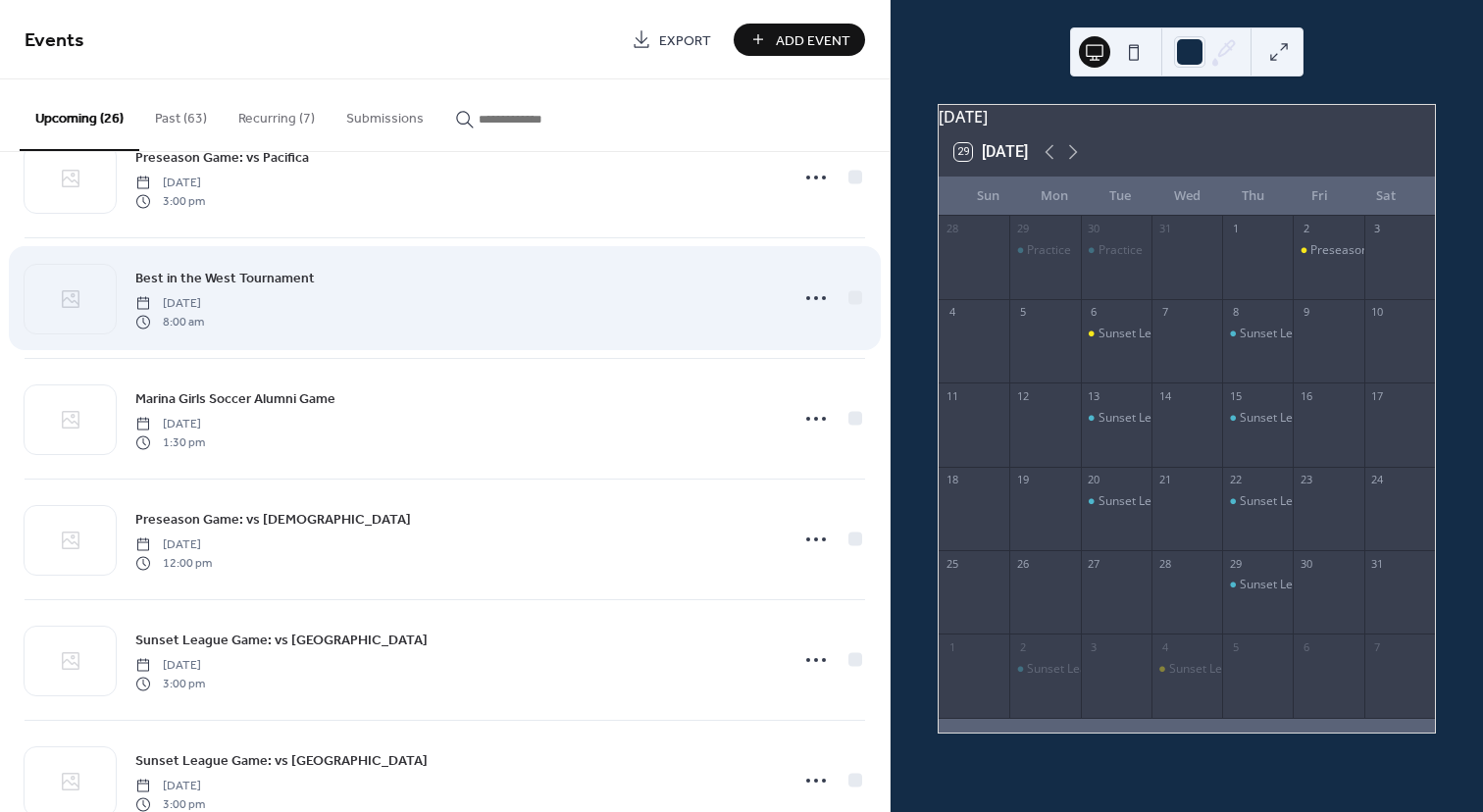 scroll, scrollTop: 2534, scrollLeft: 0, axis: vertical 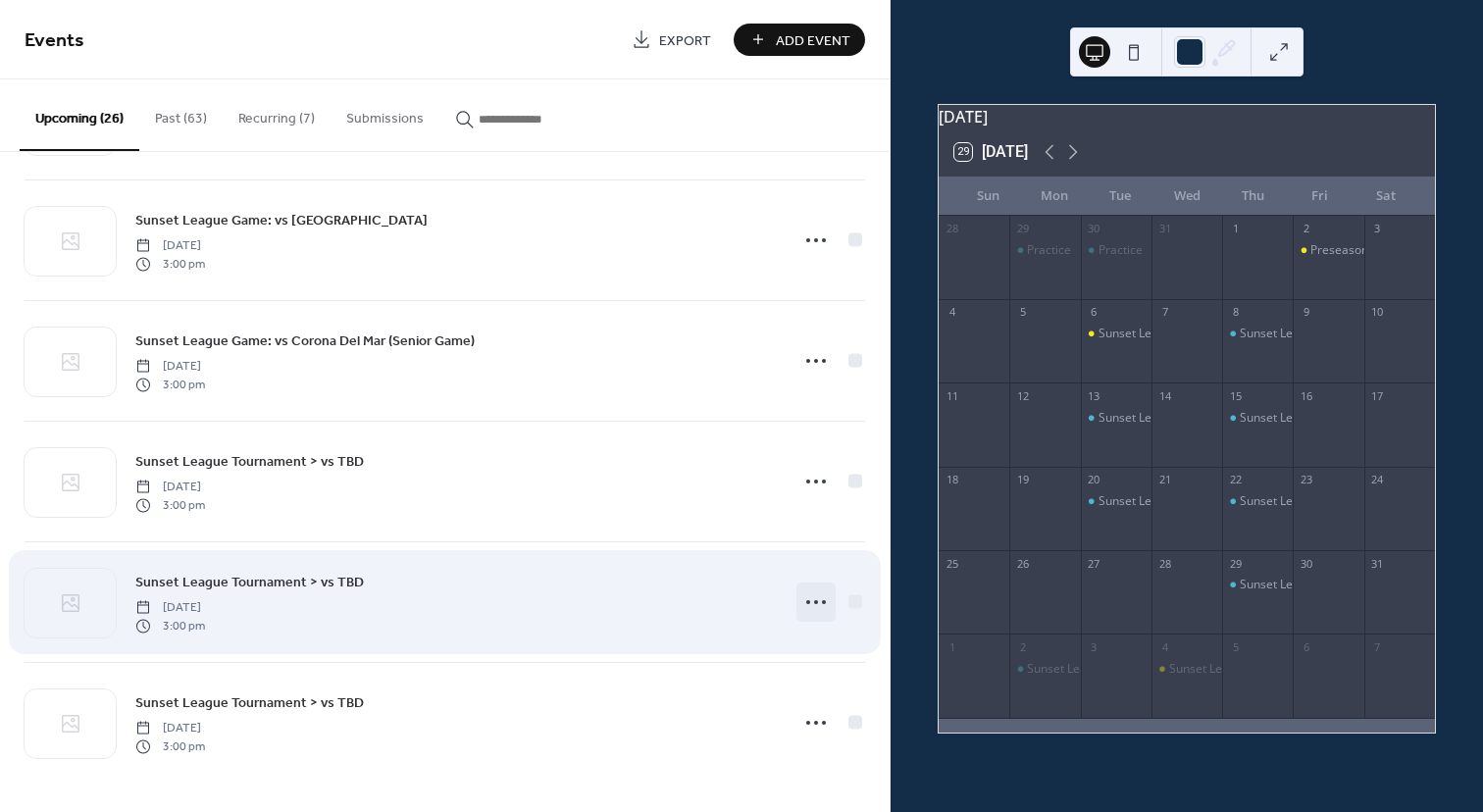 click 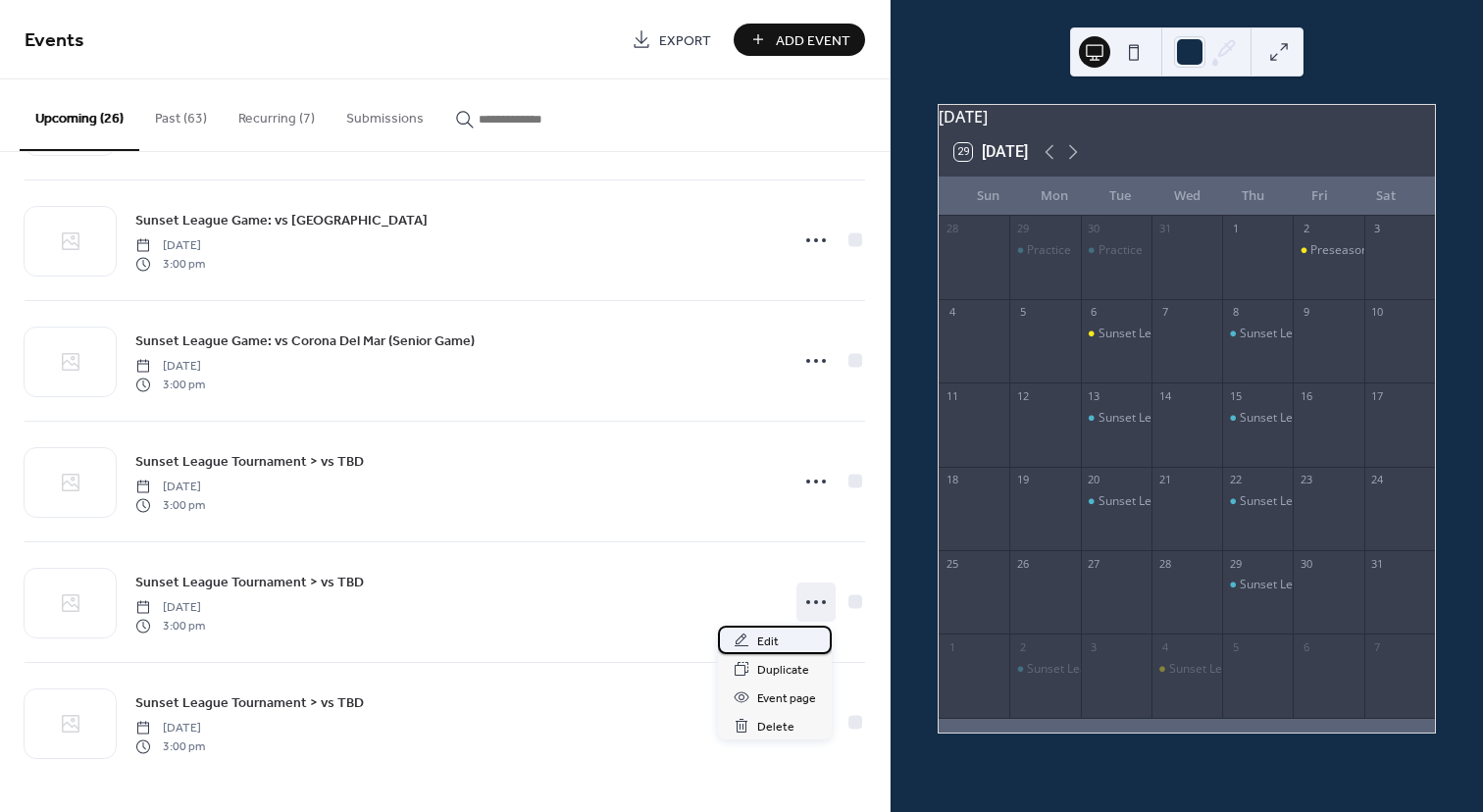 click on "Edit" at bounding box center (768, 641) 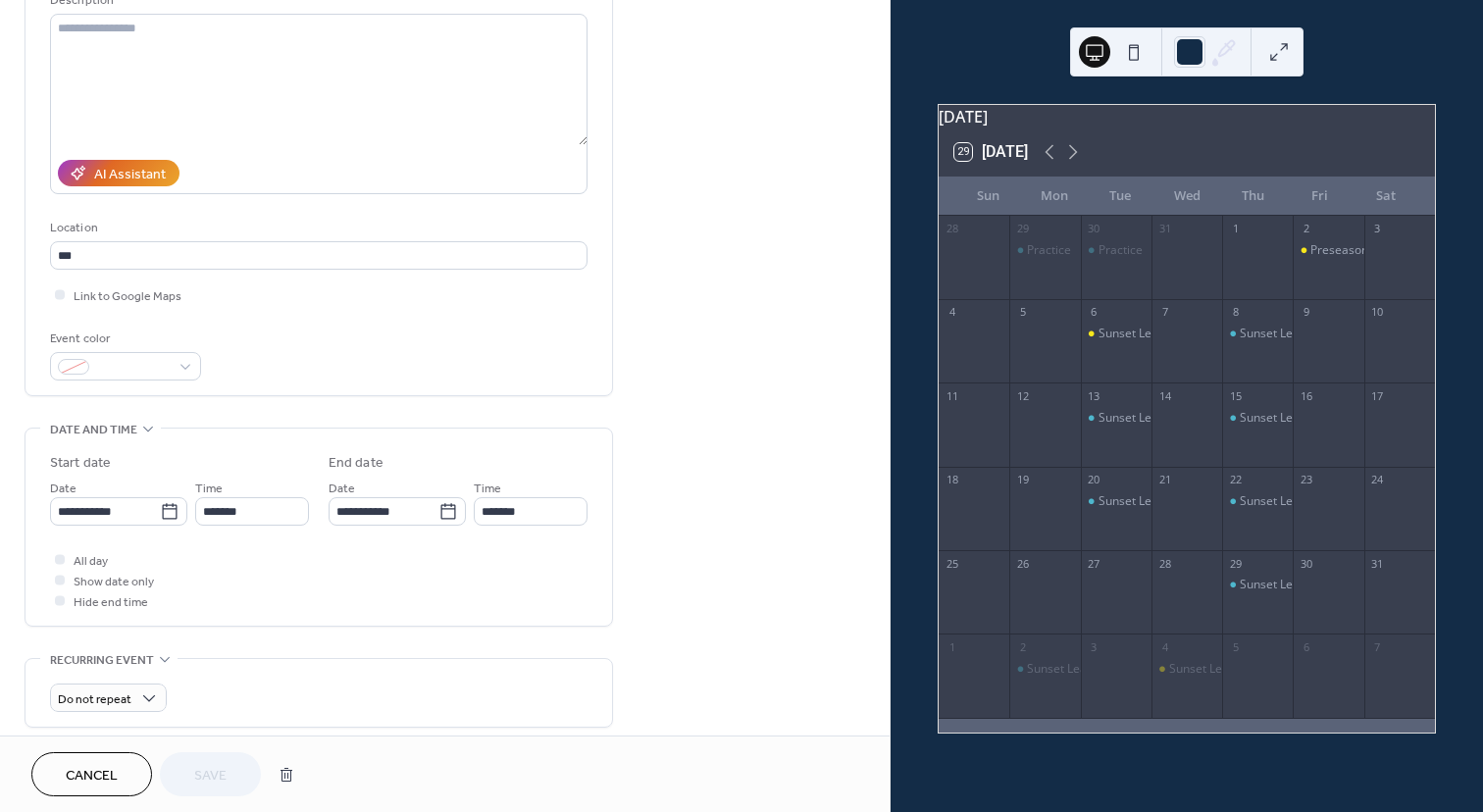 scroll, scrollTop: 212, scrollLeft: 0, axis: vertical 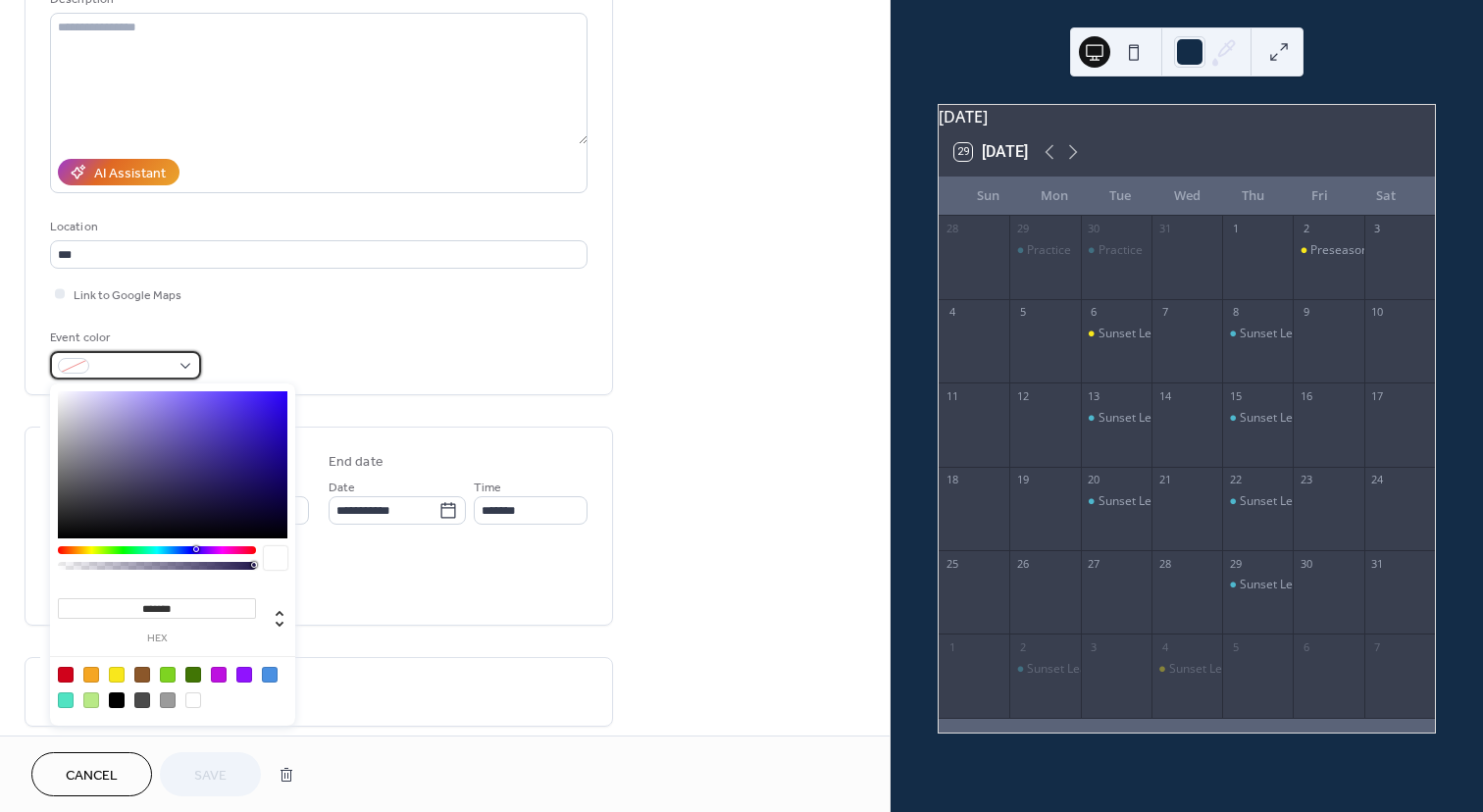 click at bounding box center (133, 367) 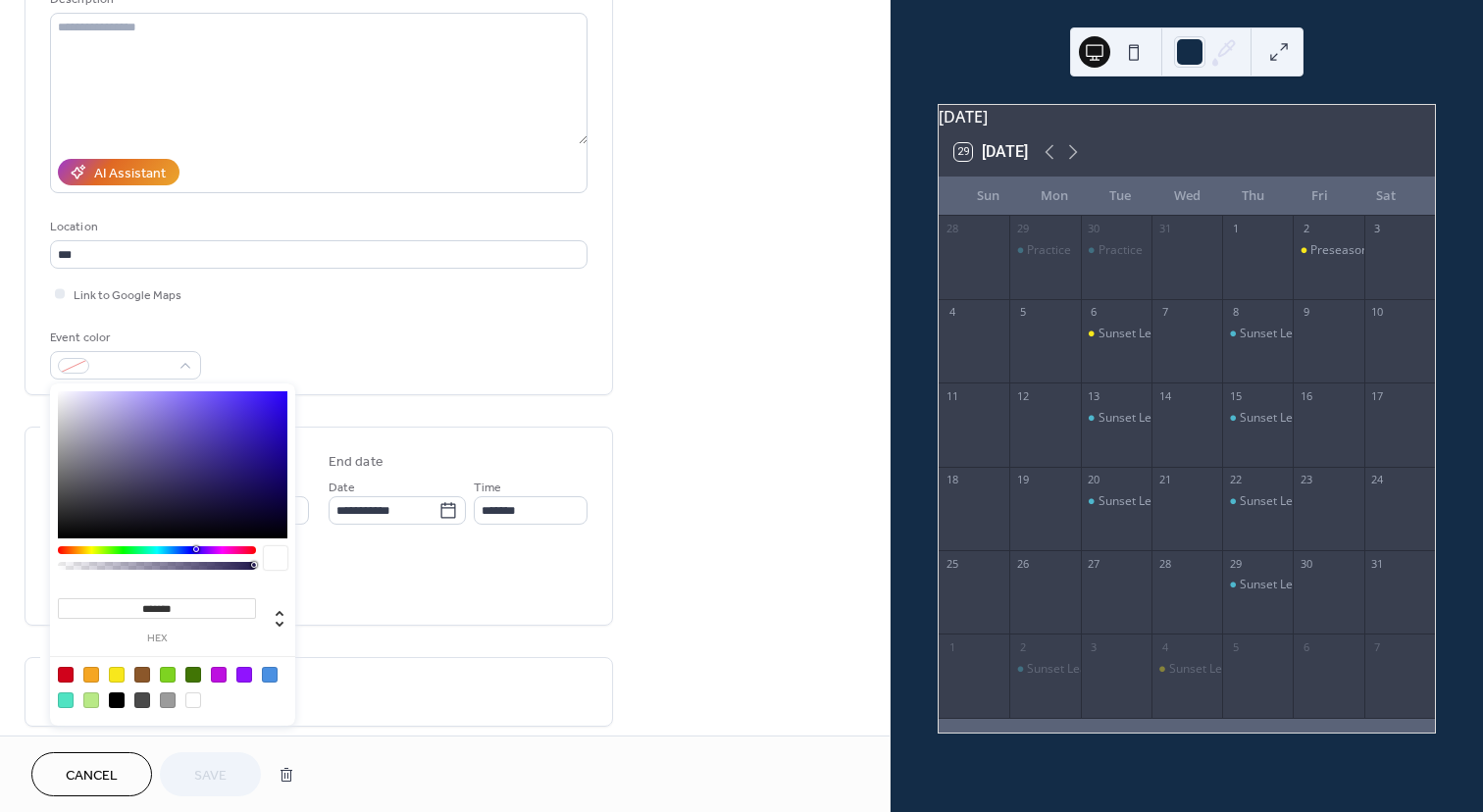 click at bounding box center (117, 675) 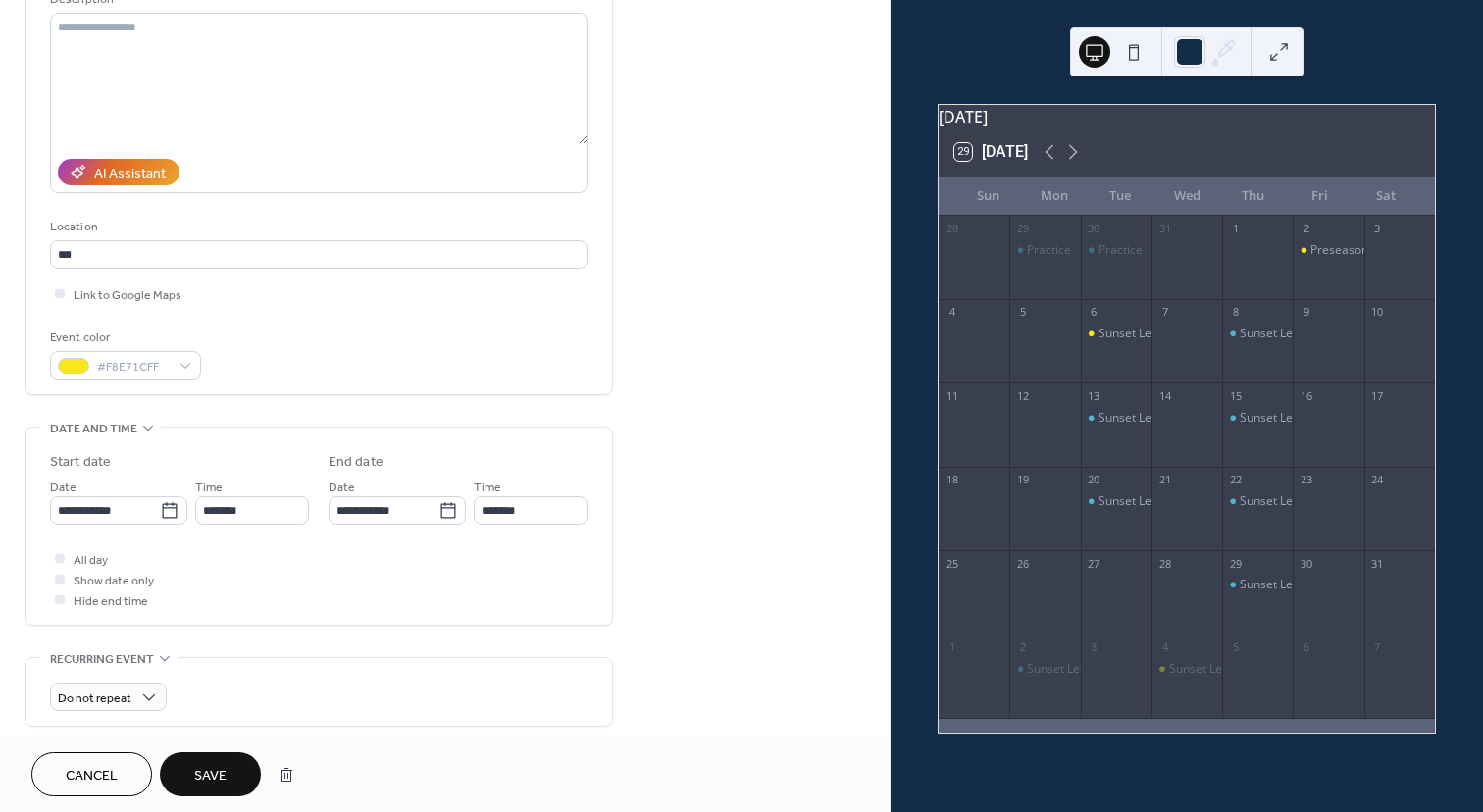 click on "Save" at bounding box center (210, 774) 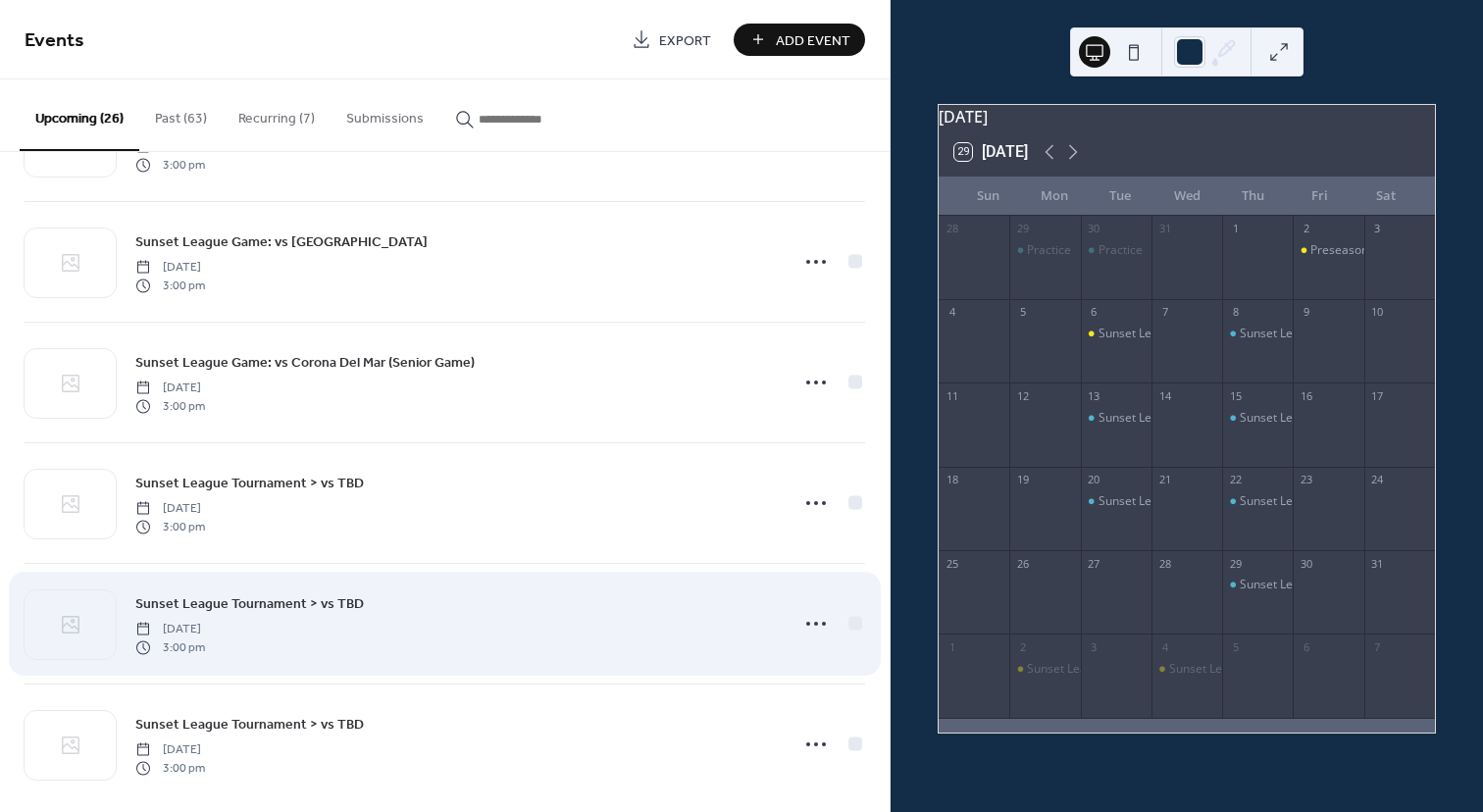 scroll, scrollTop: 2534, scrollLeft: 0, axis: vertical 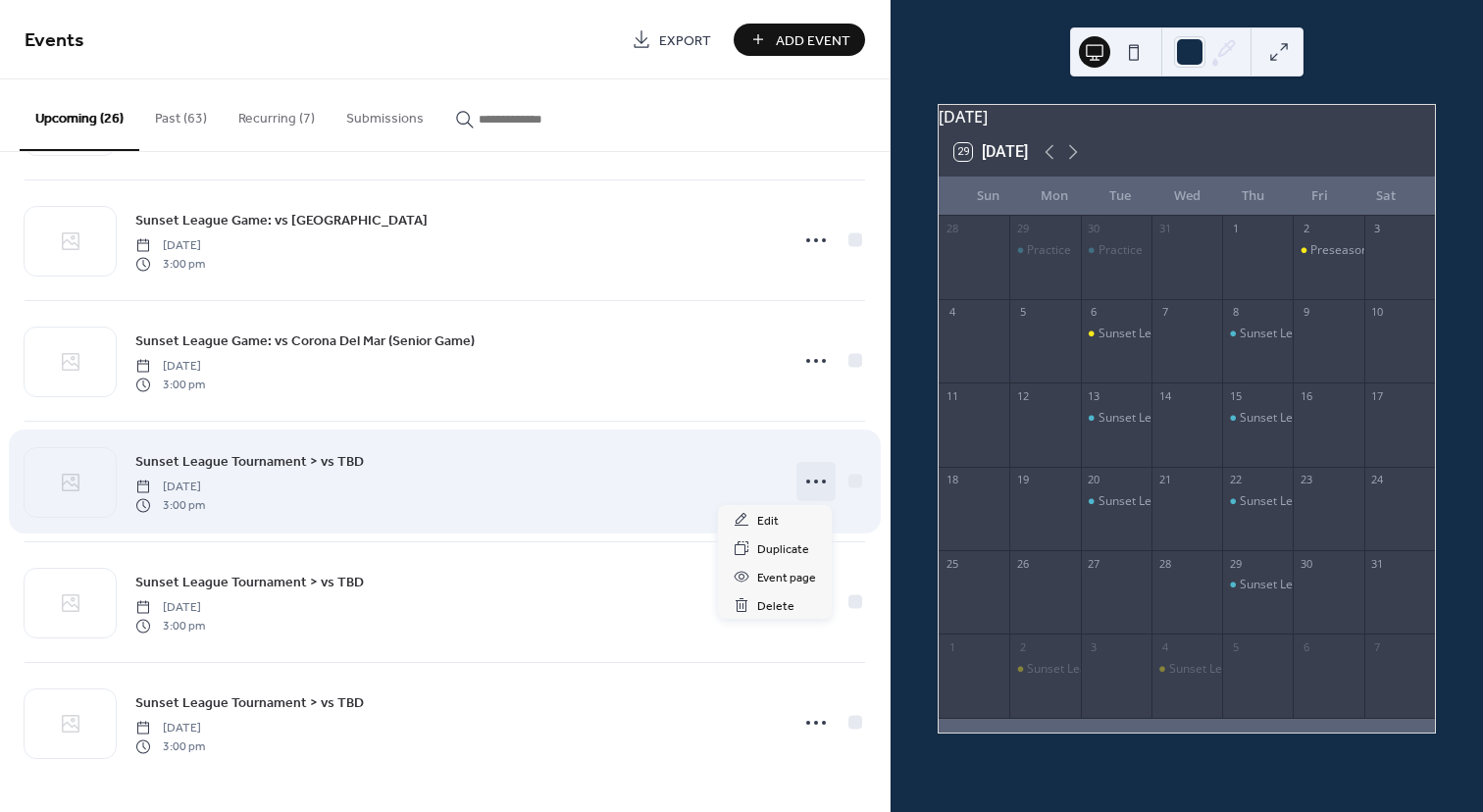 click 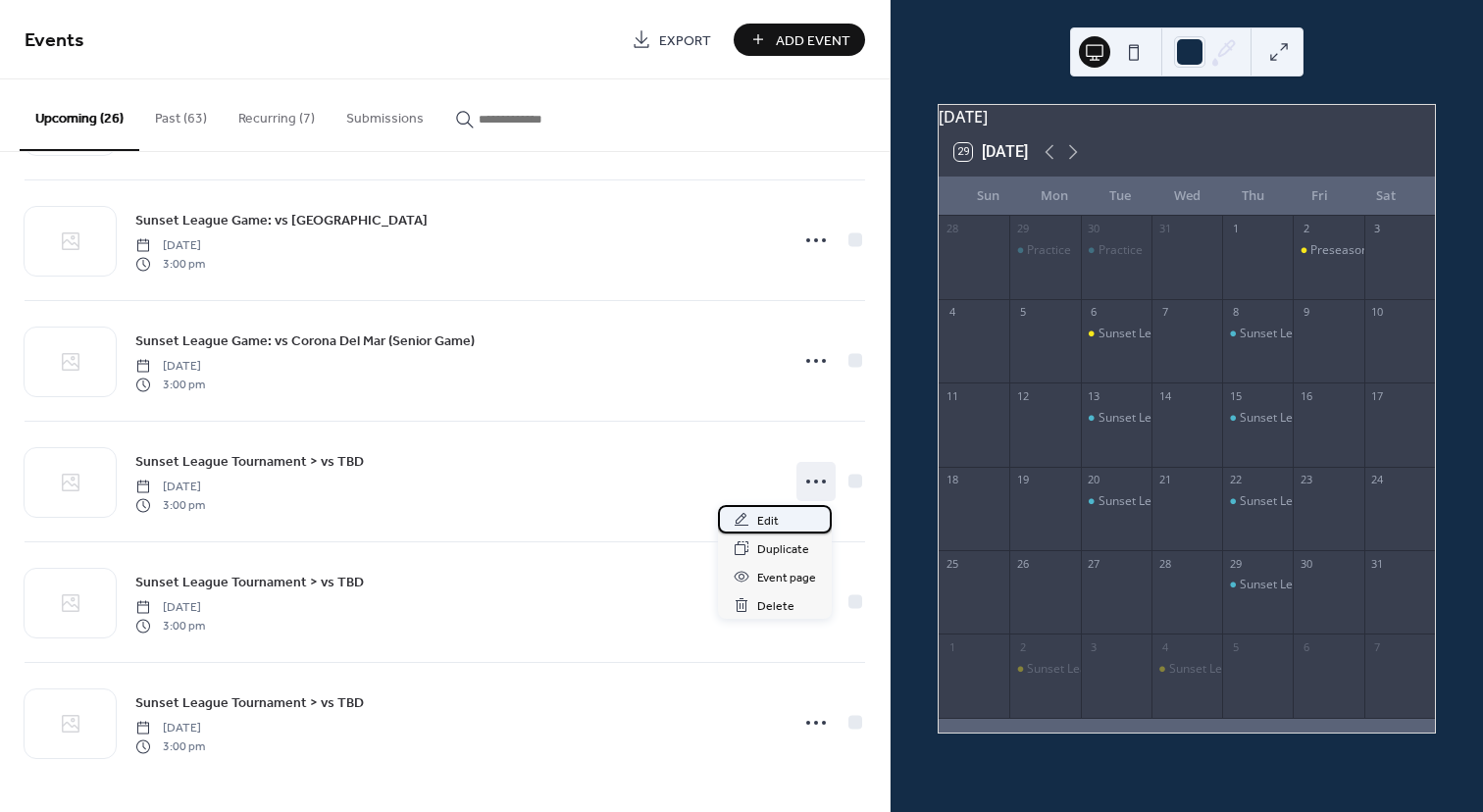 click on "Edit" at bounding box center (775, 519) 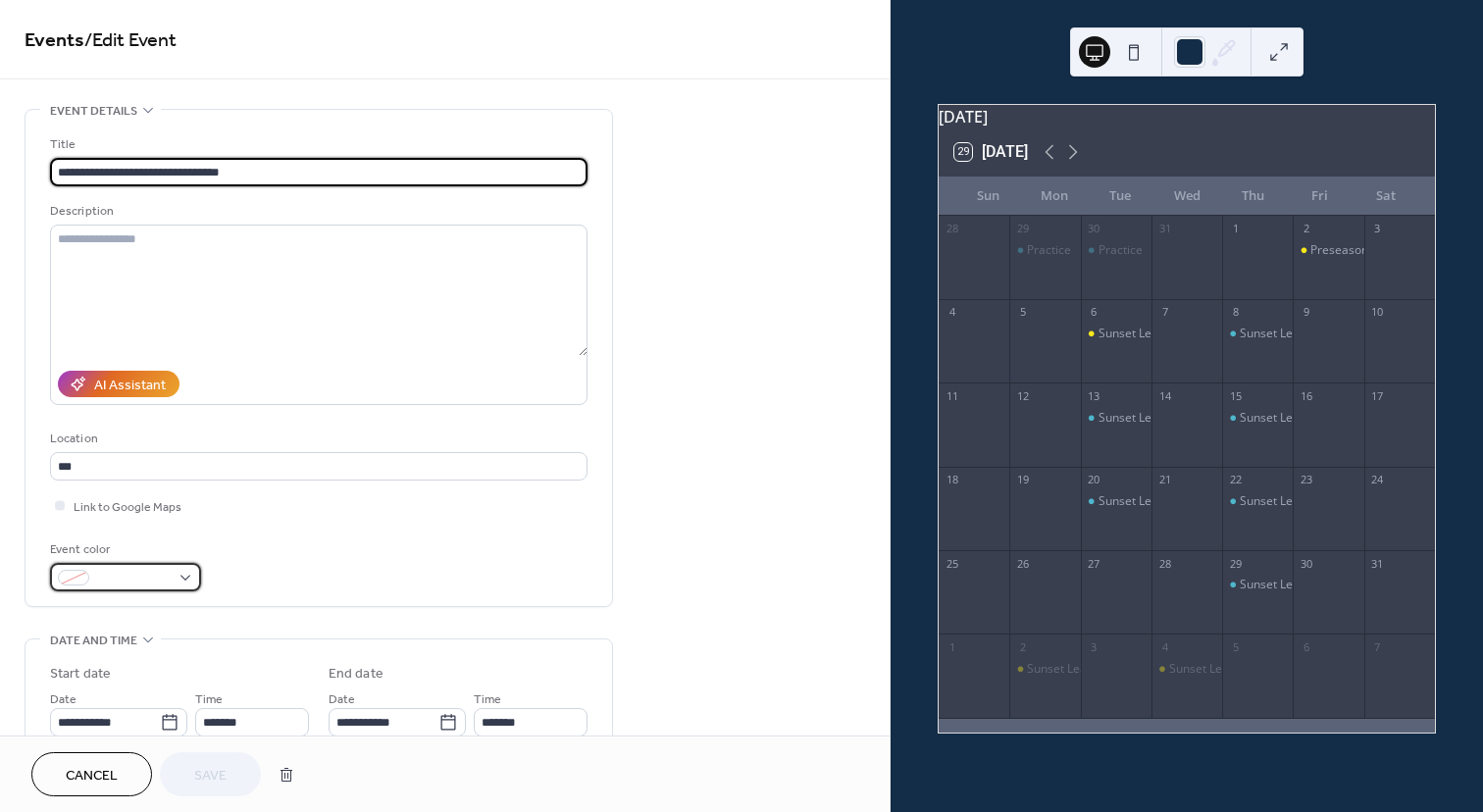 click at bounding box center [133, 579] 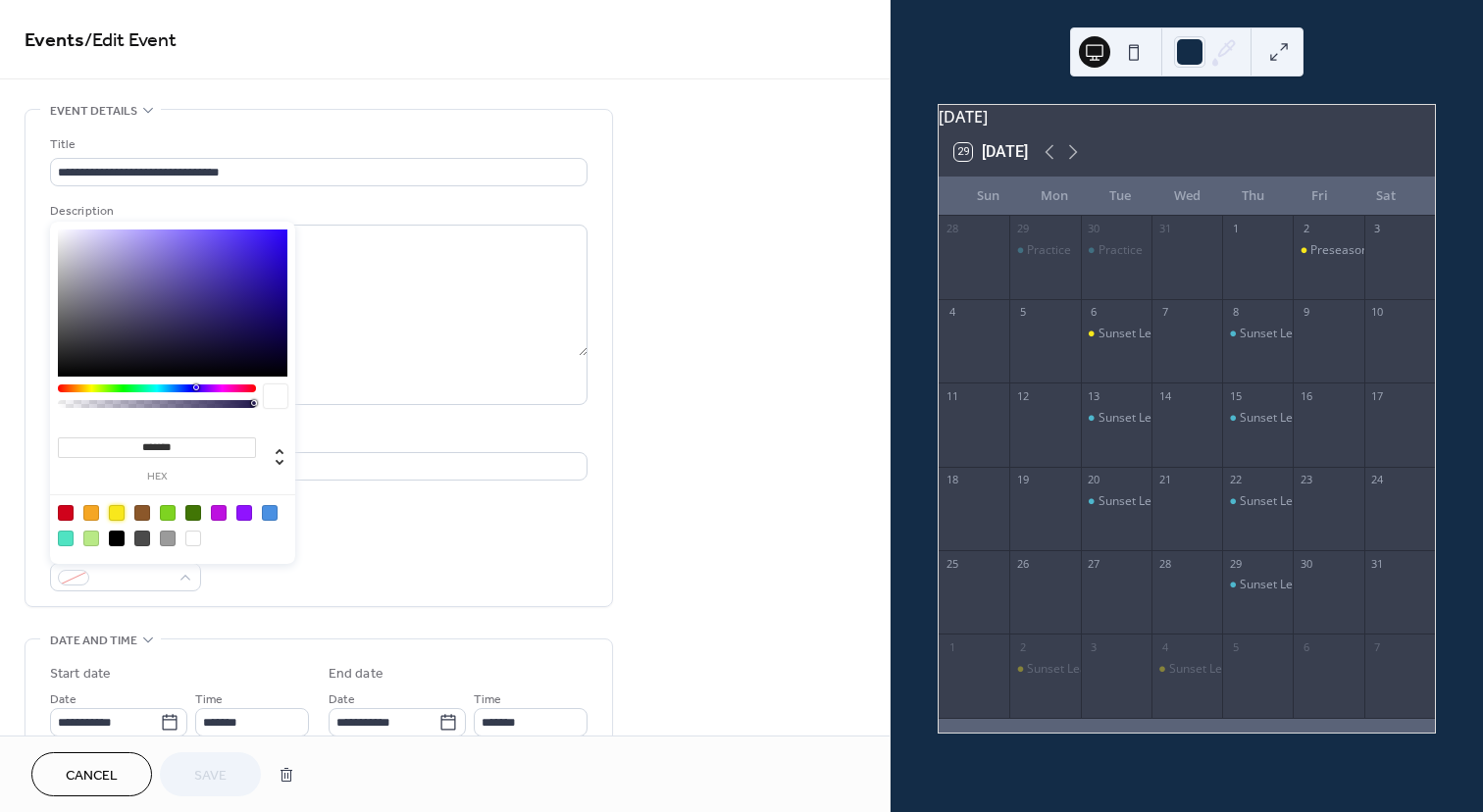 click at bounding box center (117, 513) 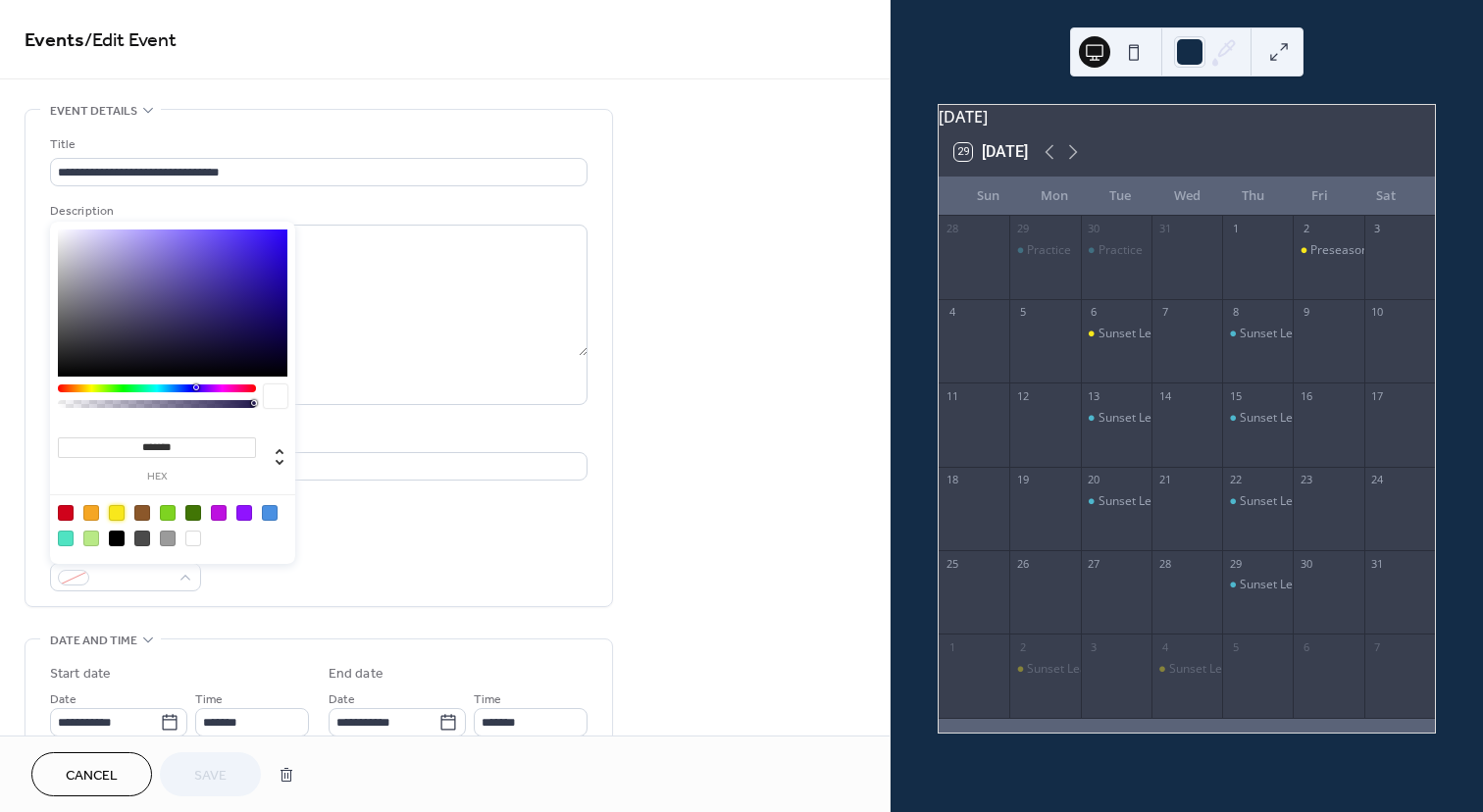 type on "*******" 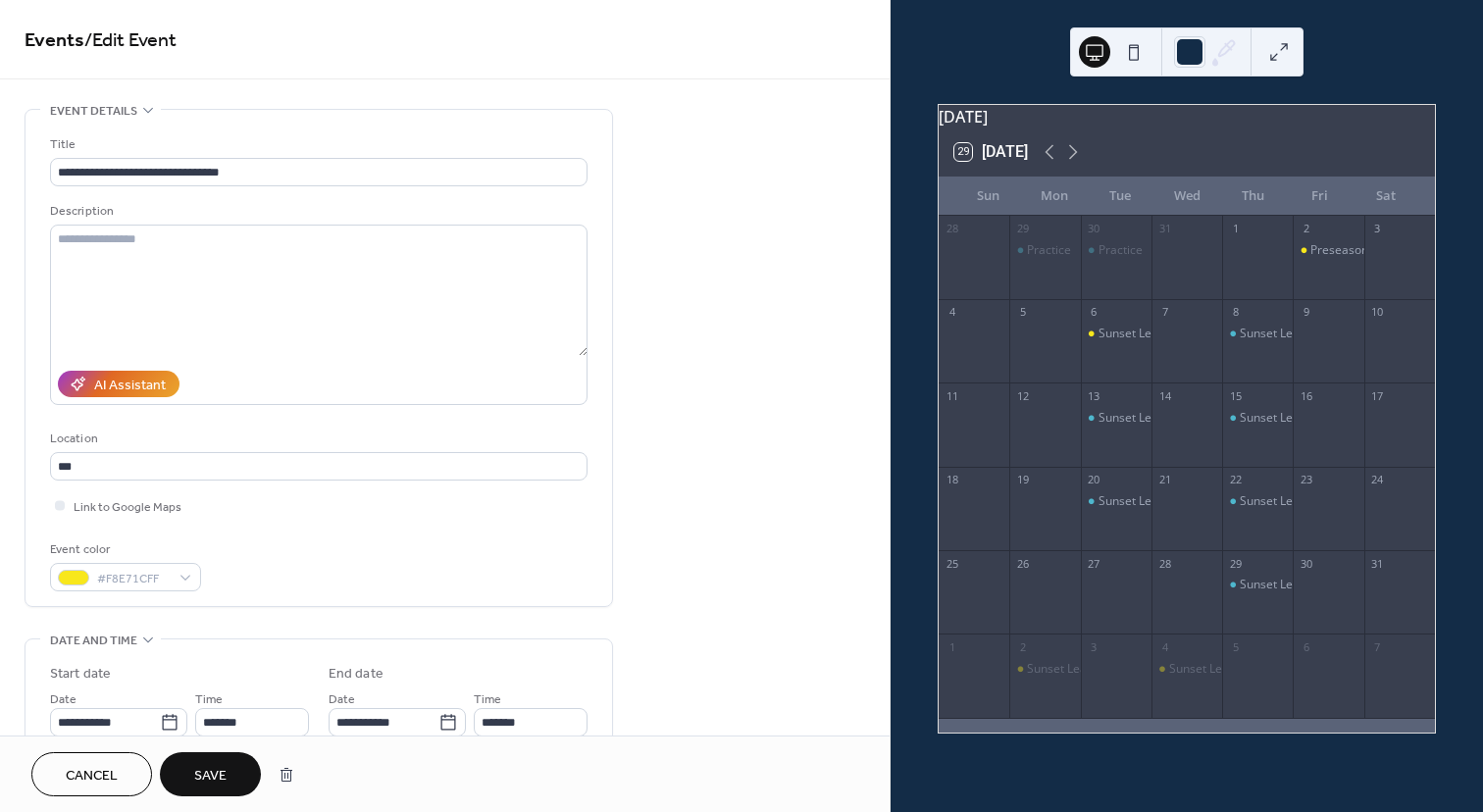 click on "Save" at bounding box center [210, 776] 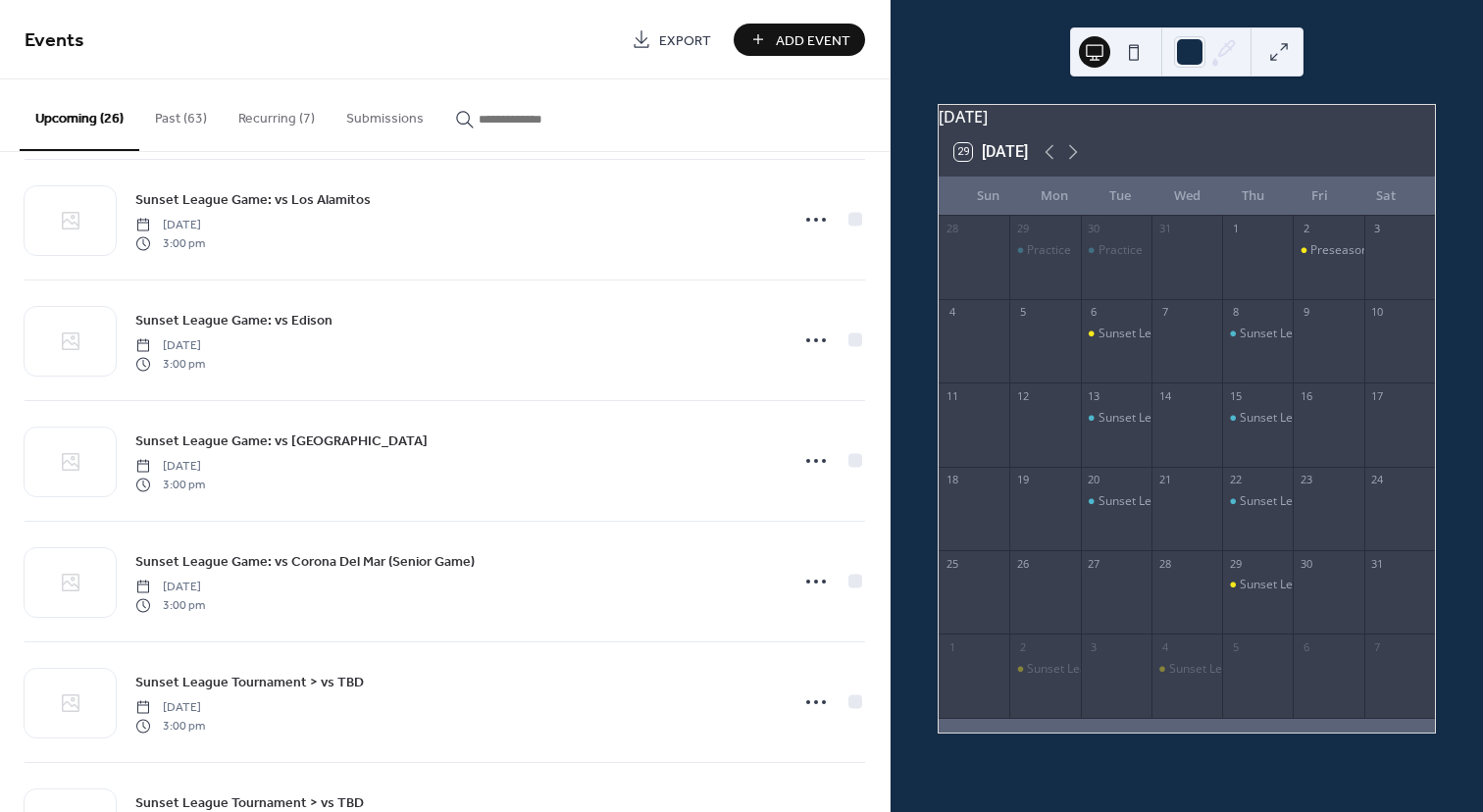 scroll, scrollTop: 2534, scrollLeft: 0, axis: vertical 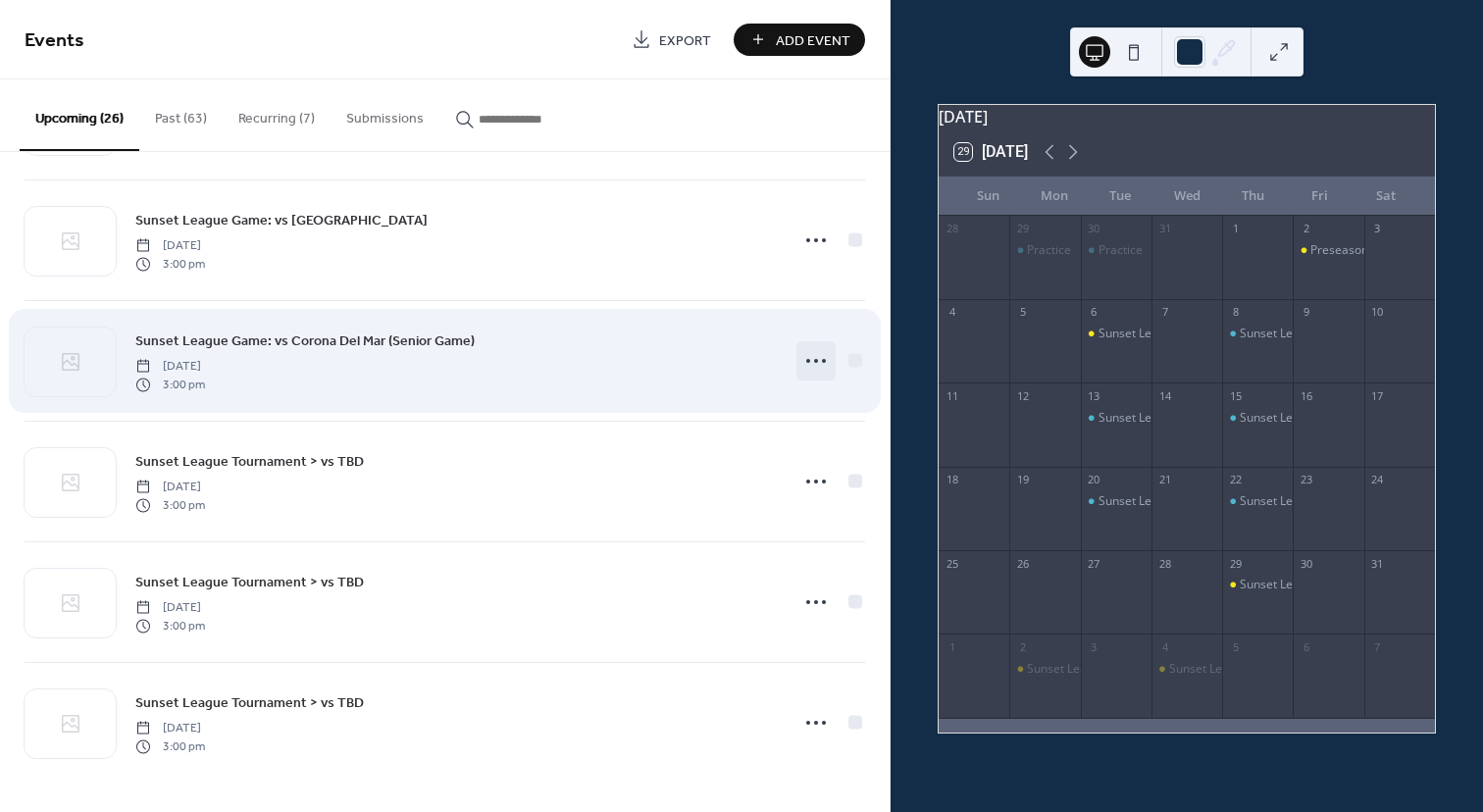 click 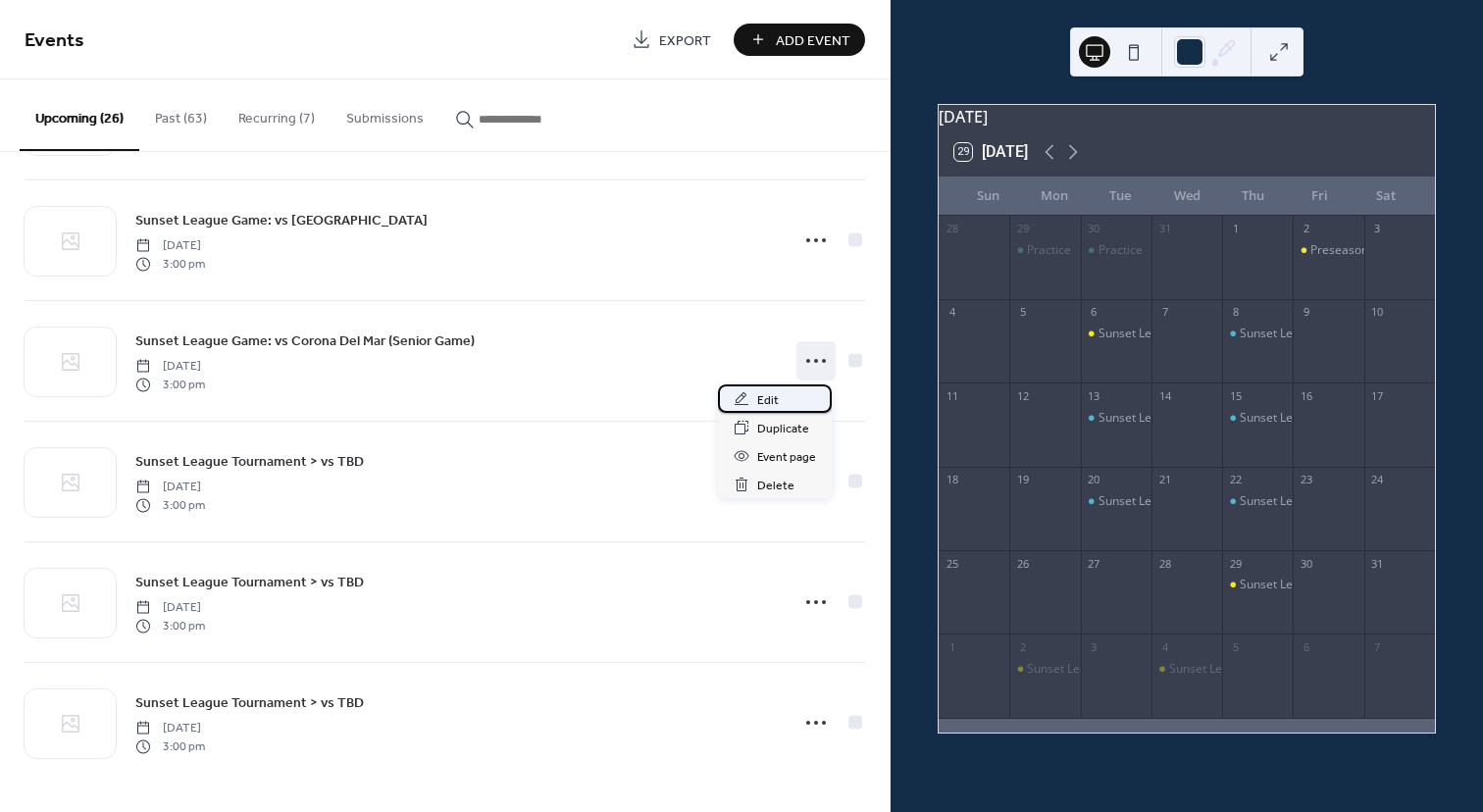 click on "Edit" at bounding box center [775, 398] 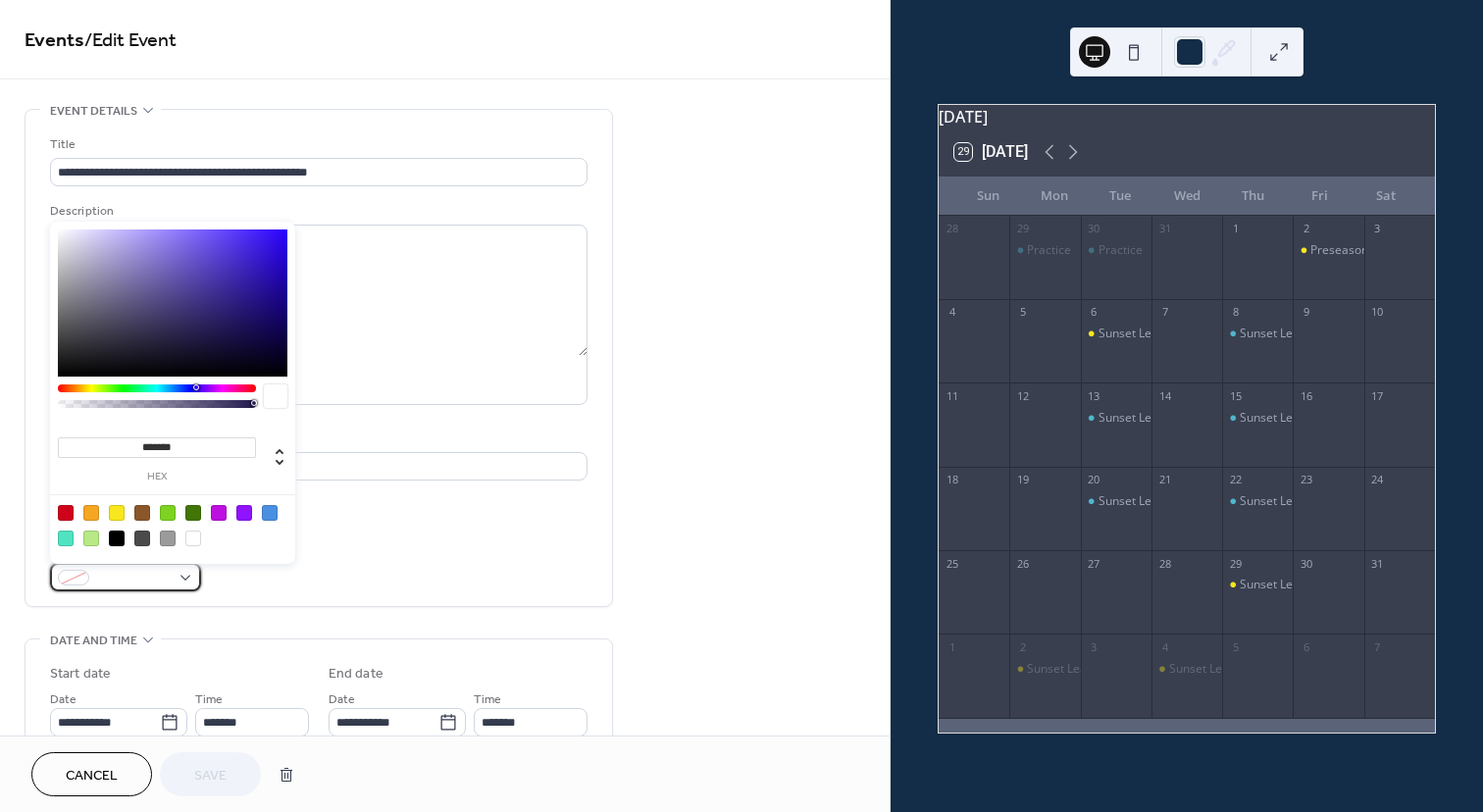 click at bounding box center (133, 579) 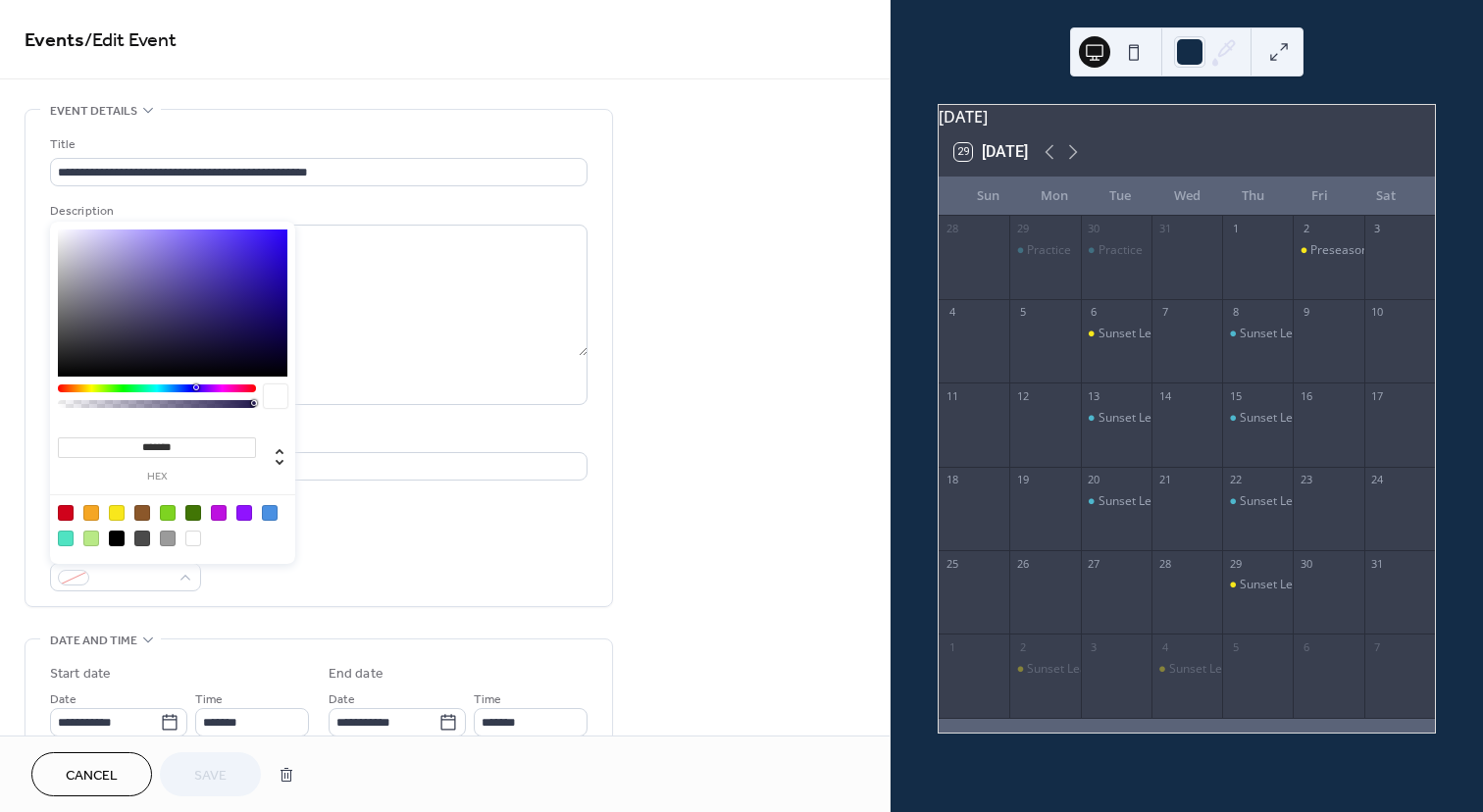 click at bounding box center (117, 513) 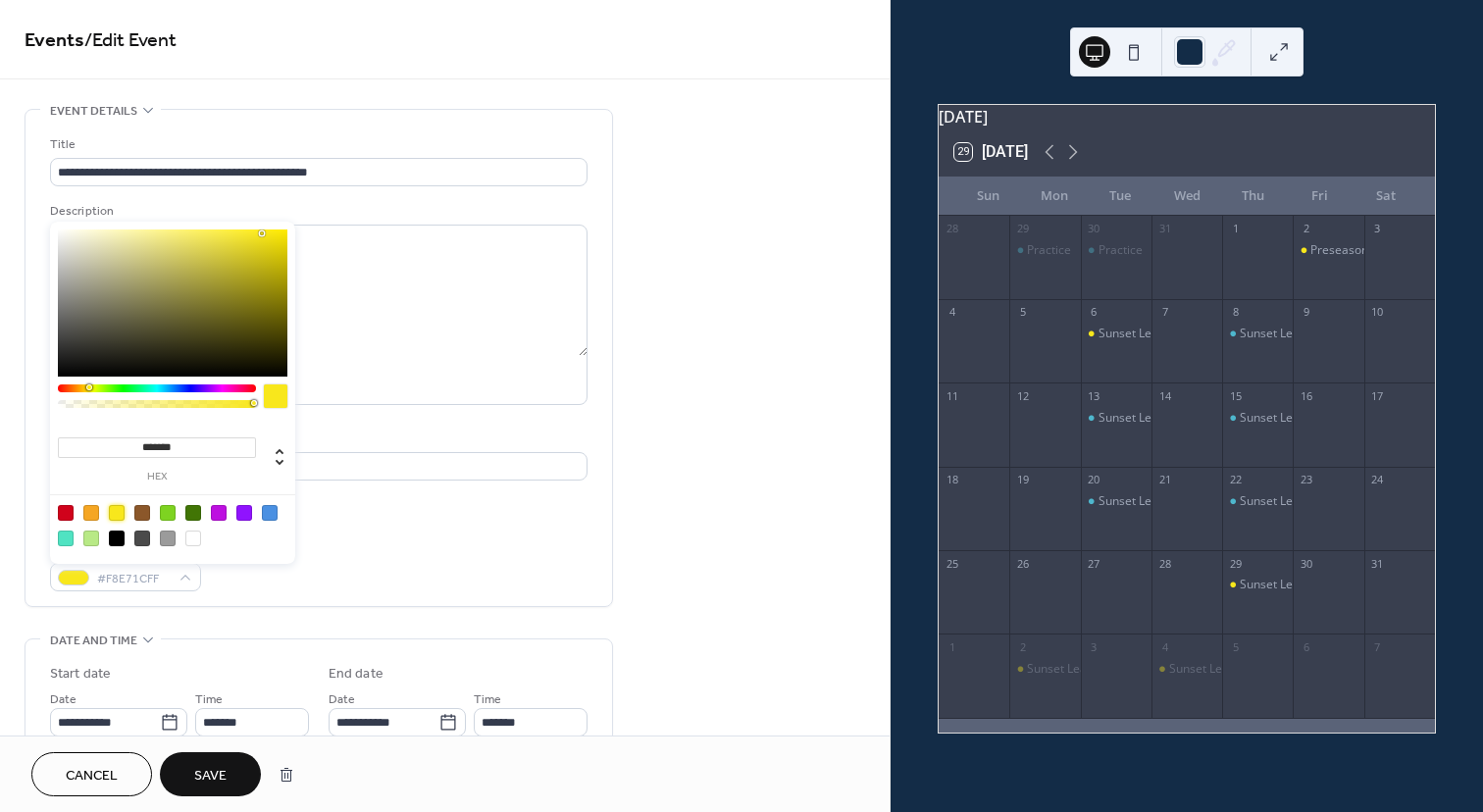 click on "Save" at bounding box center [210, 776] 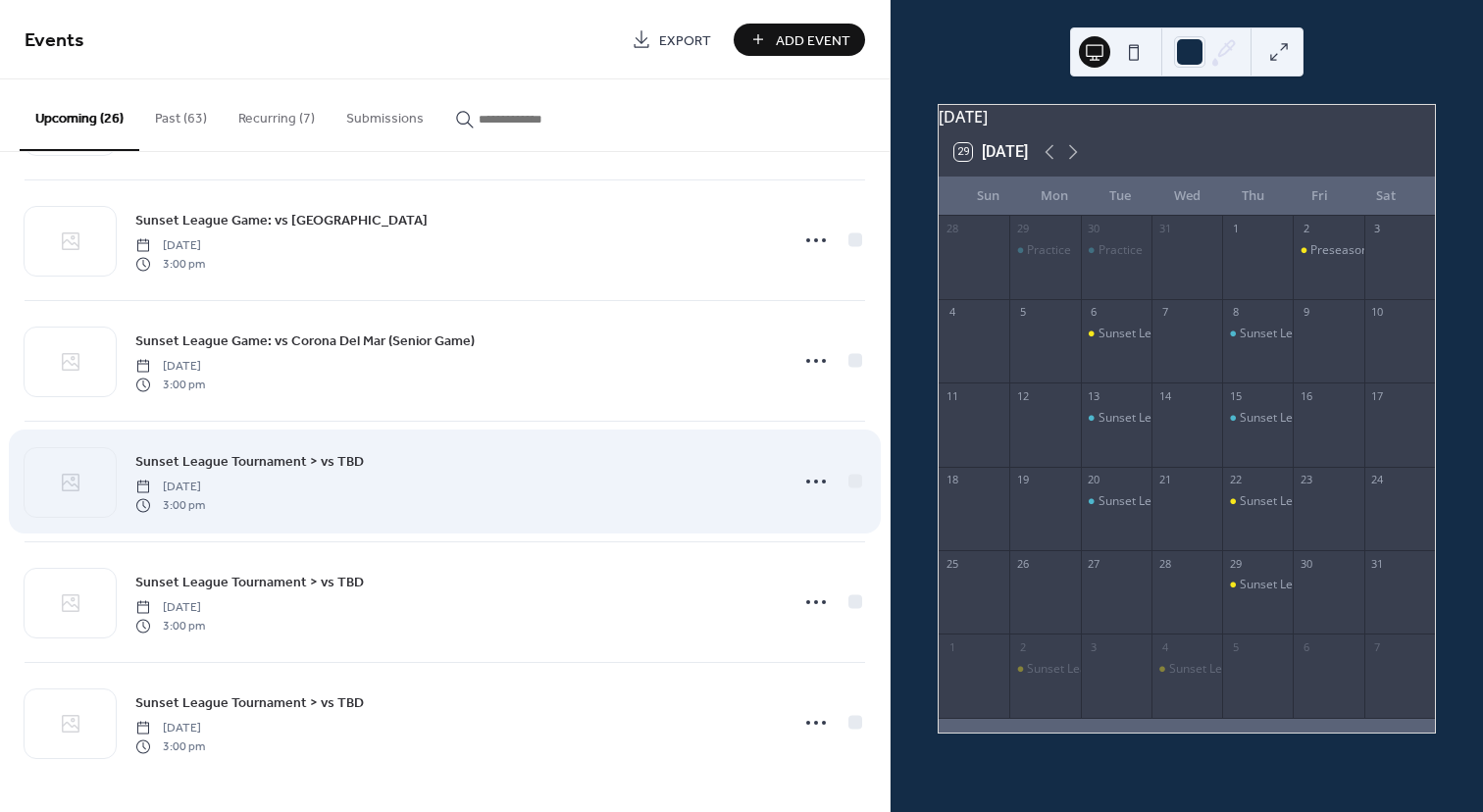 scroll, scrollTop: 2530, scrollLeft: 0, axis: vertical 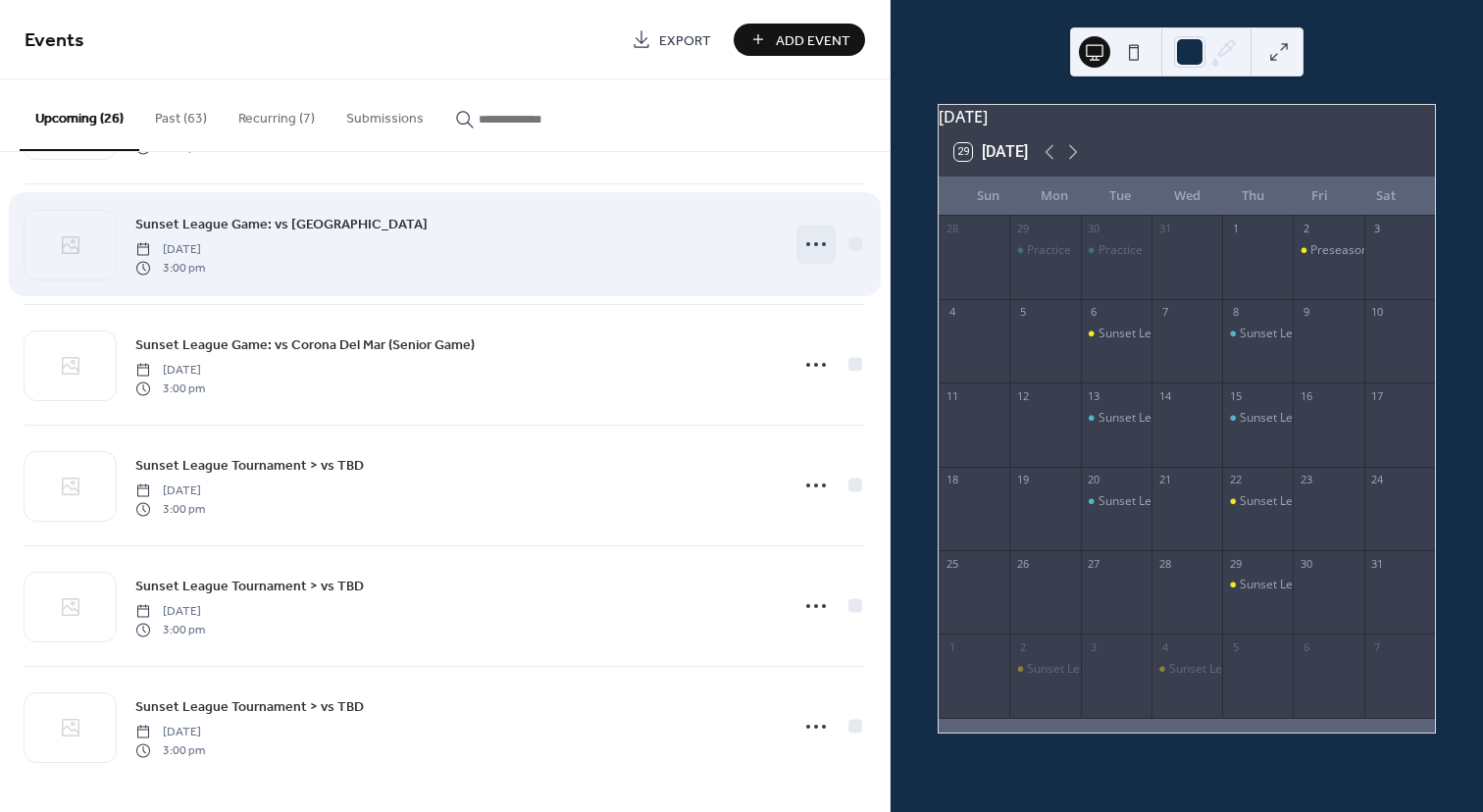 click 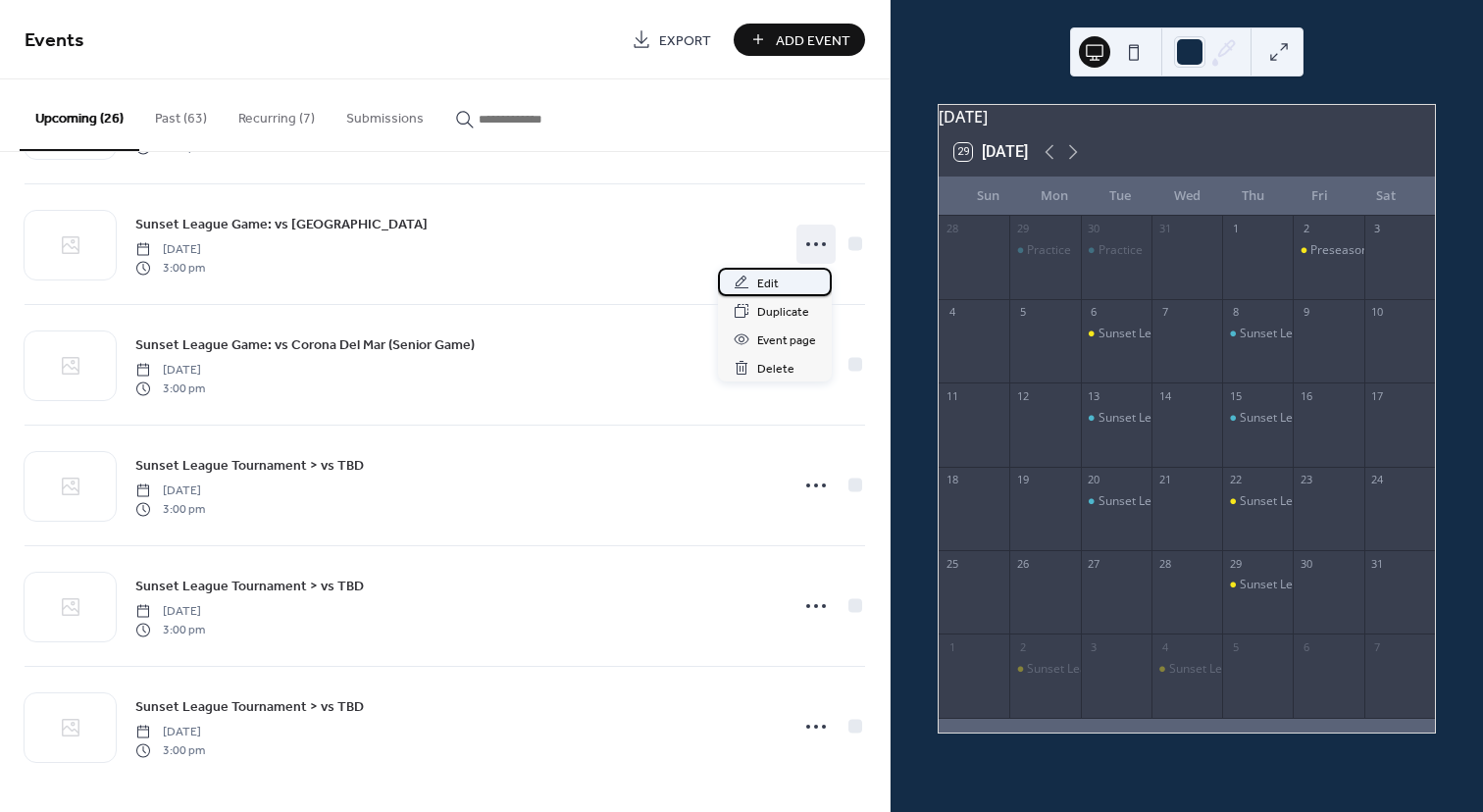 click on "Edit" at bounding box center [775, 281] 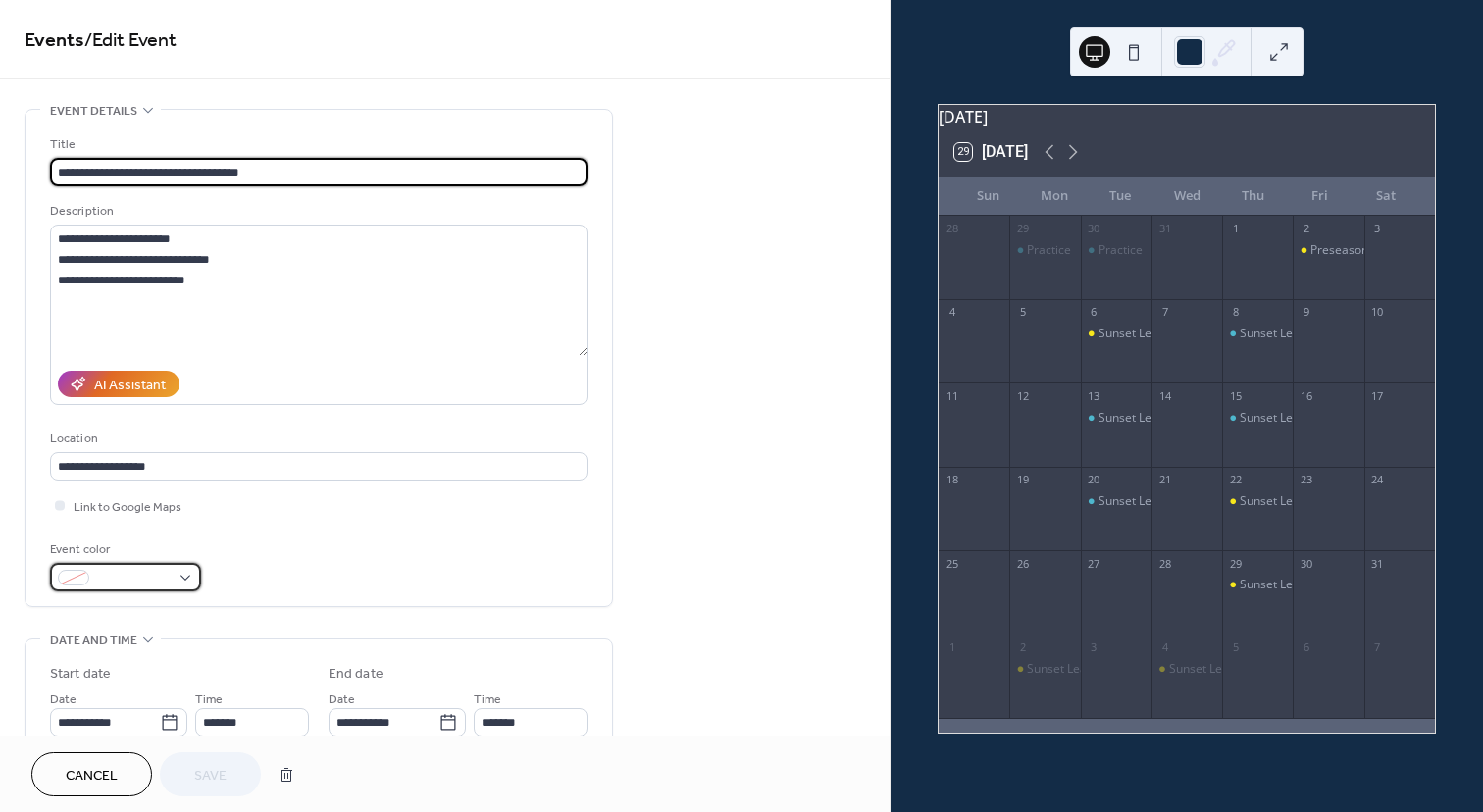 click at bounding box center (133, 579) 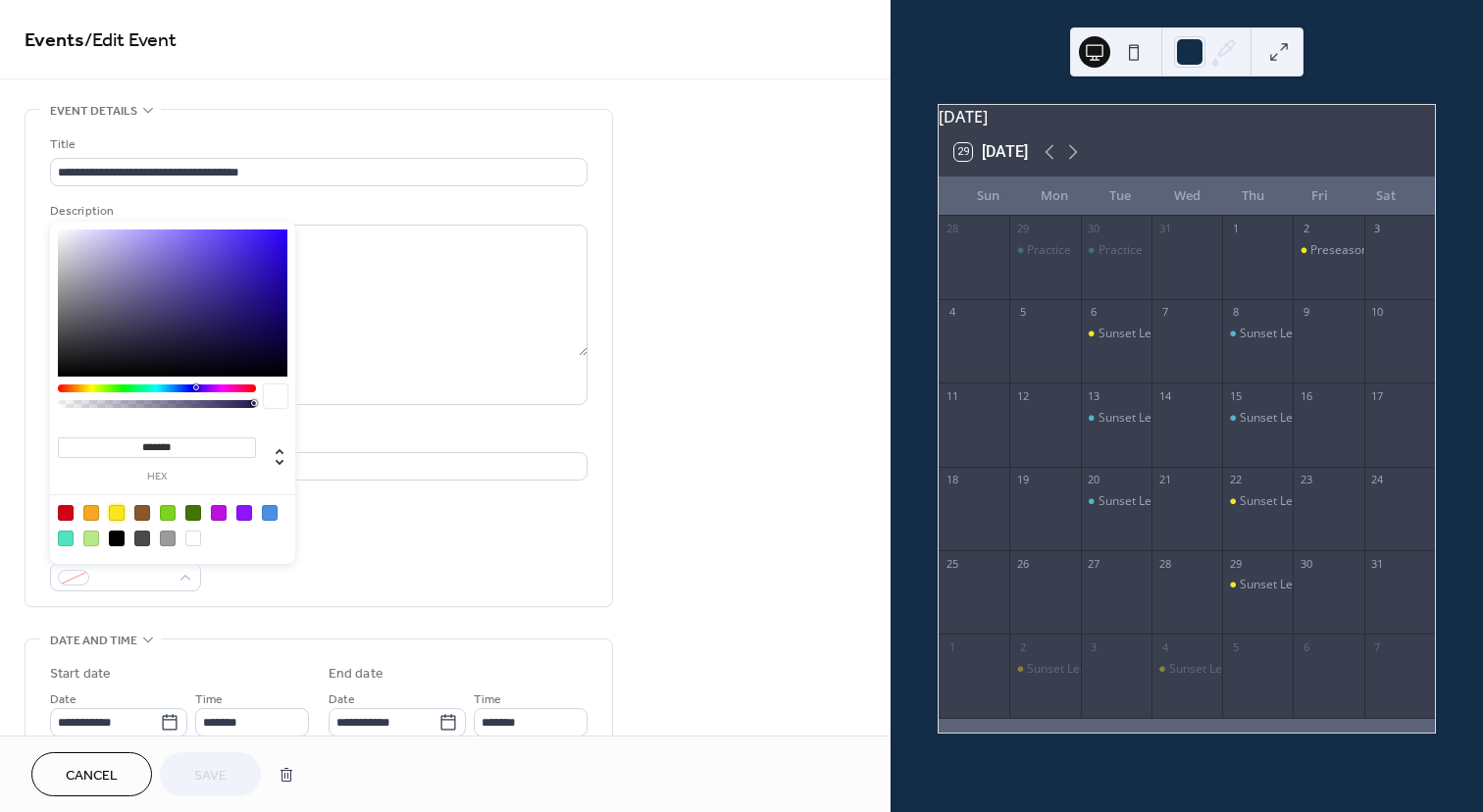 click at bounding box center (117, 513) 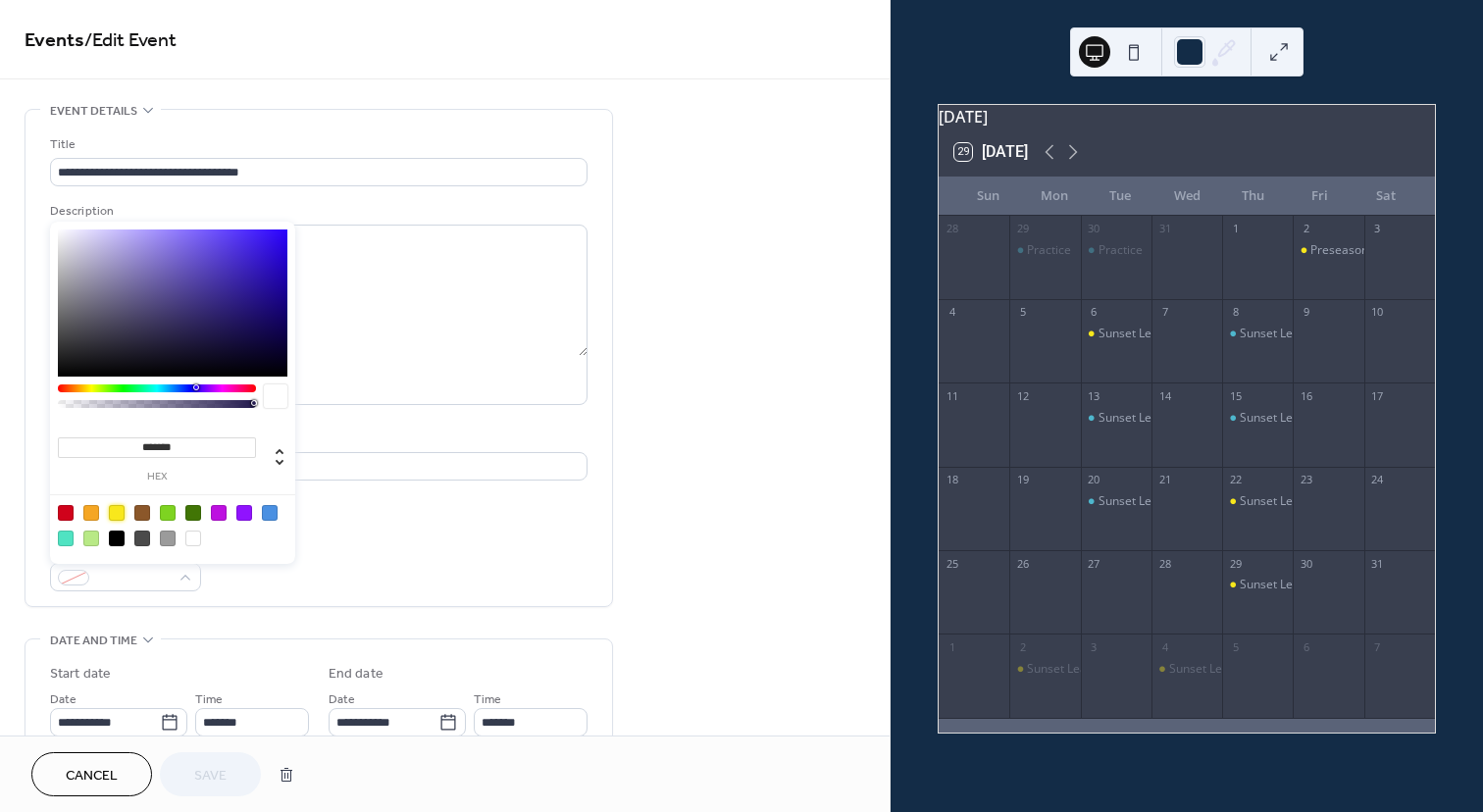 type on "*******" 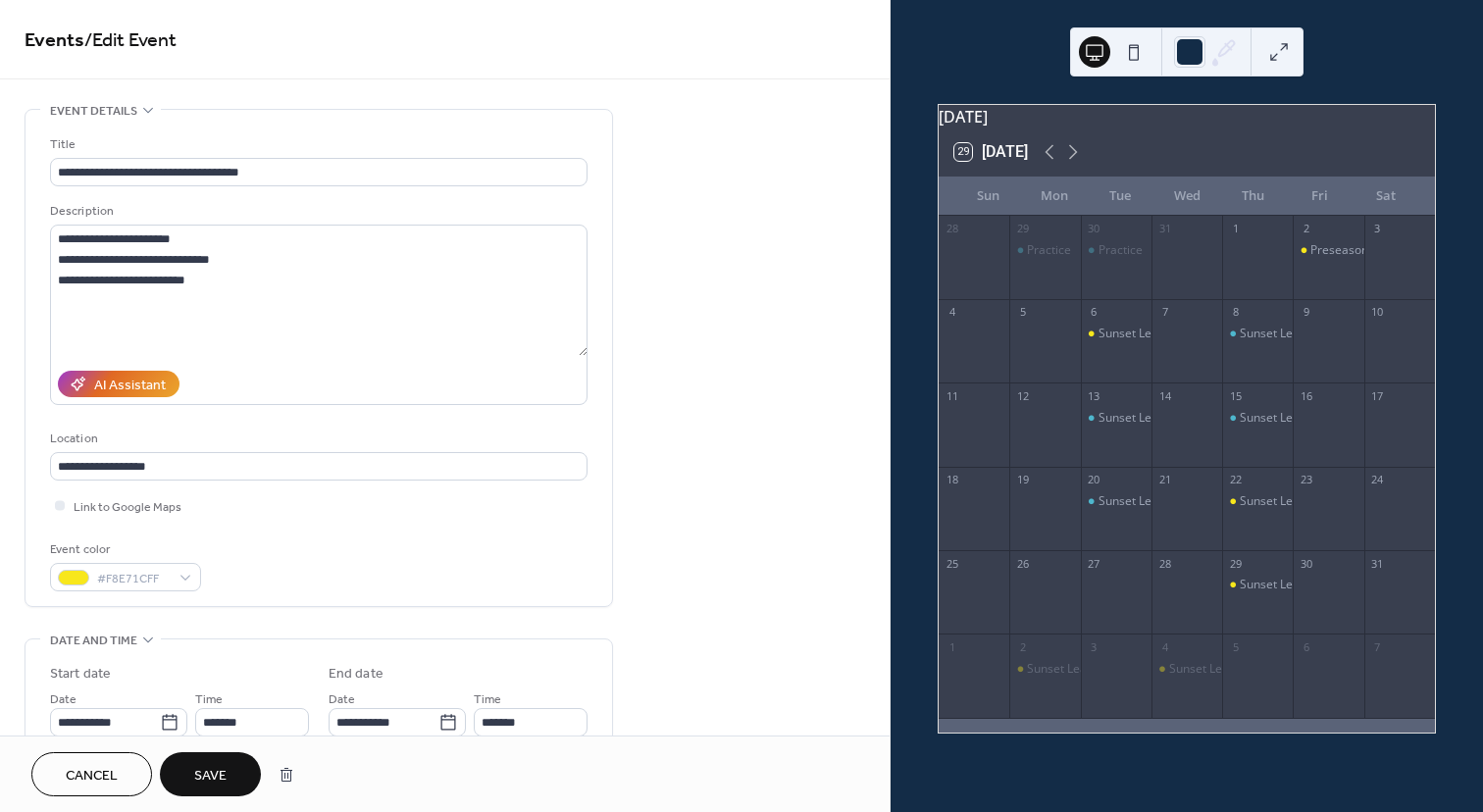 click on "Save" at bounding box center (210, 776) 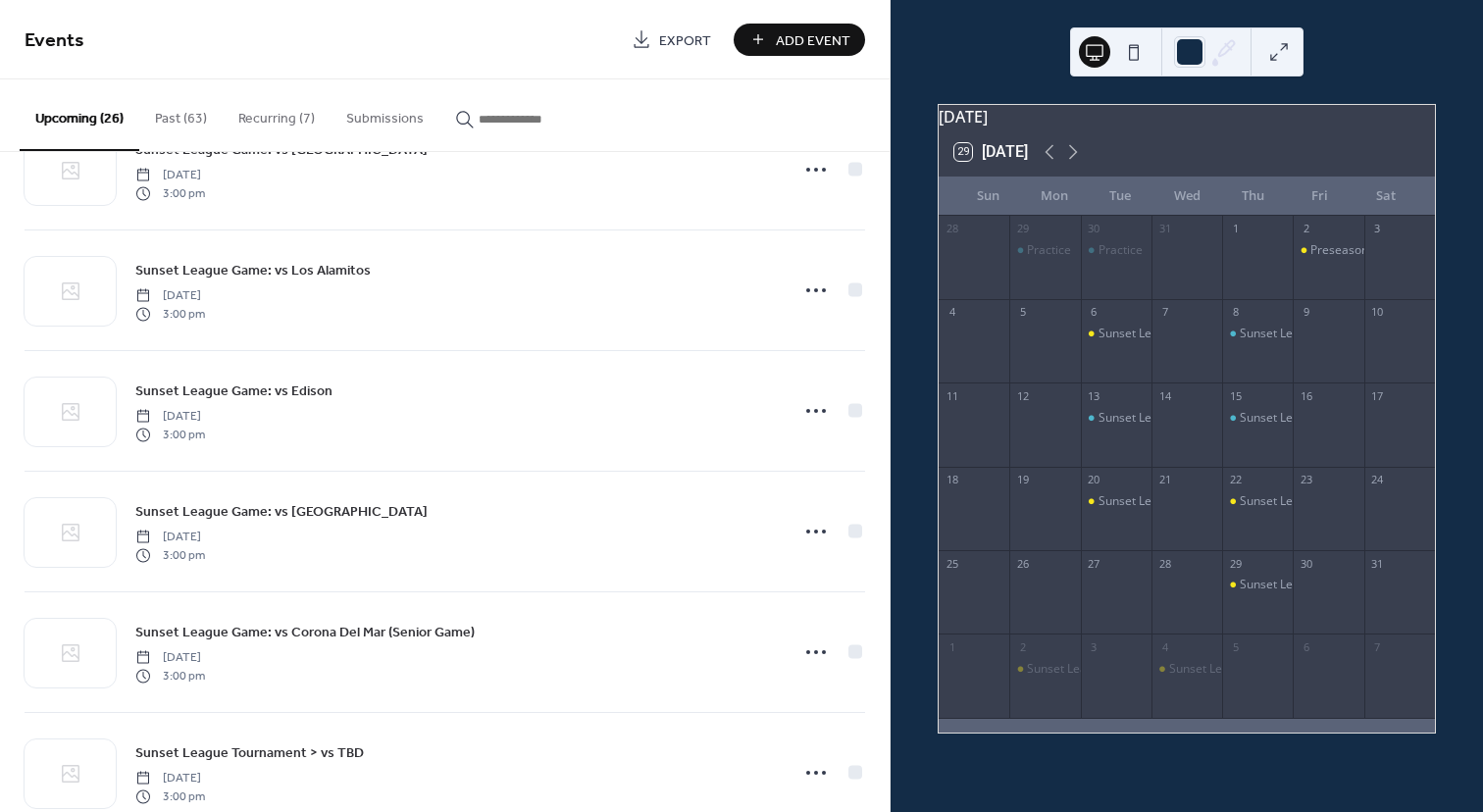 scroll, scrollTop: 2239, scrollLeft: 0, axis: vertical 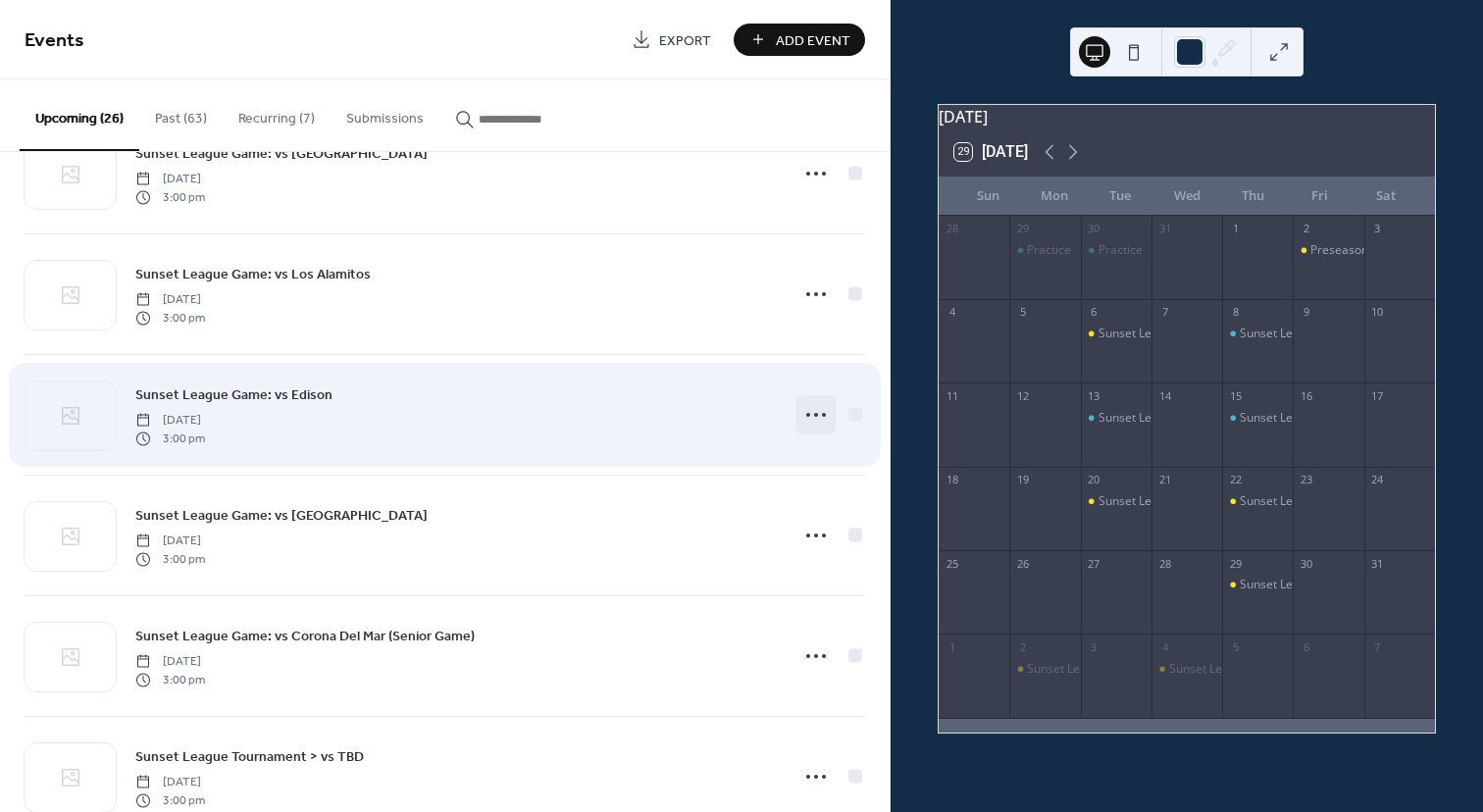 click 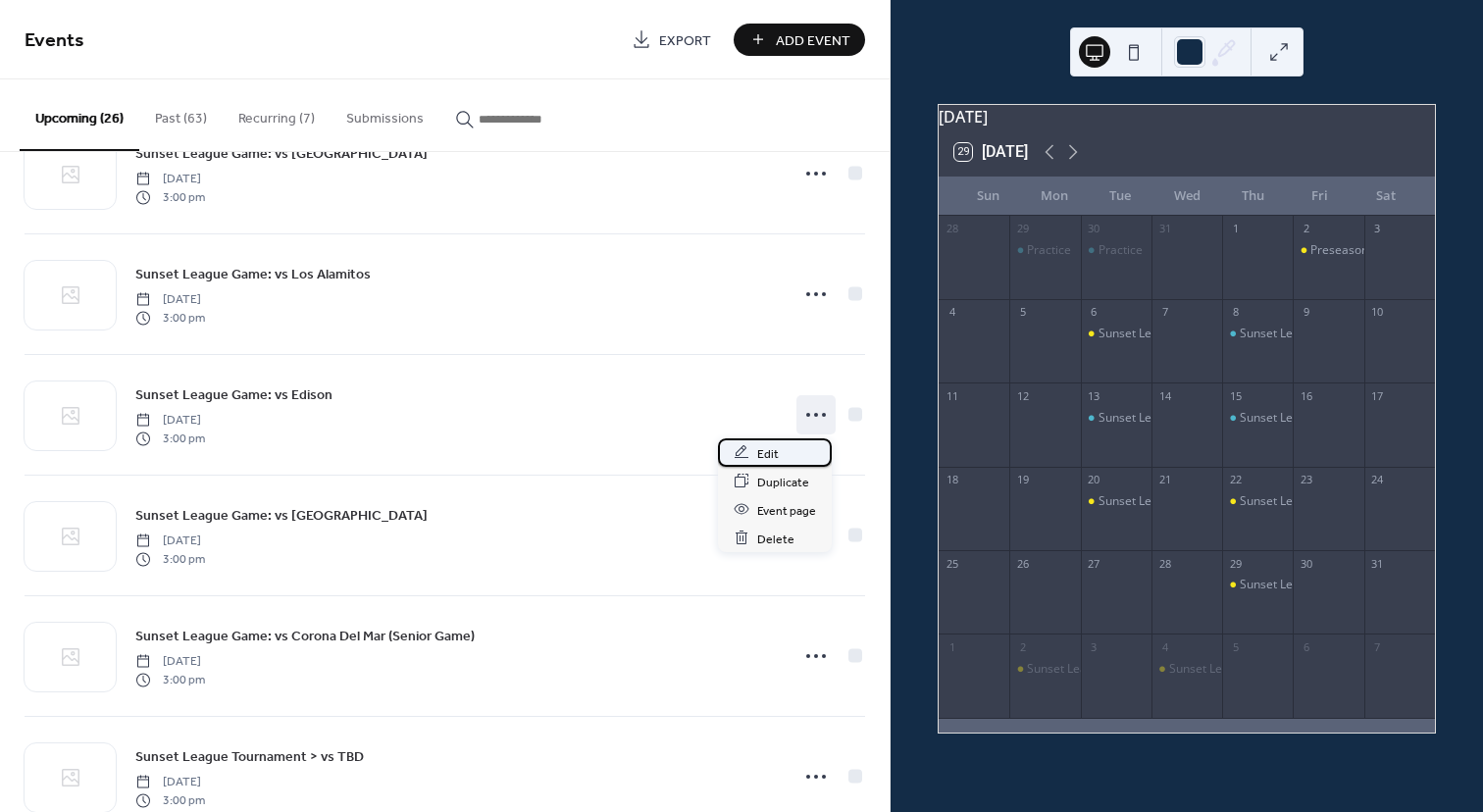 click on "Edit" at bounding box center [775, 452] 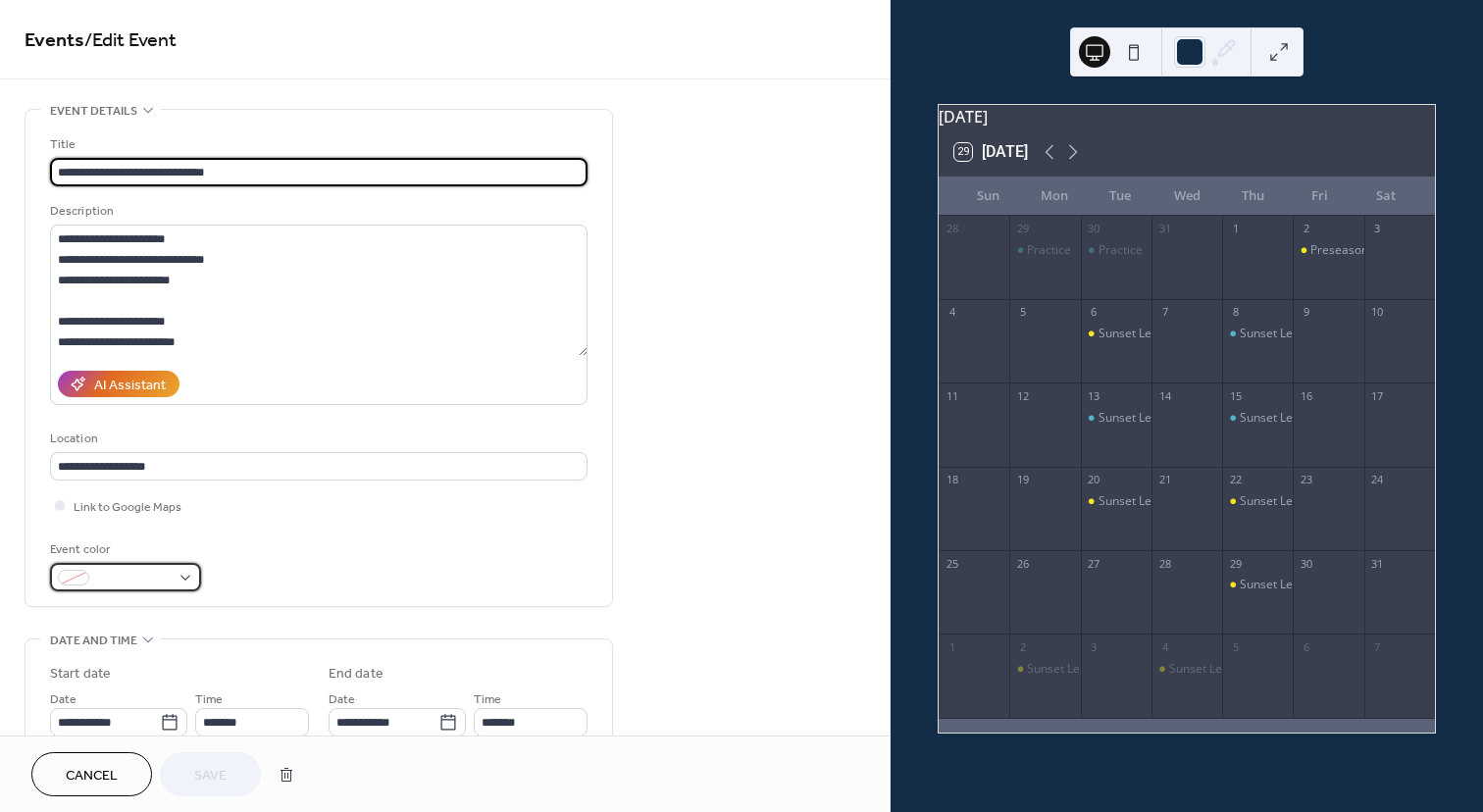 click at bounding box center (133, 579) 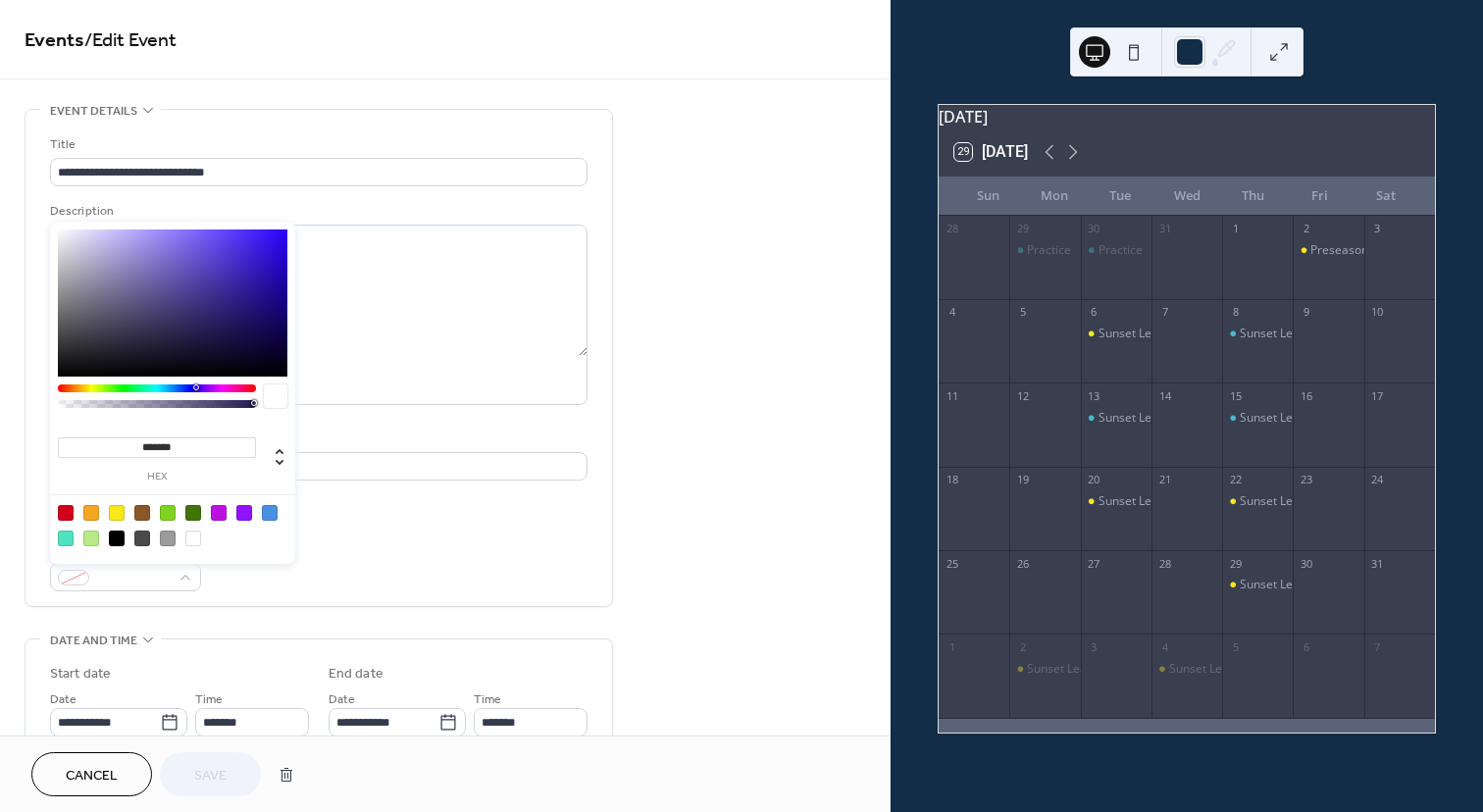 click at bounding box center [117, 513] 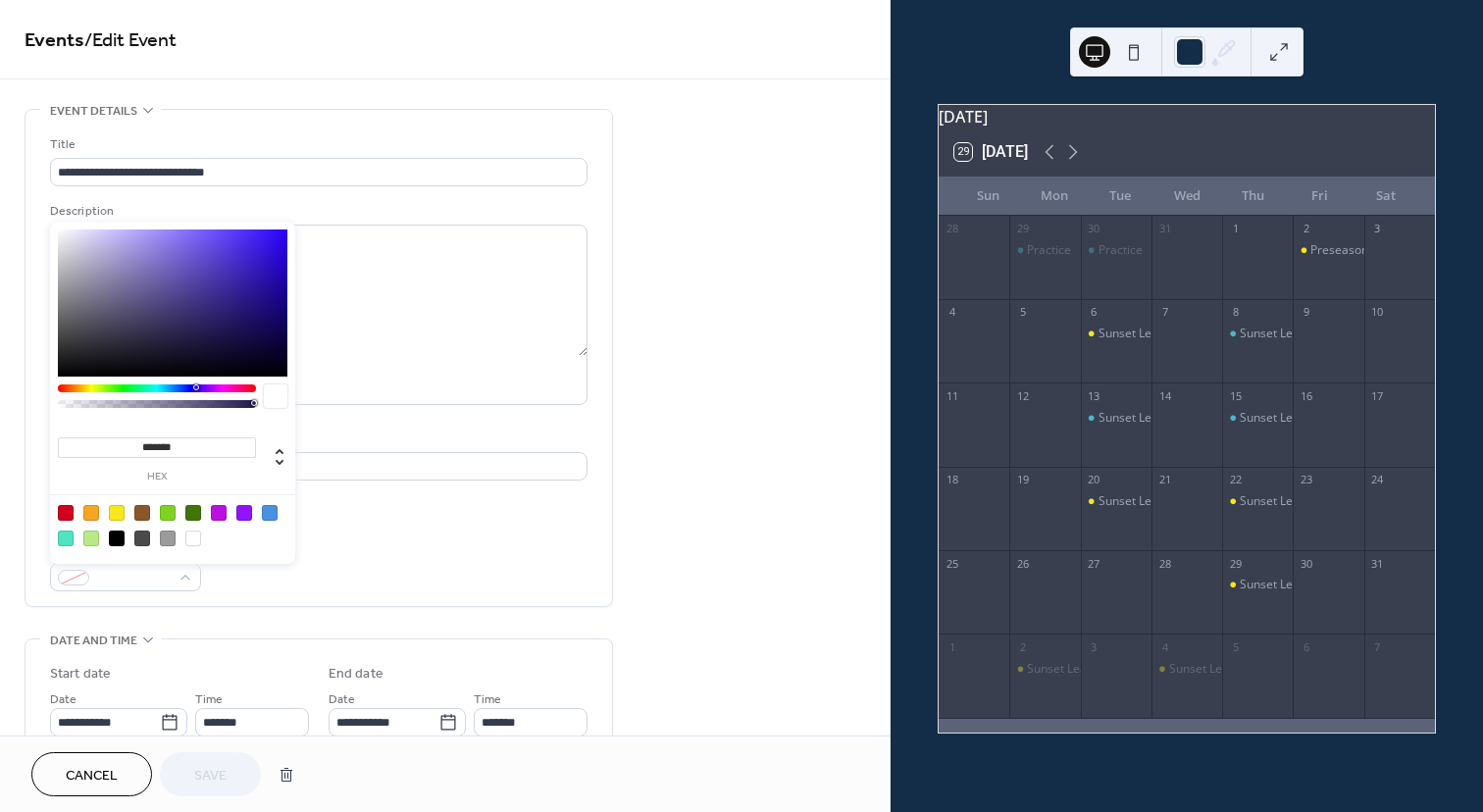 type on "*******" 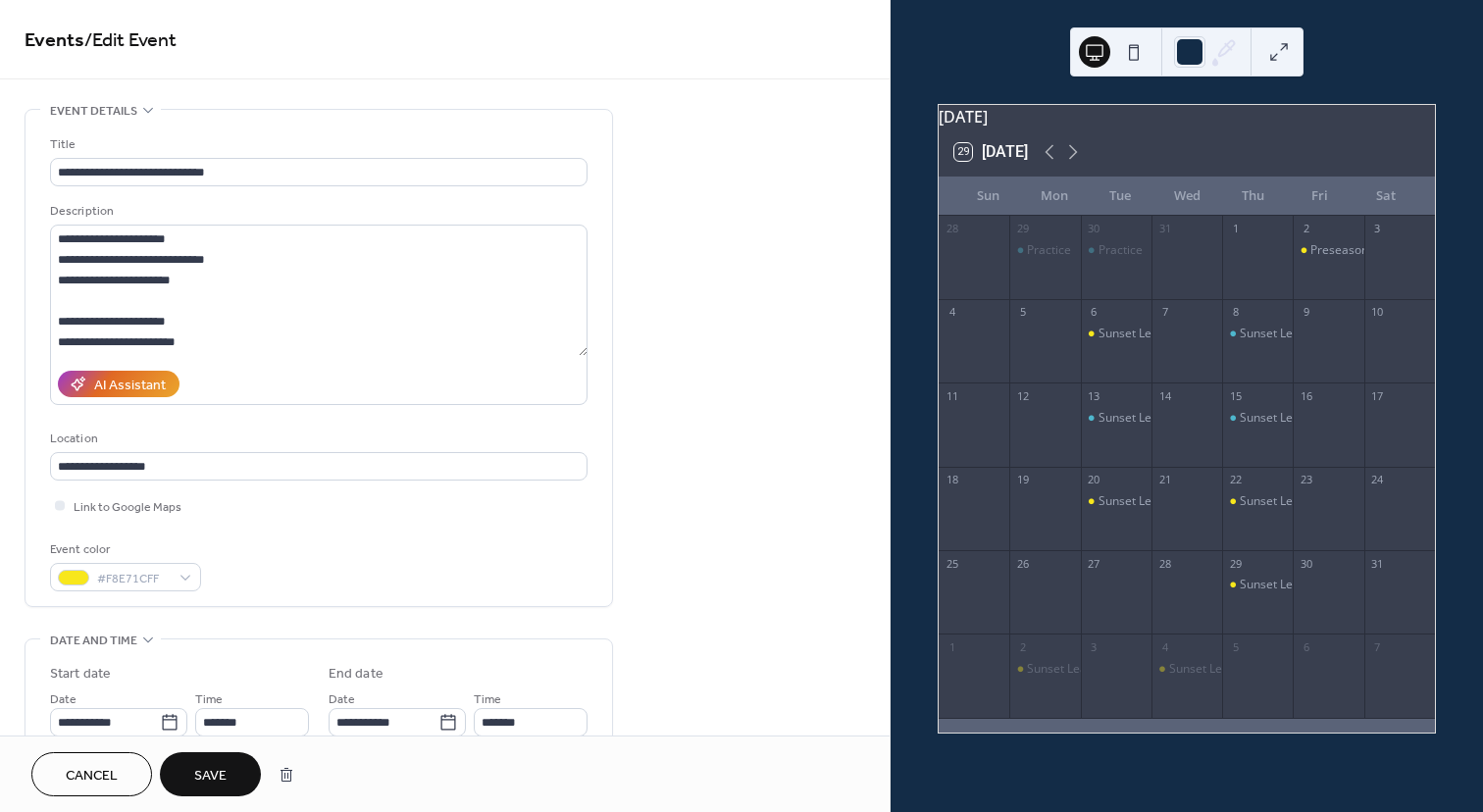 click on "Save" at bounding box center [210, 776] 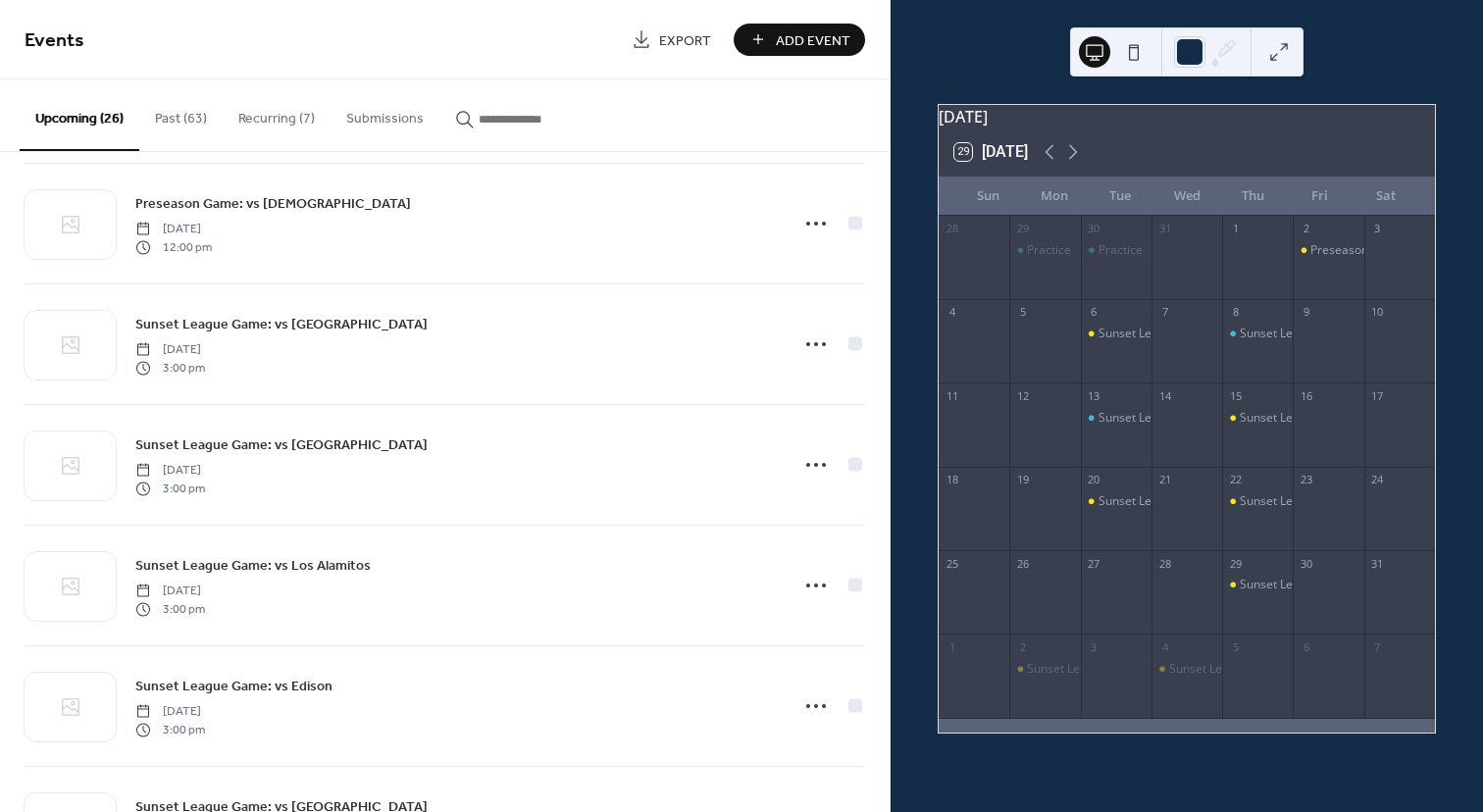 scroll, scrollTop: 1970, scrollLeft: 0, axis: vertical 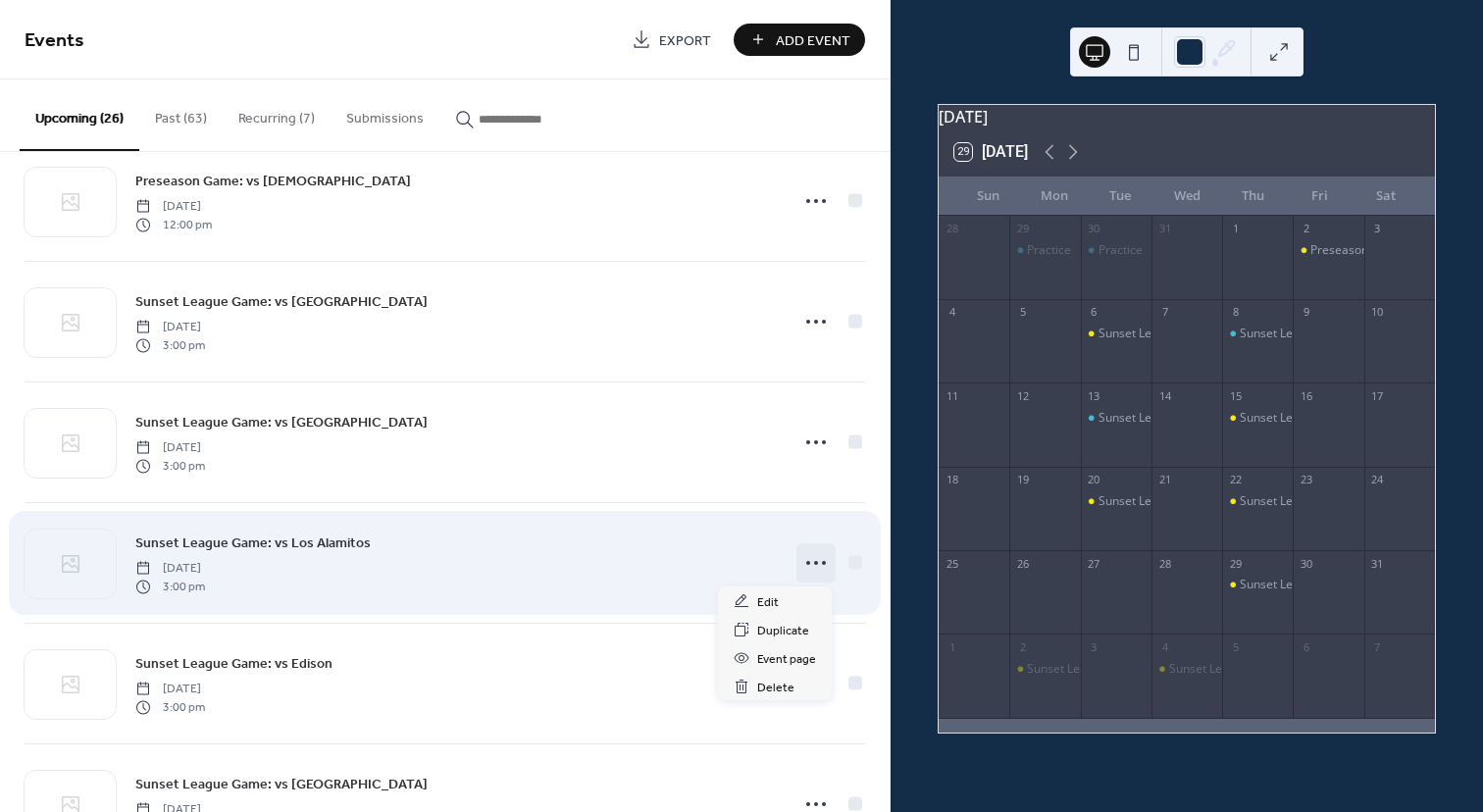 click 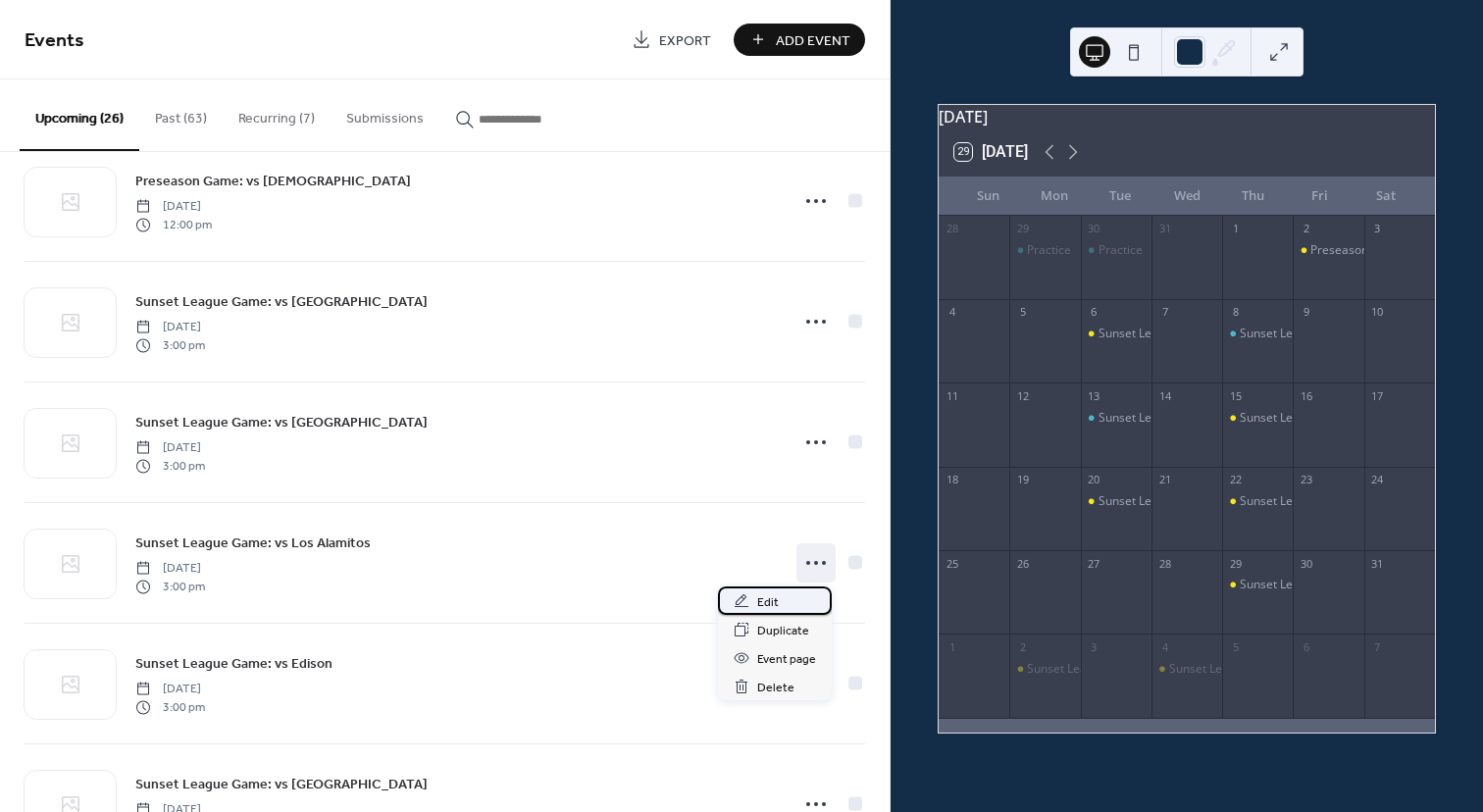 click on "Edit" at bounding box center (775, 600) 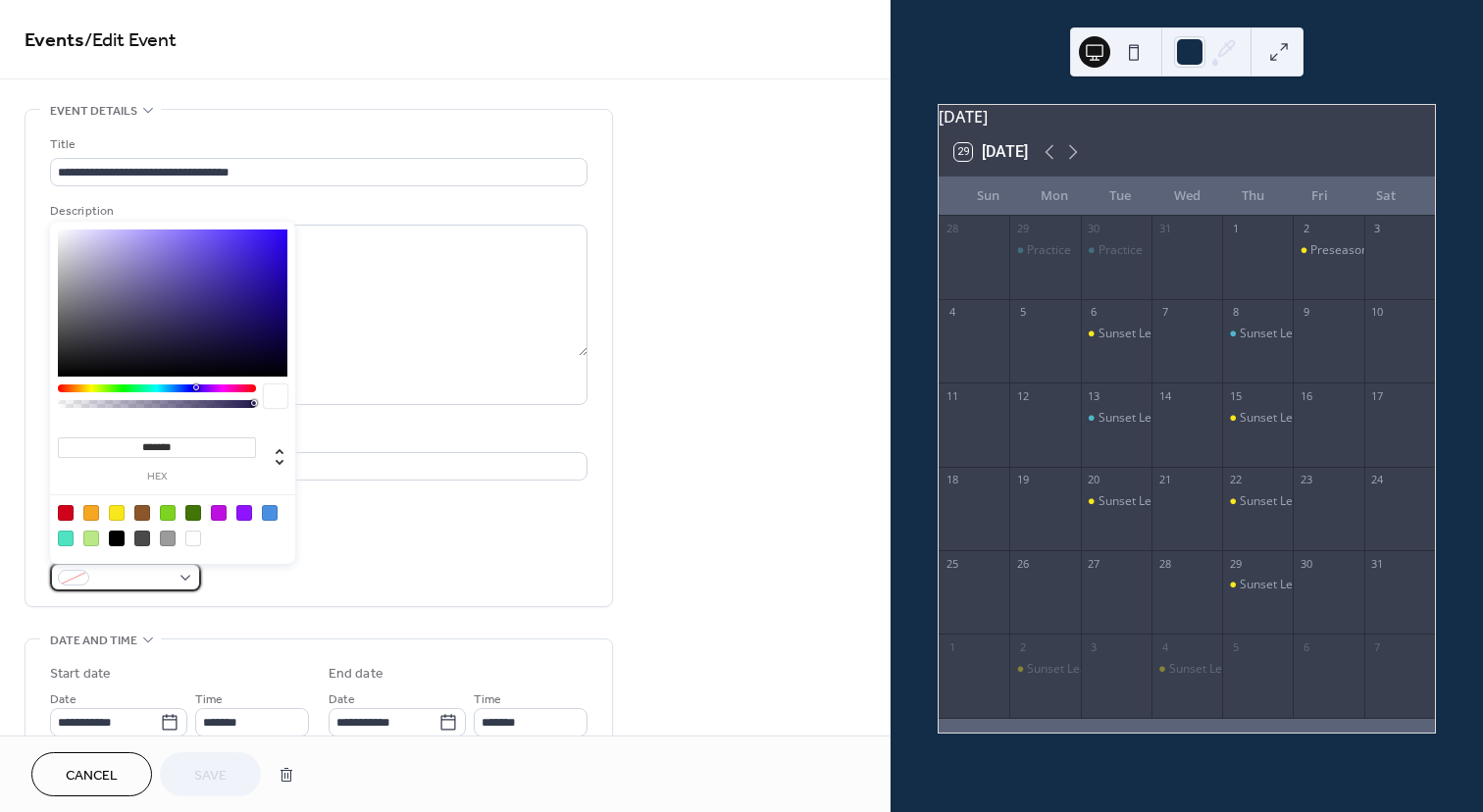 click at bounding box center (133, 579) 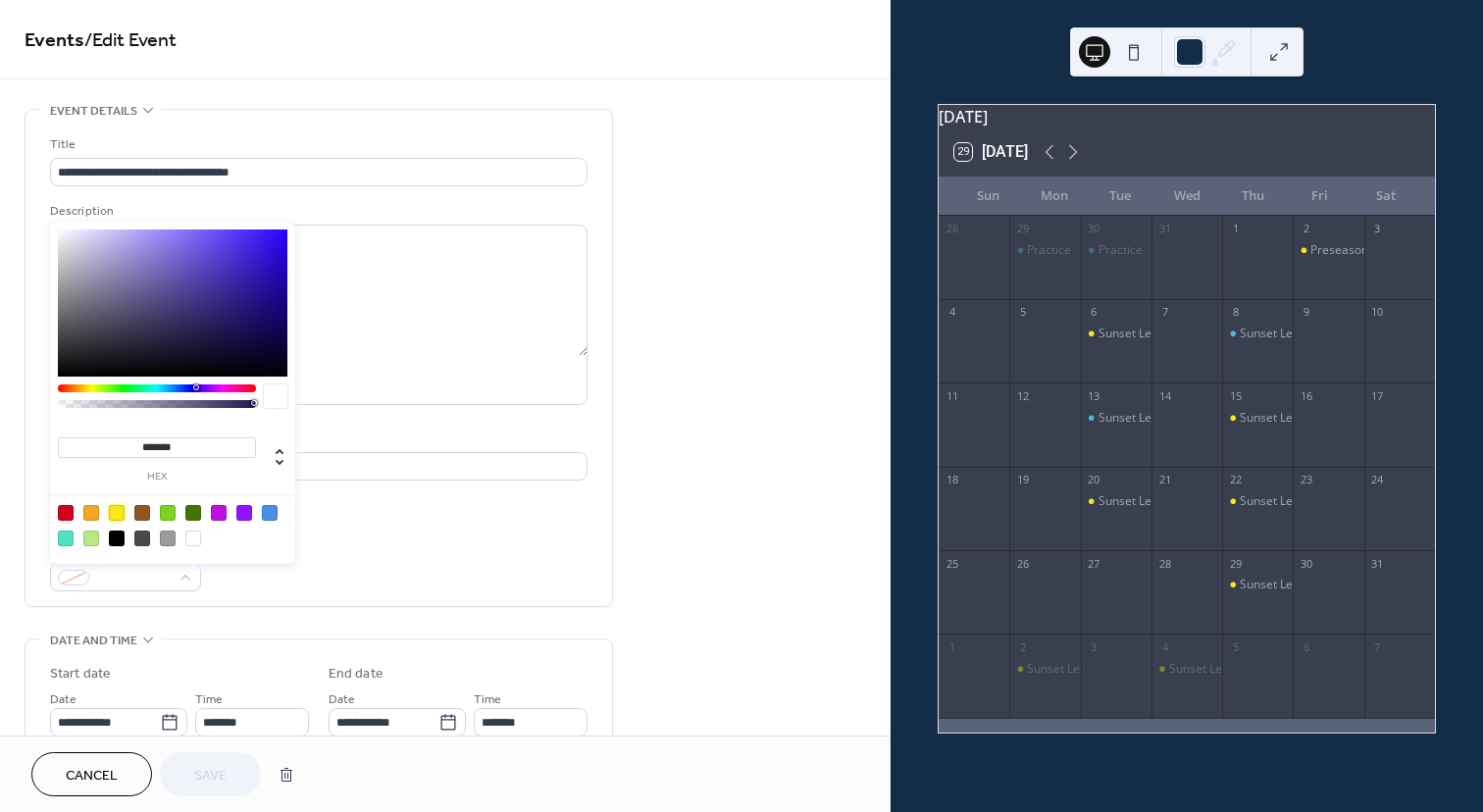 click at bounding box center [117, 513] 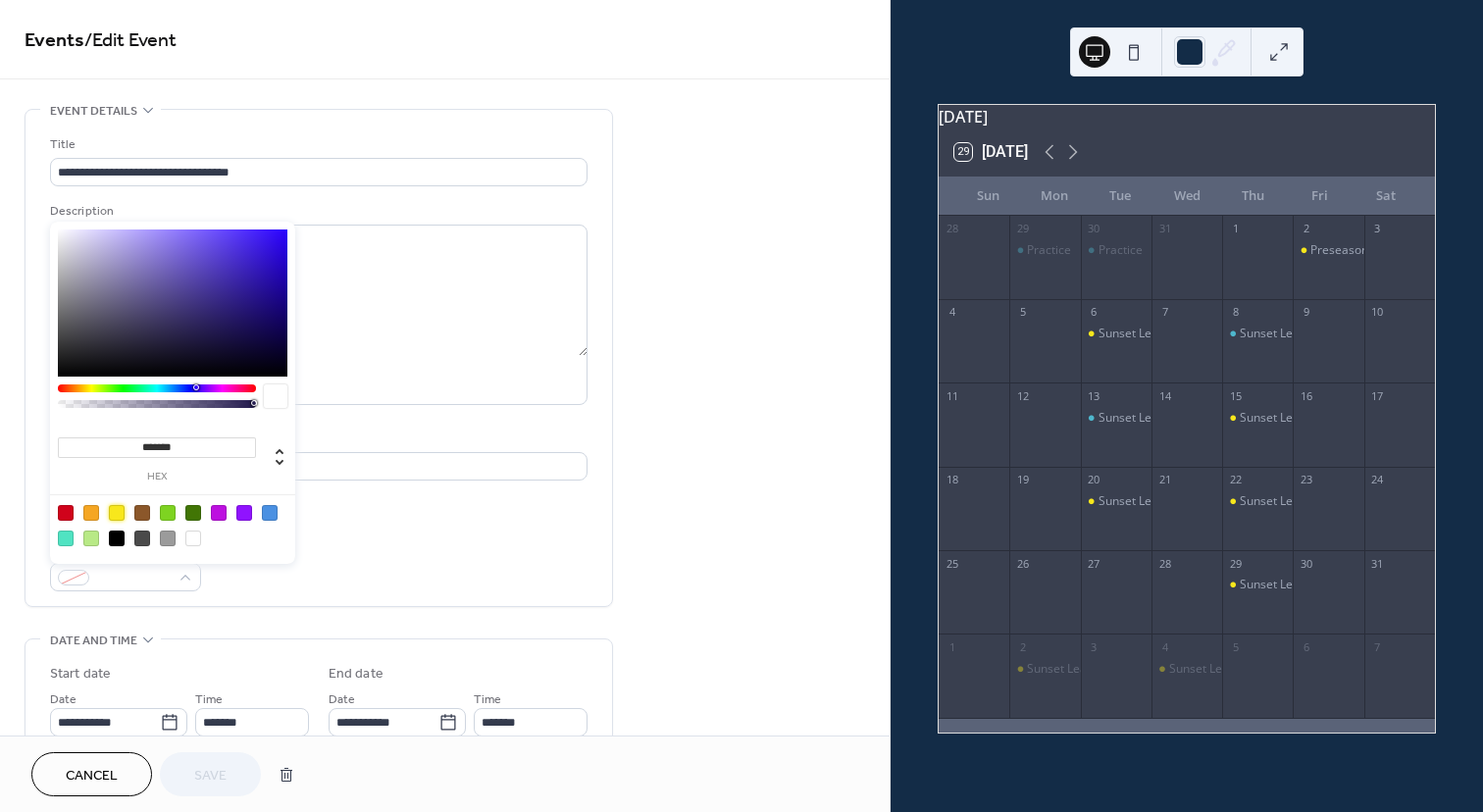 type on "*******" 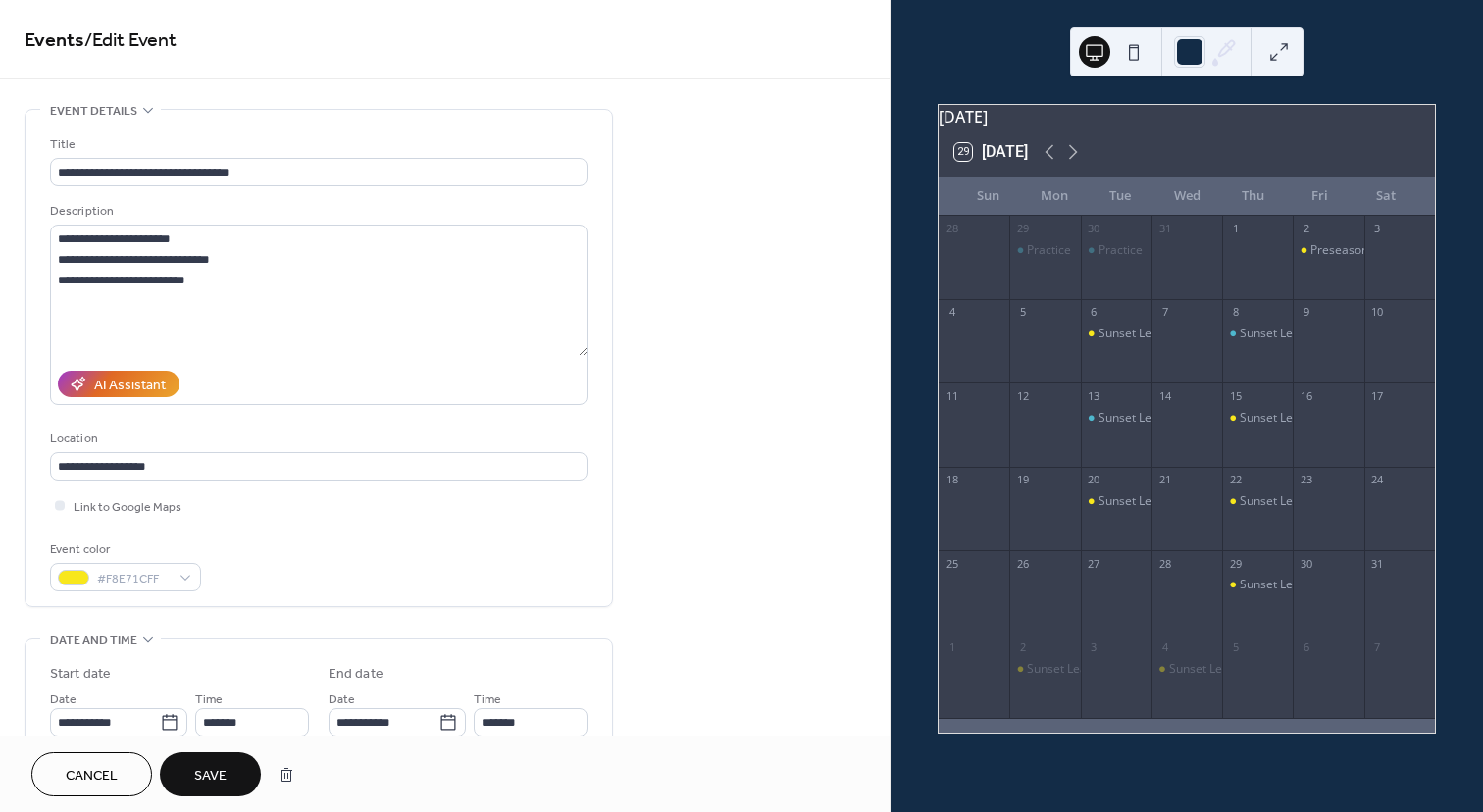 click on "Save" at bounding box center [210, 776] 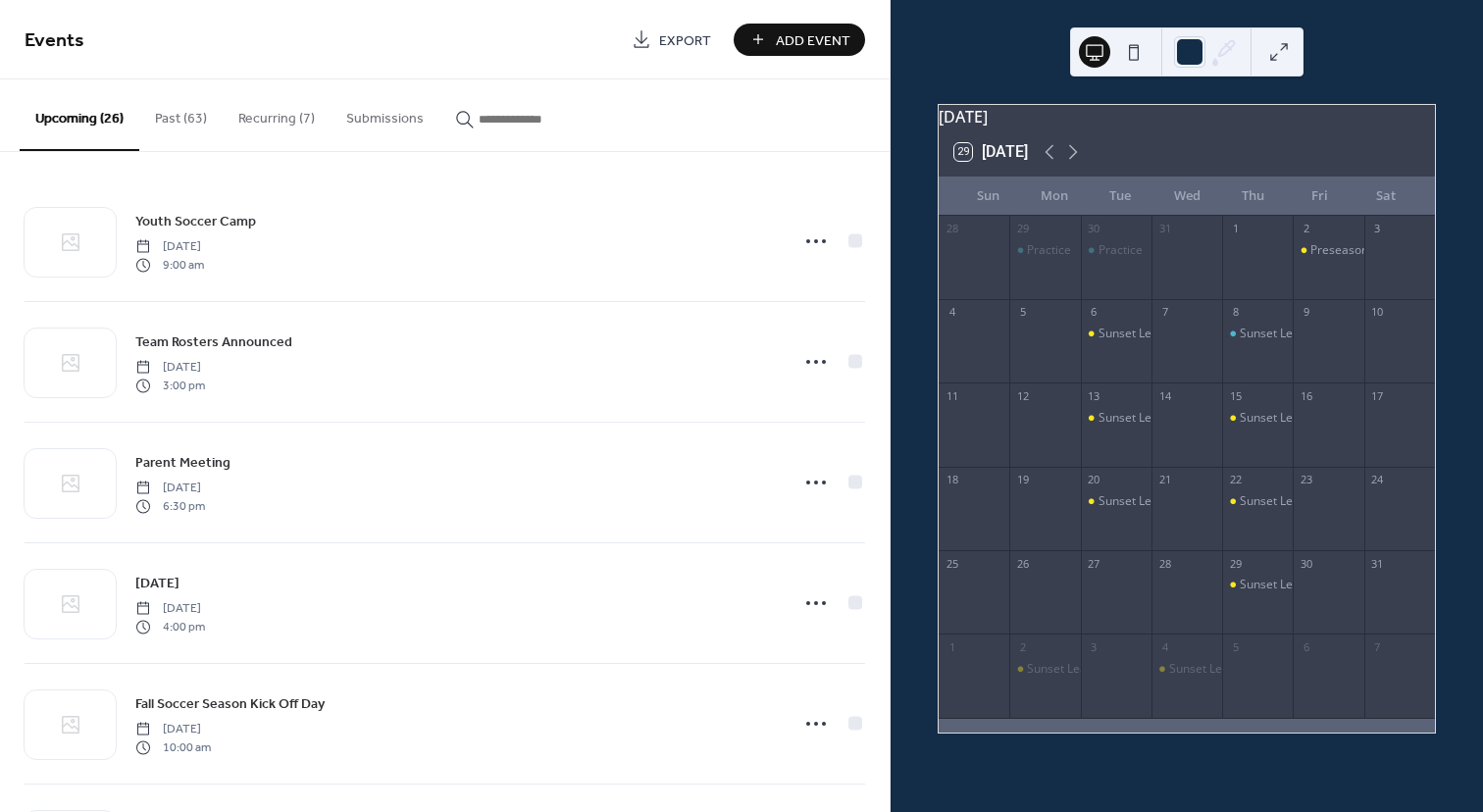 click at bounding box center [1045, 350] 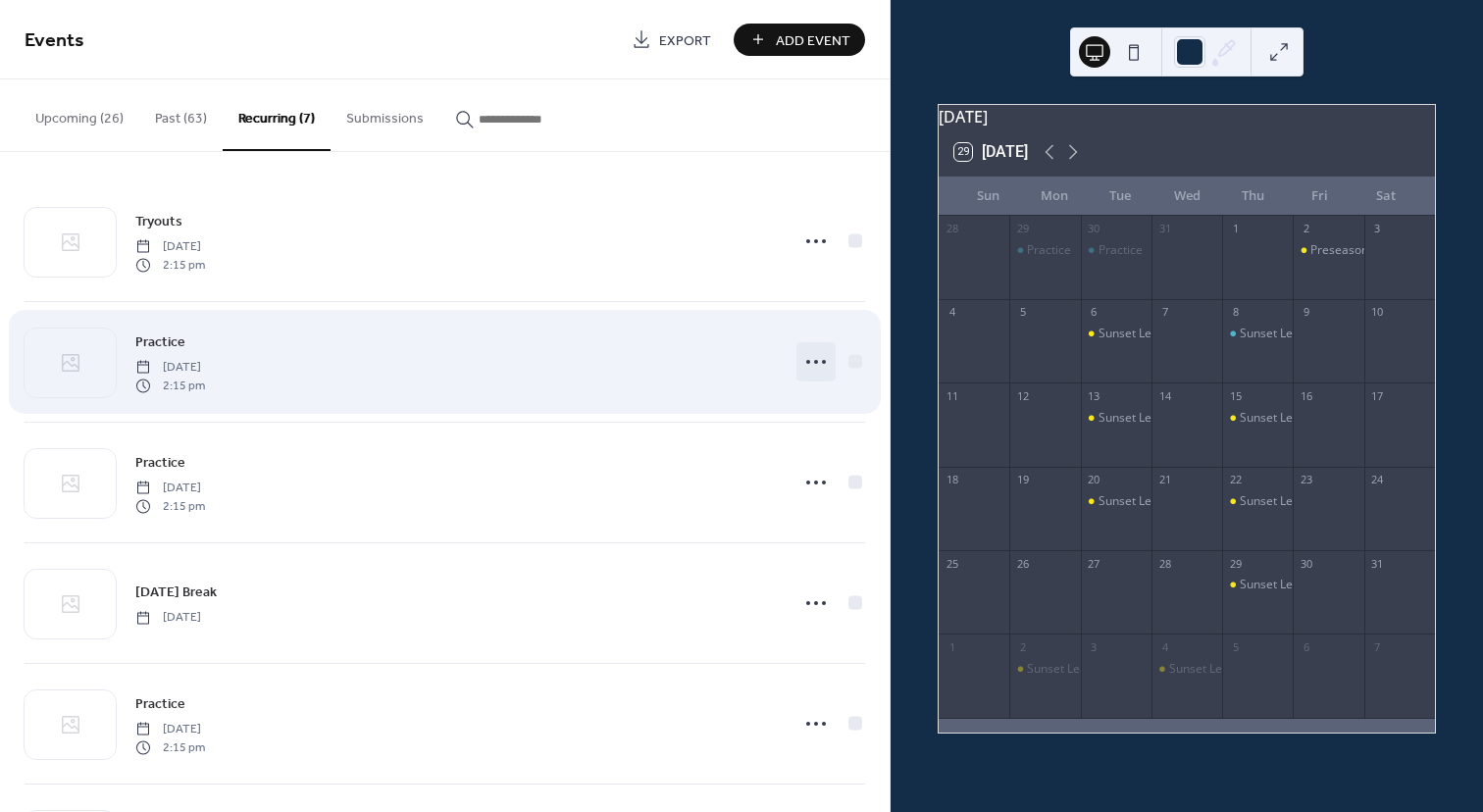 click 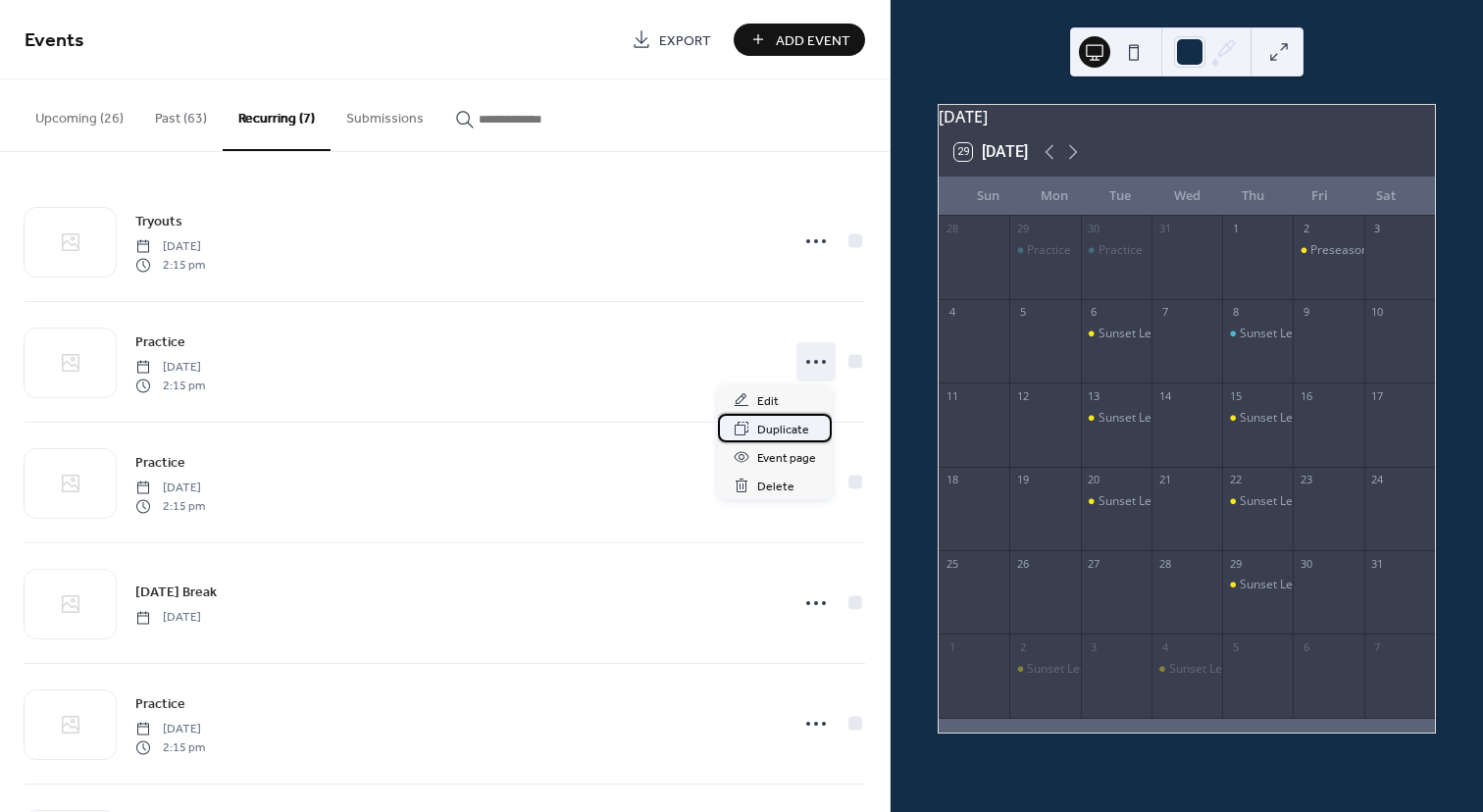 click on "Duplicate" at bounding box center [783, 430] 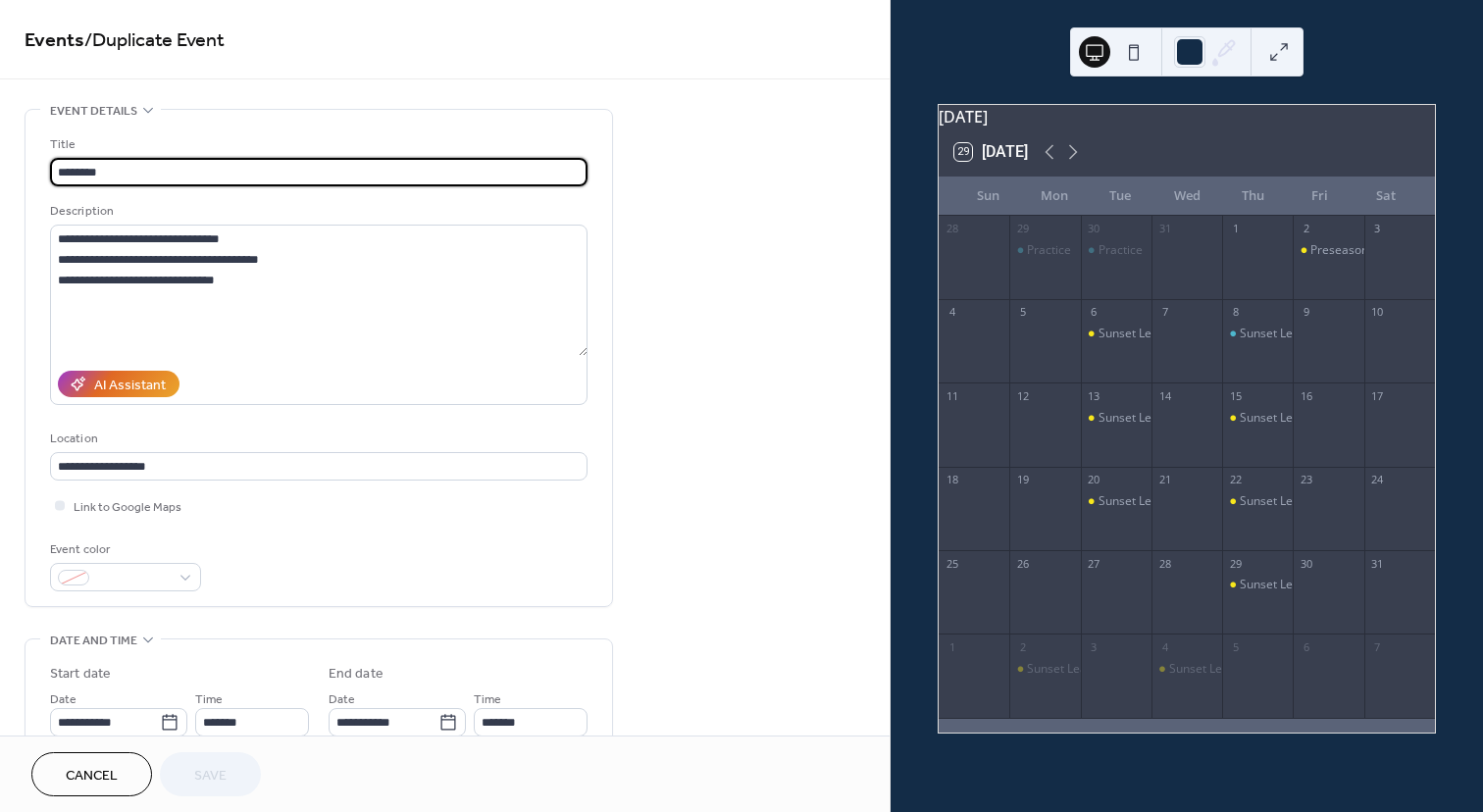 type on "**********" 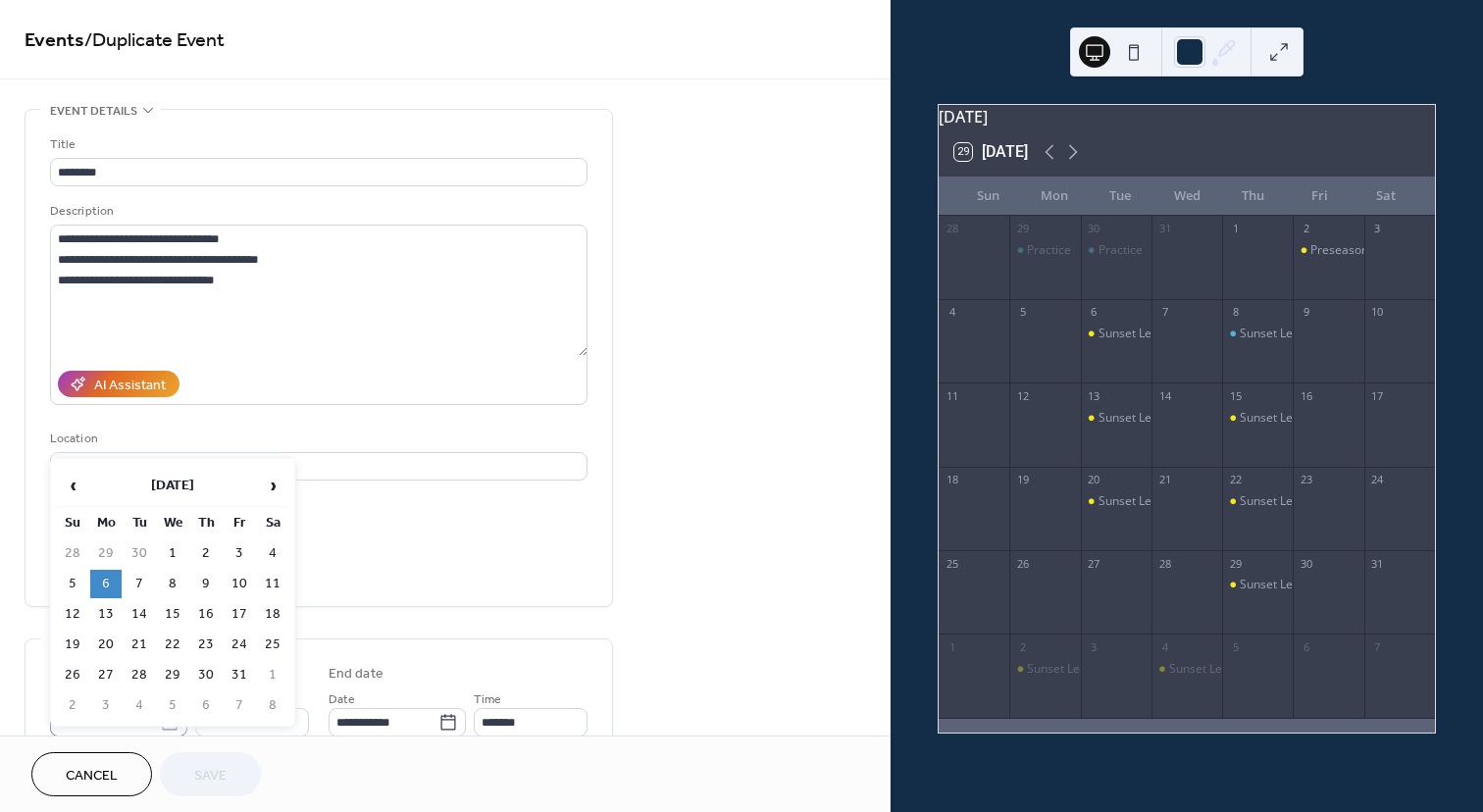 click on "**********" at bounding box center [742, 406] 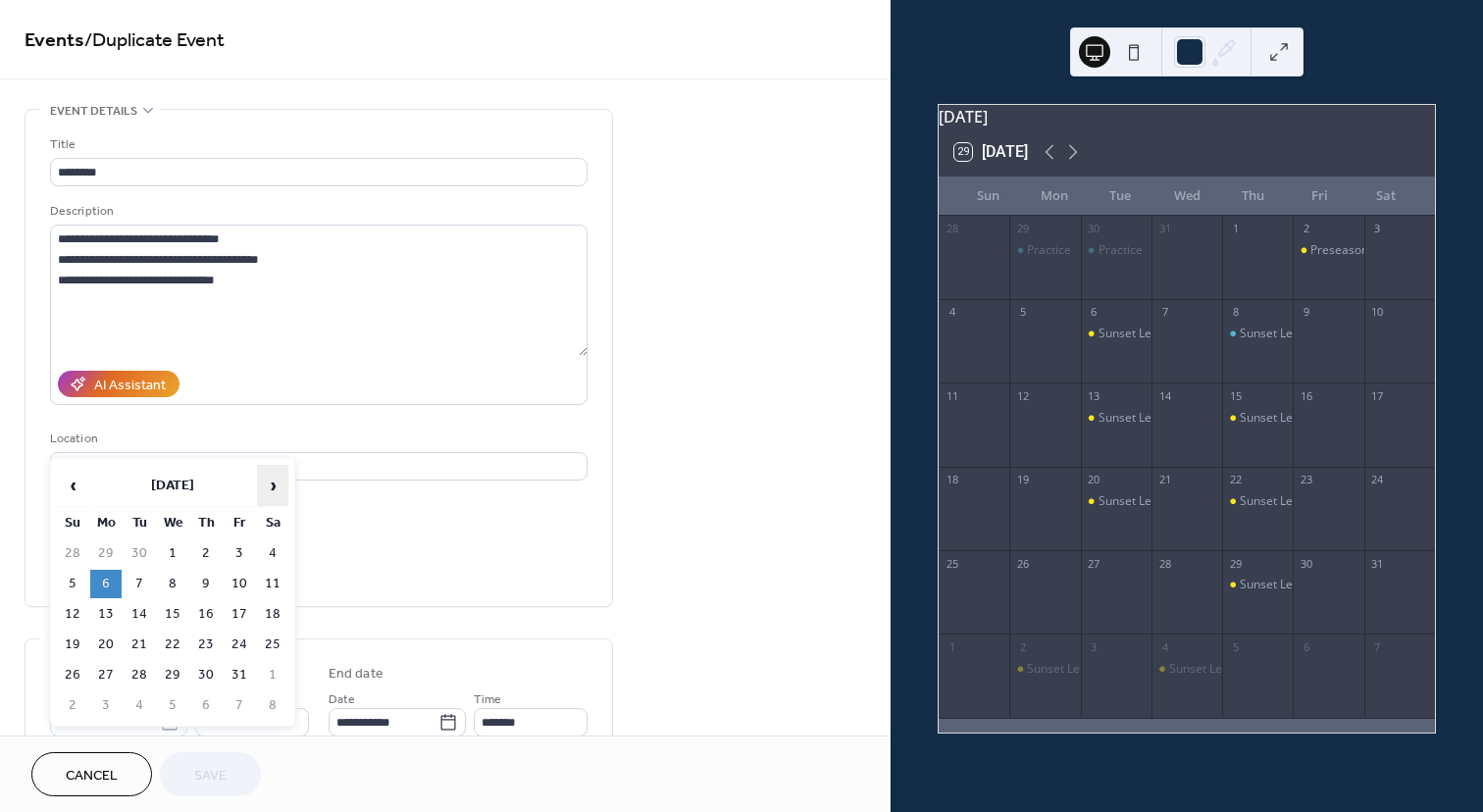click on "›" at bounding box center [273, 485] 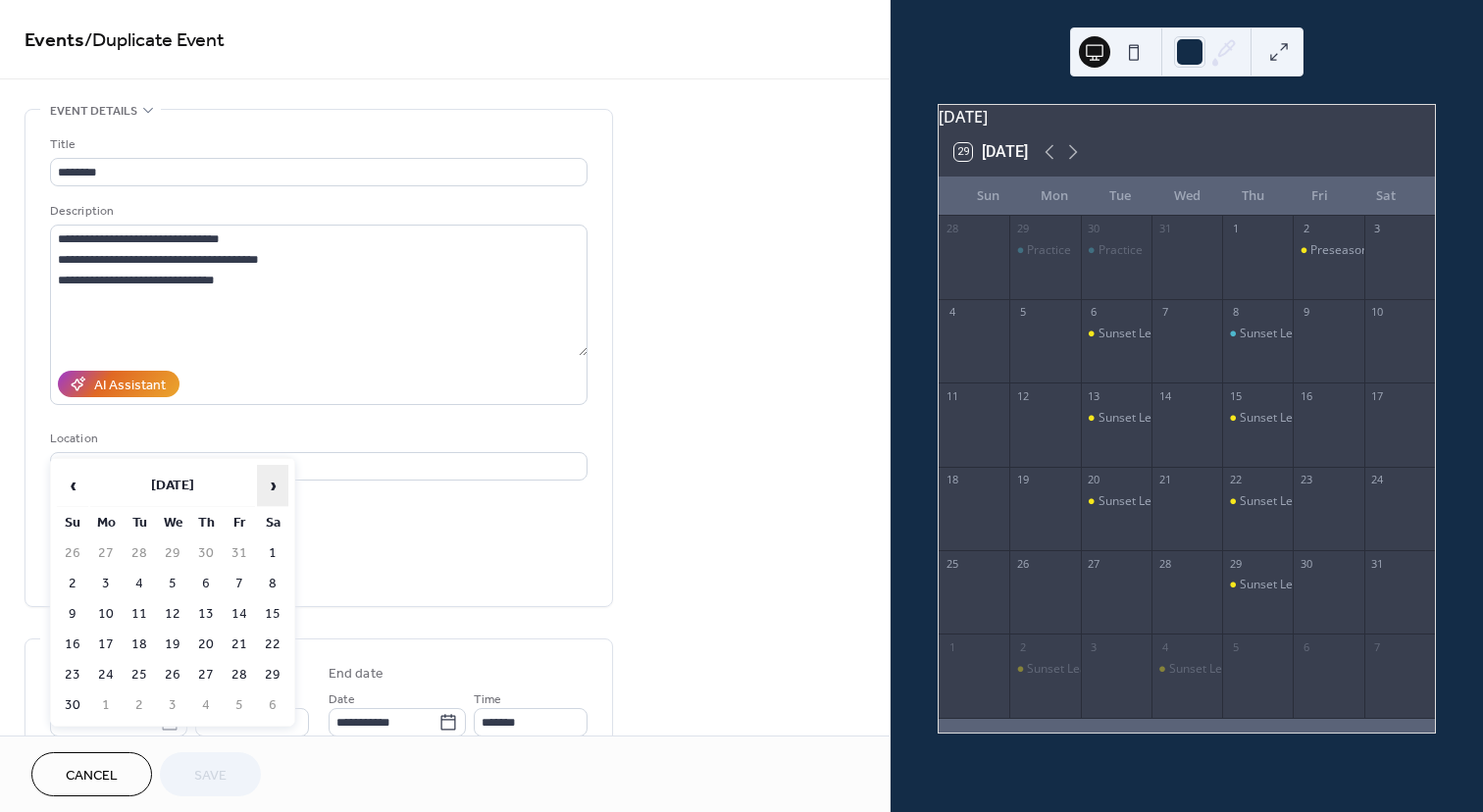 click on "›" at bounding box center (273, 485) 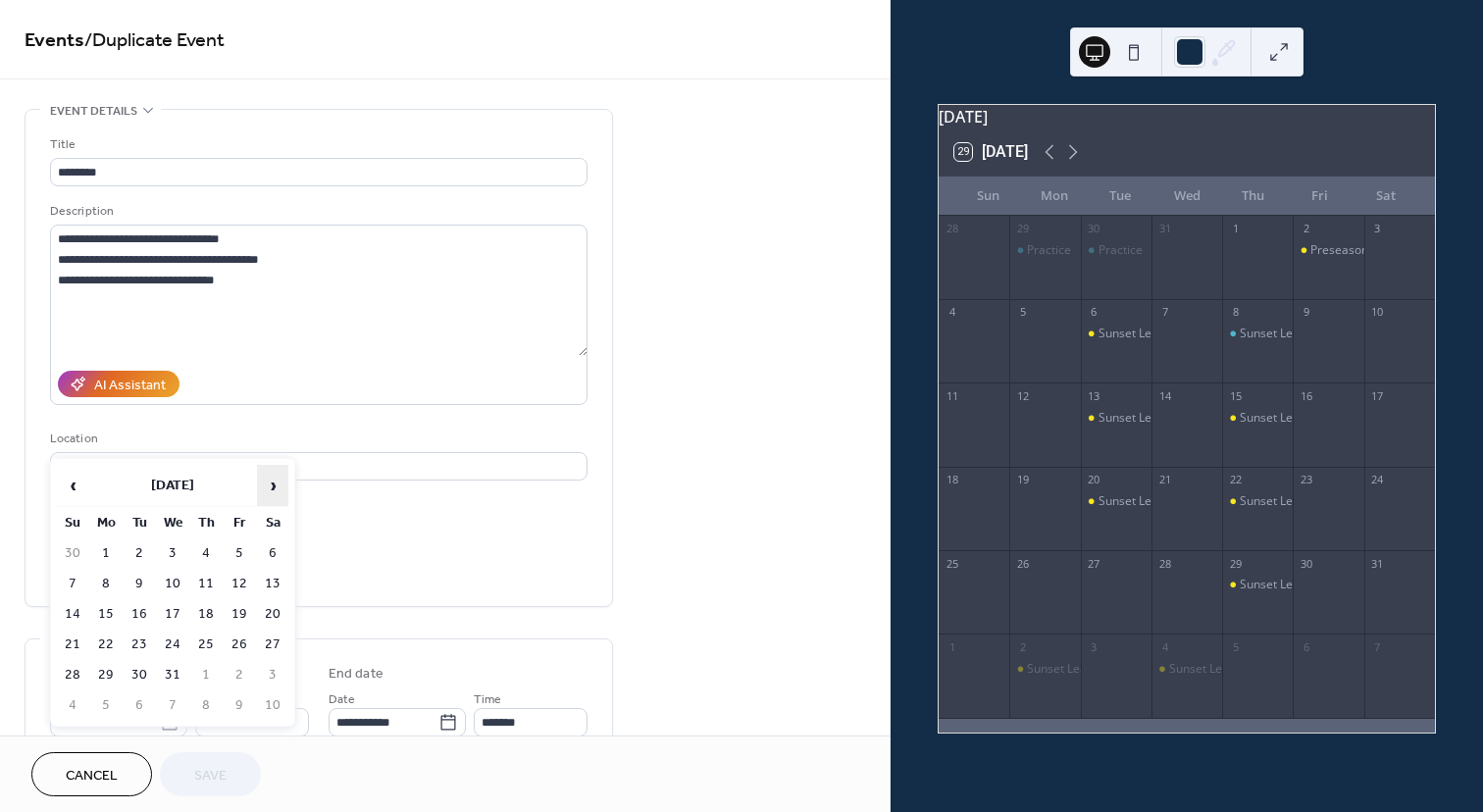 click on "›" at bounding box center (273, 485) 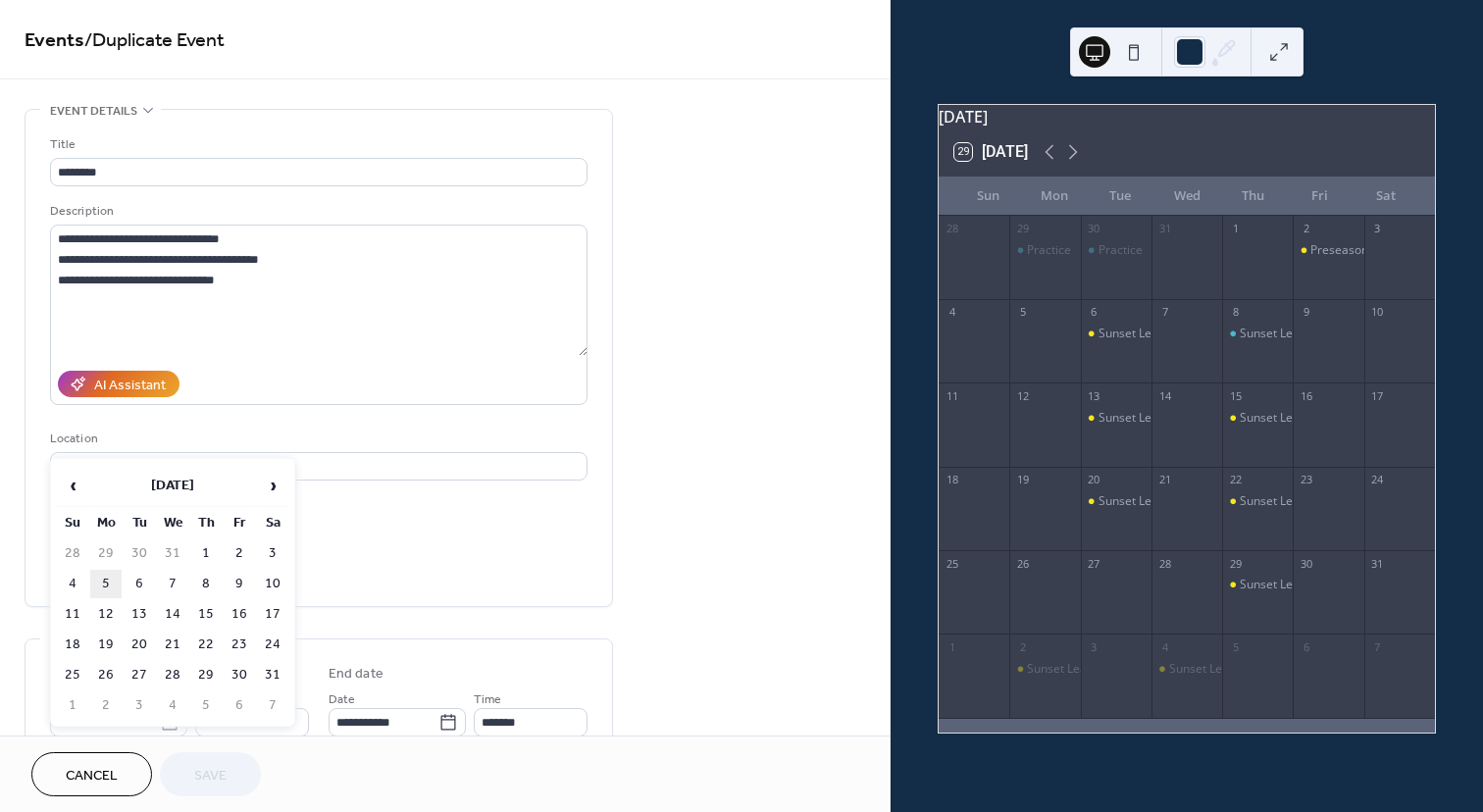 click on "5" at bounding box center (106, 584) 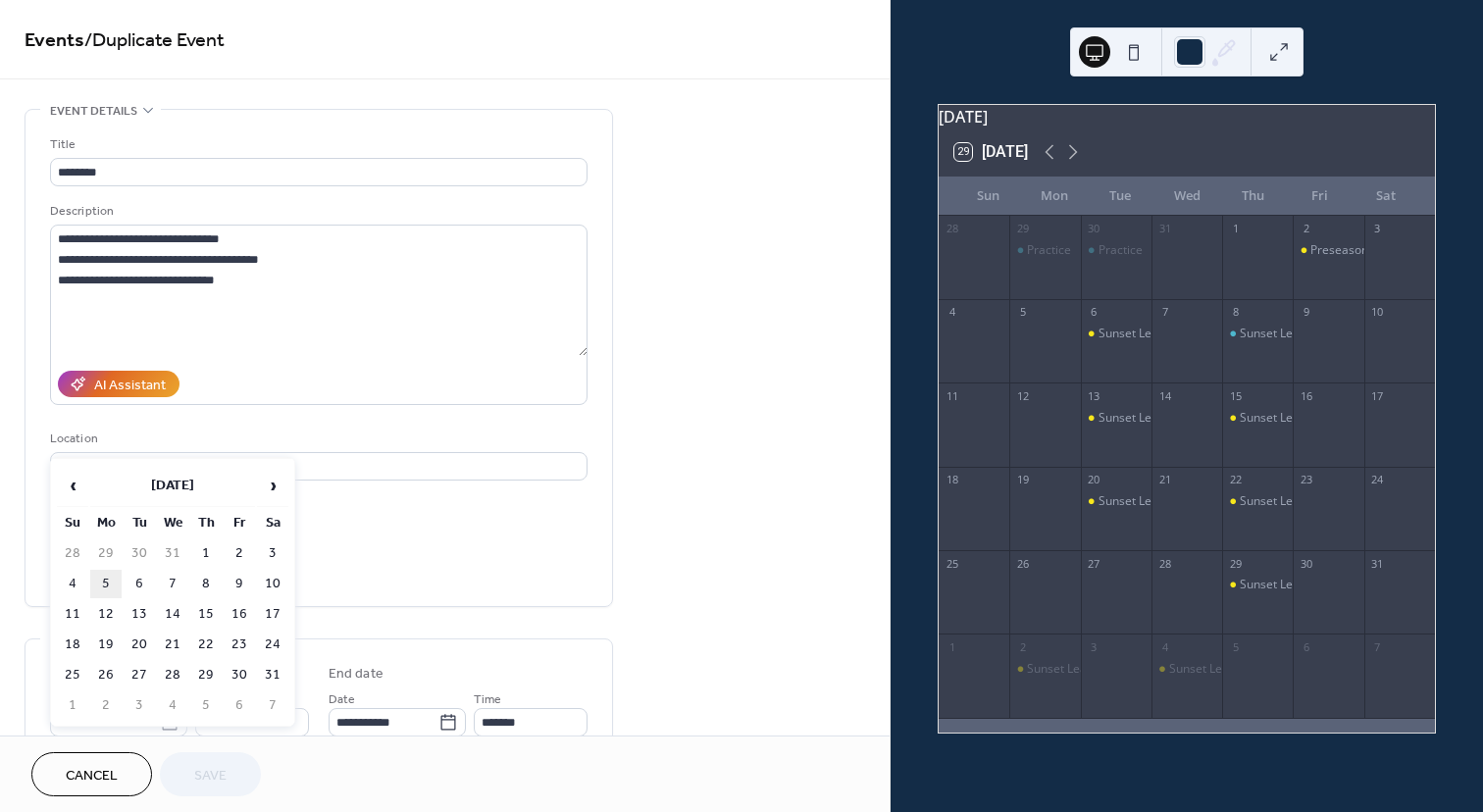 type on "**********" 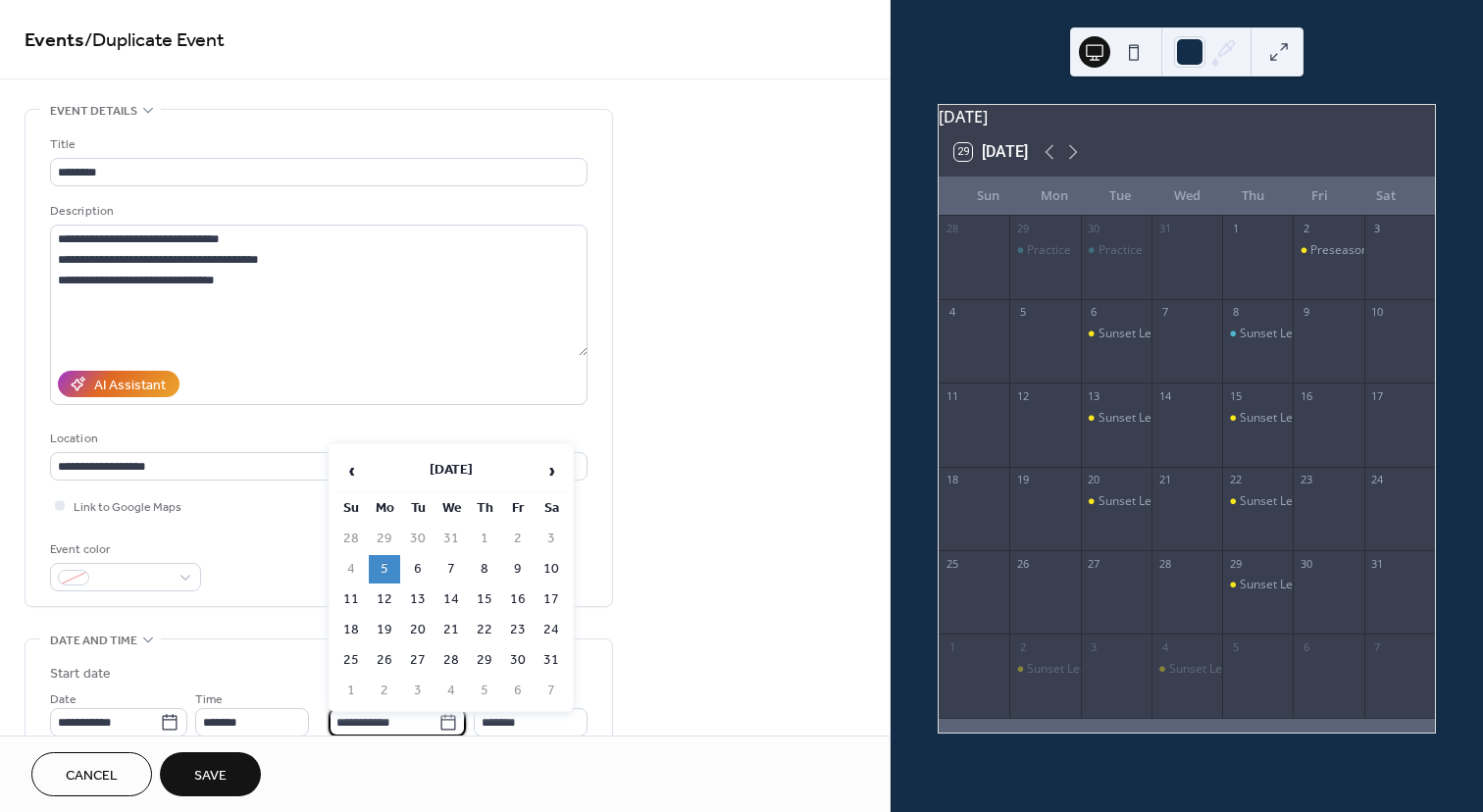 click on "**********" at bounding box center (384, 722) 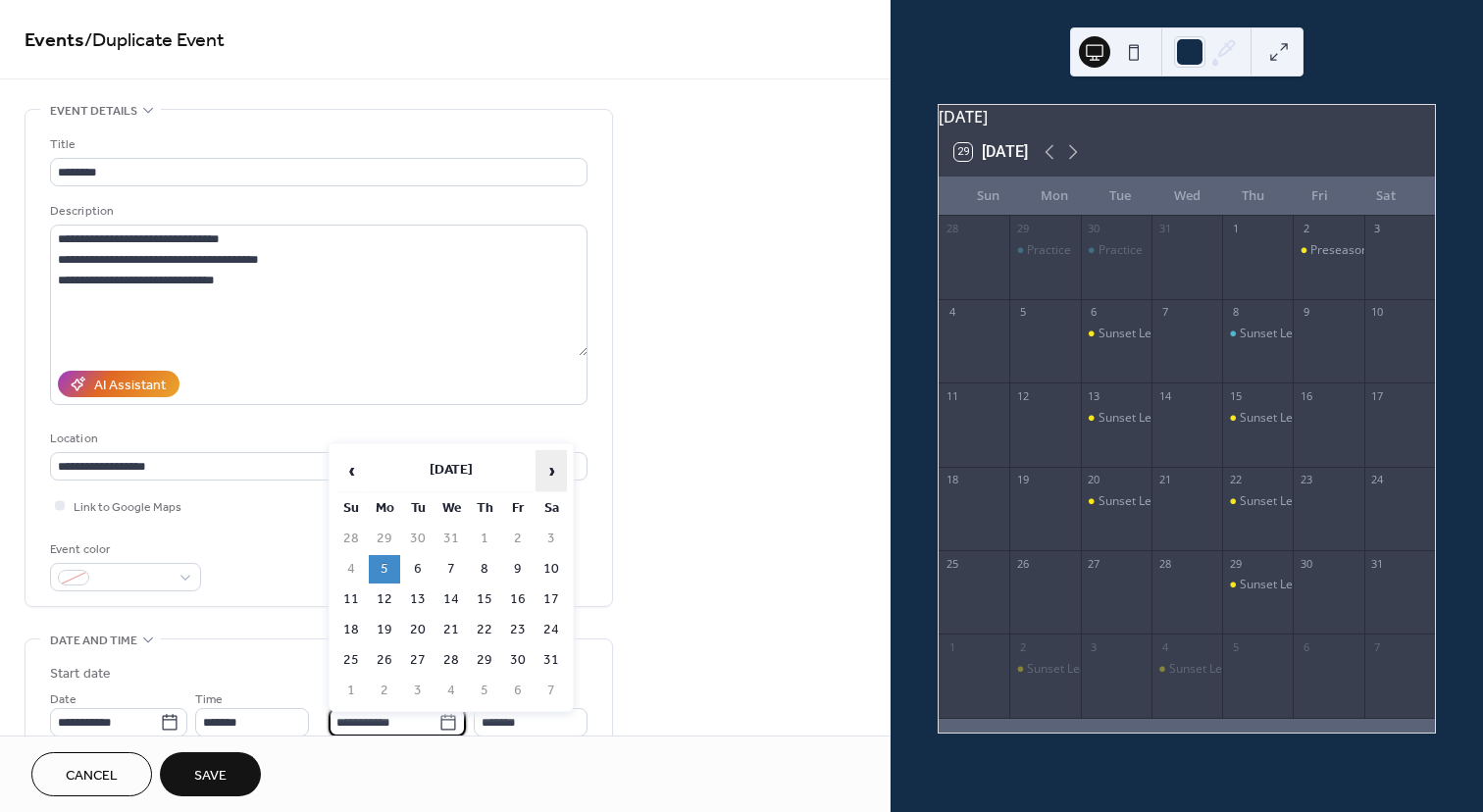 click on "›" at bounding box center [551, 471] 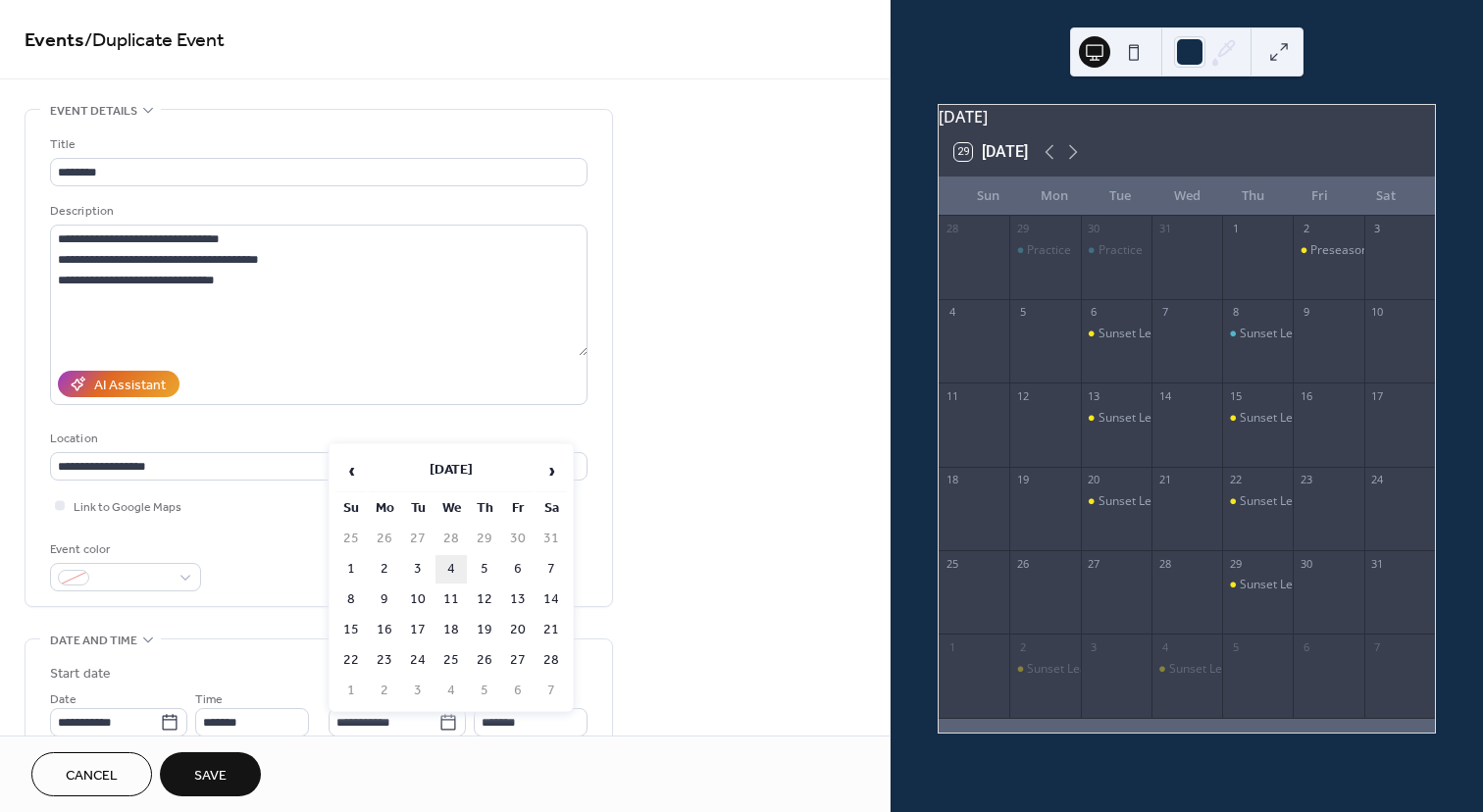 click on "4" at bounding box center [451, 569] 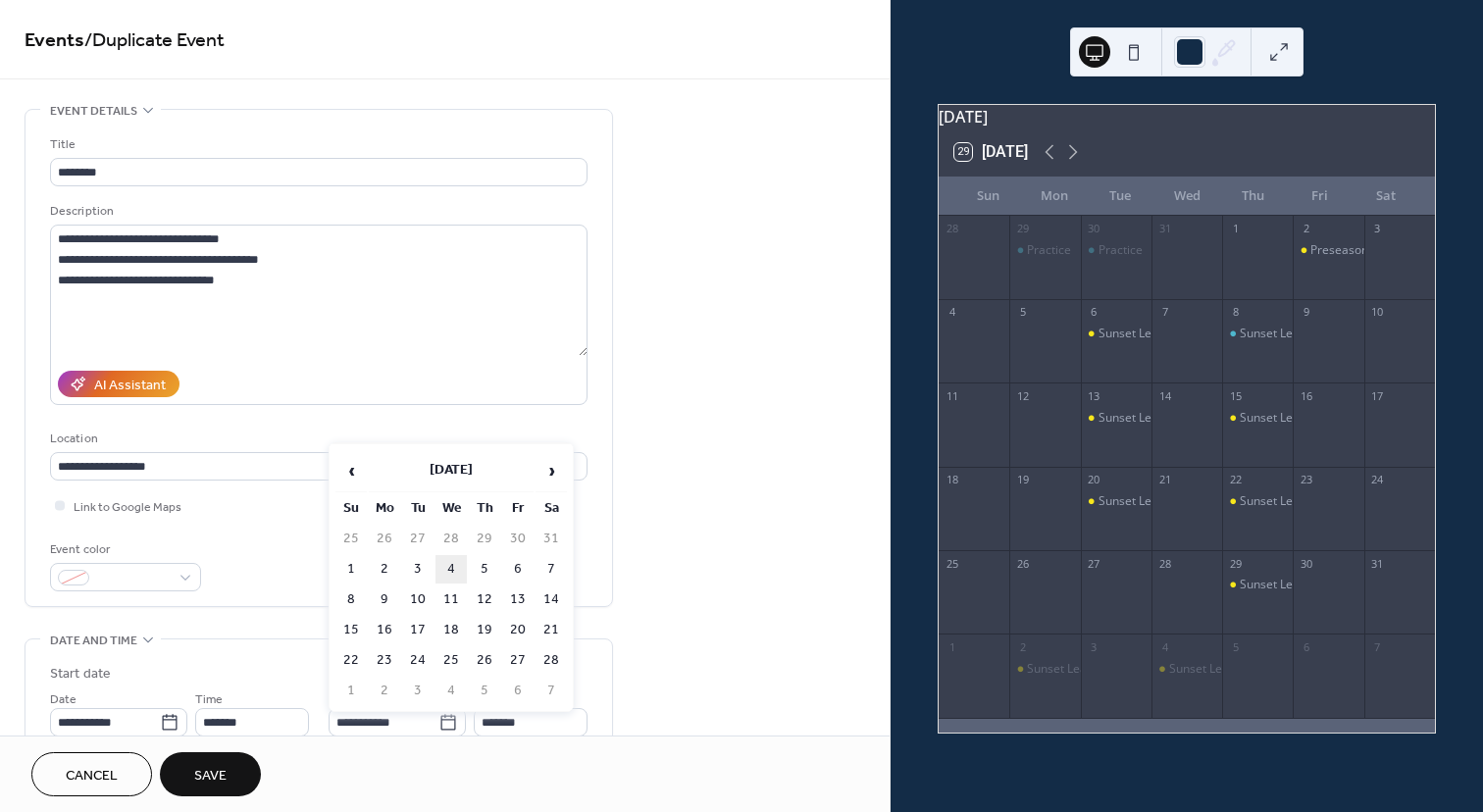 type on "**********" 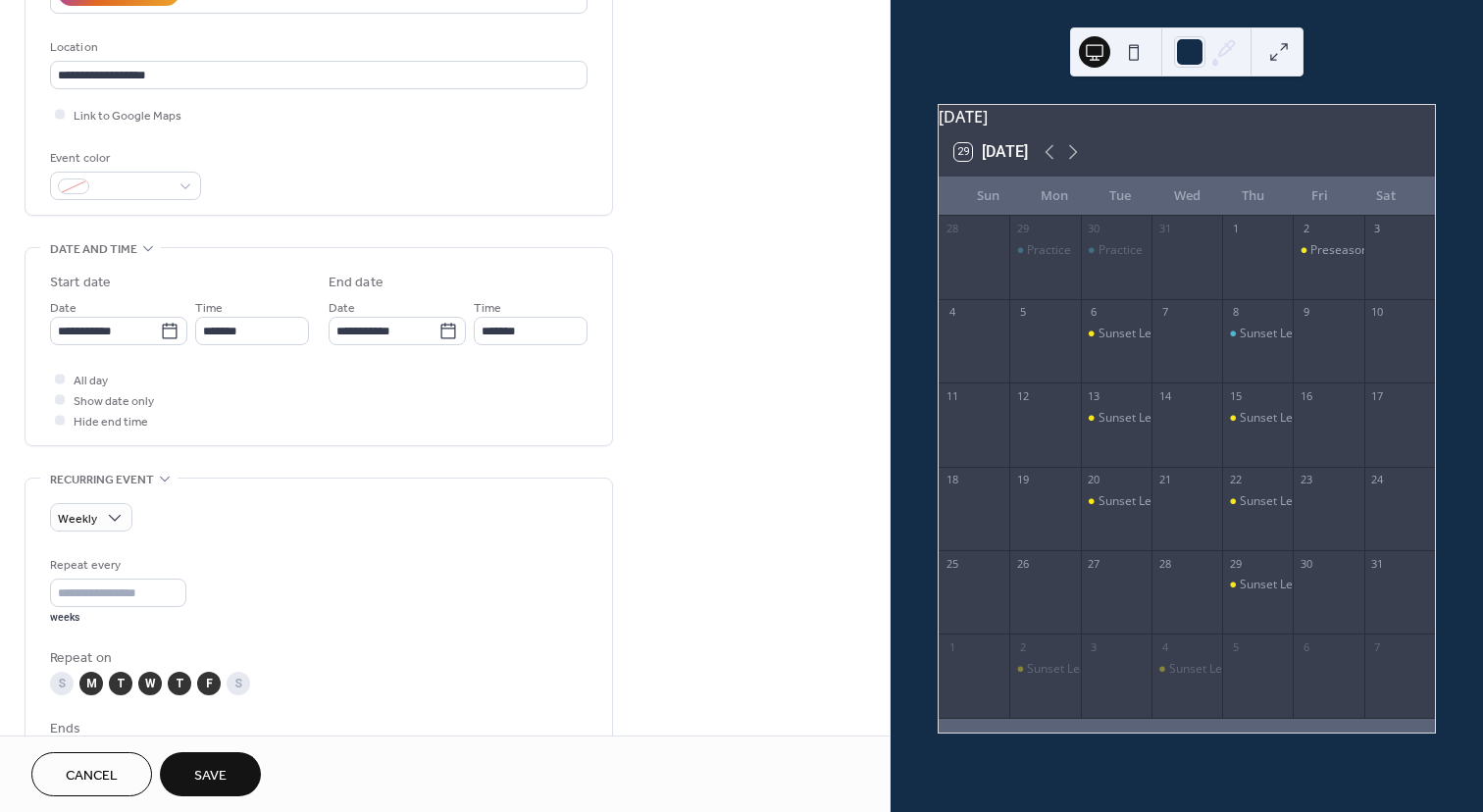 scroll, scrollTop: 390, scrollLeft: 0, axis: vertical 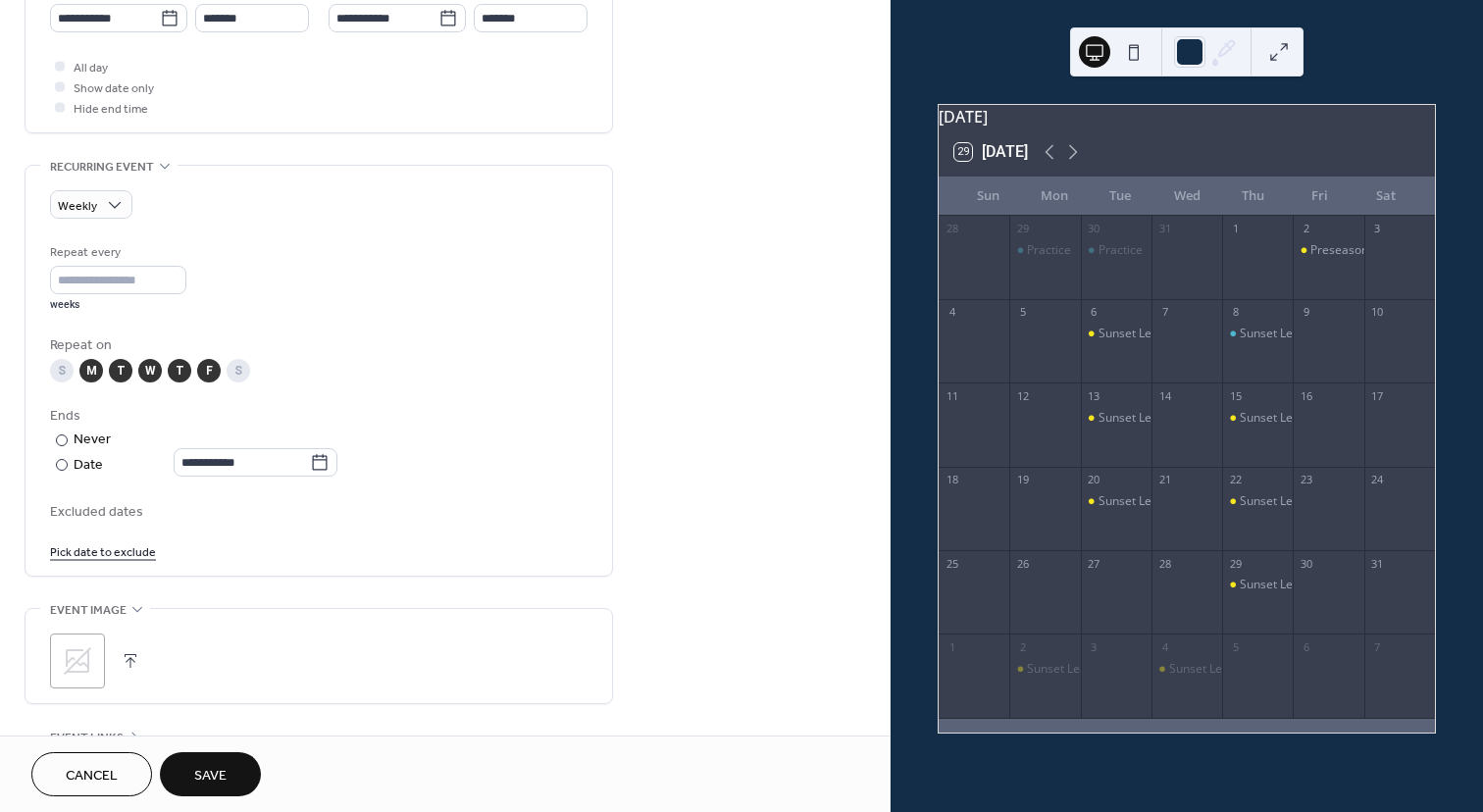 click on "Pick date to exclude" at bounding box center [103, 550] 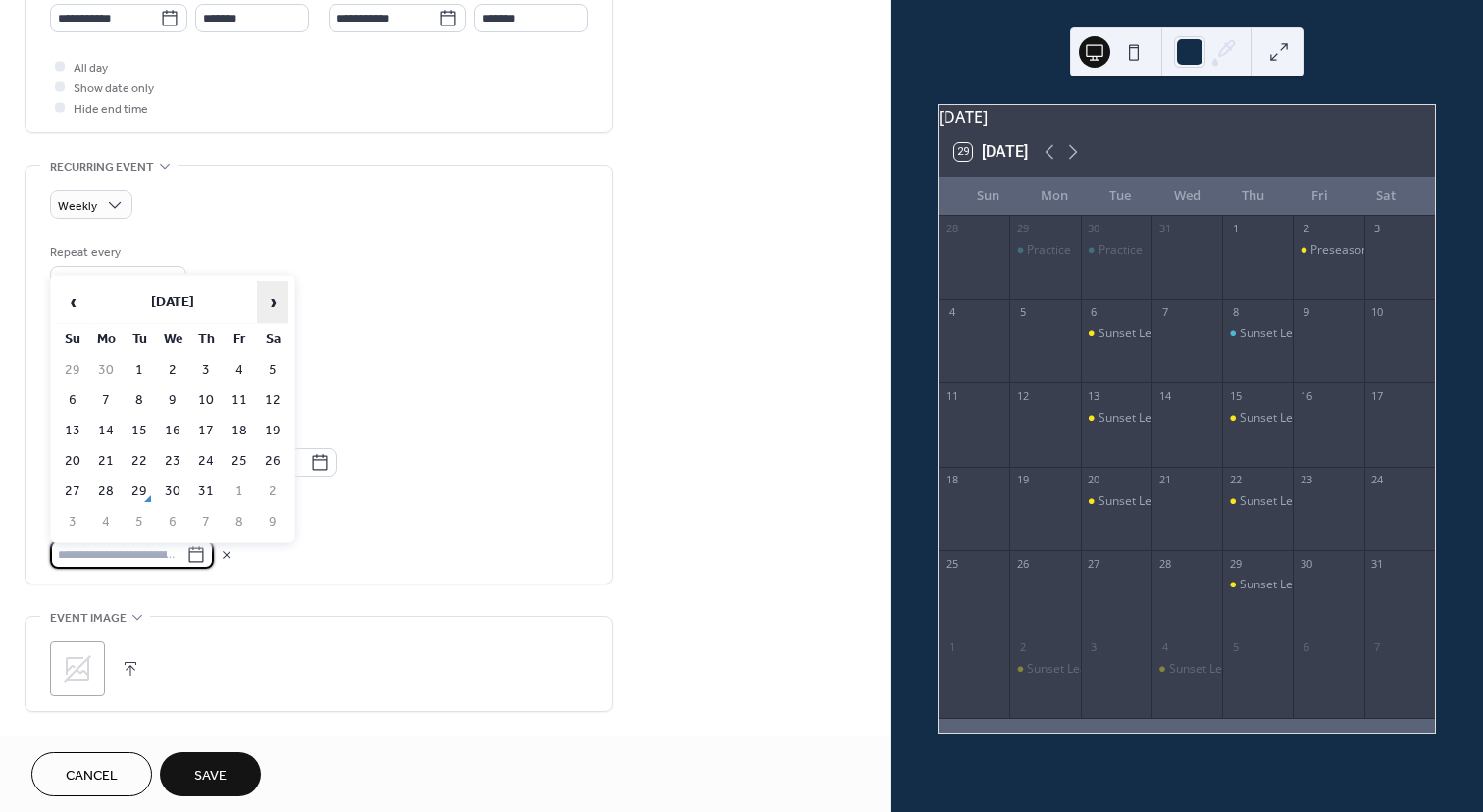 click on "›" at bounding box center [273, 302] 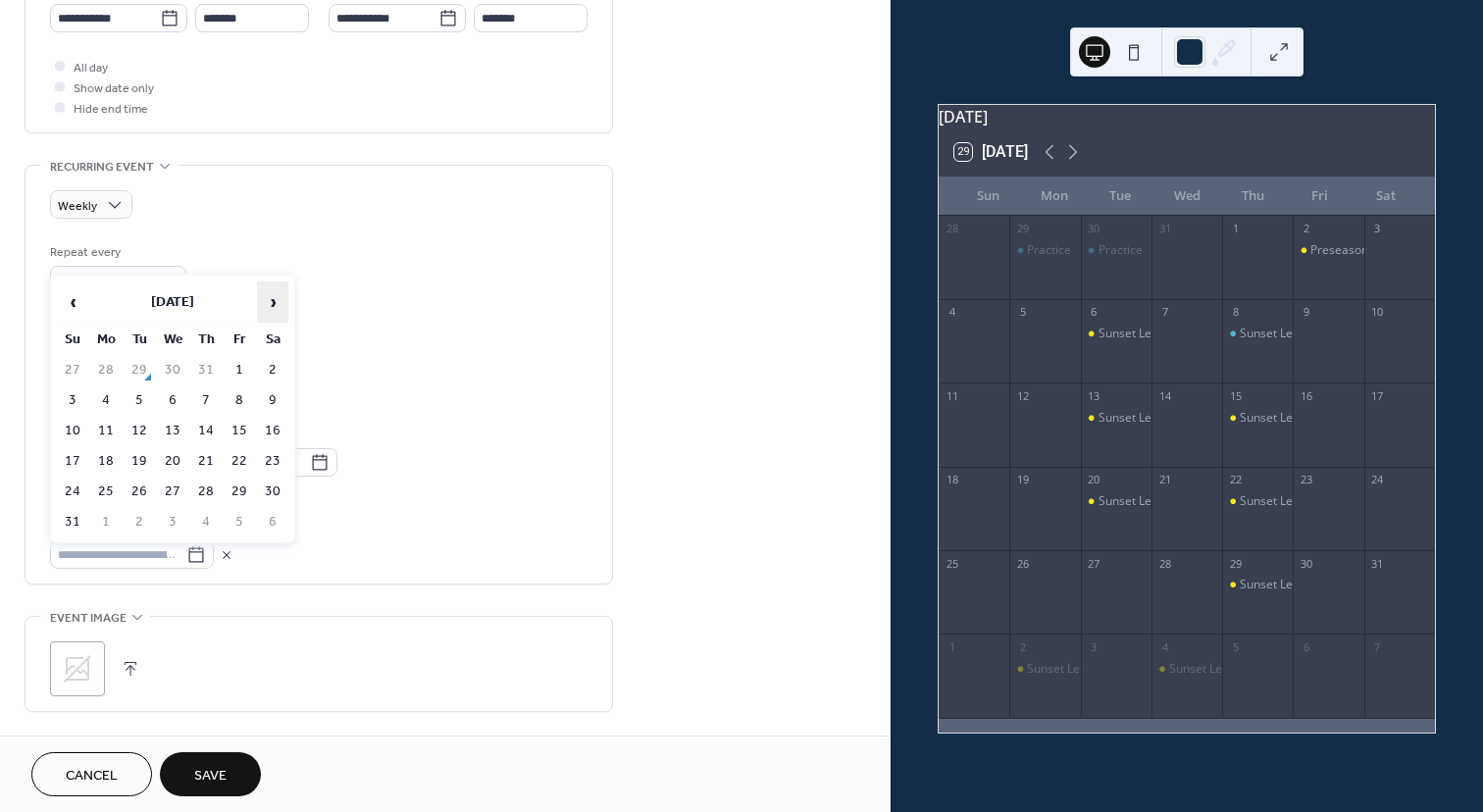 click on "›" at bounding box center (273, 302) 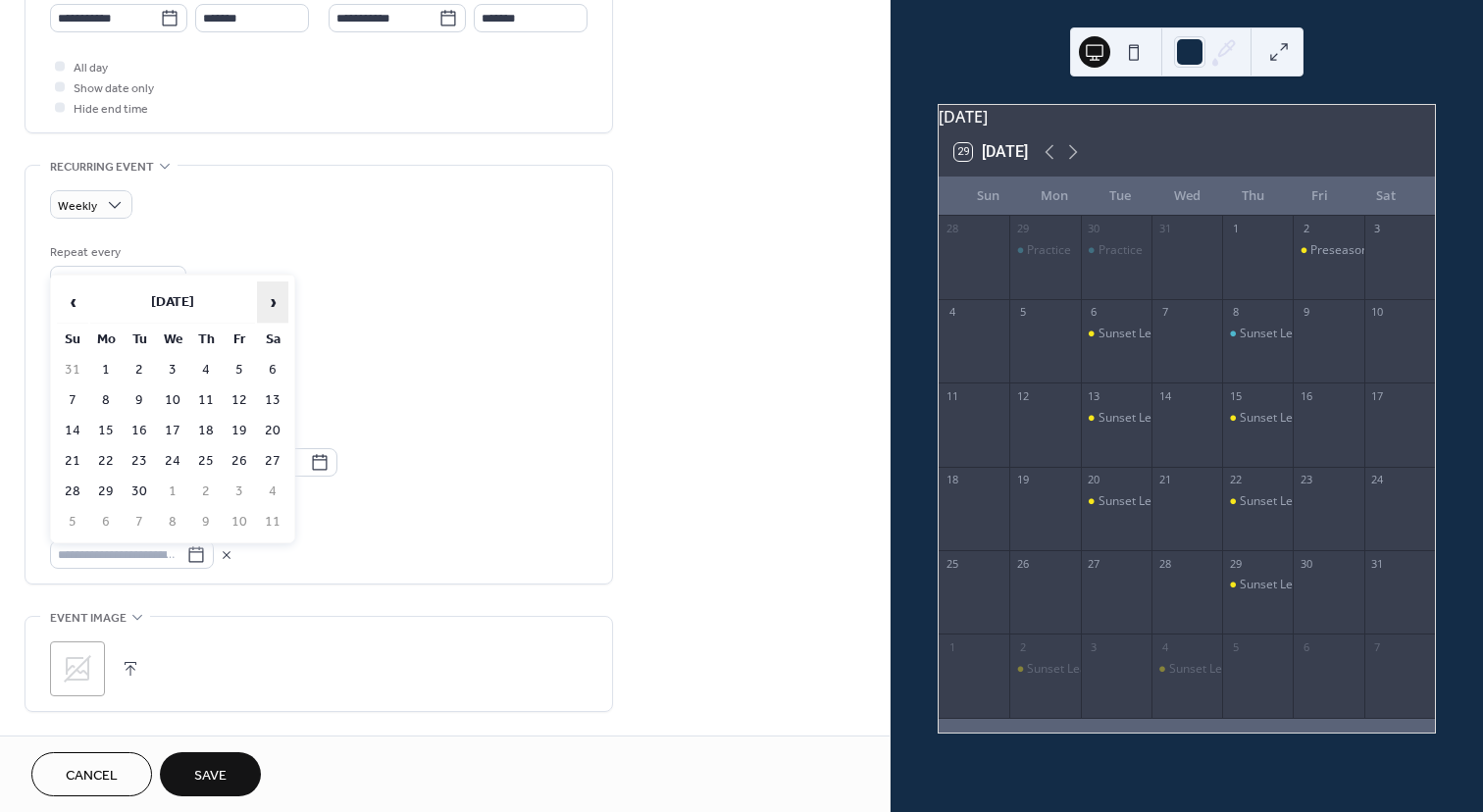 click on "›" at bounding box center [273, 302] 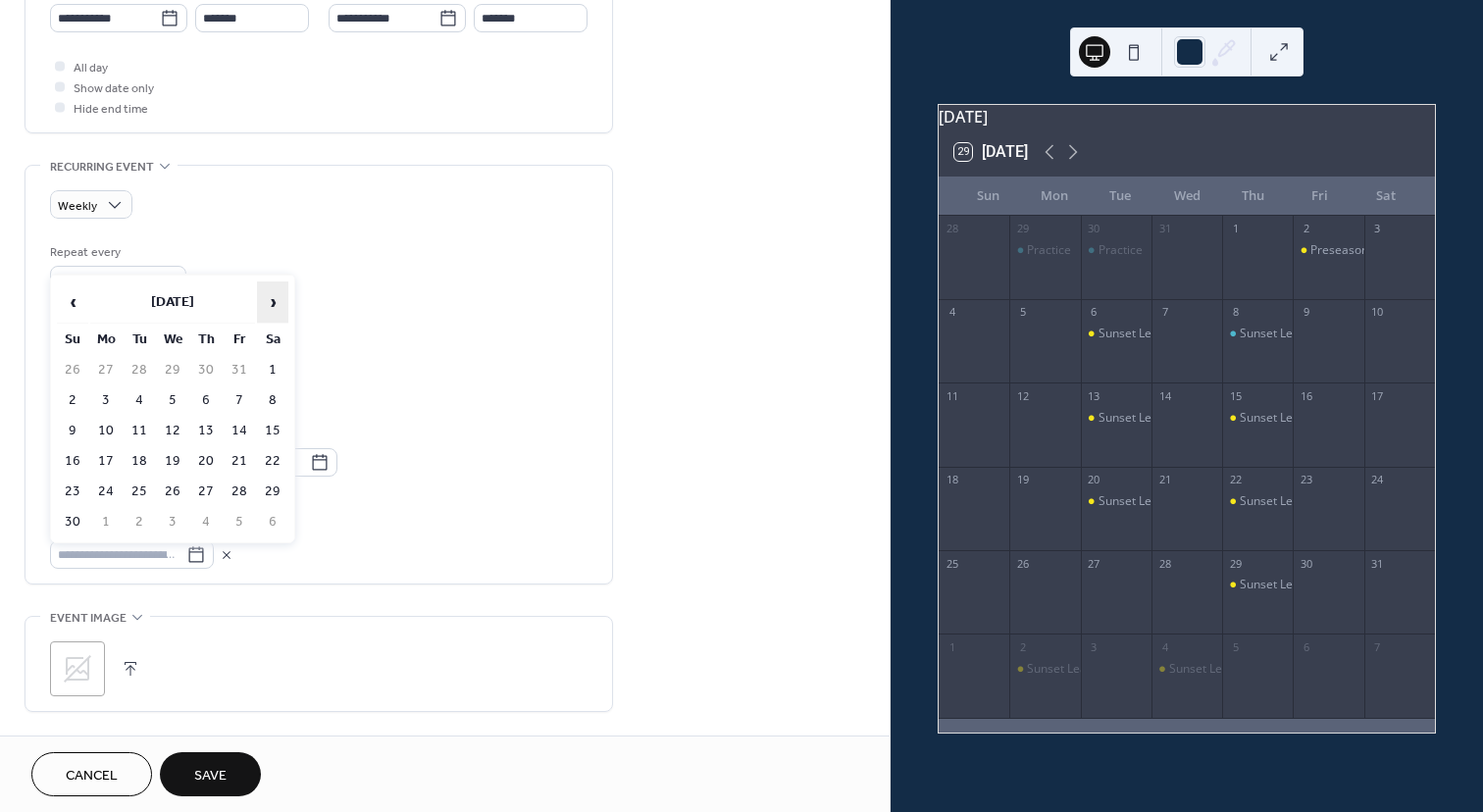 click on "›" at bounding box center (273, 302) 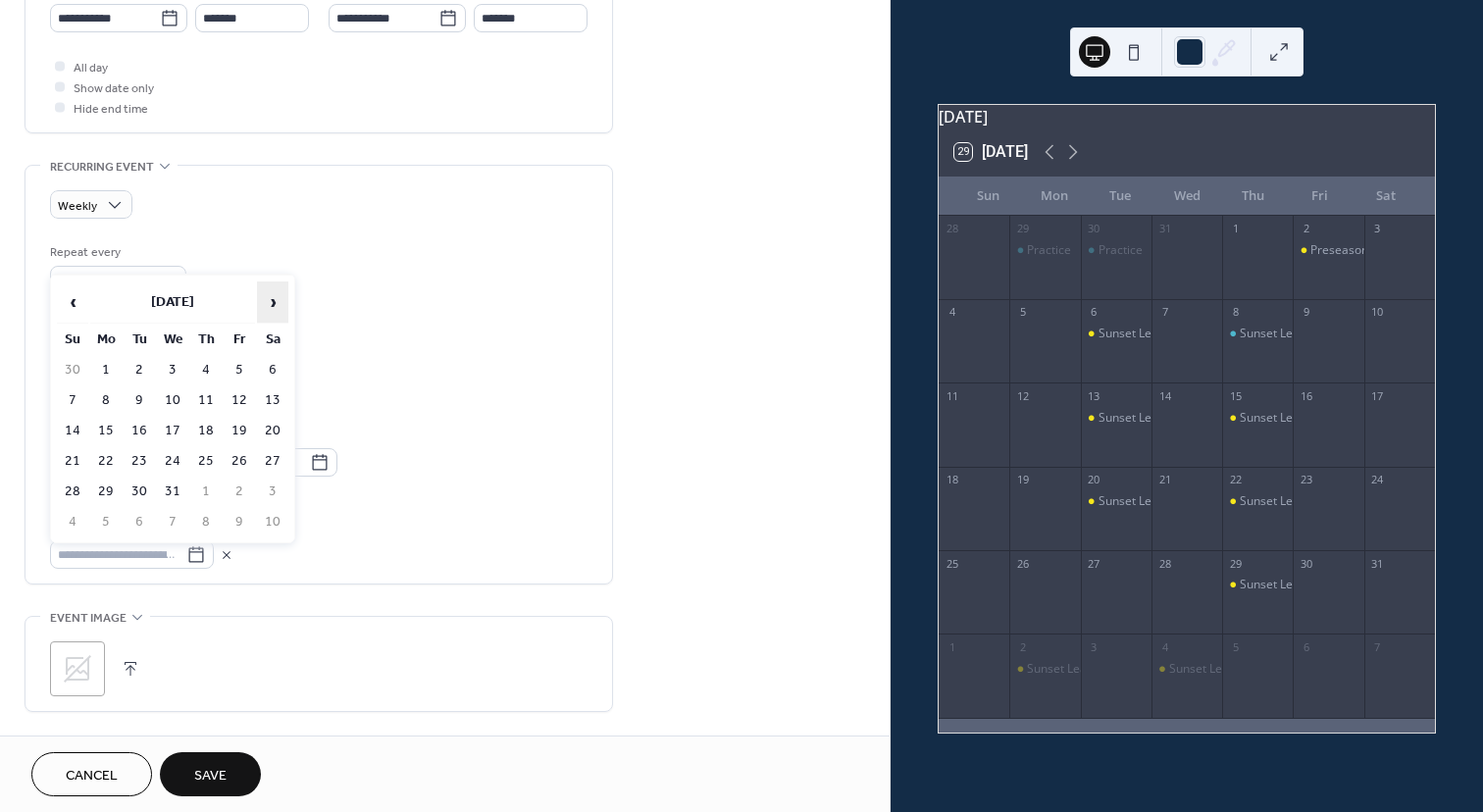 click on "›" at bounding box center [273, 302] 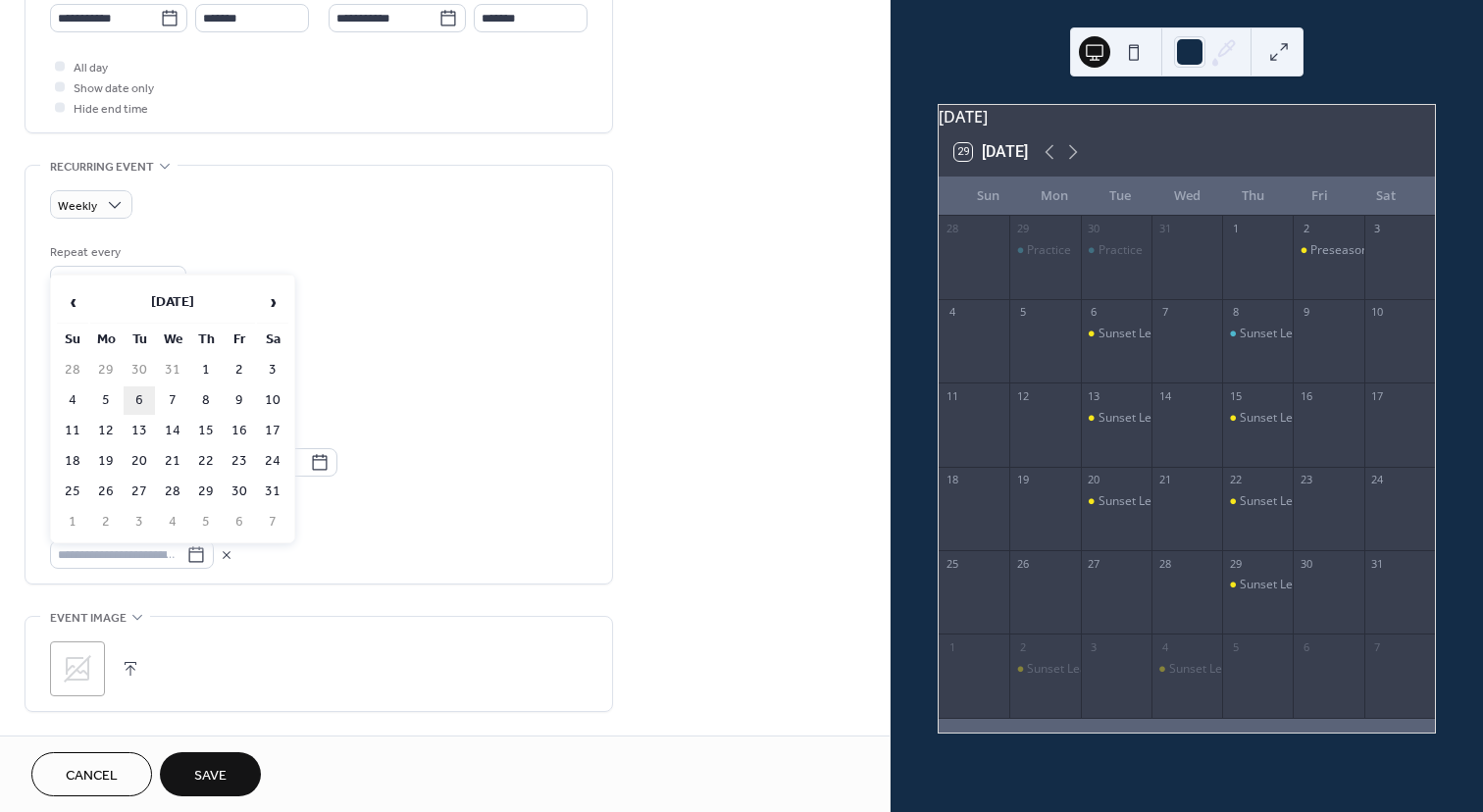 click on "6" at bounding box center [139, 400] 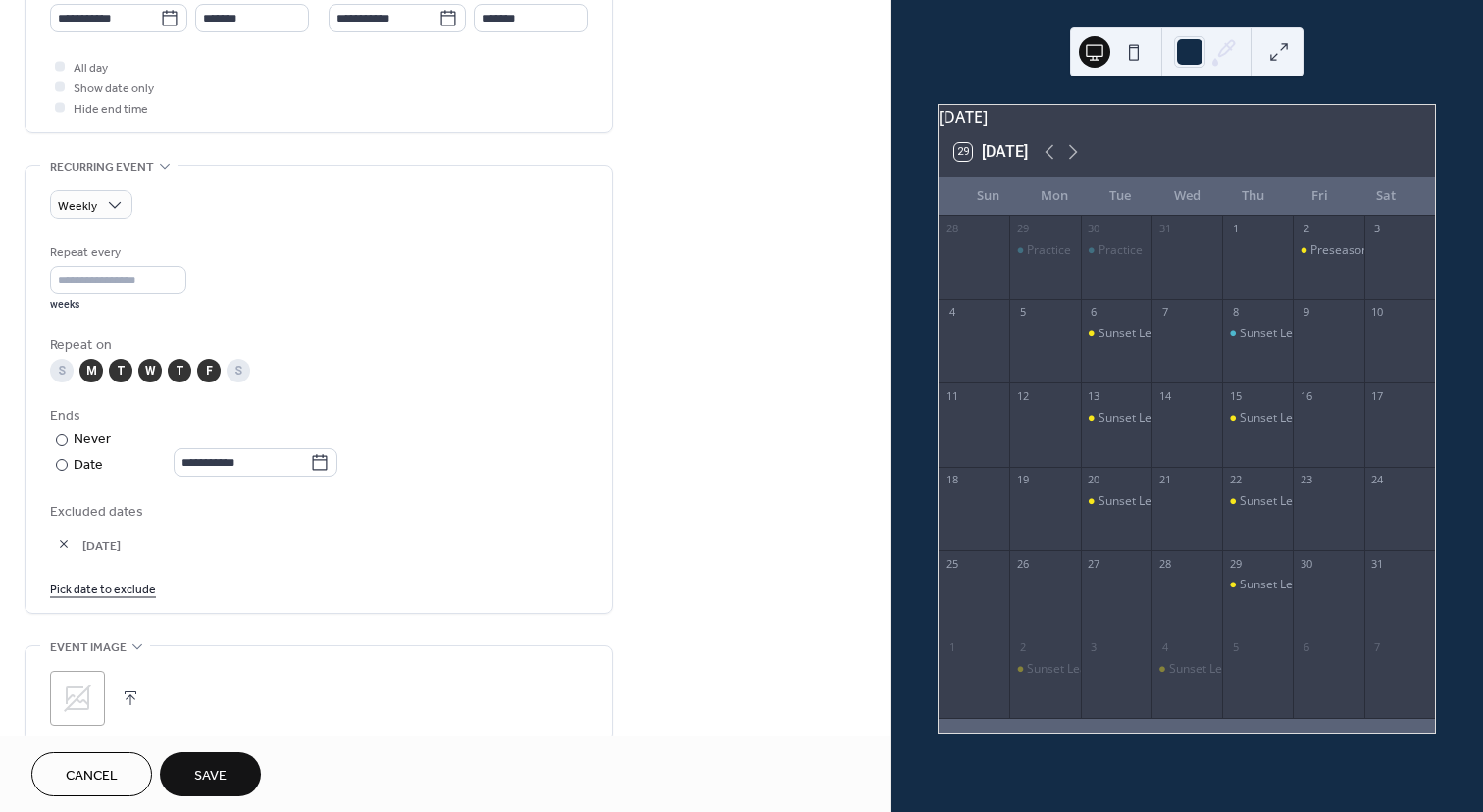 click on "Pick date to exclude" at bounding box center [103, 587] 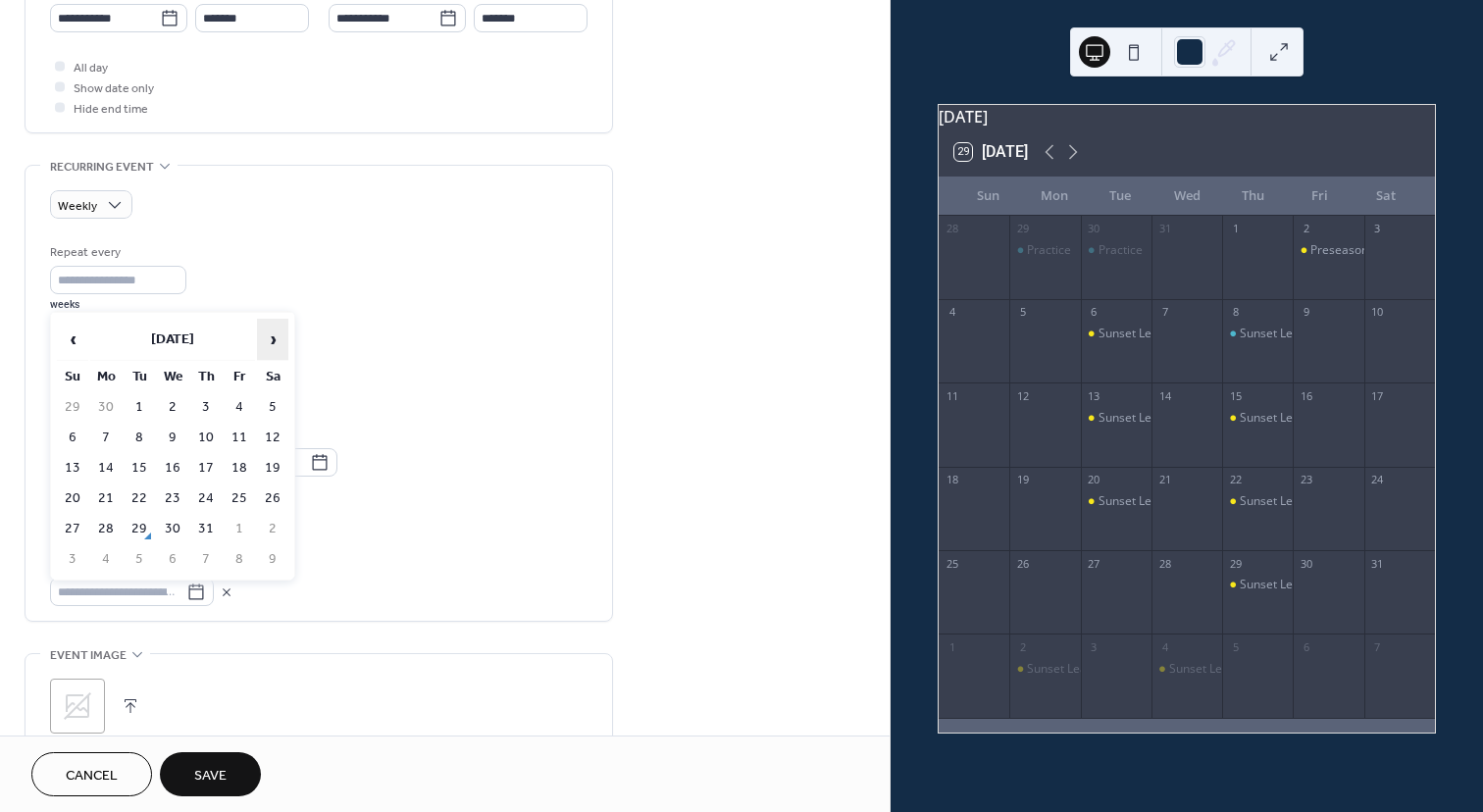 click on "›" at bounding box center (273, 339) 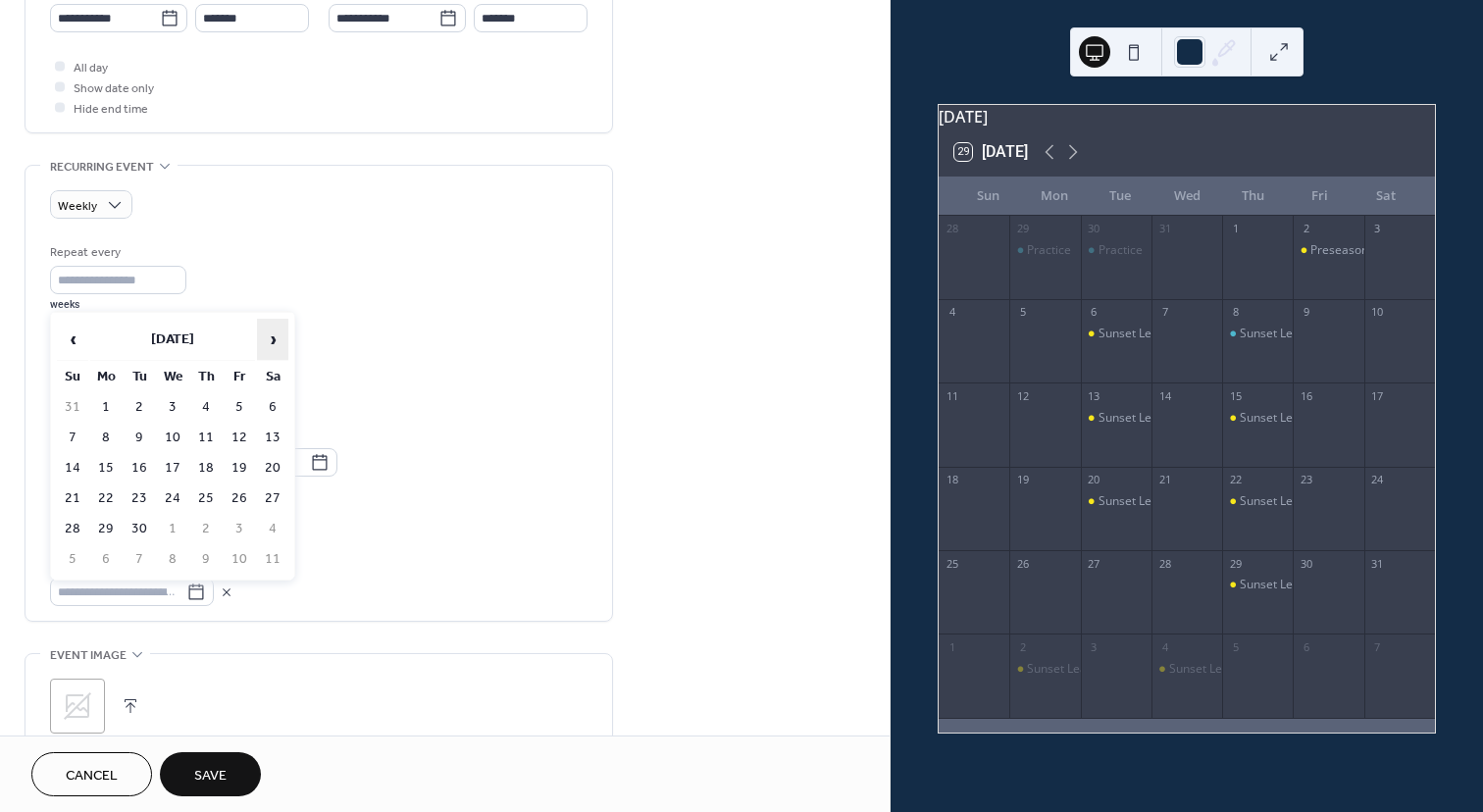 click on "›" at bounding box center (273, 339) 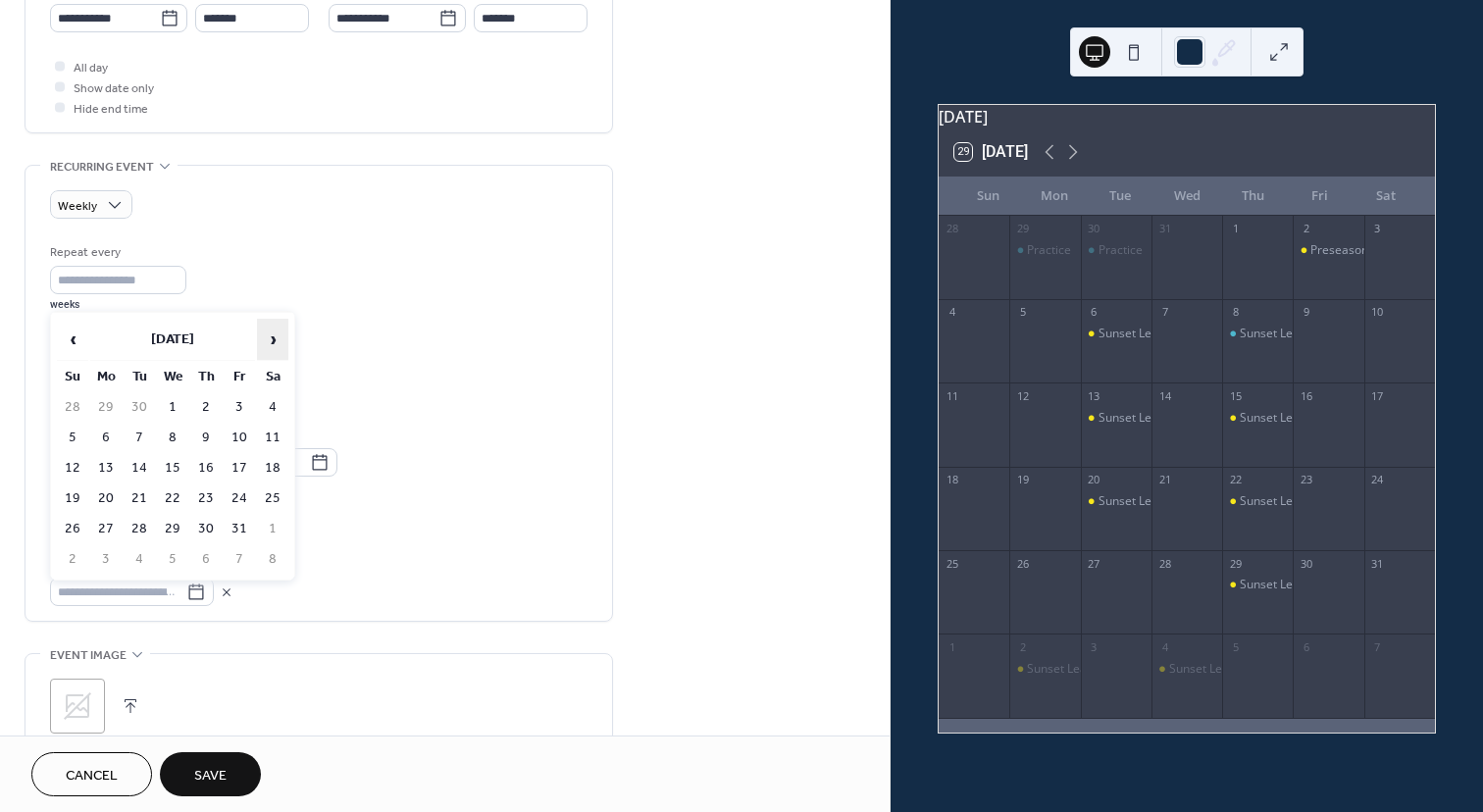 click on "›" at bounding box center [273, 339] 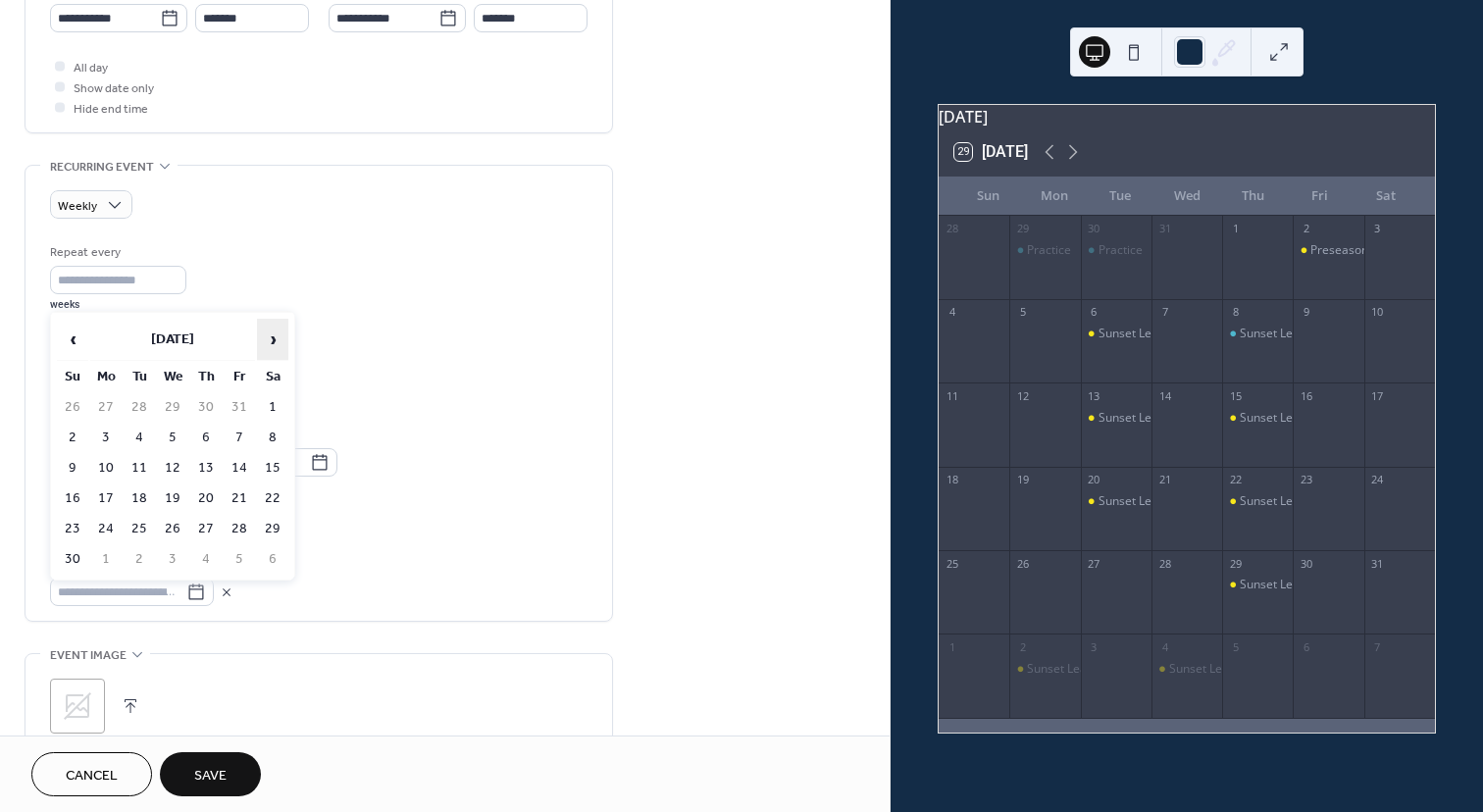 click on "›" at bounding box center [273, 339] 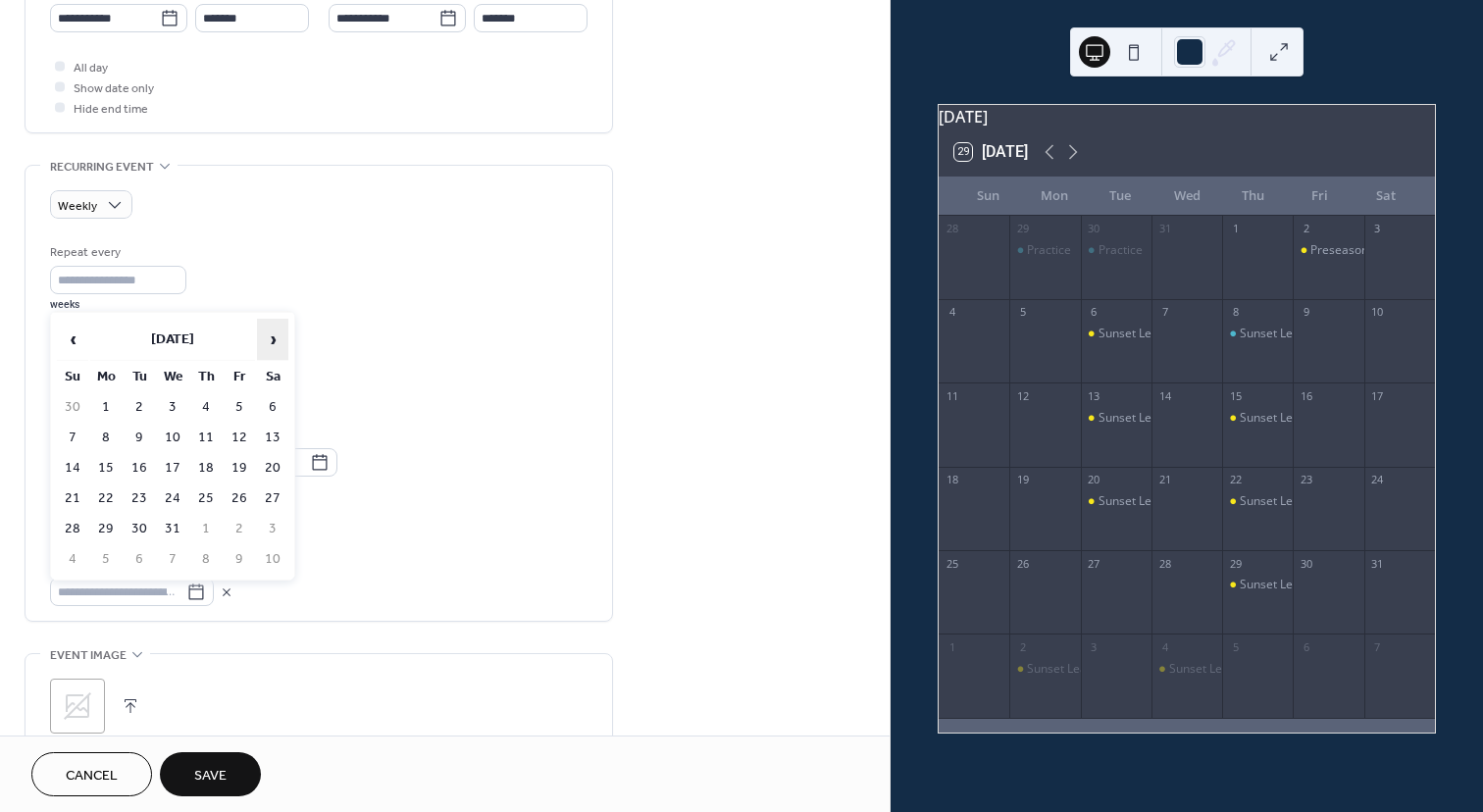 click on "›" at bounding box center (273, 339) 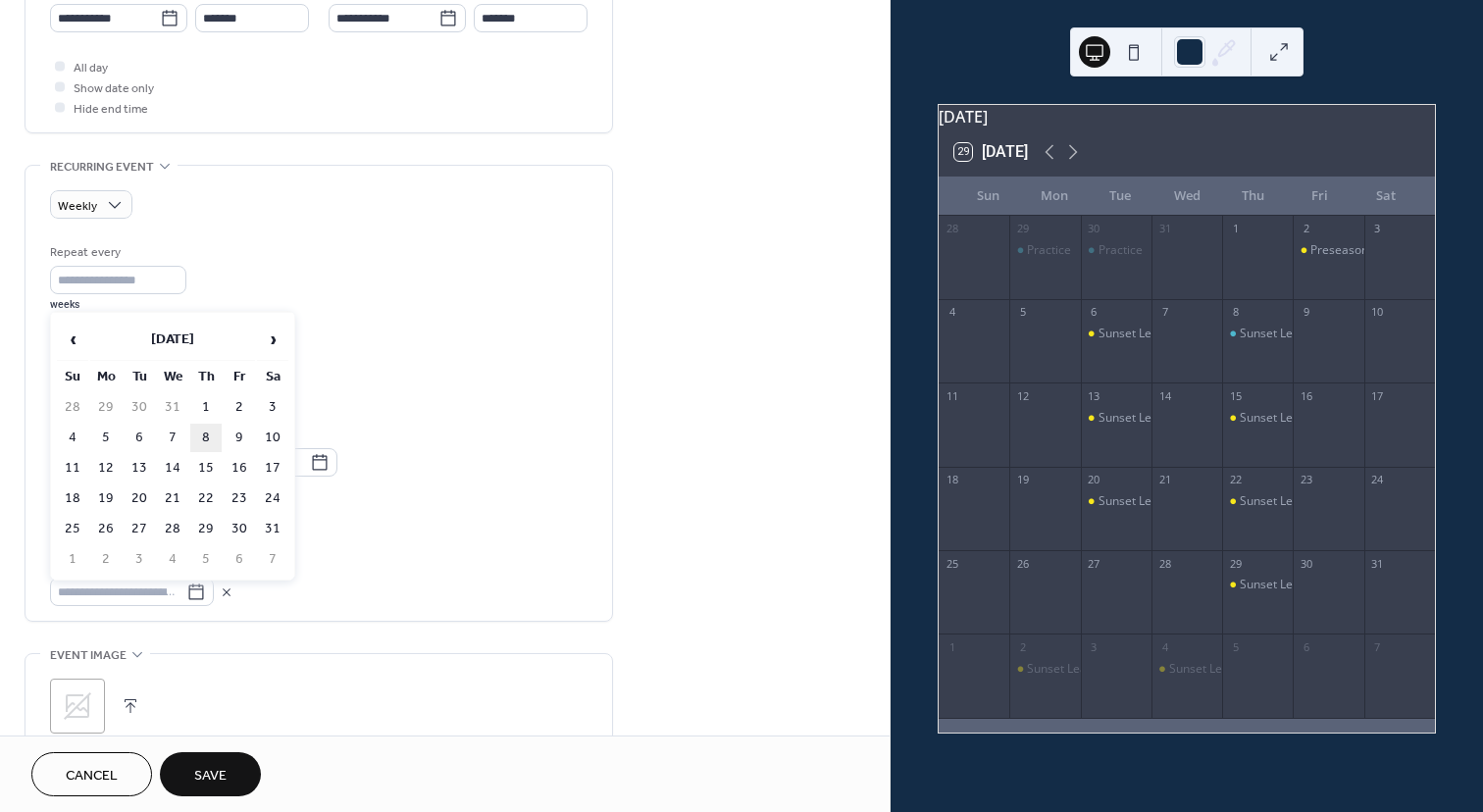 click on "8" at bounding box center [206, 437] 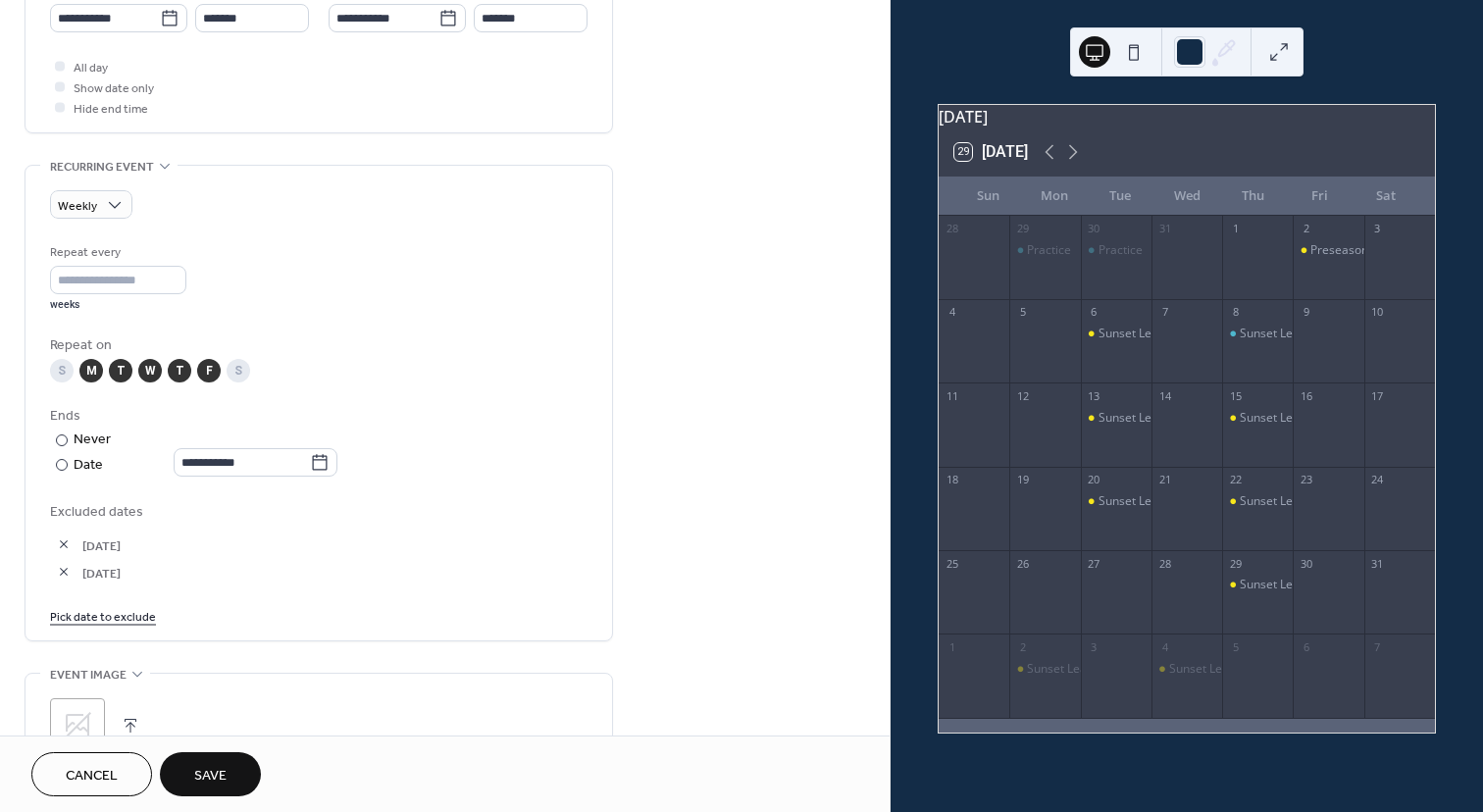 click on "Pick date to exclude" at bounding box center [103, 615] 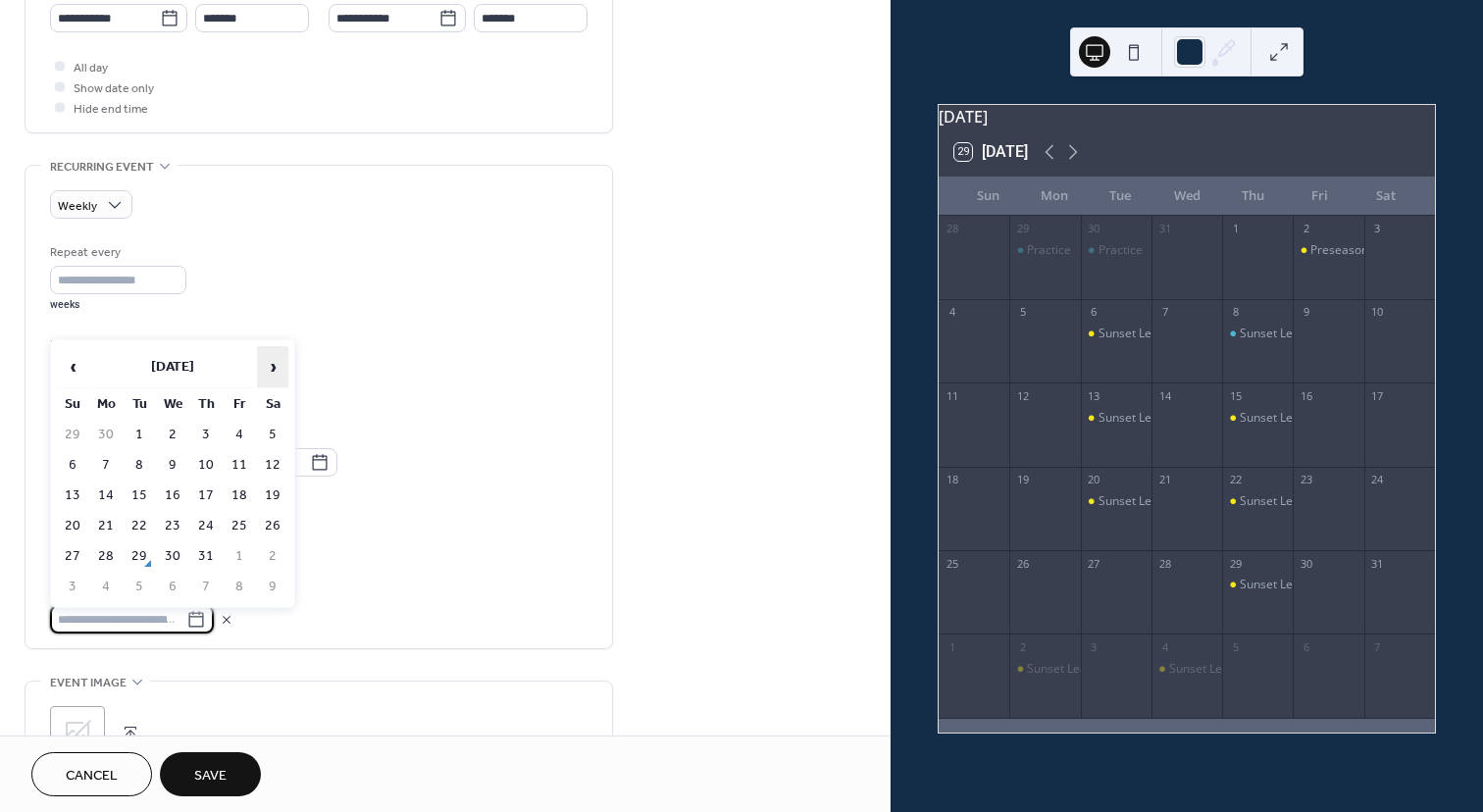 click on "›" at bounding box center (273, 367) 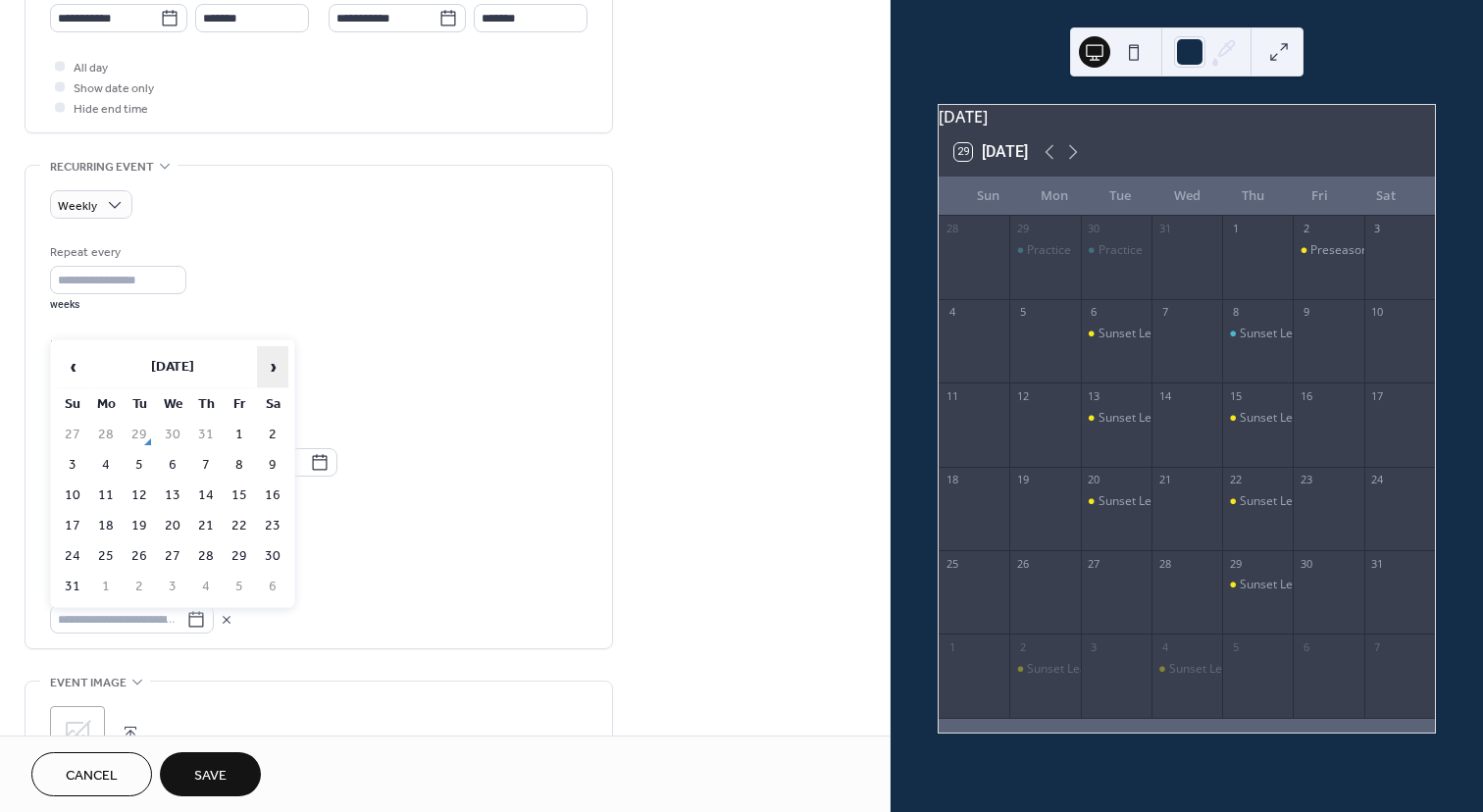 click on "›" at bounding box center [273, 367] 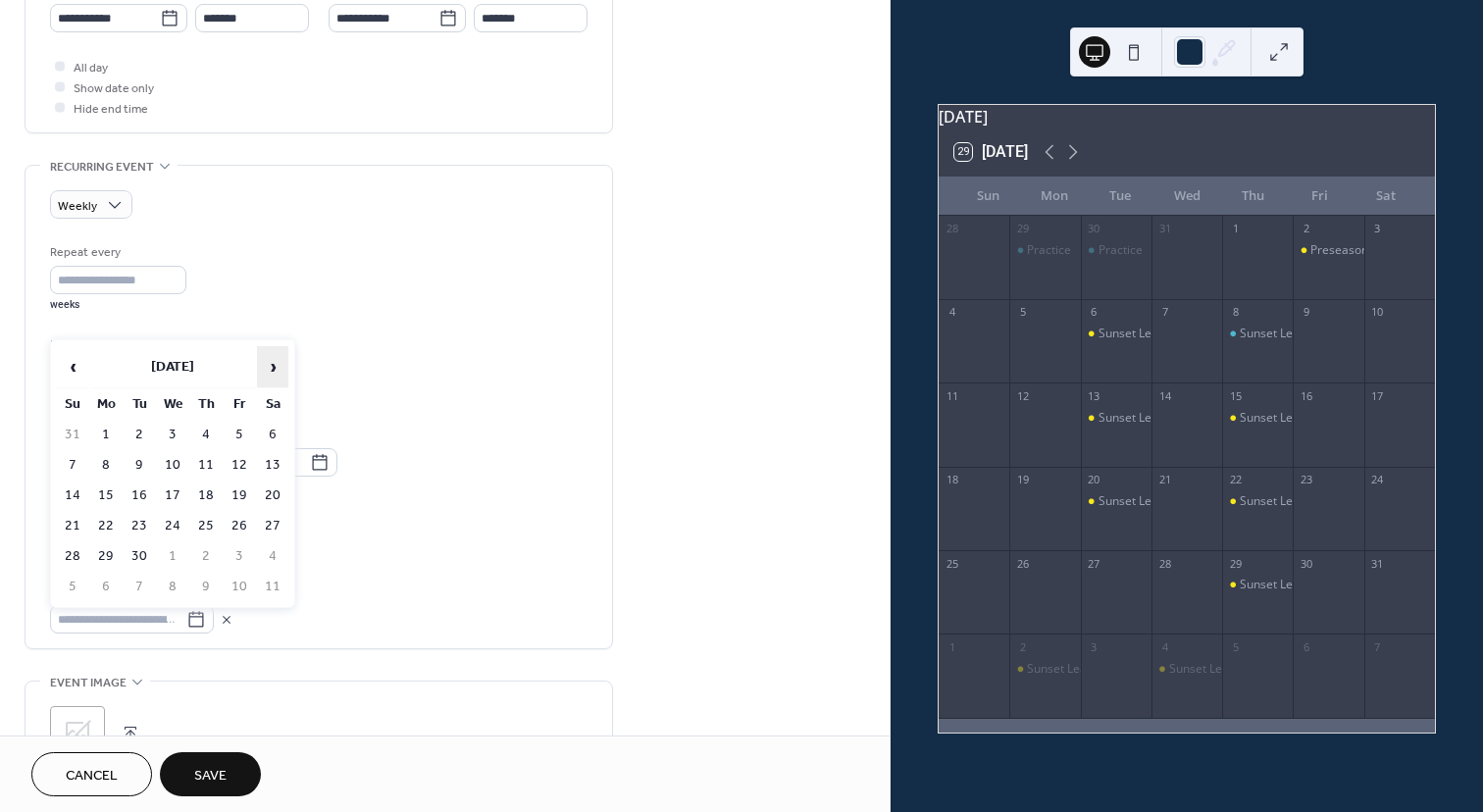 click on "›" at bounding box center (273, 367) 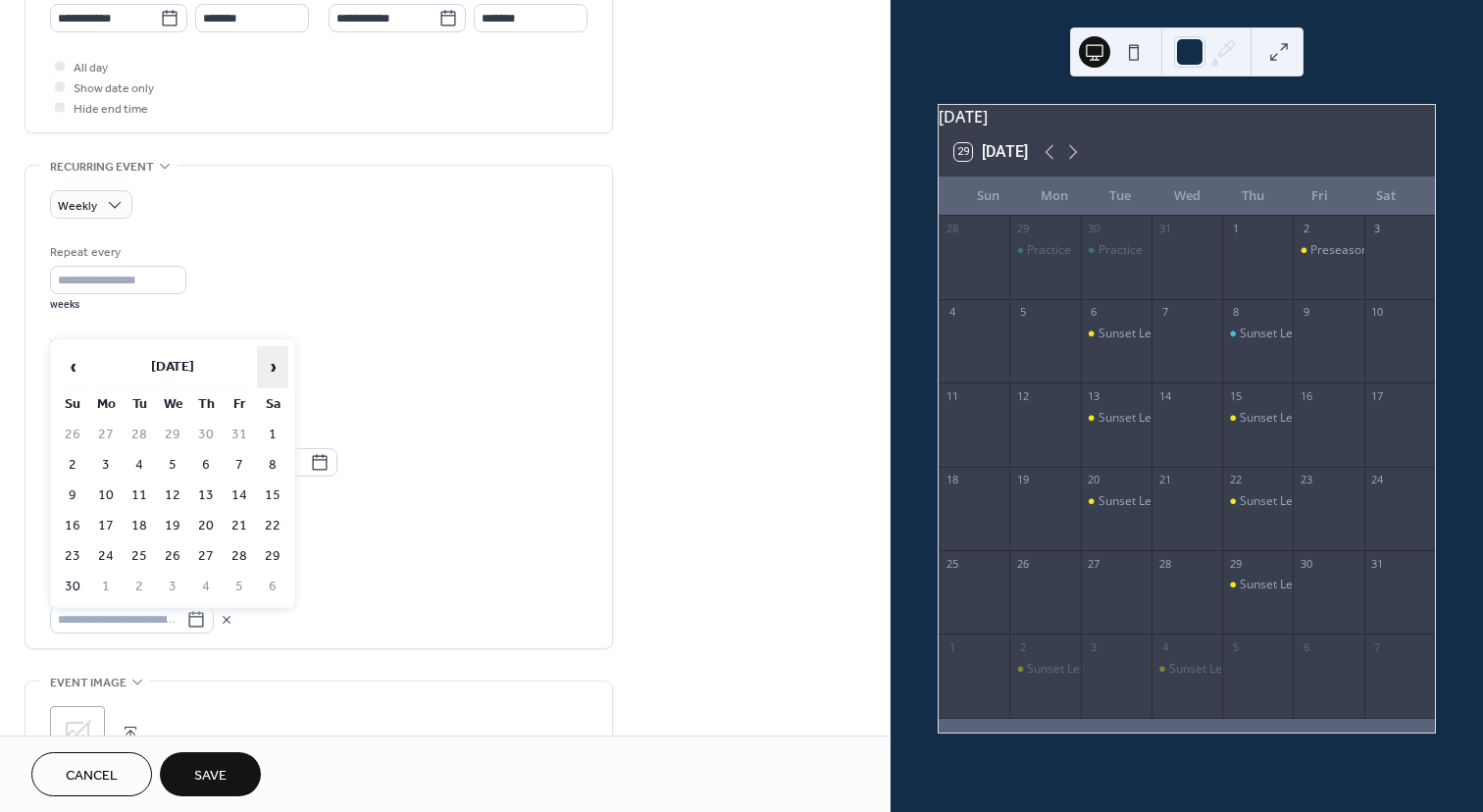 click on "›" at bounding box center (273, 367) 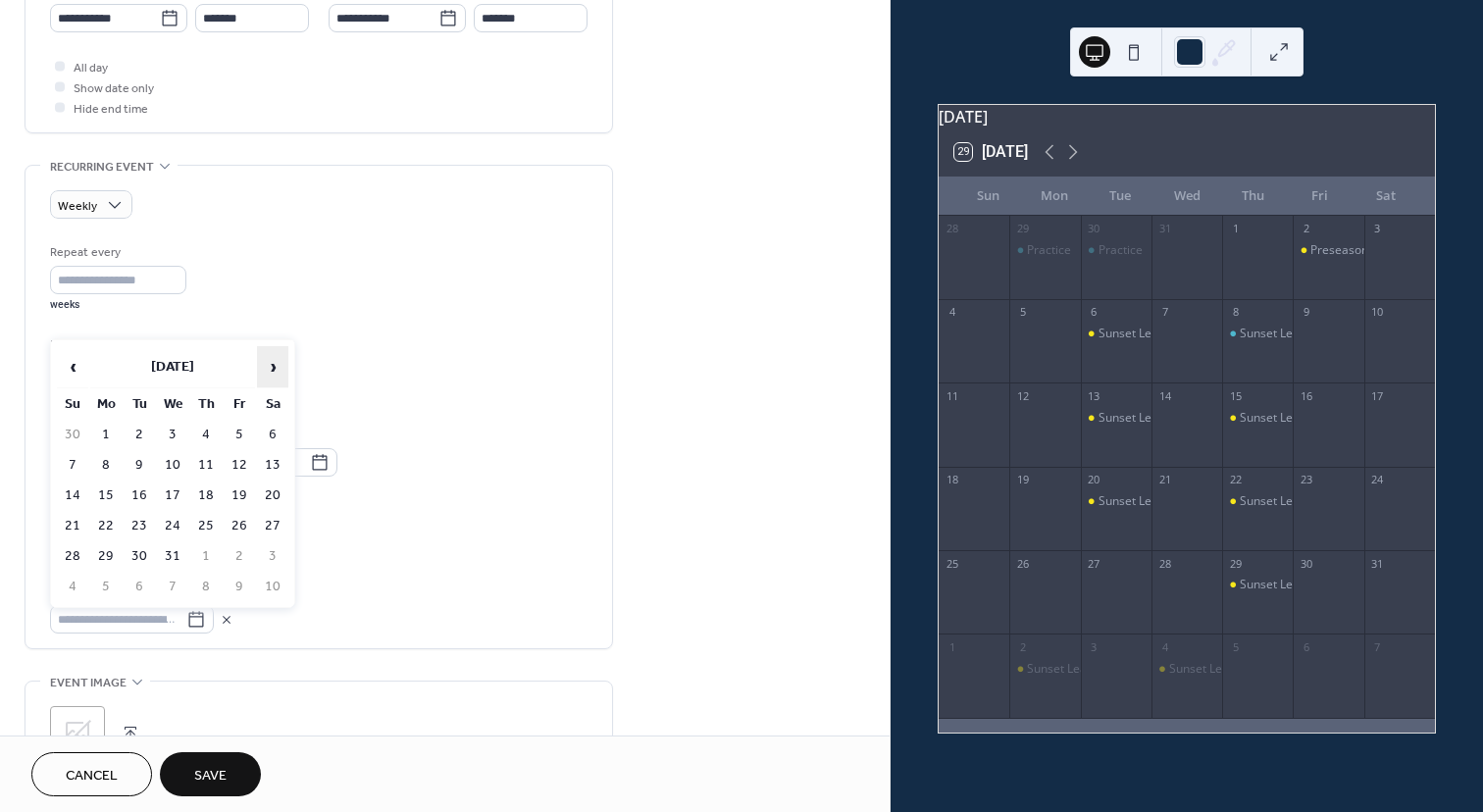 click on "›" at bounding box center (273, 367) 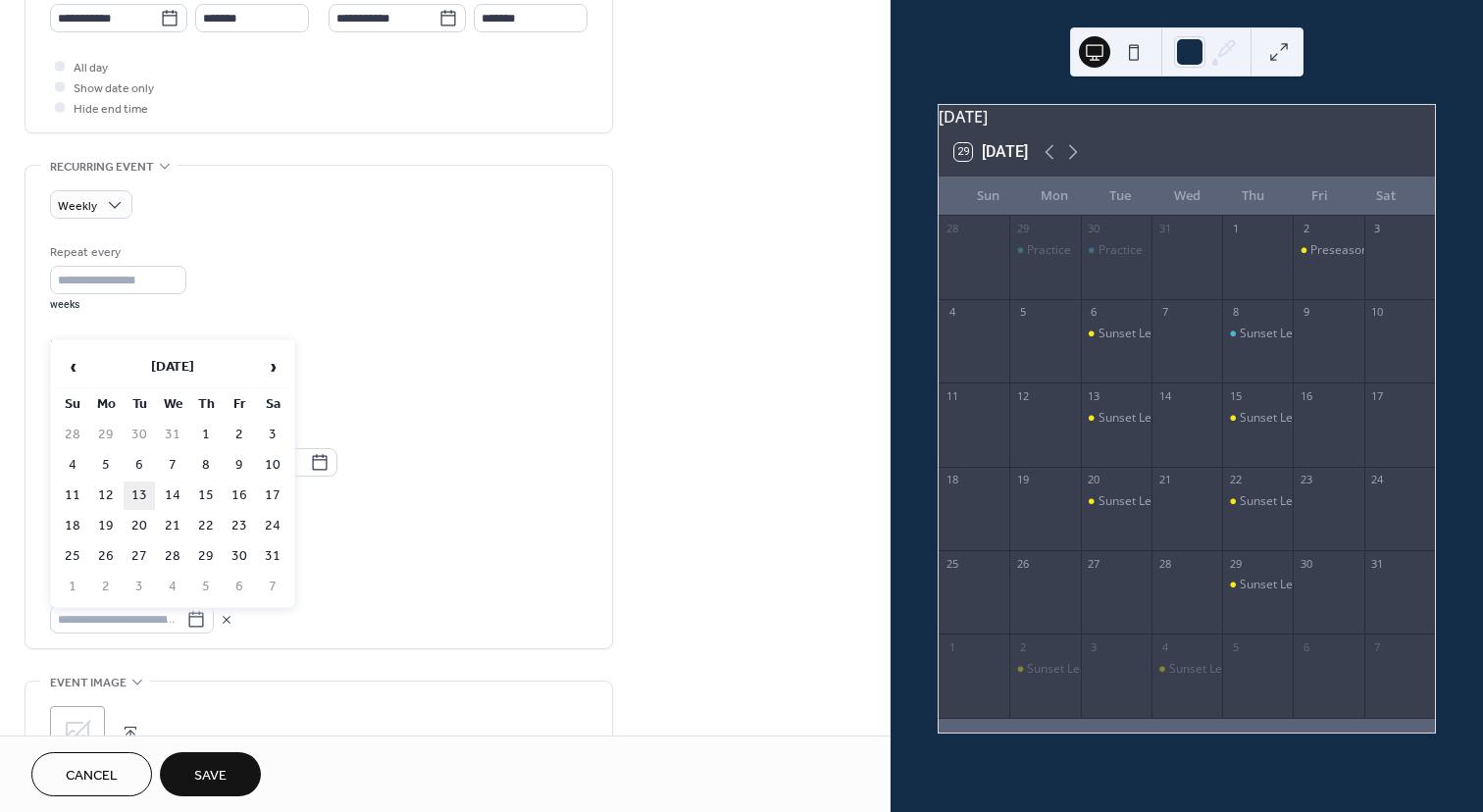 click on "13" at bounding box center (139, 495) 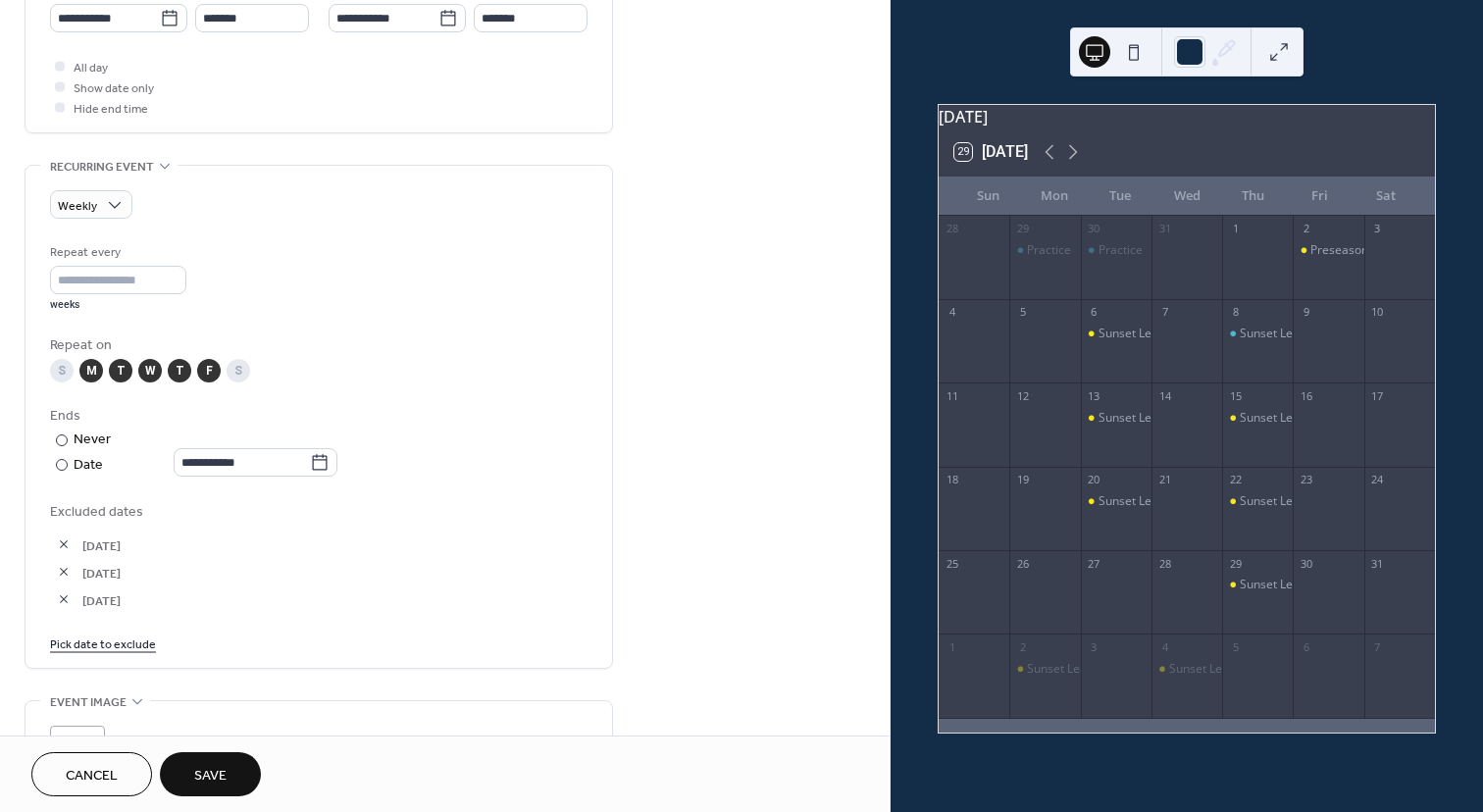 click on "Pick date to exclude" at bounding box center (103, 642) 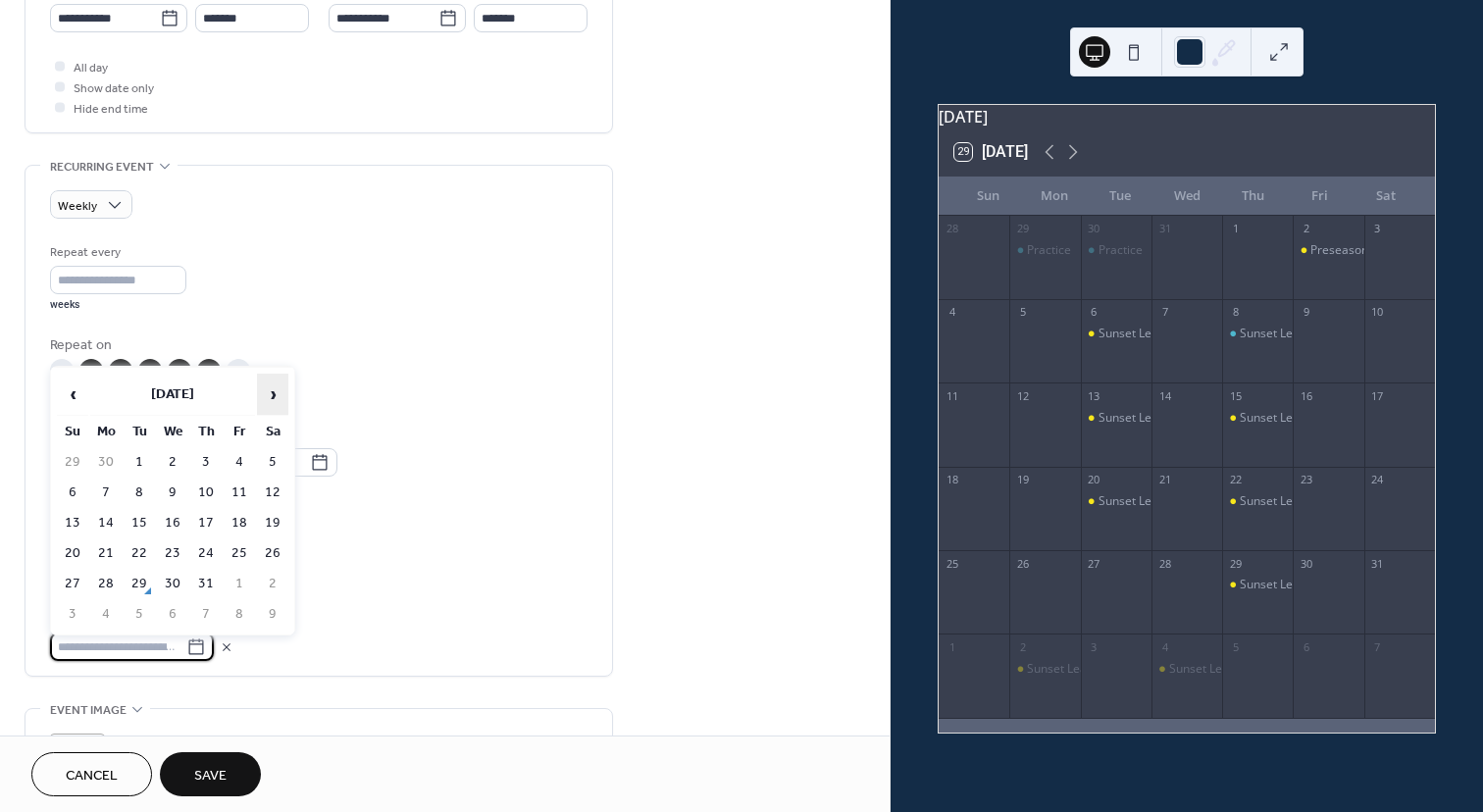 click on "›" at bounding box center [273, 394] 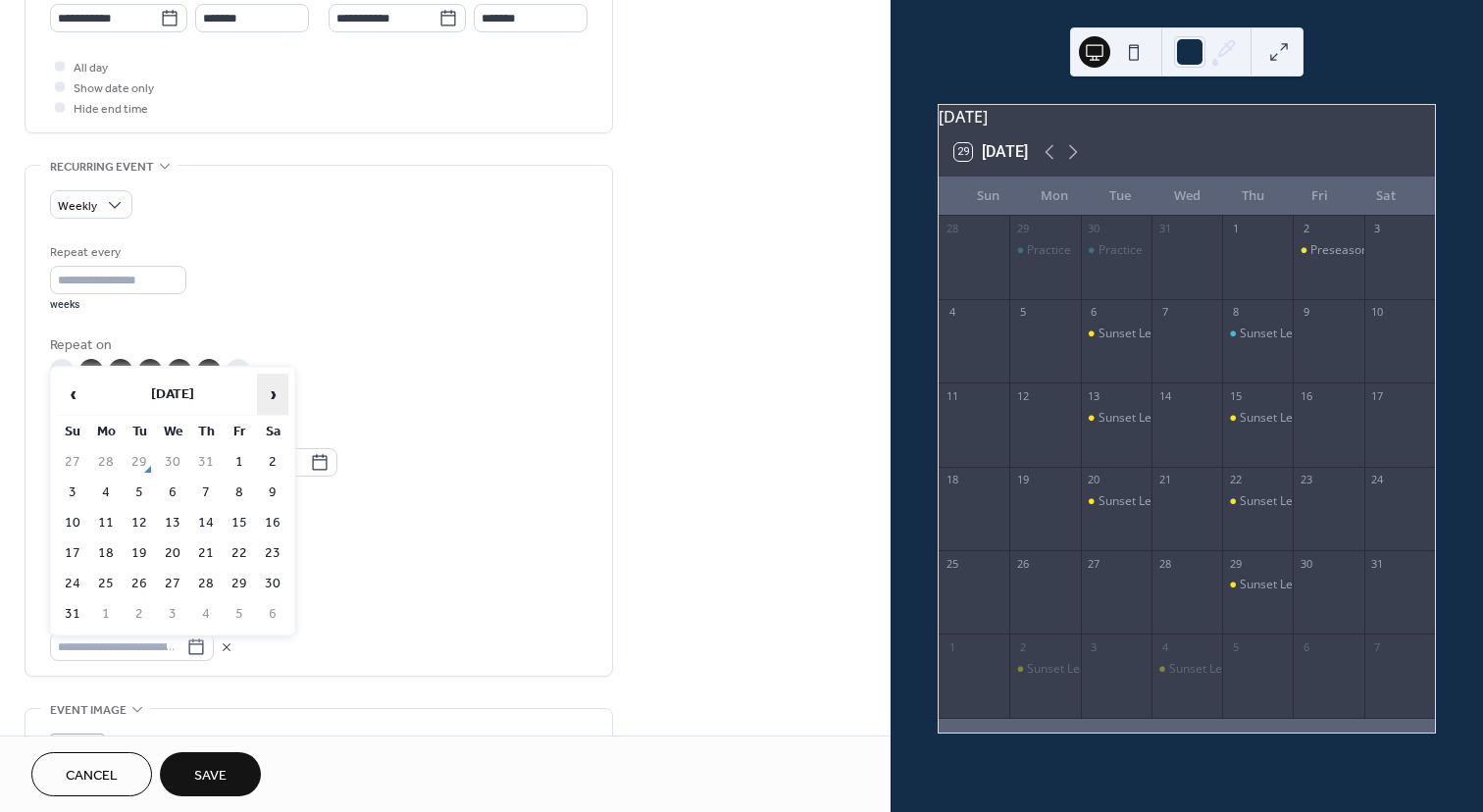 click on "›" at bounding box center (273, 394) 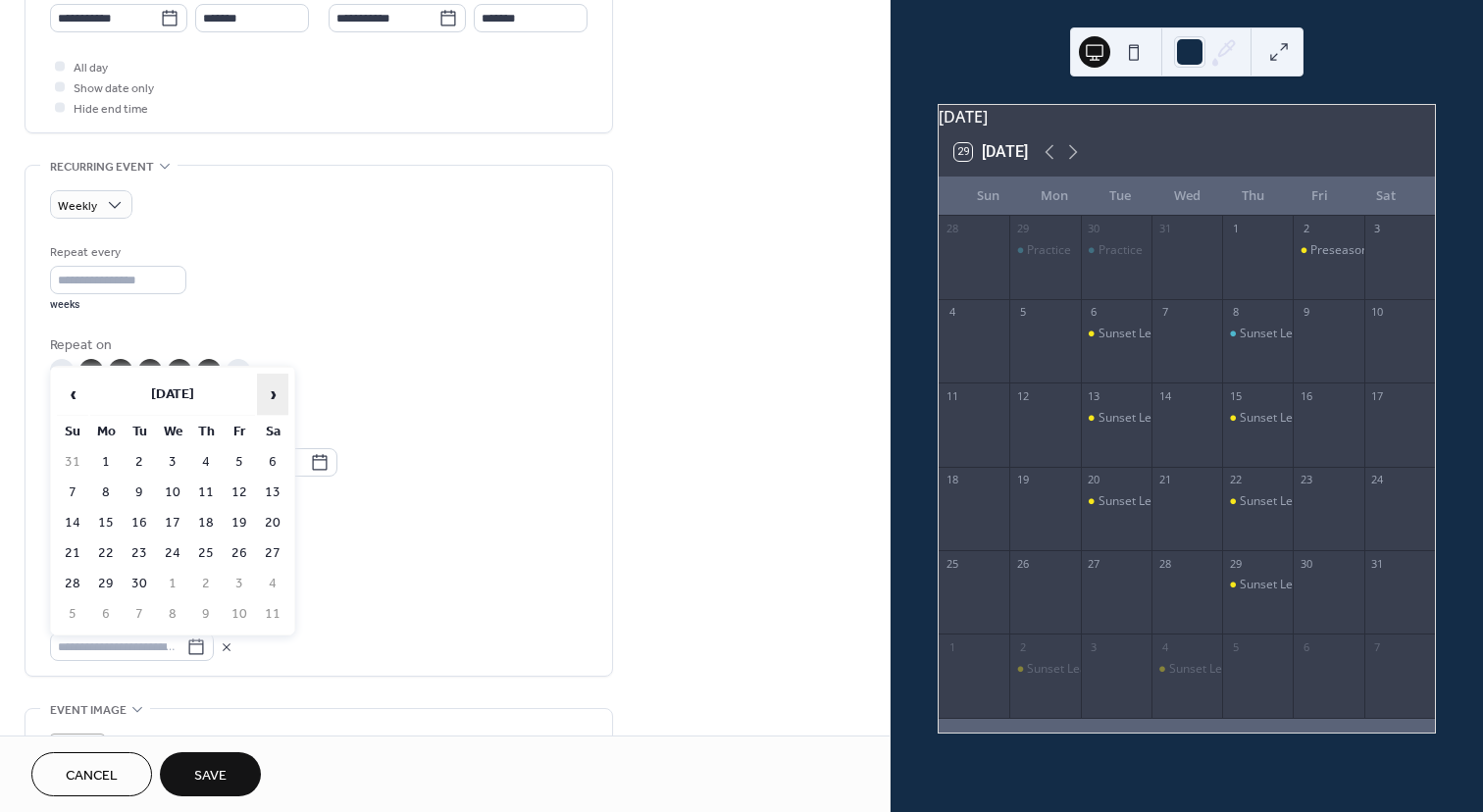 click on "›" at bounding box center [273, 394] 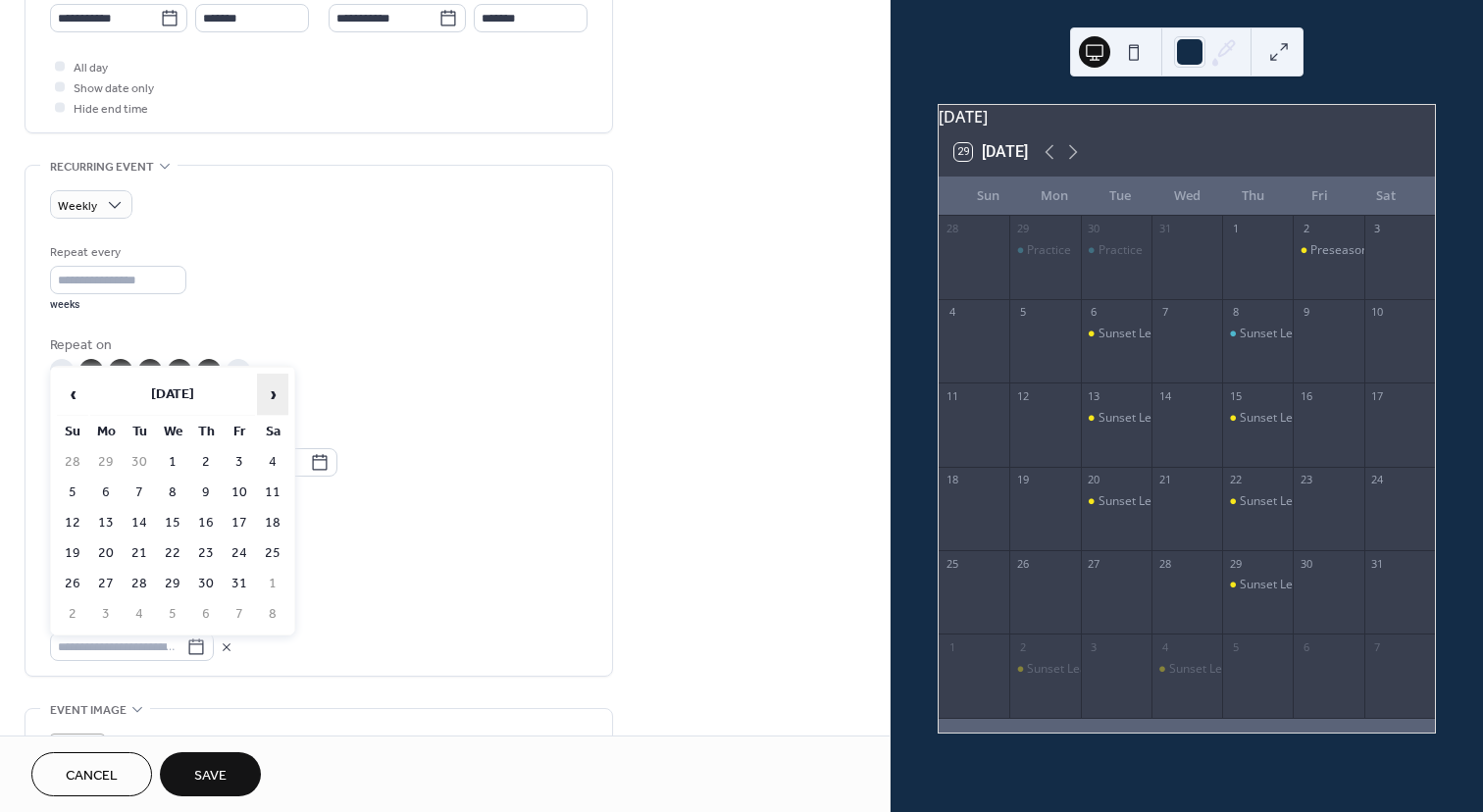 click on "›" at bounding box center [273, 394] 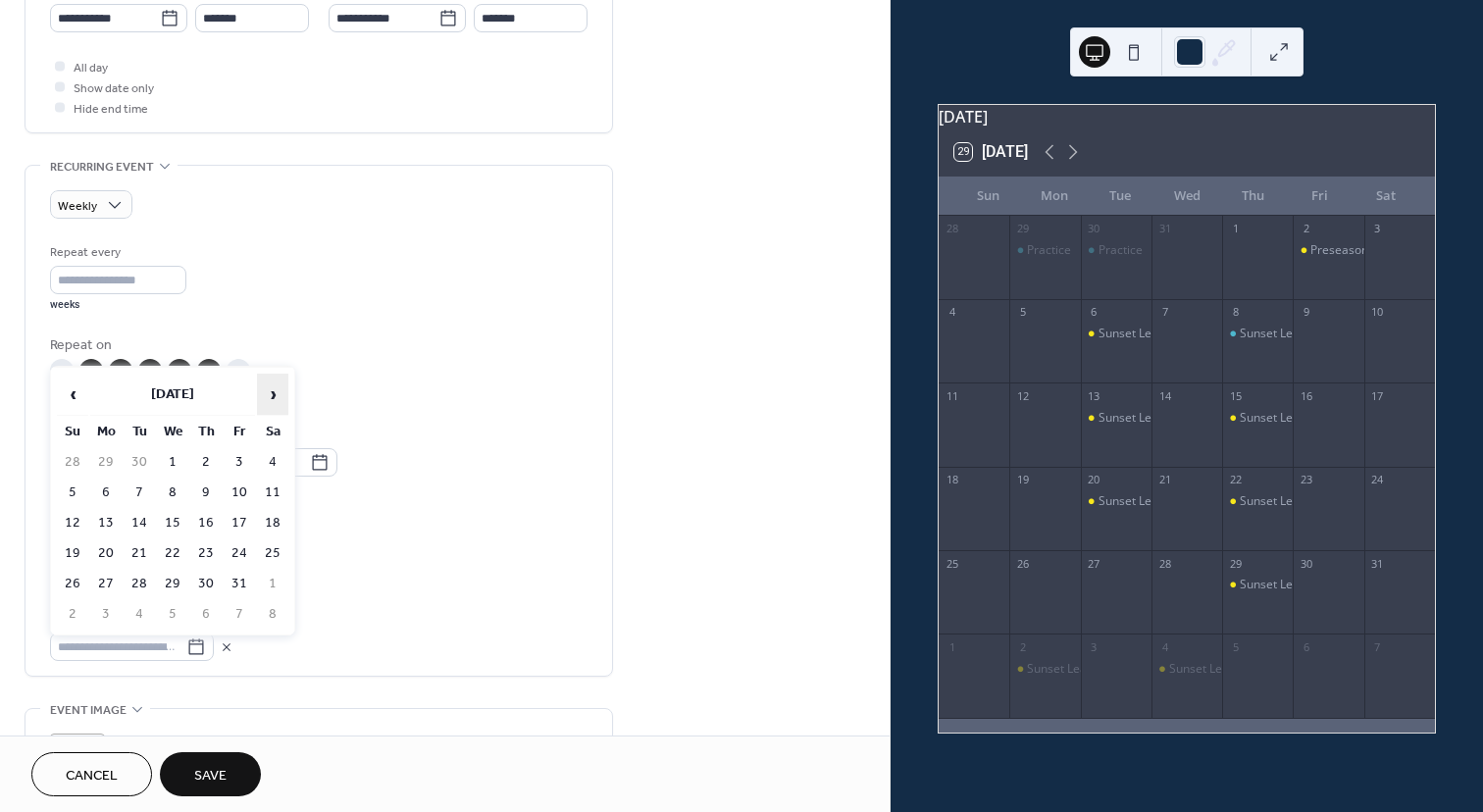 click on "›" at bounding box center (273, 394) 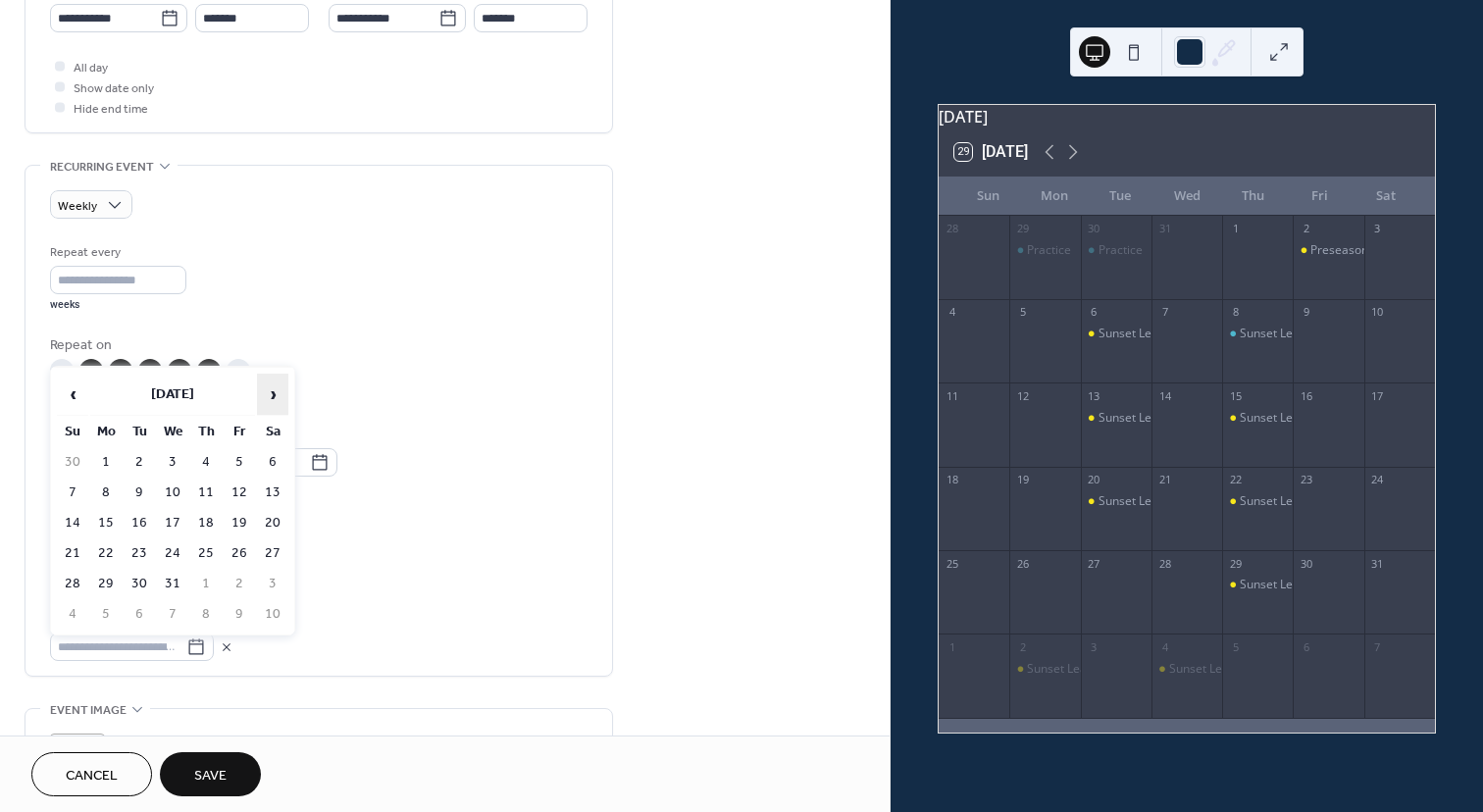 click on "›" at bounding box center (273, 394) 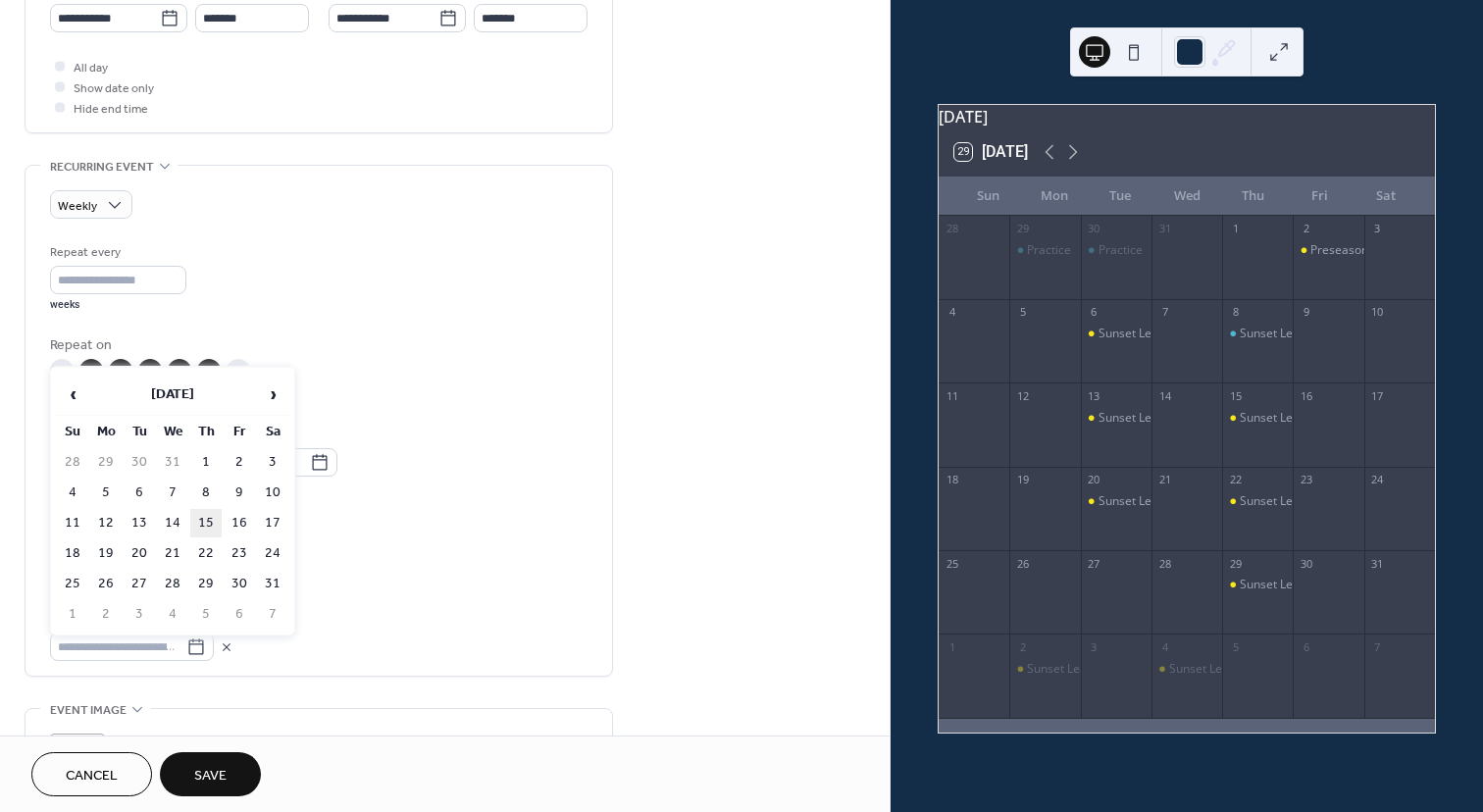 click on "15" at bounding box center (206, 523) 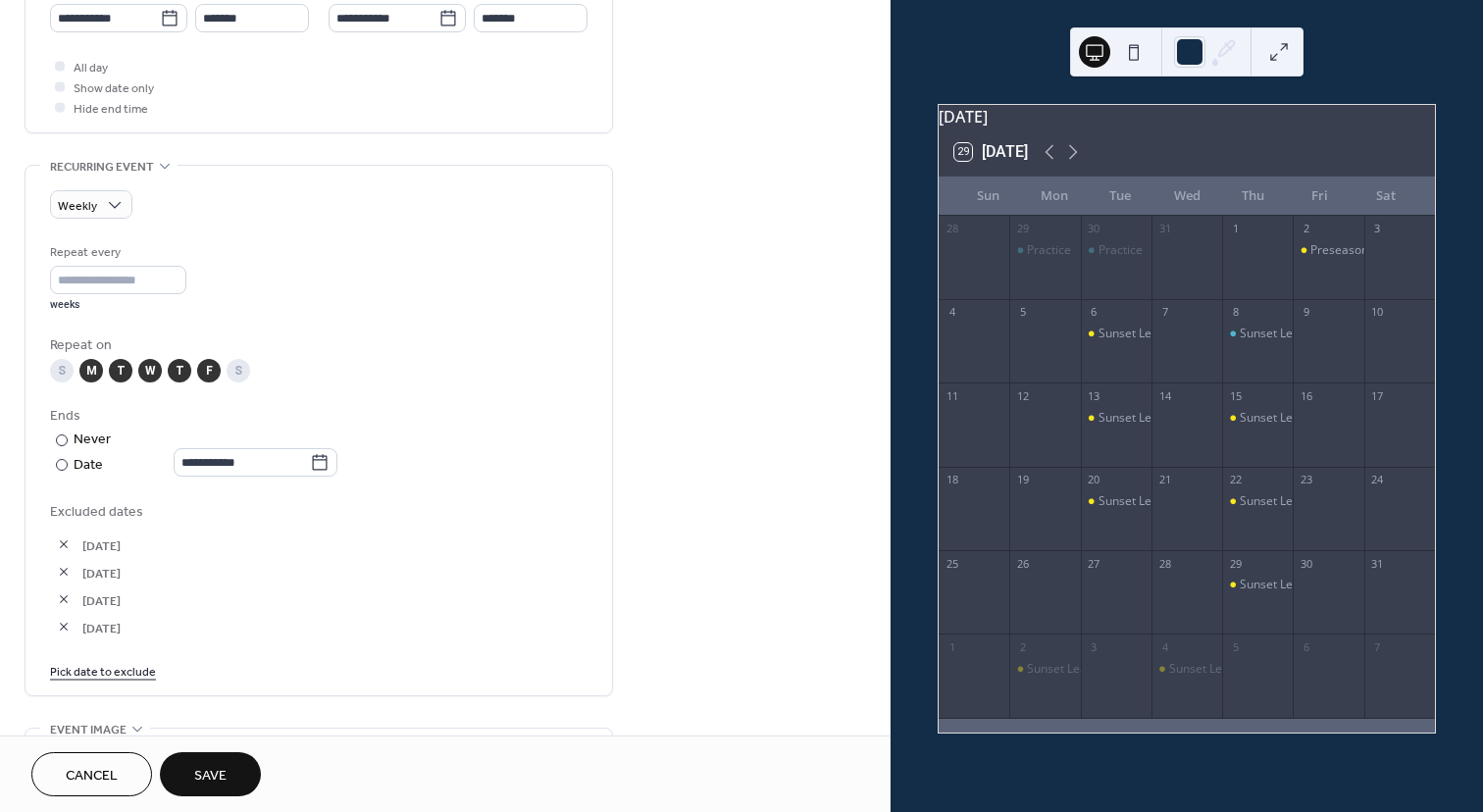 click on "Pick date to exclude" at bounding box center (103, 670) 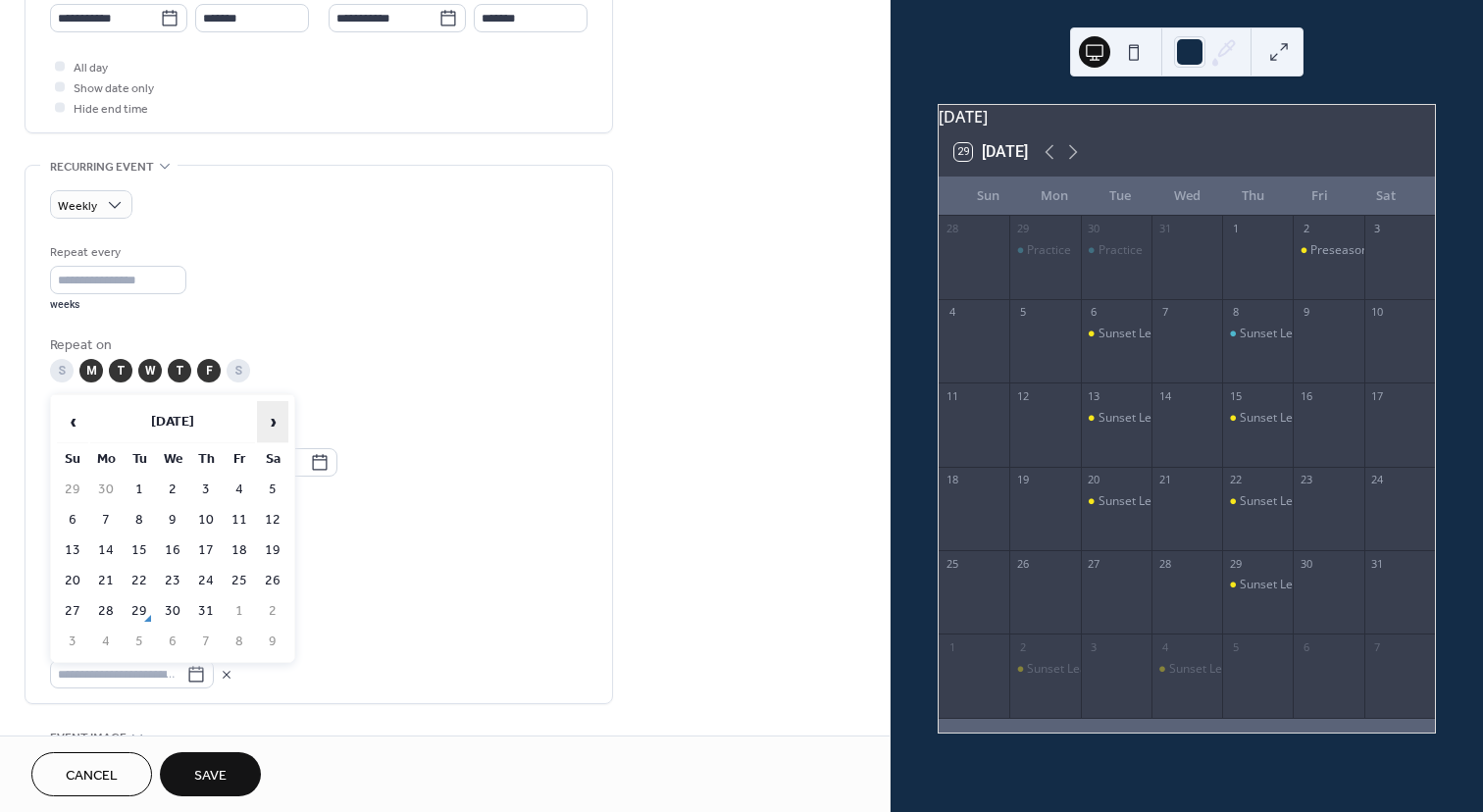 click on "›" at bounding box center [273, 422] 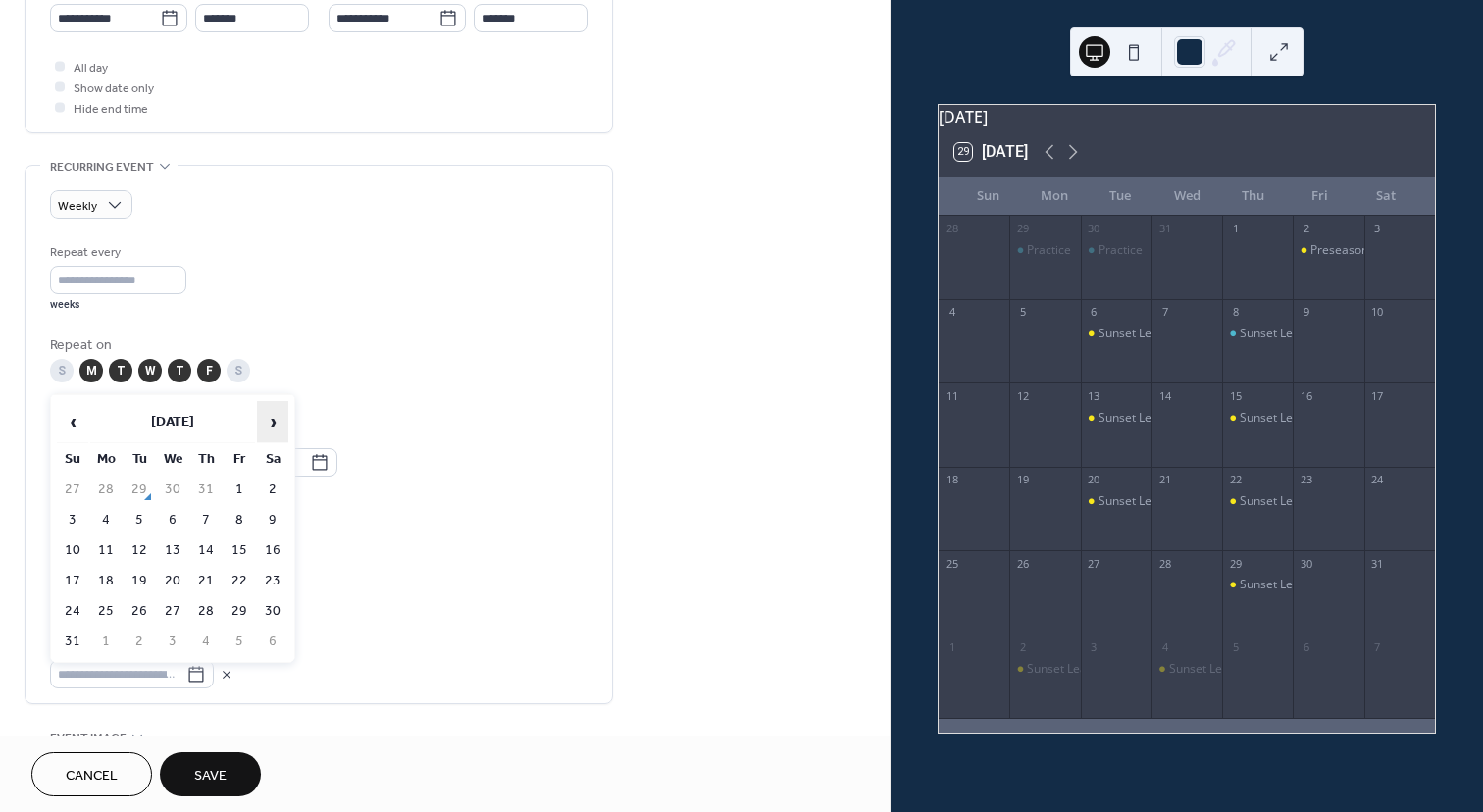 click on "›" at bounding box center [273, 422] 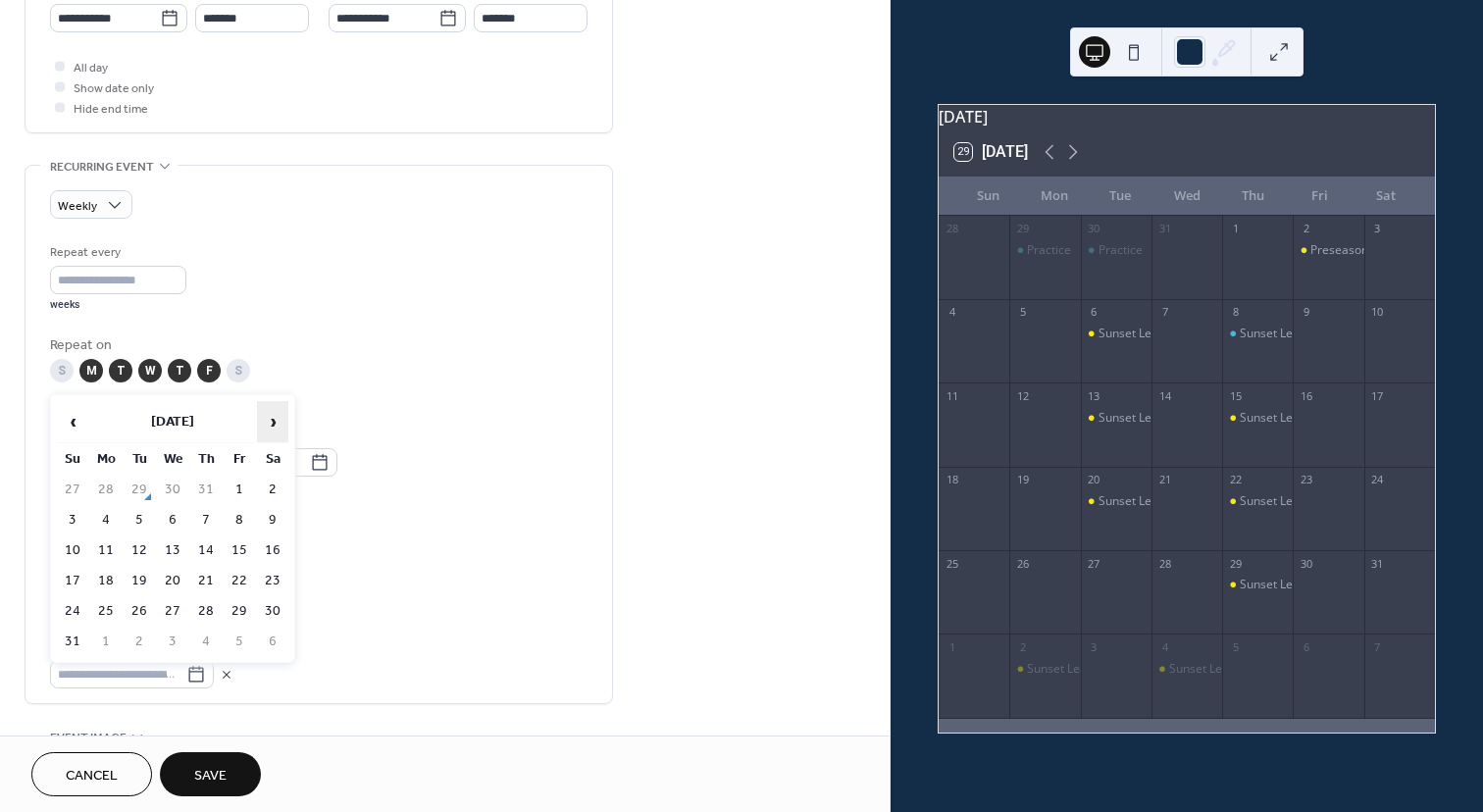 click on "›" at bounding box center [273, 422] 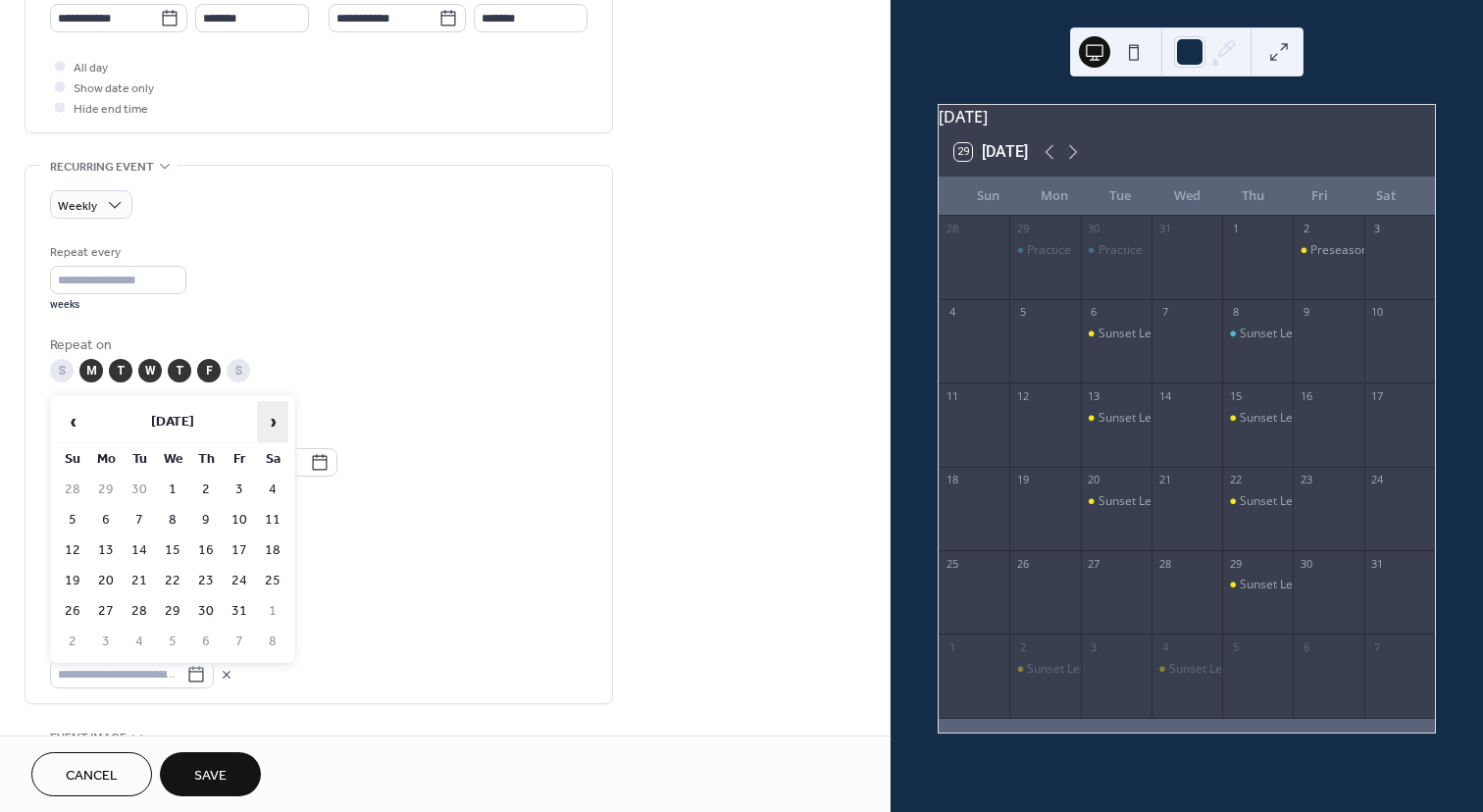 click on "›" at bounding box center (273, 422) 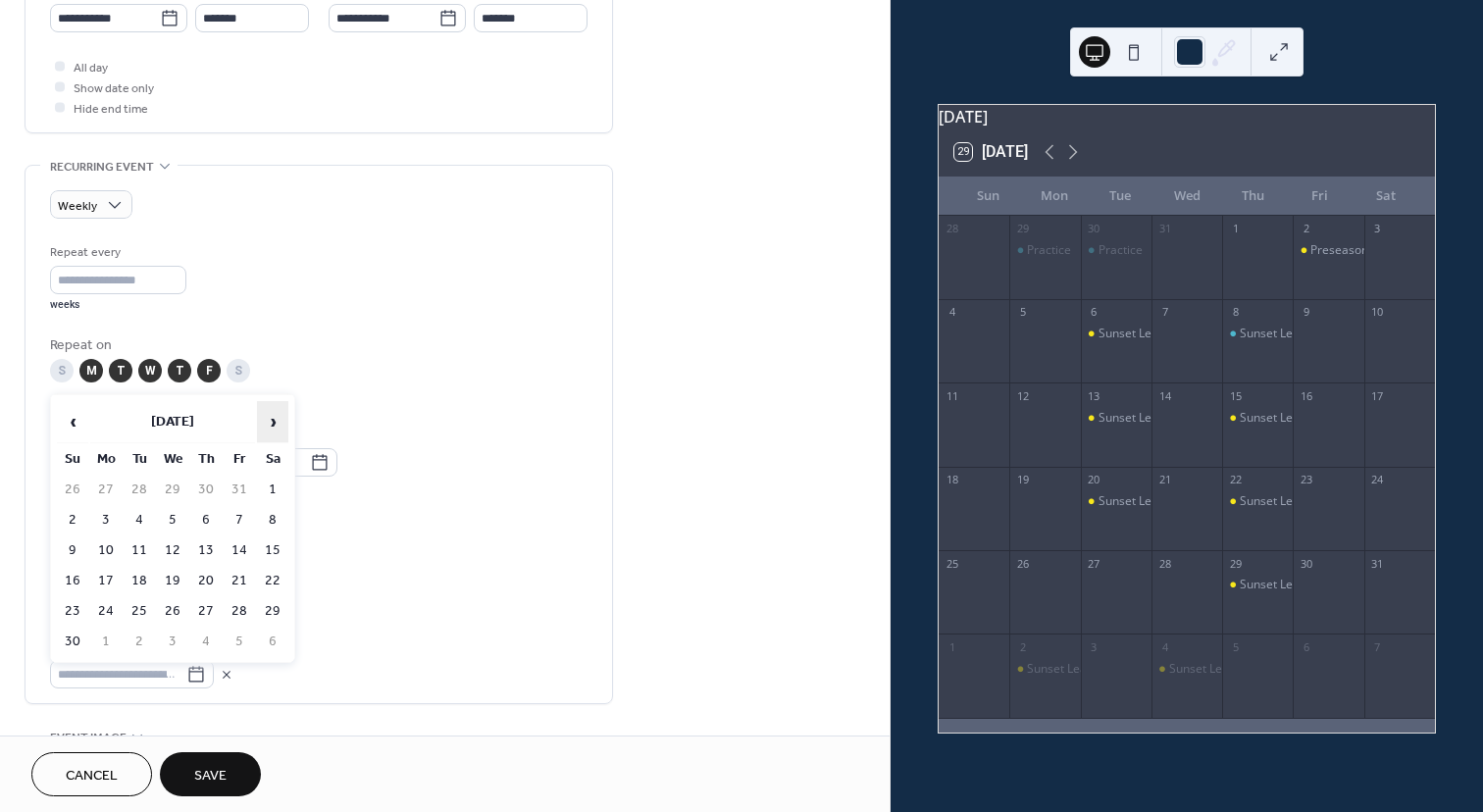 click on "›" at bounding box center (273, 422) 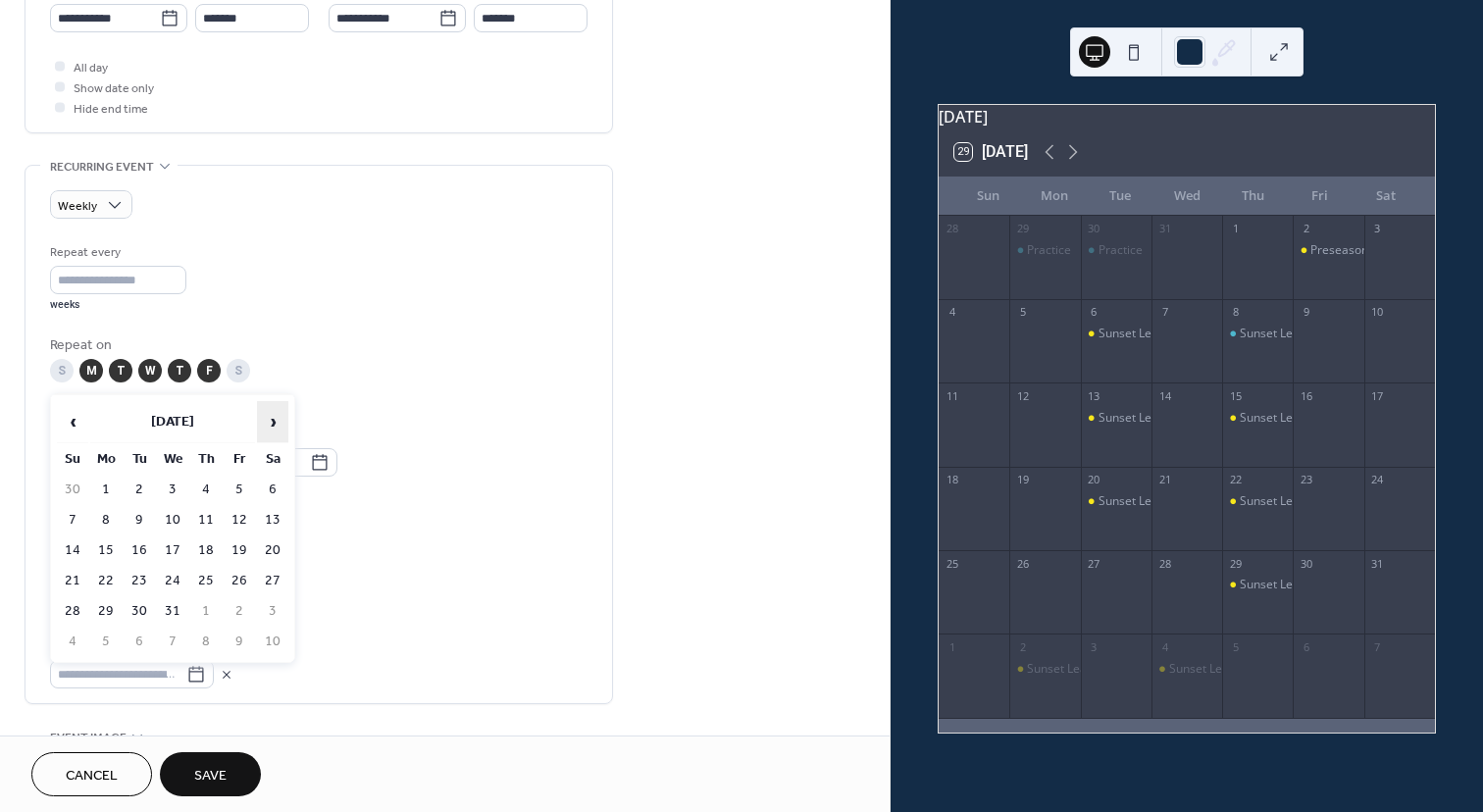 click on "›" at bounding box center (273, 422) 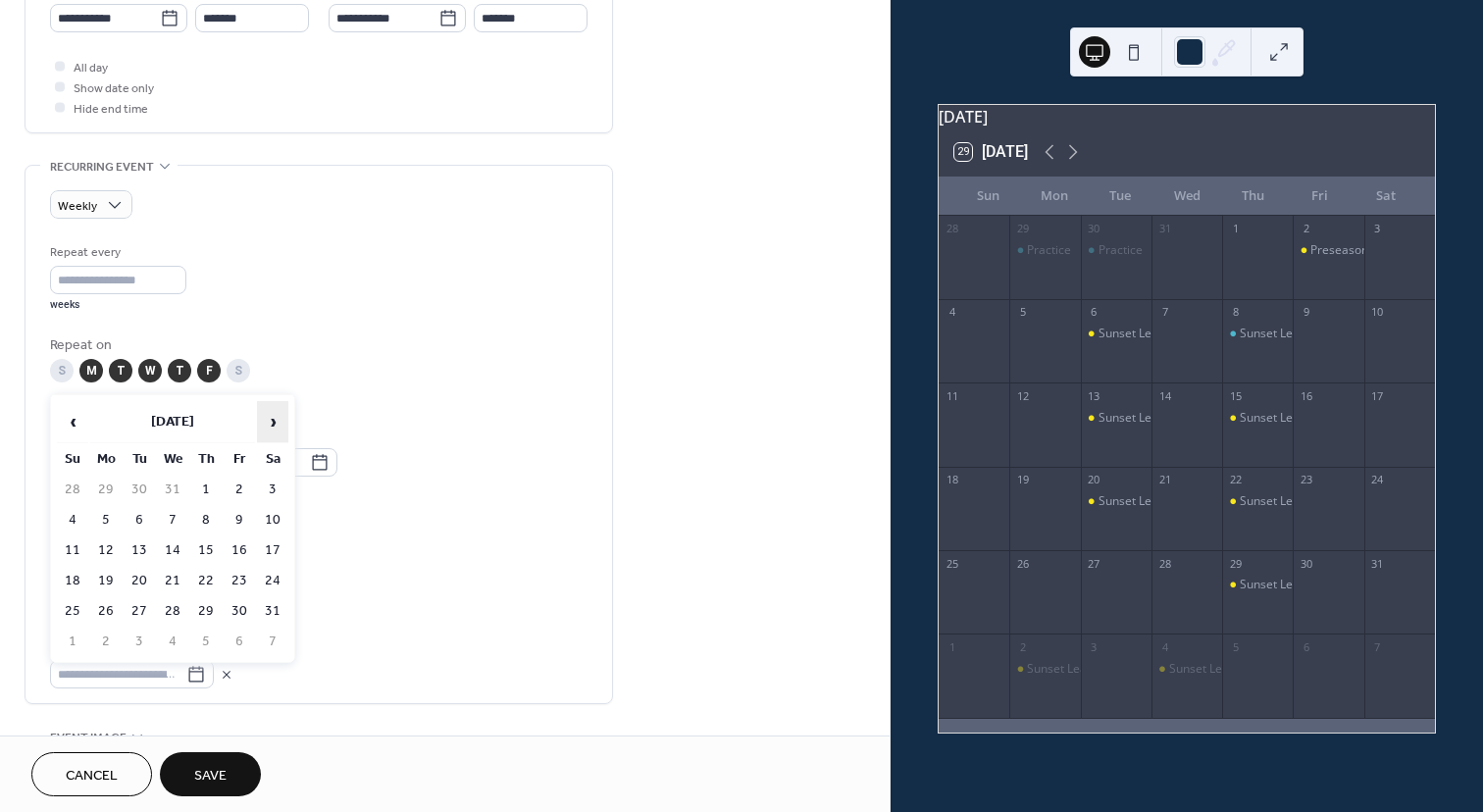 click on "›" at bounding box center (273, 422) 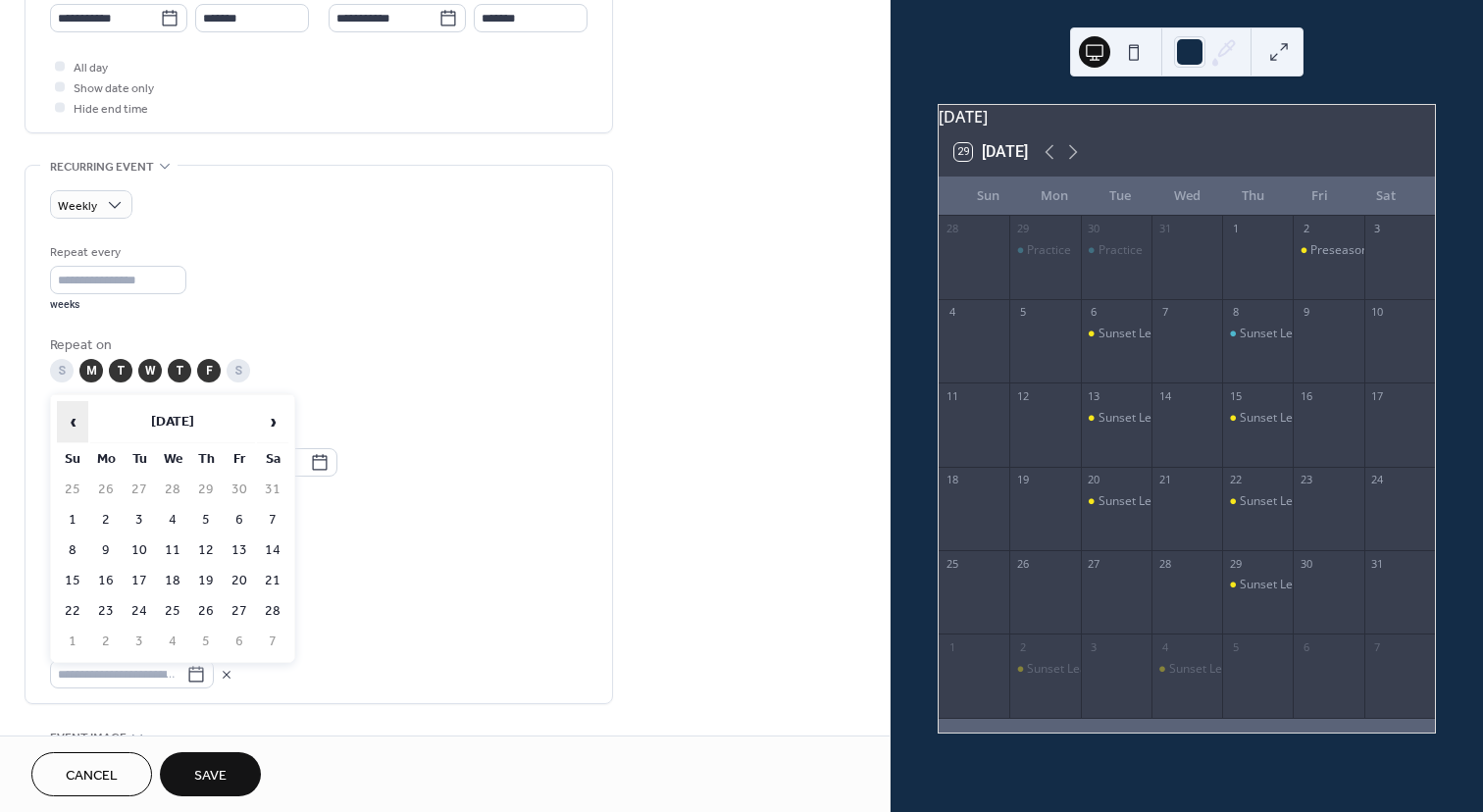 click on "‹" at bounding box center (73, 422) 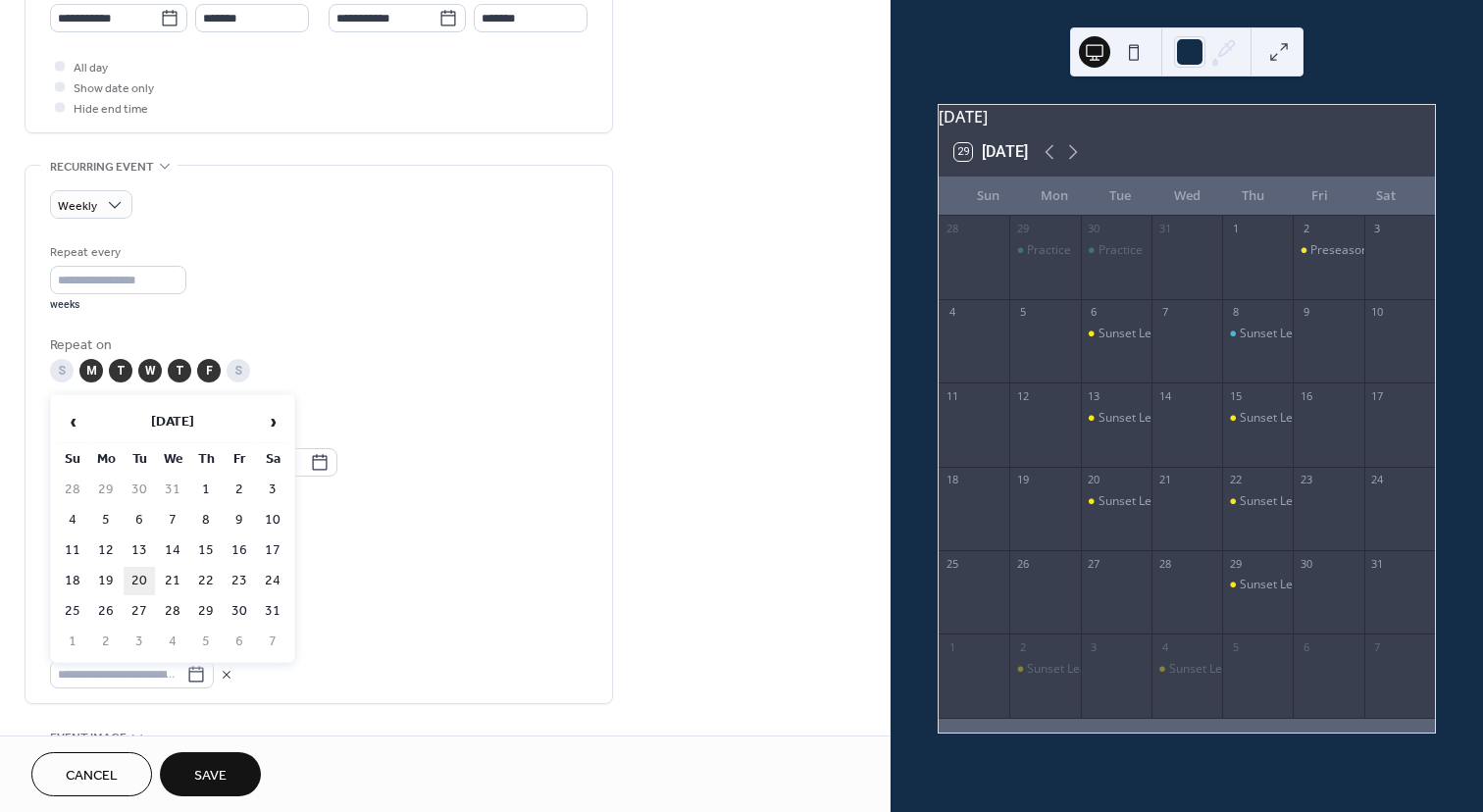 click on "20" at bounding box center (139, 581) 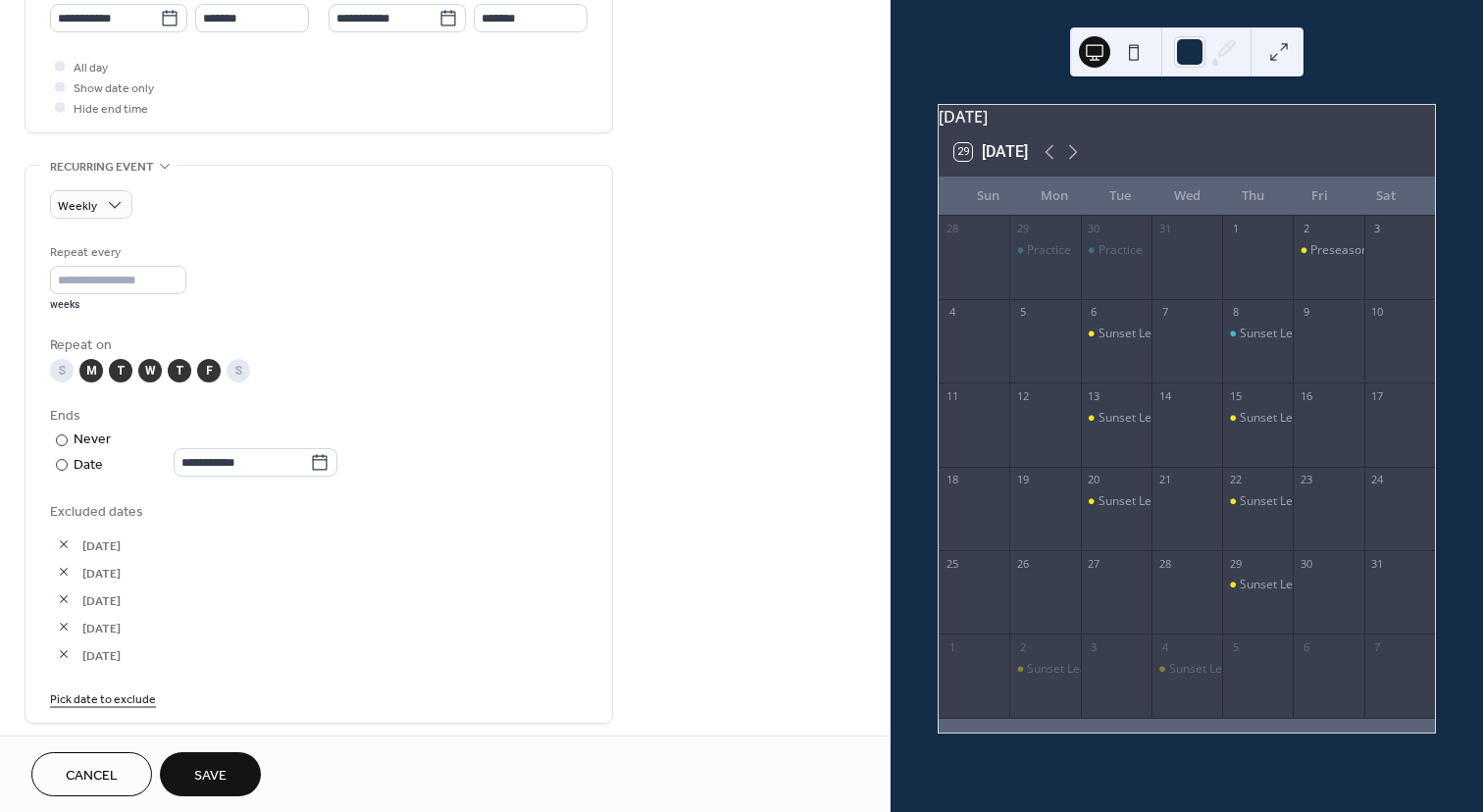 click on "Pick date to exclude" at bounding box center [103, 697] 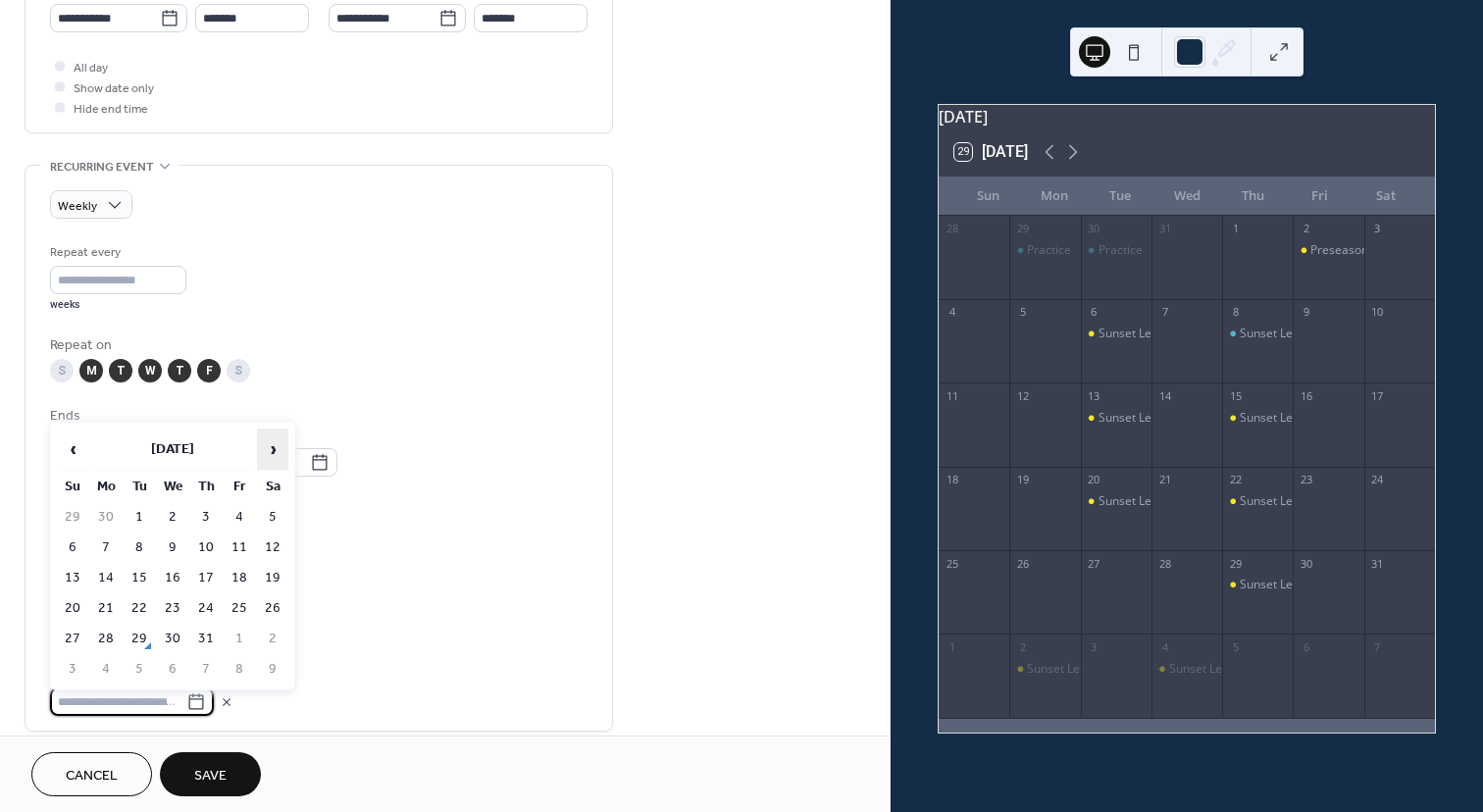 click on "›" at bounding box center (273, 449) 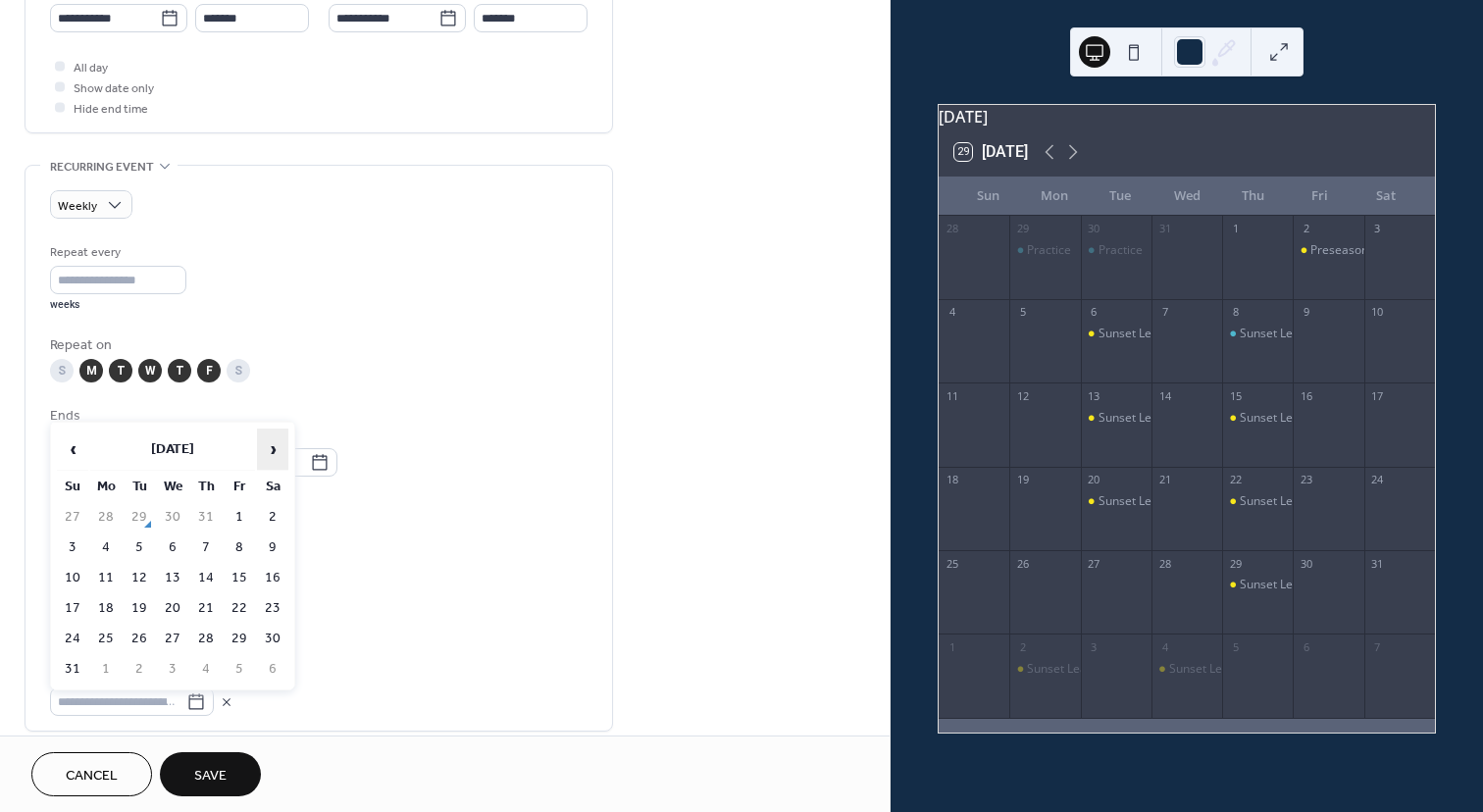click on "›" at bounding box center [273, 449] 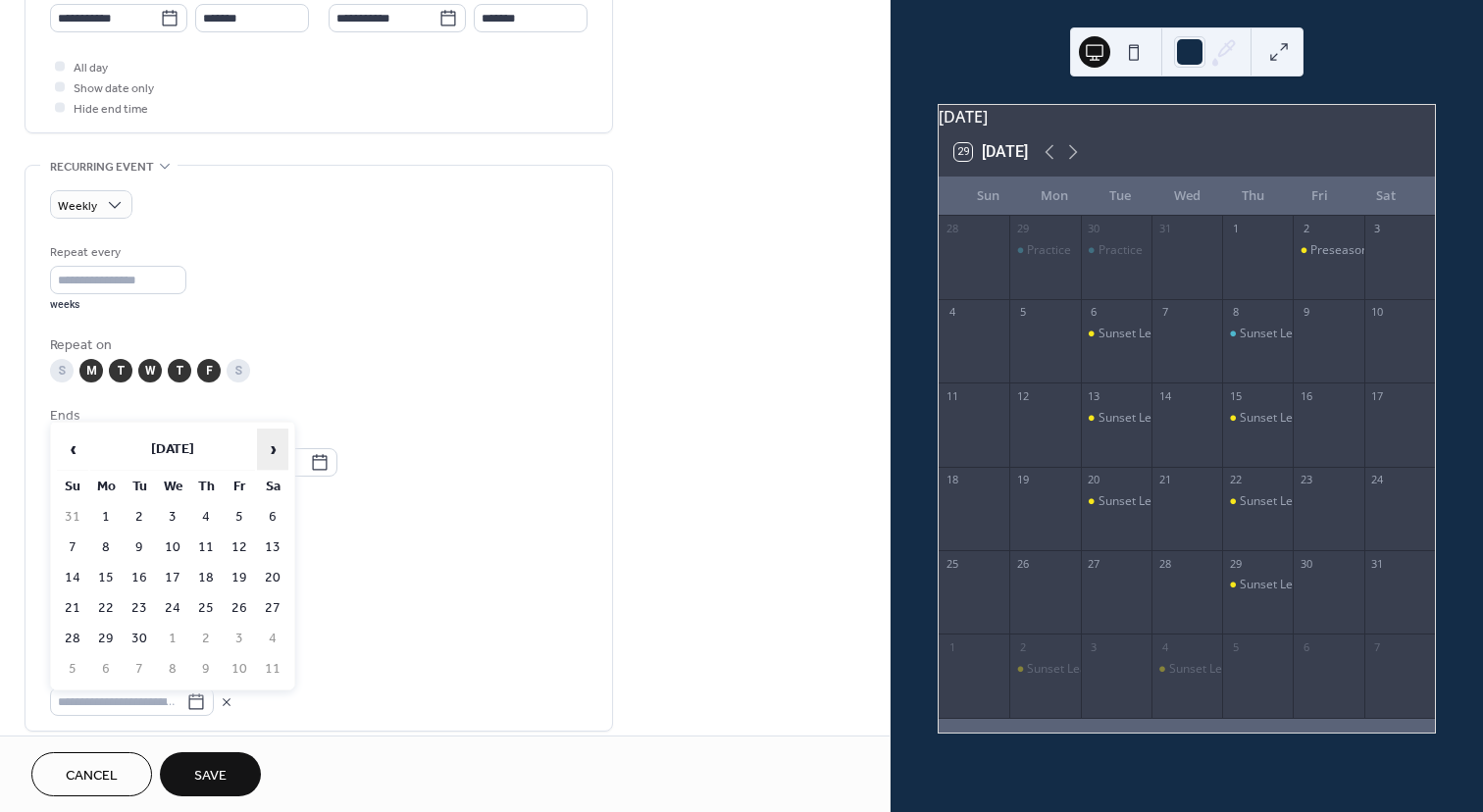 click on "›" at bounding box center (273, 449) 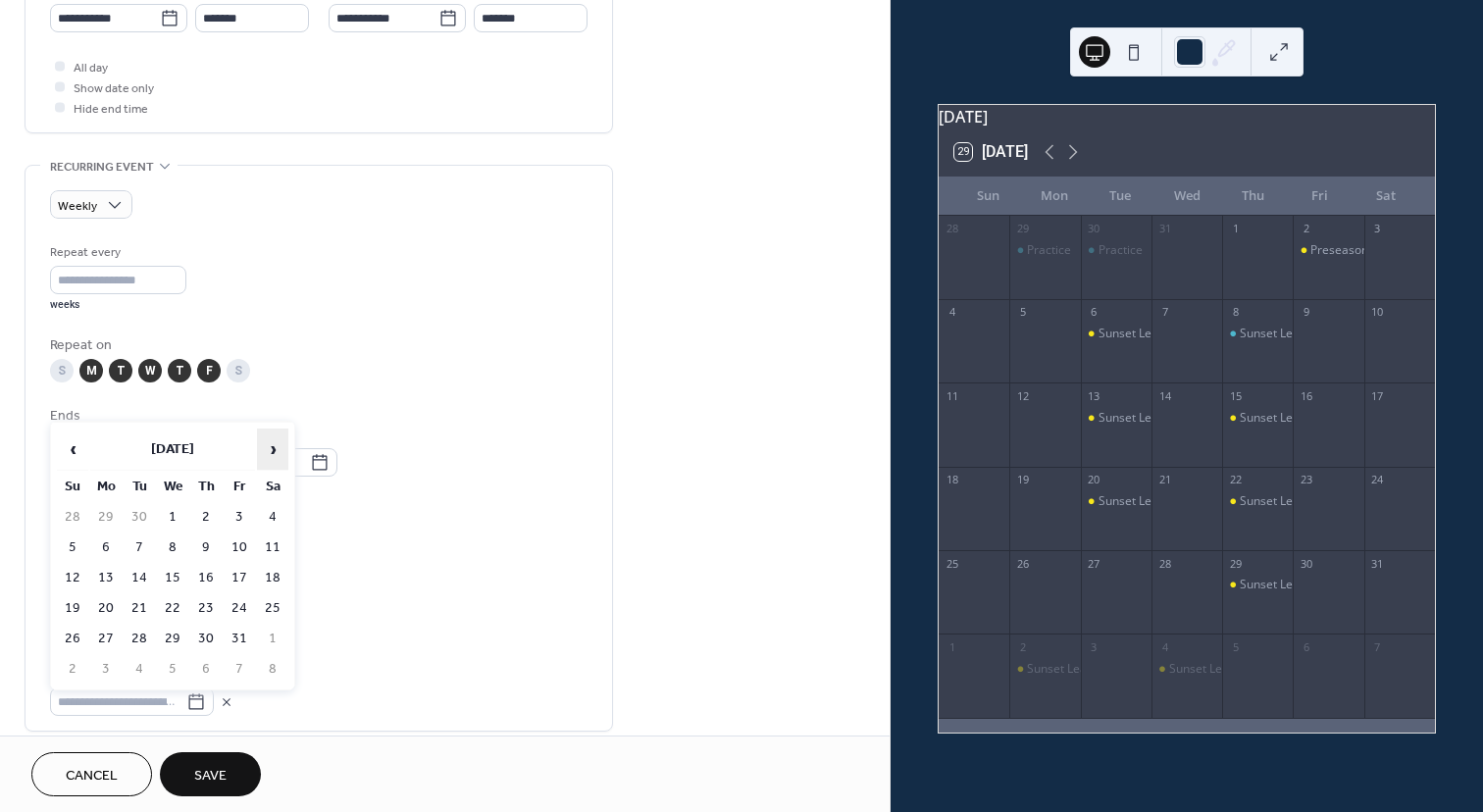 click on "›" at bounding box center (273, 449) 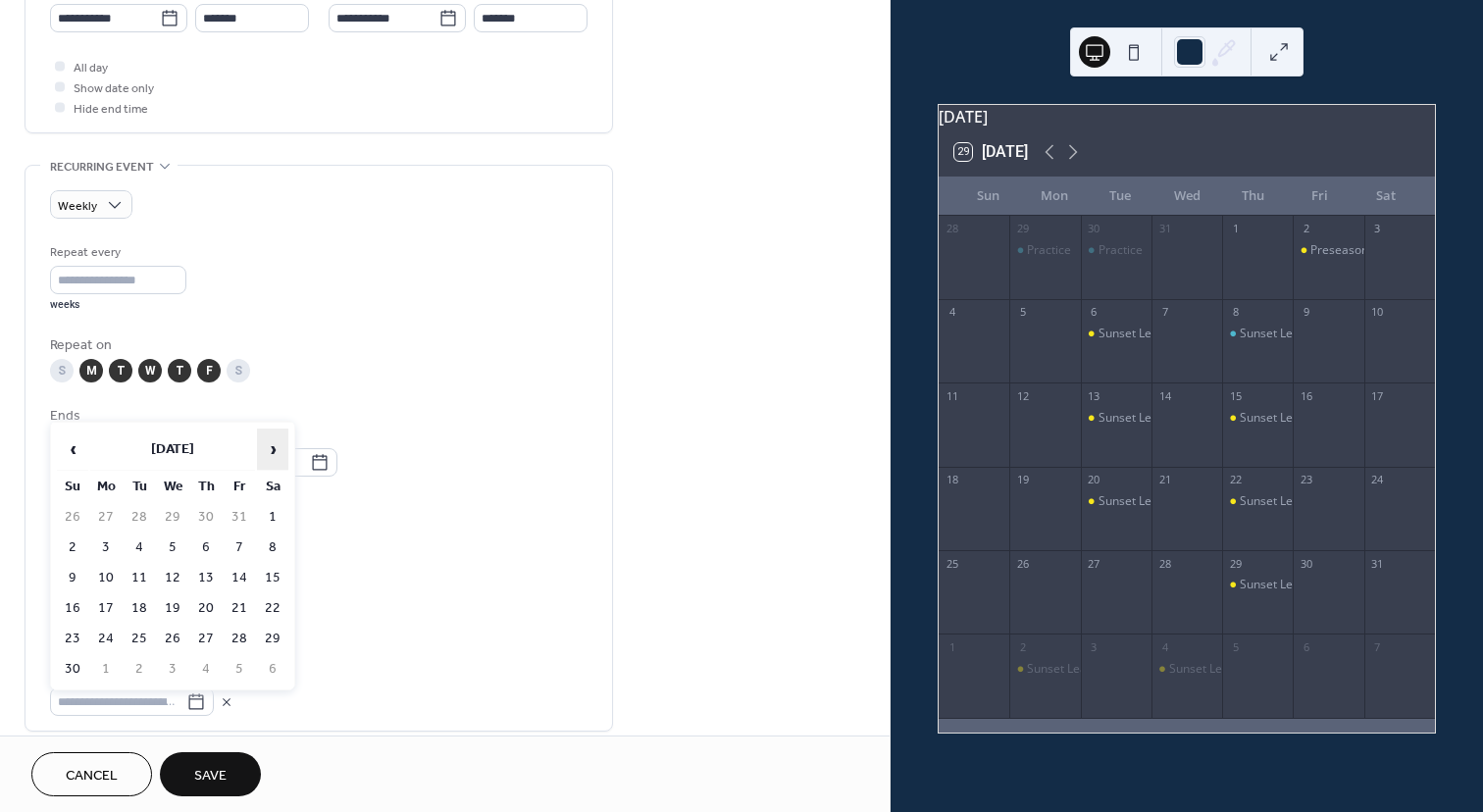 click on "›" at bounding box center (273, 449) 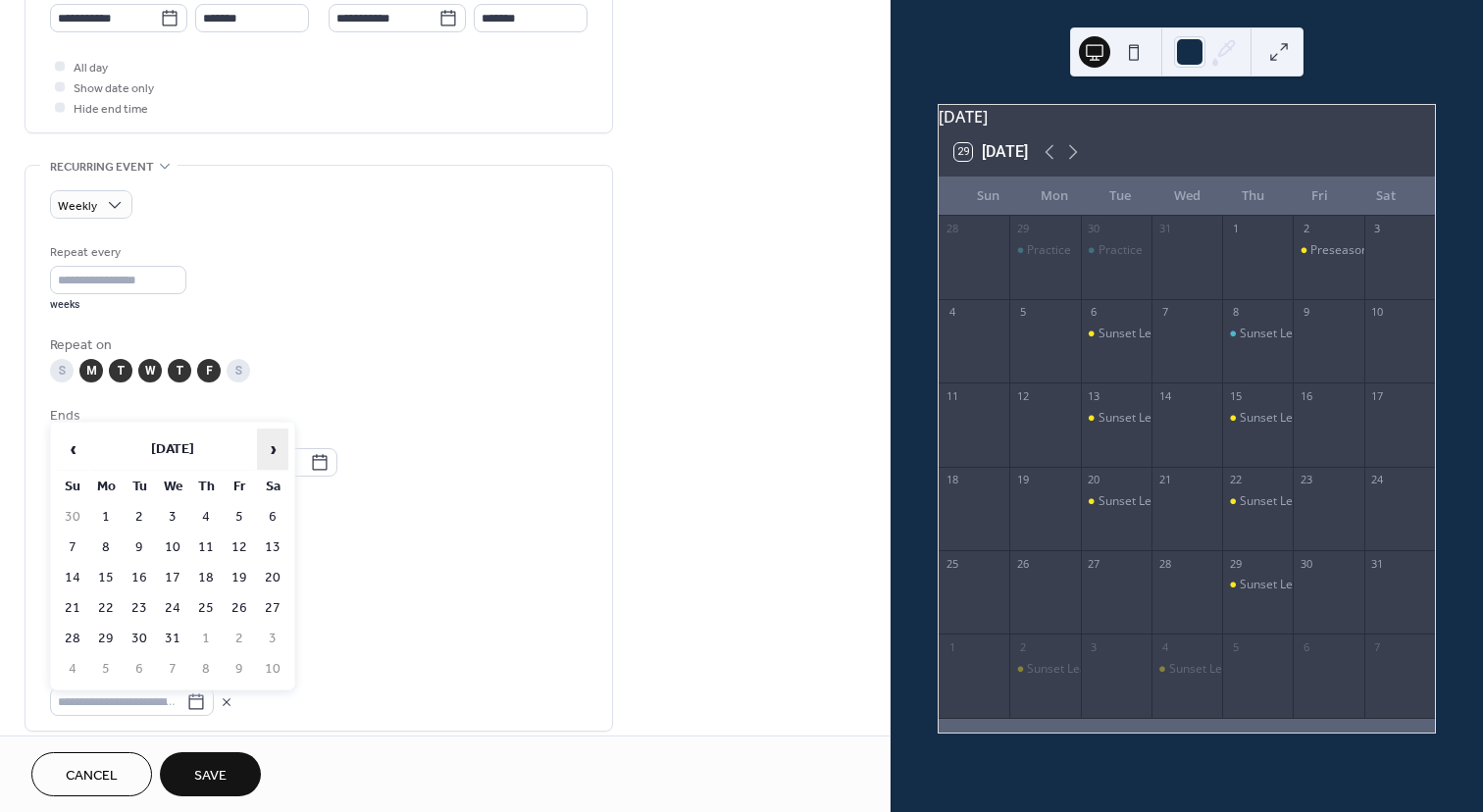 click on "›" at bounding box center [273, 449] 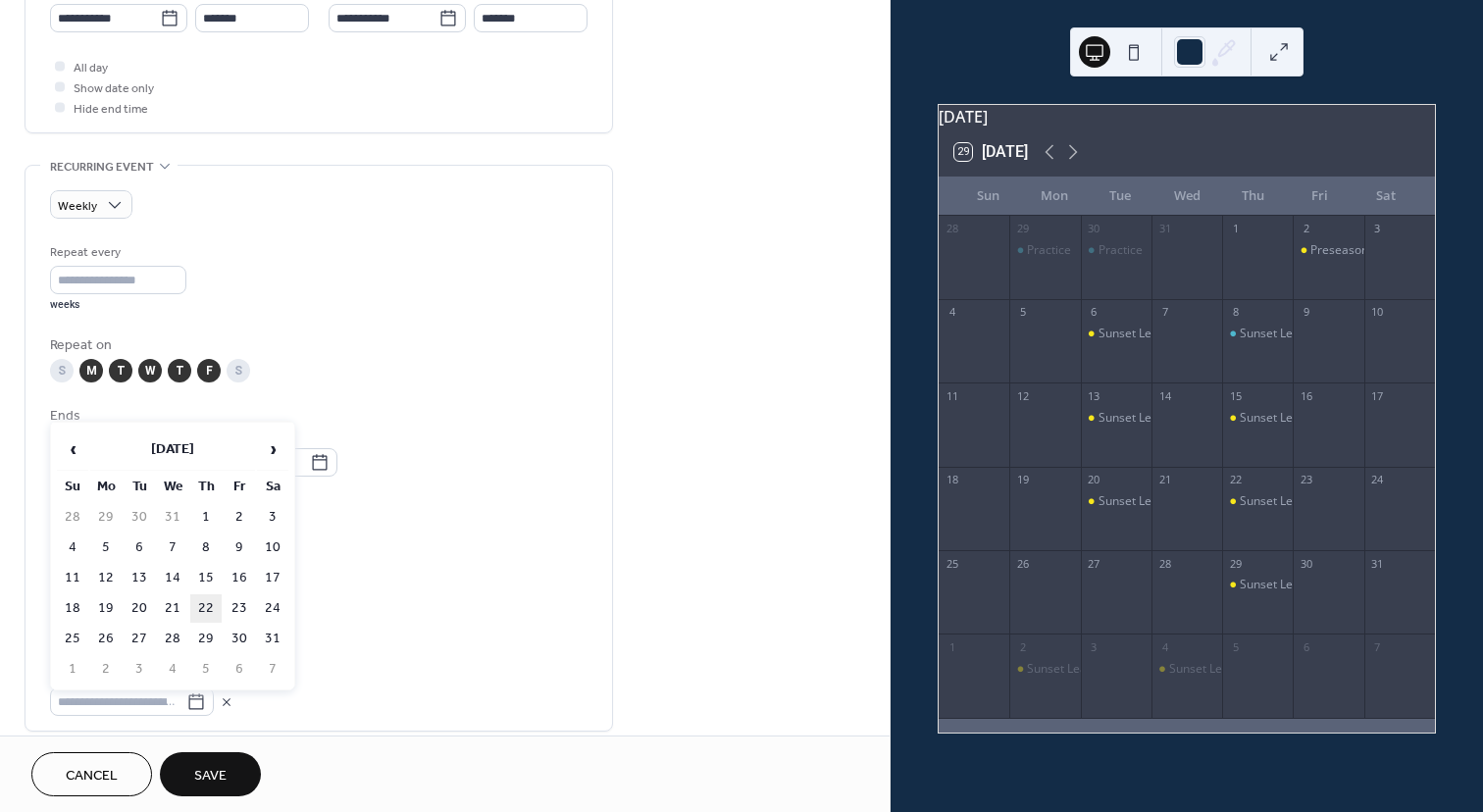 click on "22" at bounding box center (206, 608) 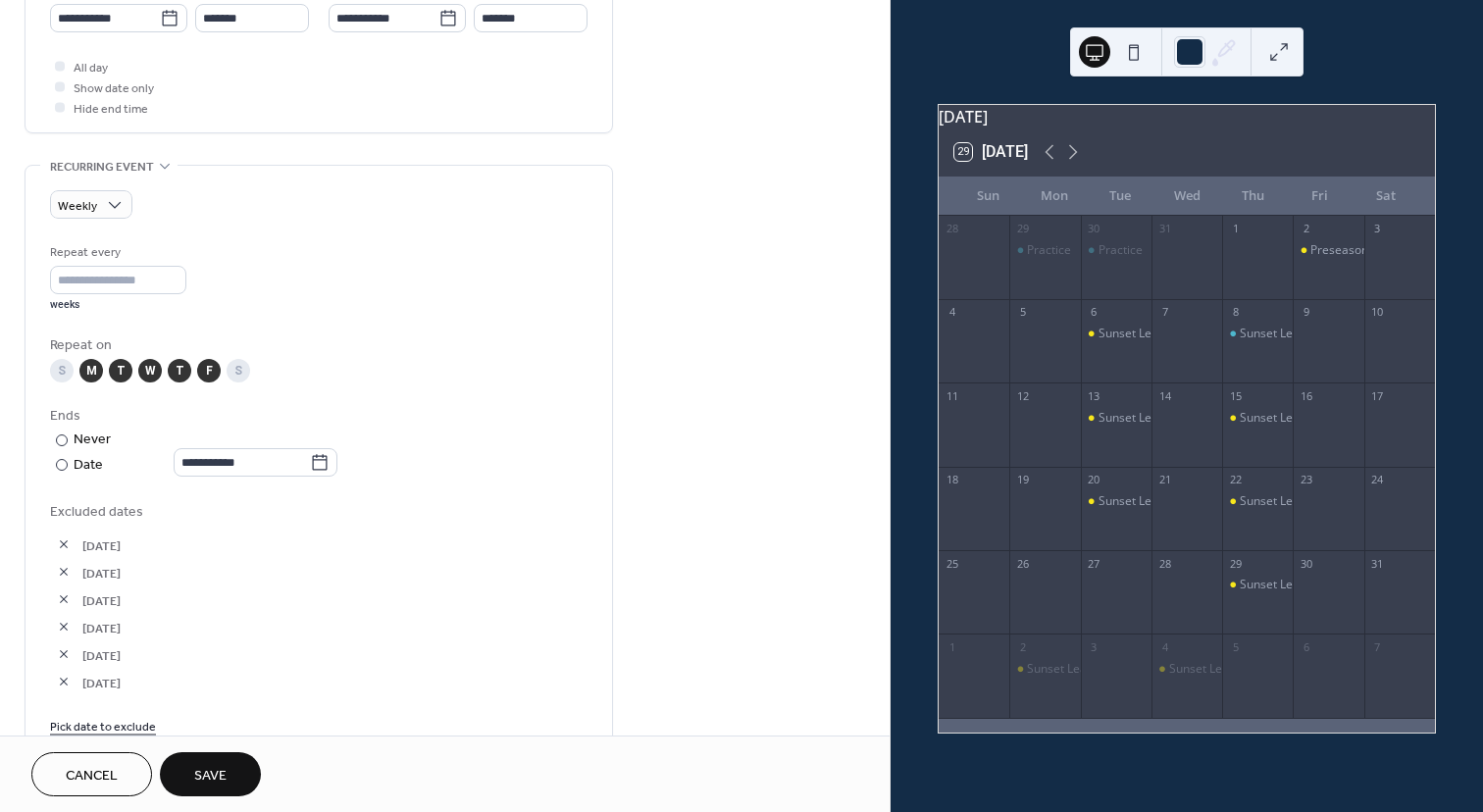 click on "Pick date to exclude" at bounding box center [103, 725] 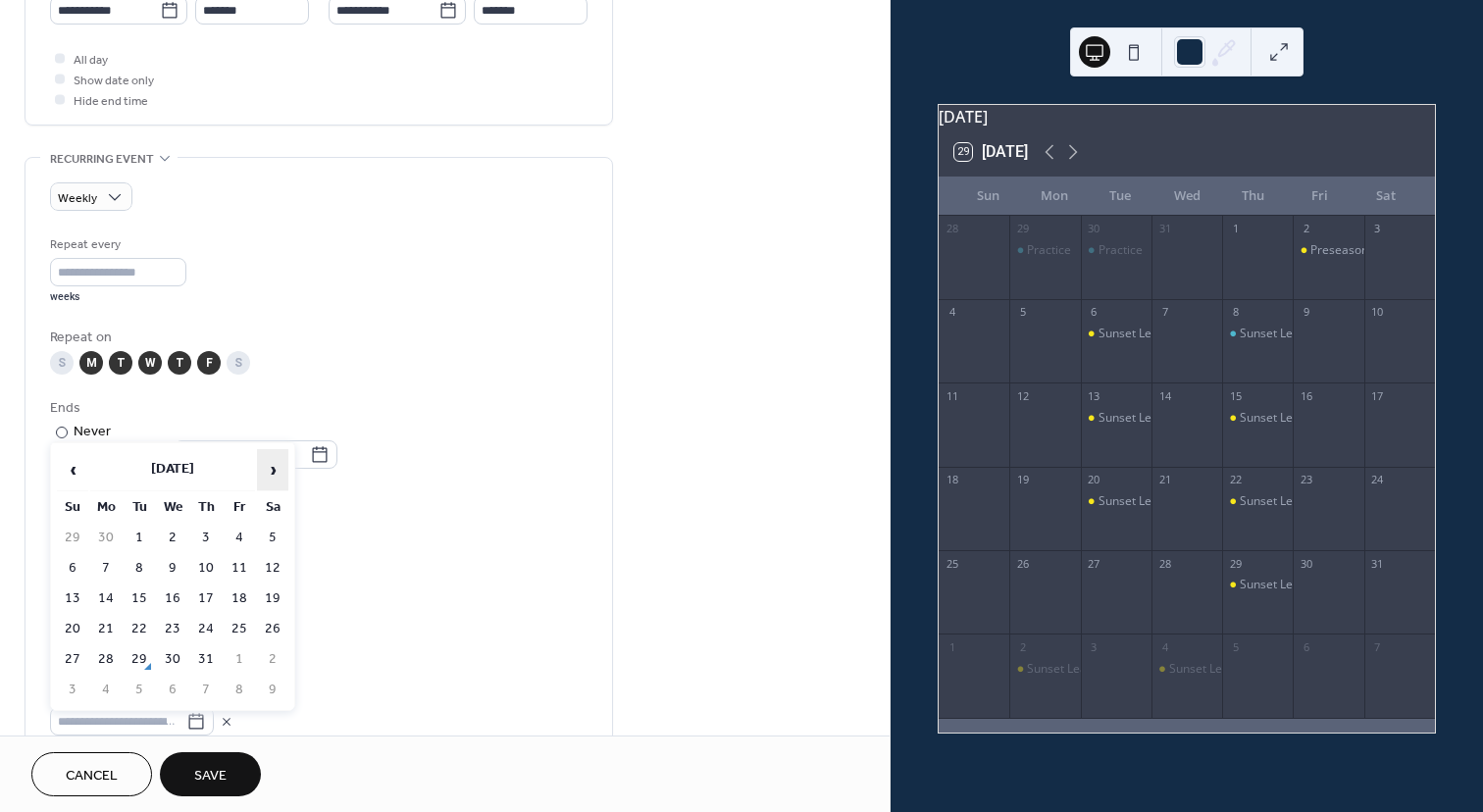 click on "›" at bounding box center (273, 470) 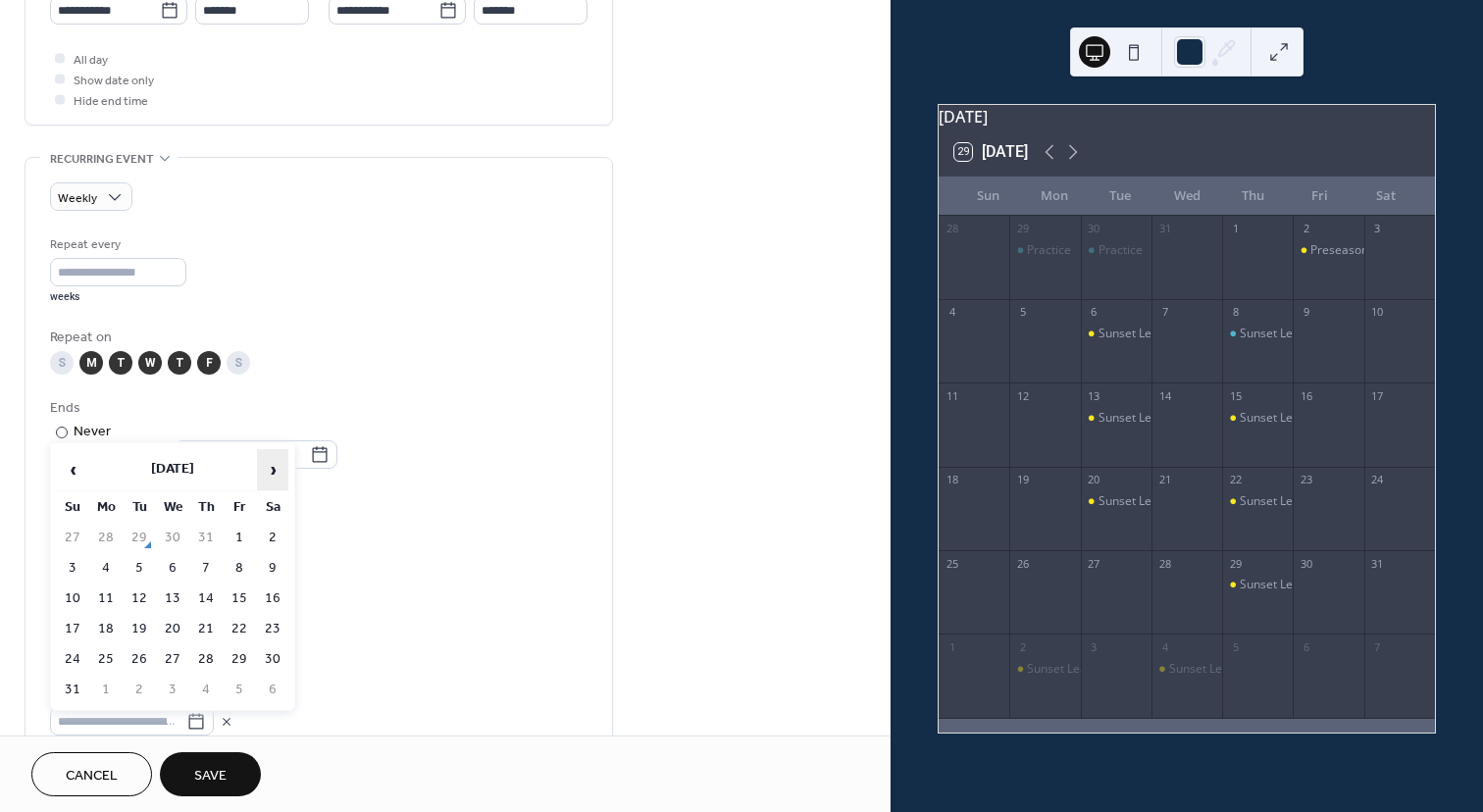 click on "›" at bounding box center (273, 470) 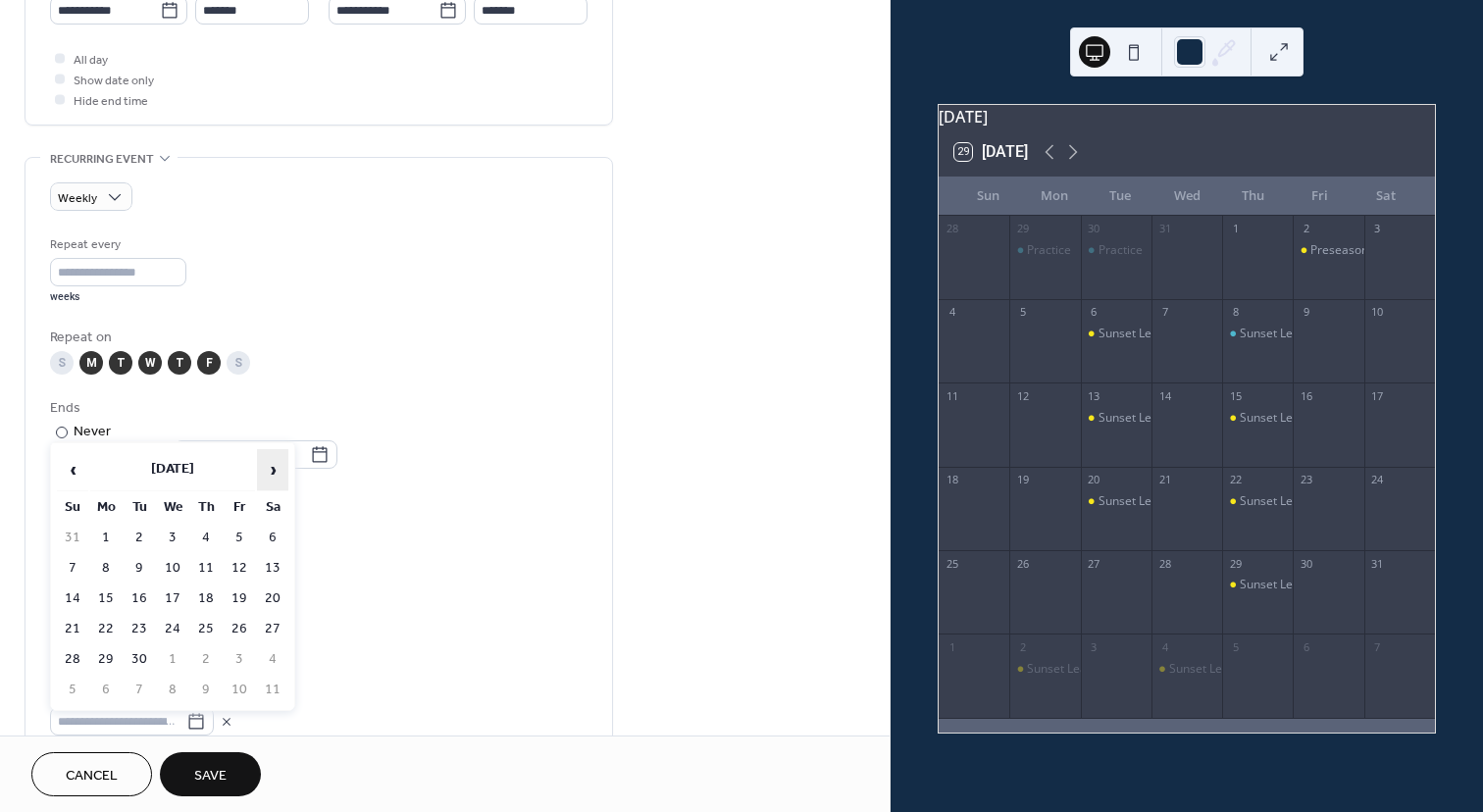 click on "›" at bounding box center (273, 470) 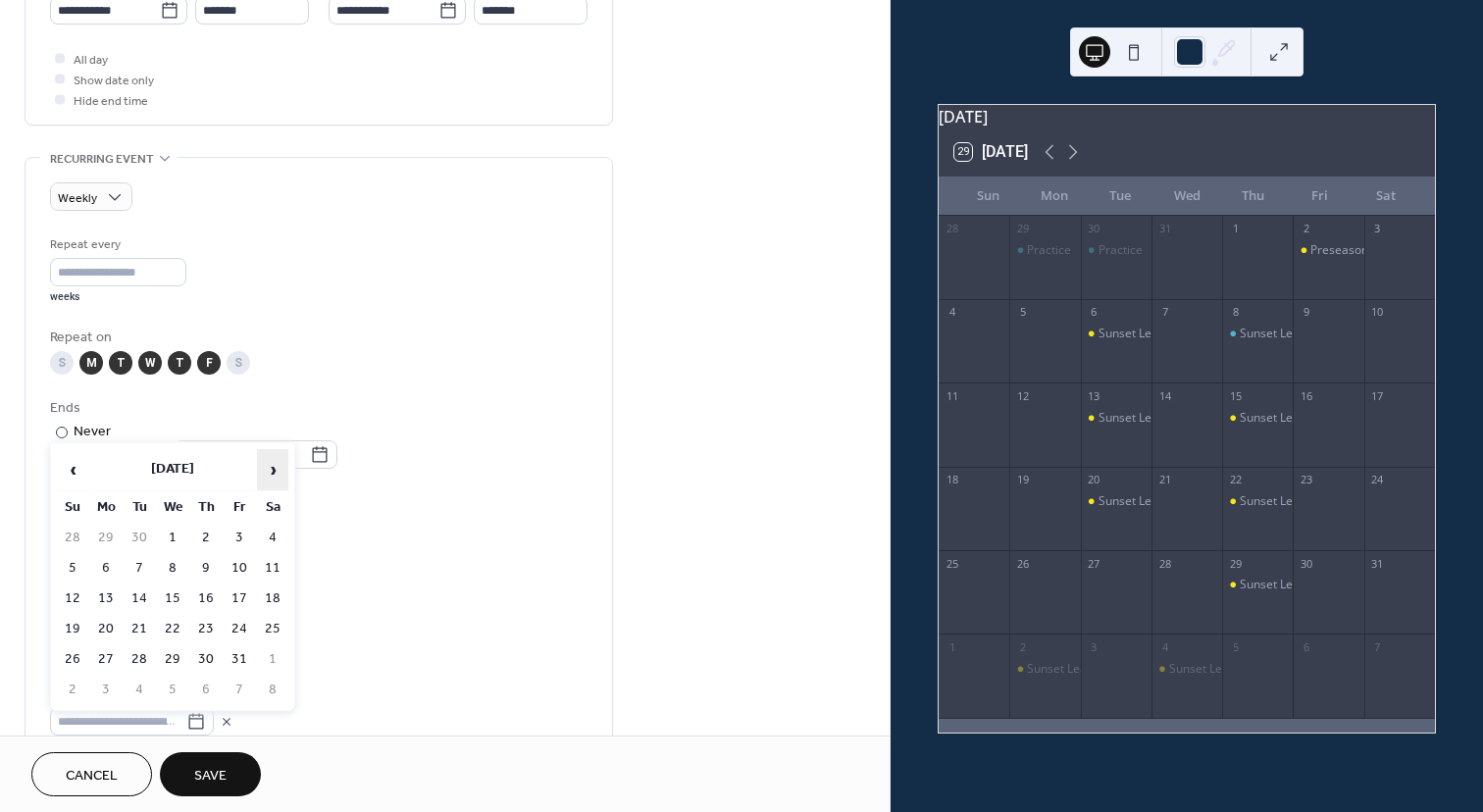 click on "›" at bounding box center [273, 470] 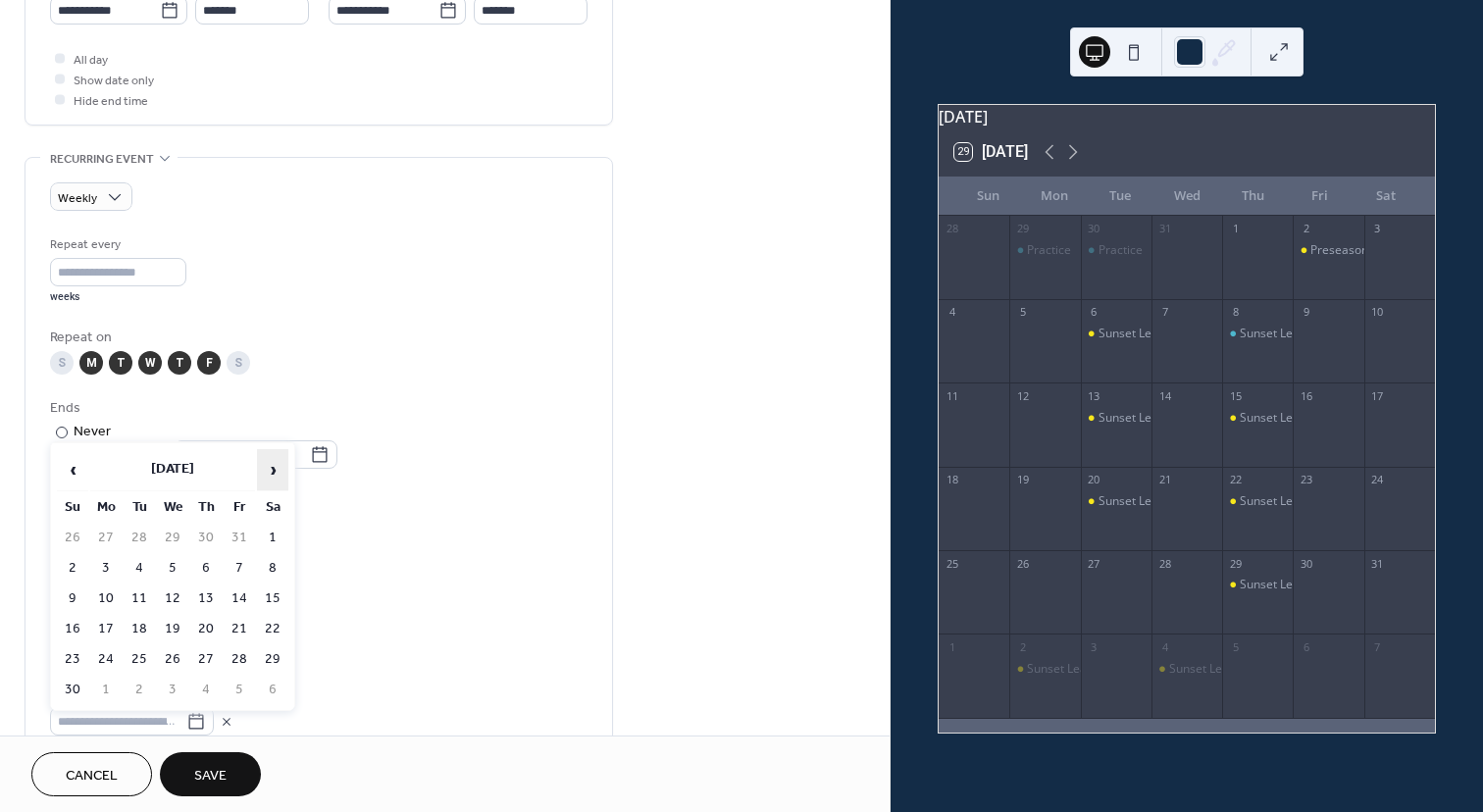 click on "›" at bounding box center [273, 470] 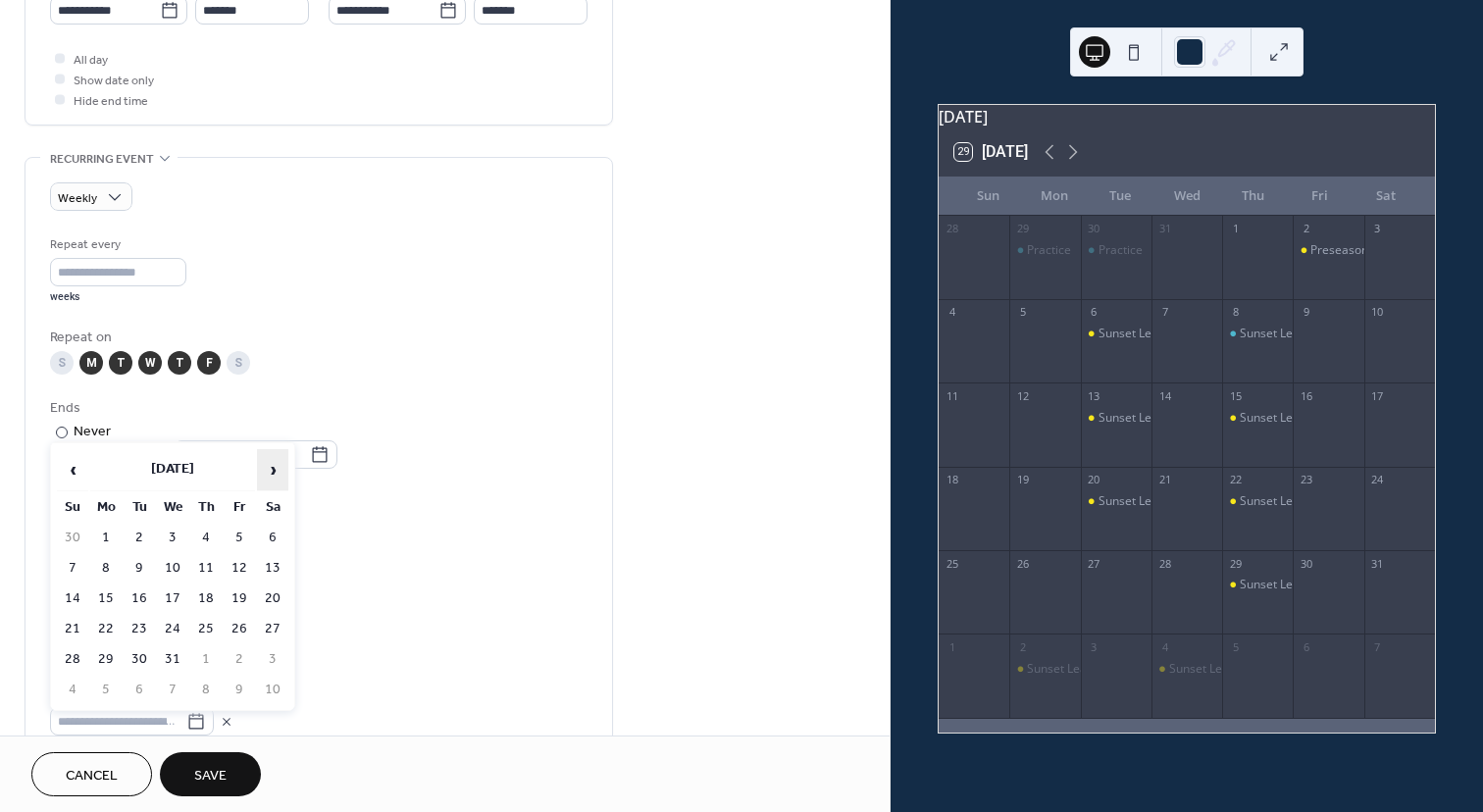 click on "›" at bounding box center [273, 470] 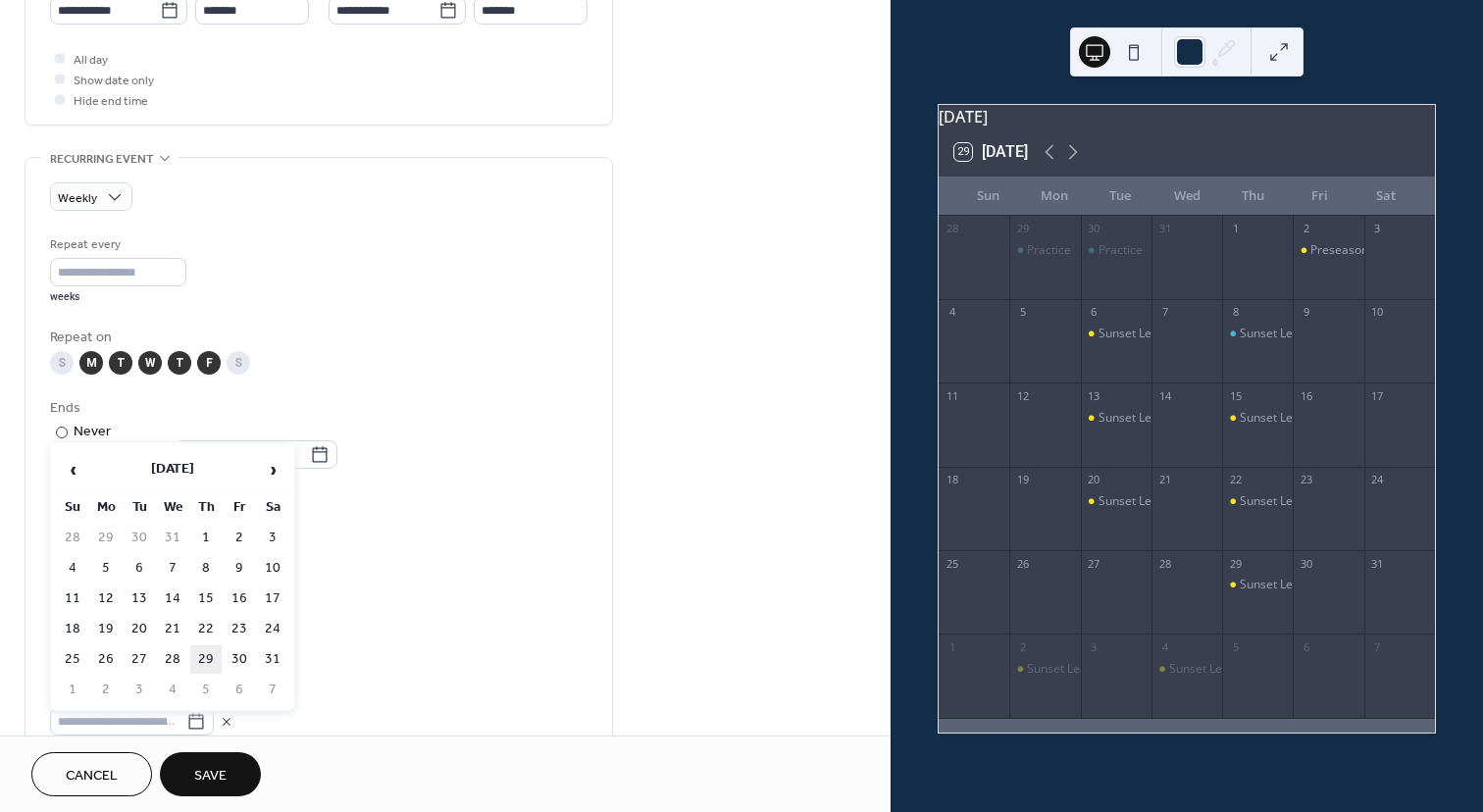 click on "29" at bounding box center [206, 659] 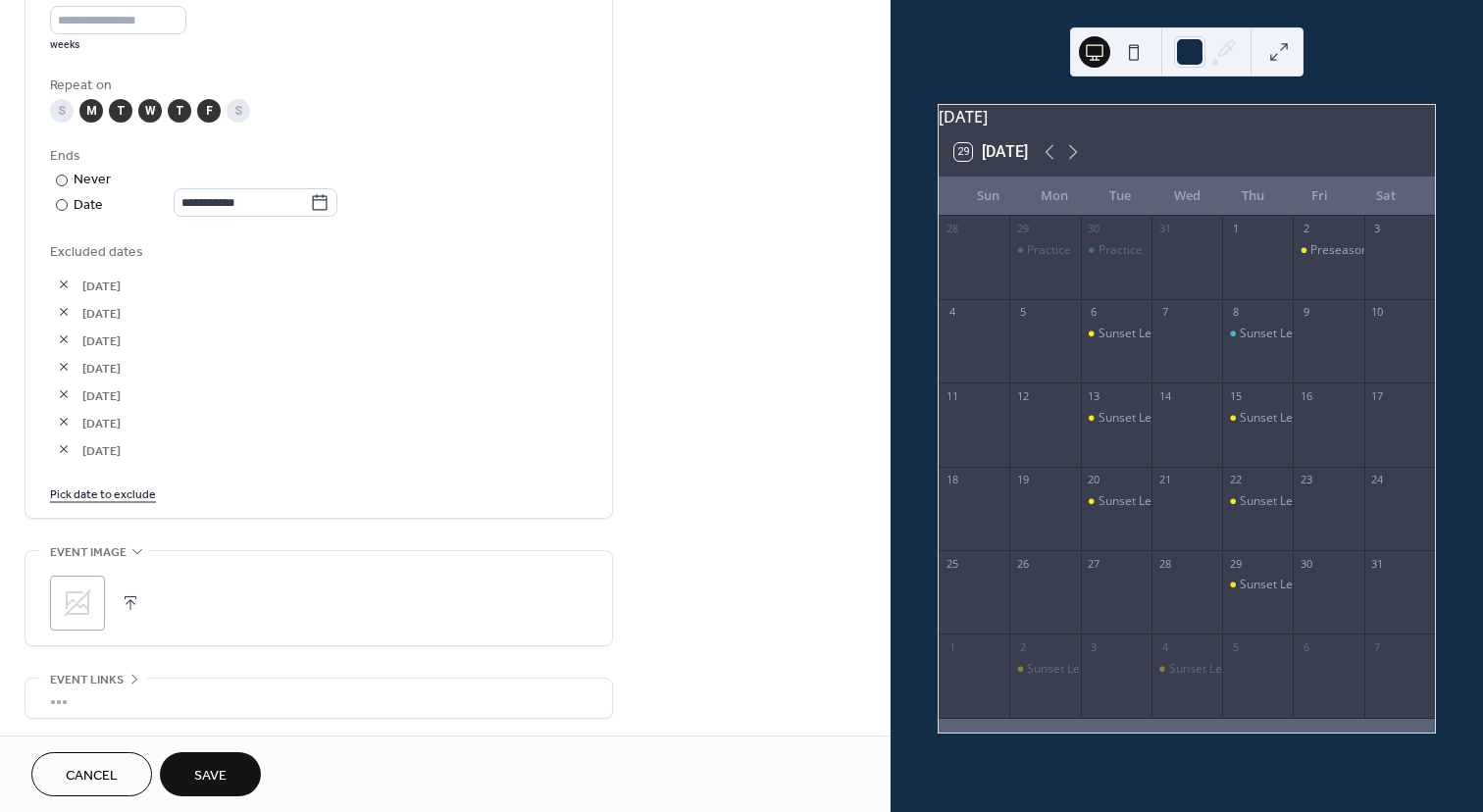 scroll, scrollTop: 1047, scrollLeft: 0, axis: vertical 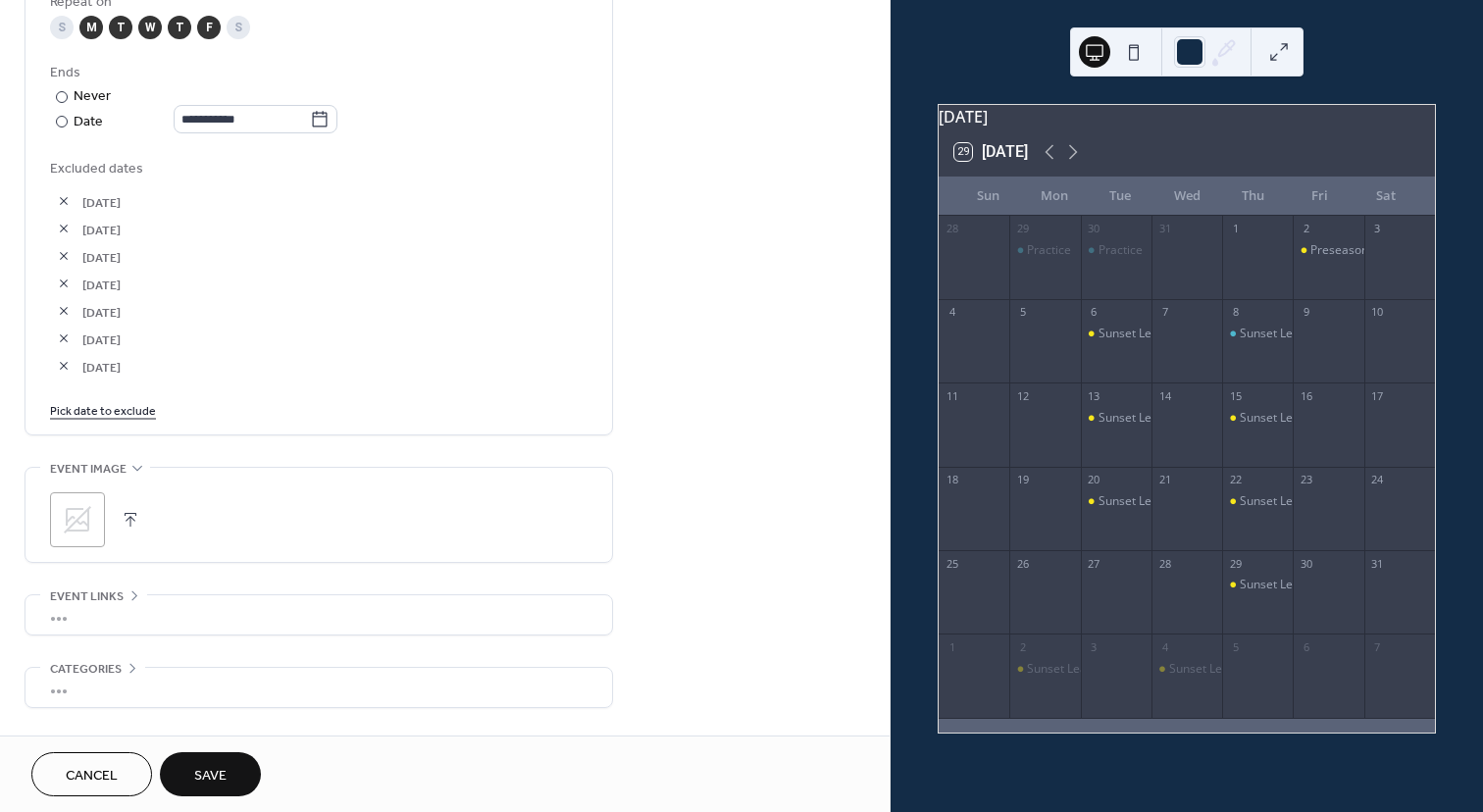 click on "Pick date to exclude" at bounding box center (103, 409) 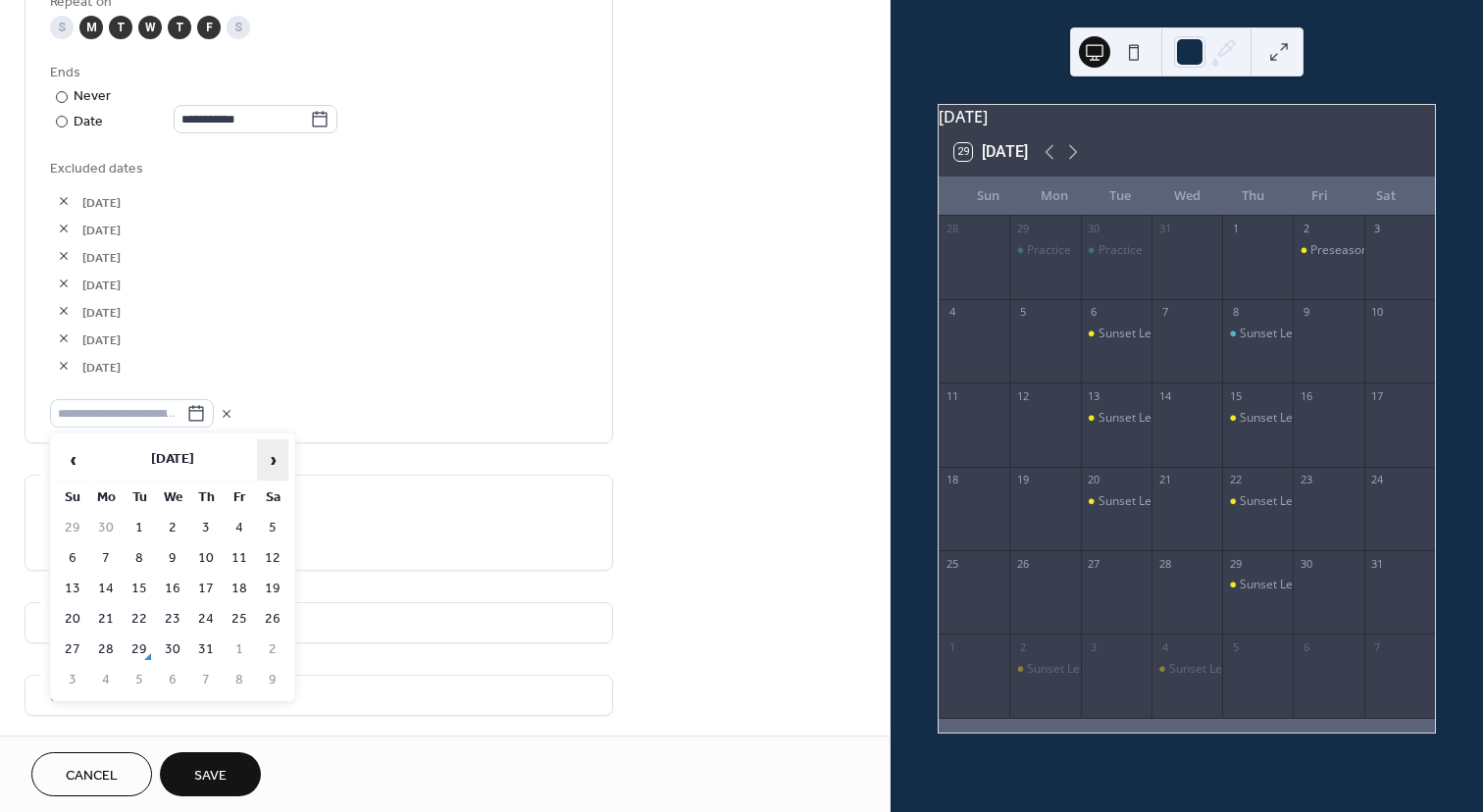click on "›" at bounding box center [273, 460] 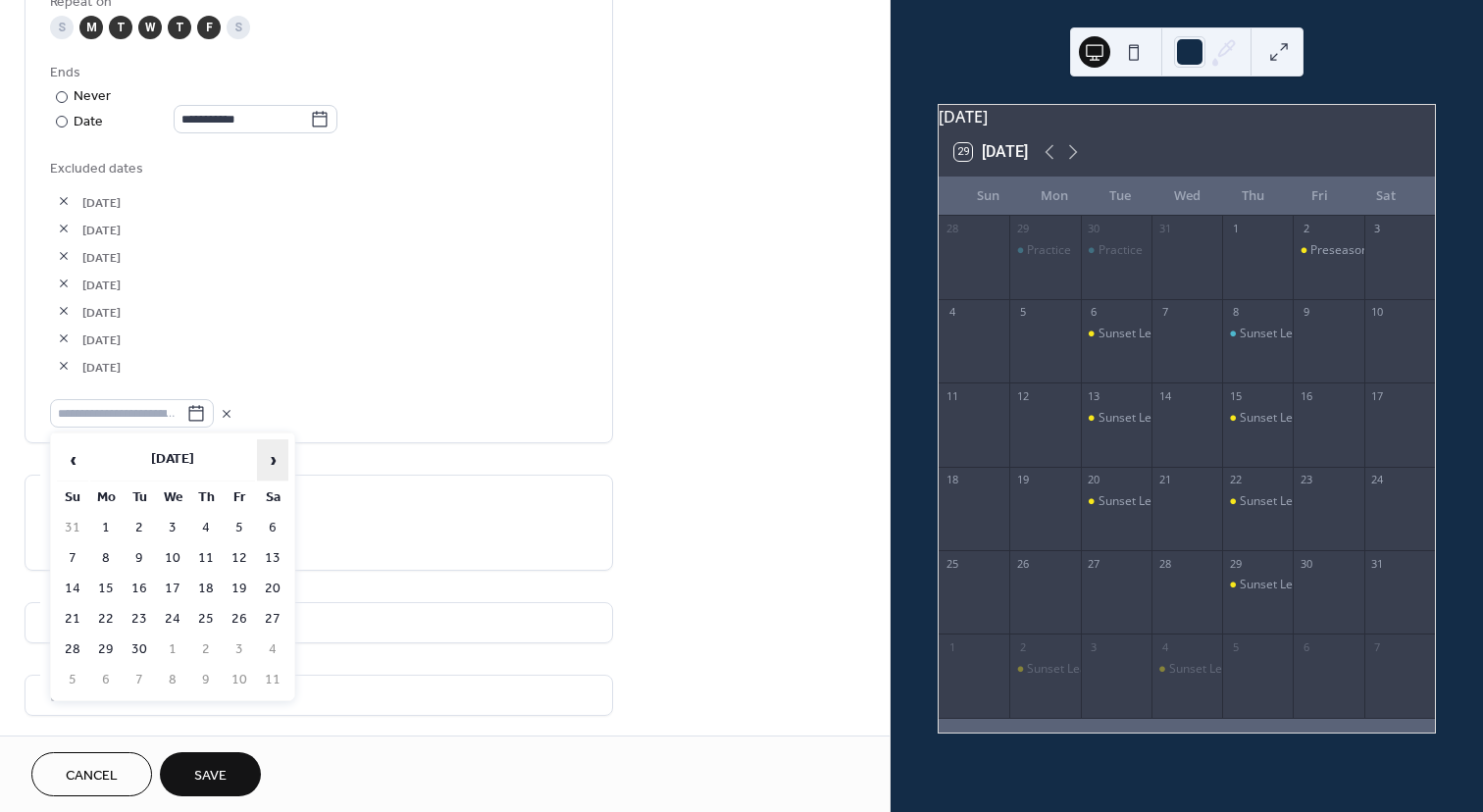 click on "›" at bounding box center (273, 460) 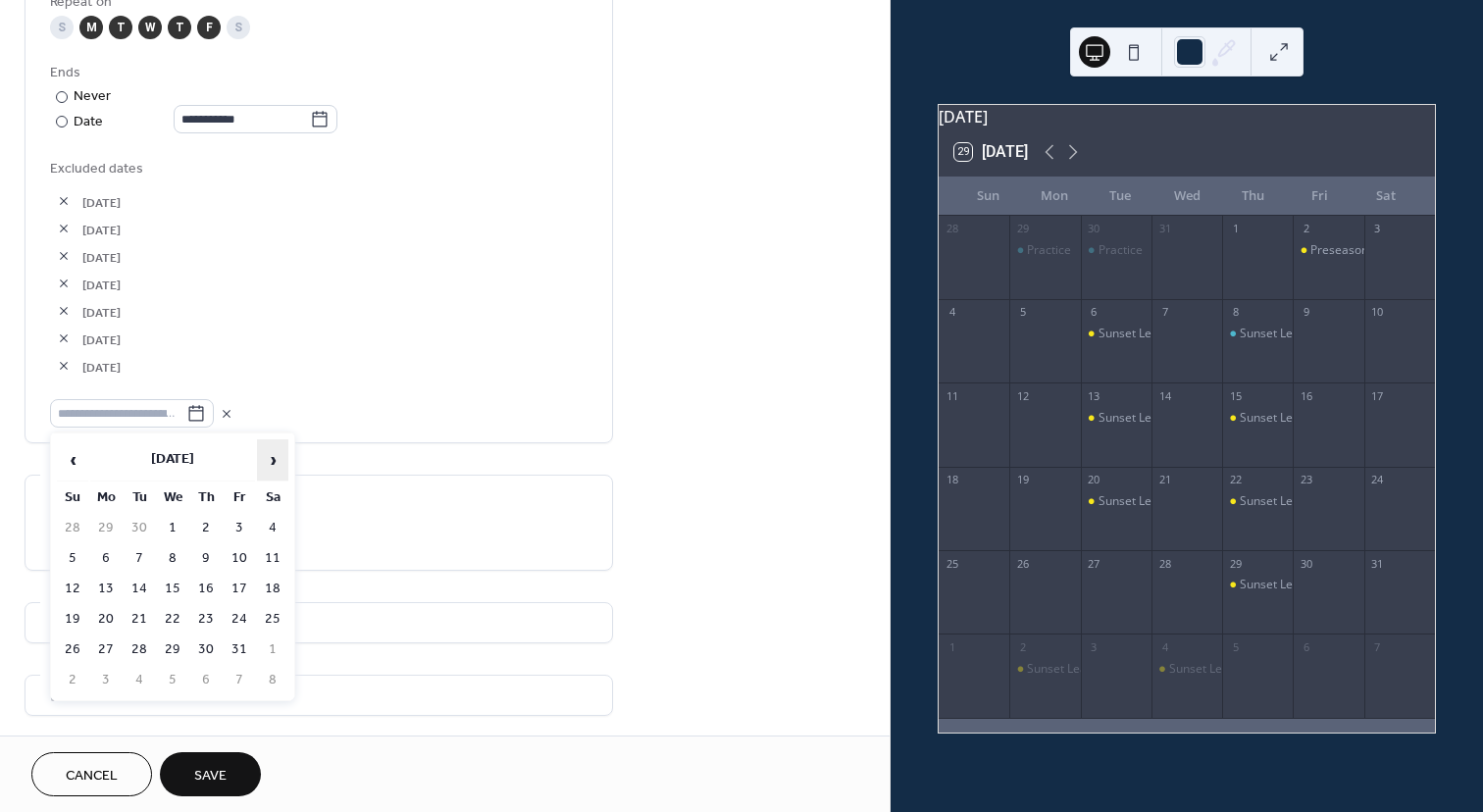 click on "›" at bounding box center [273, 460] 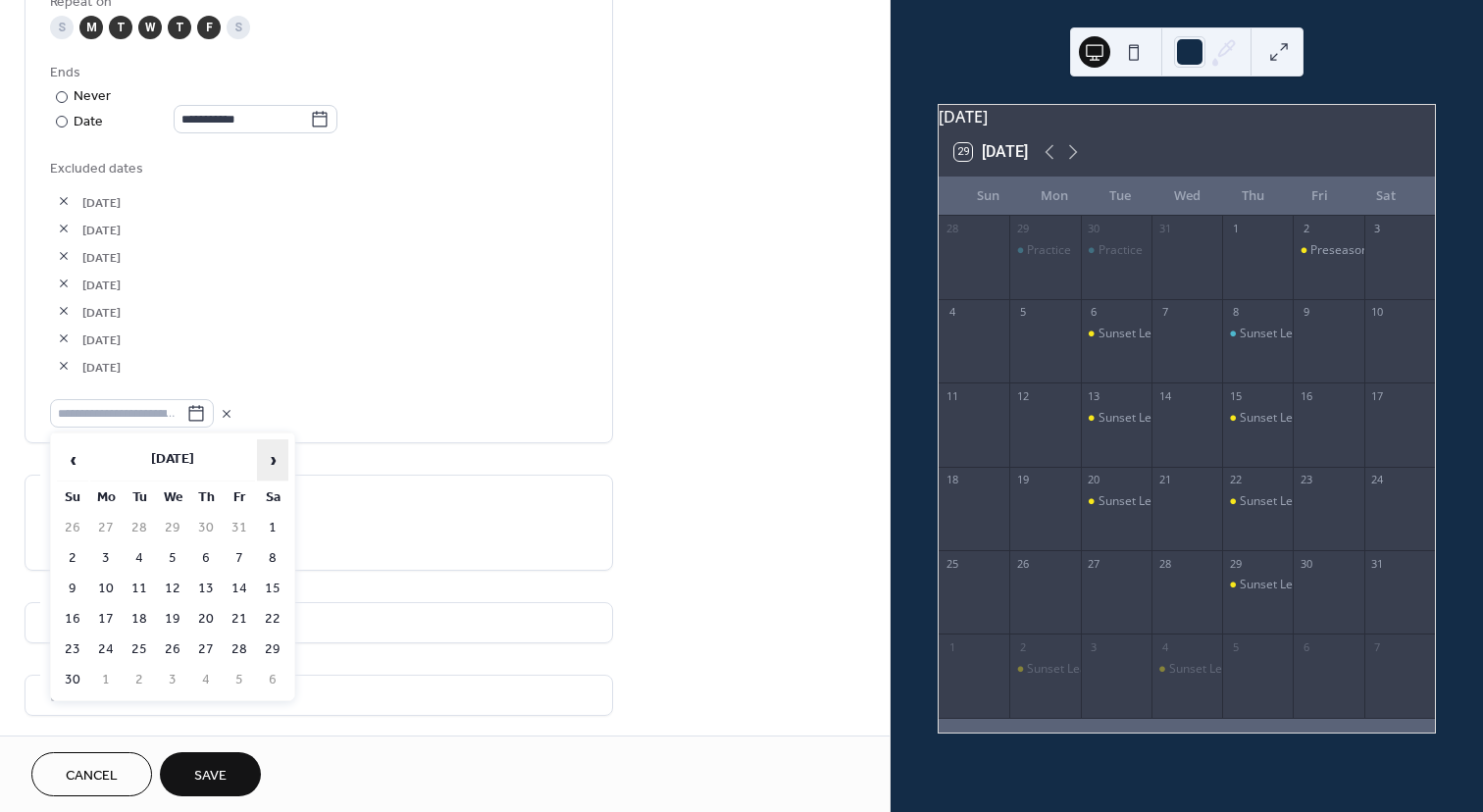 click on "›" at bounding box center [273, 460] 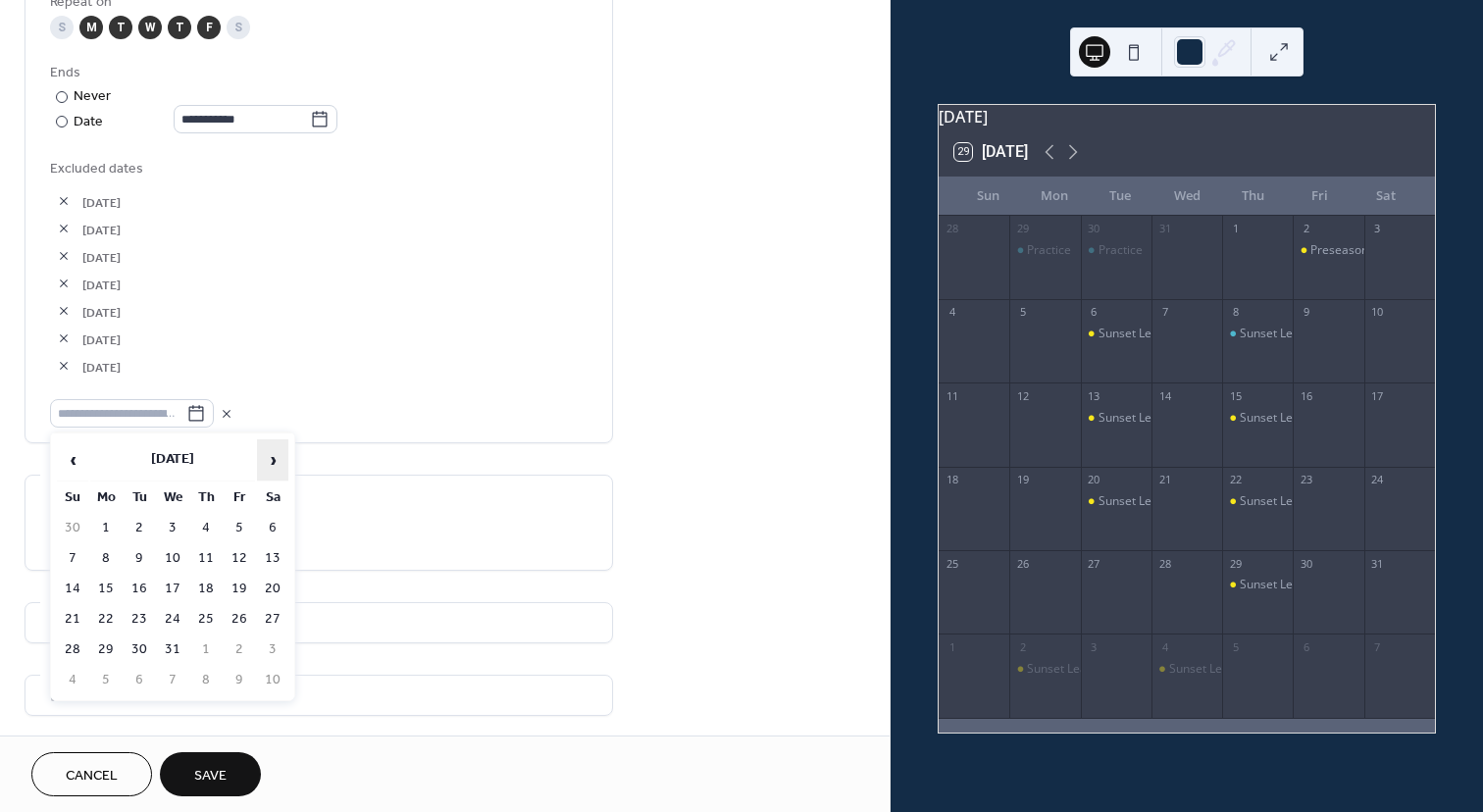 click on "›" at bounding box center (273, 460) 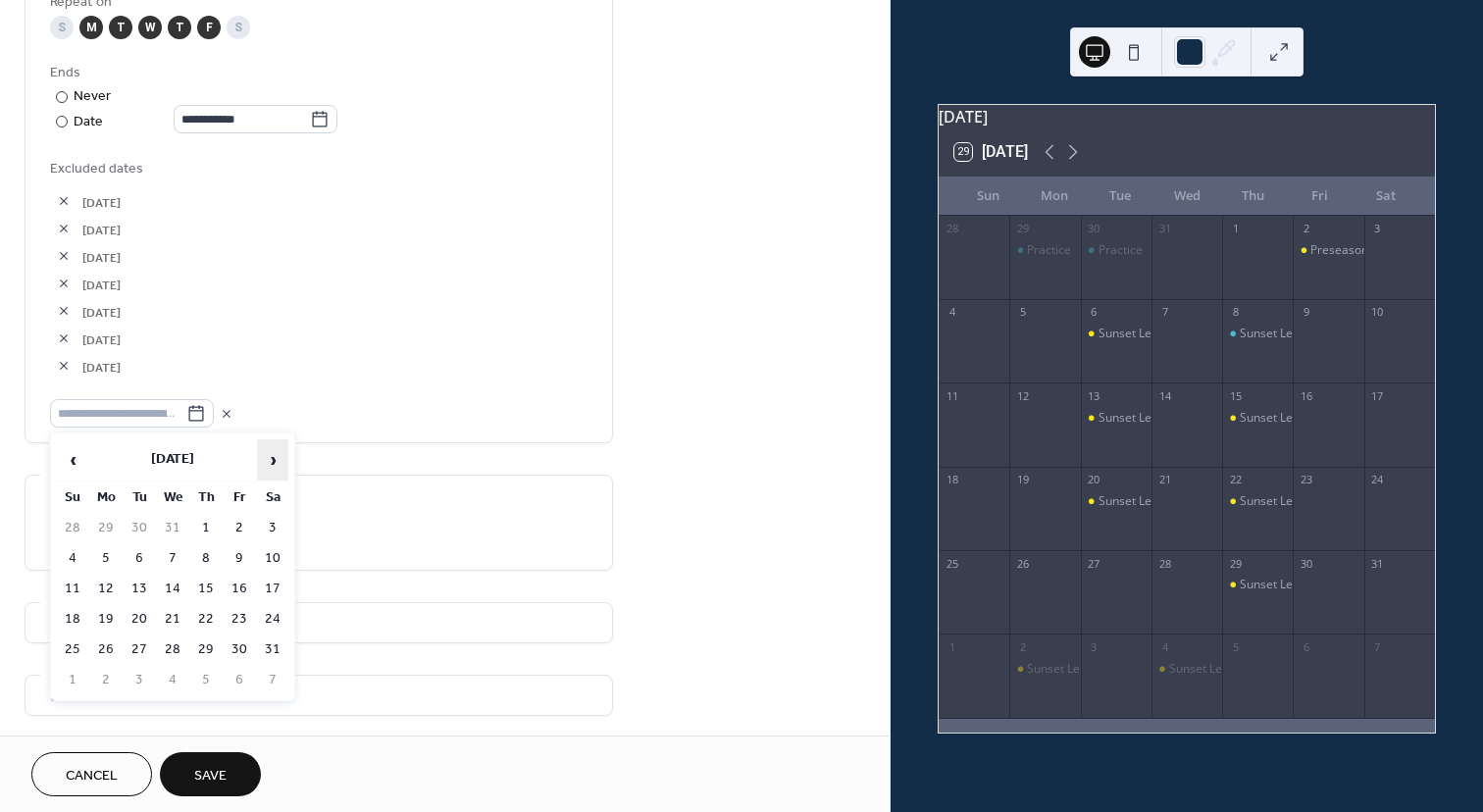 click on "›" at bounding box center (273, 460) 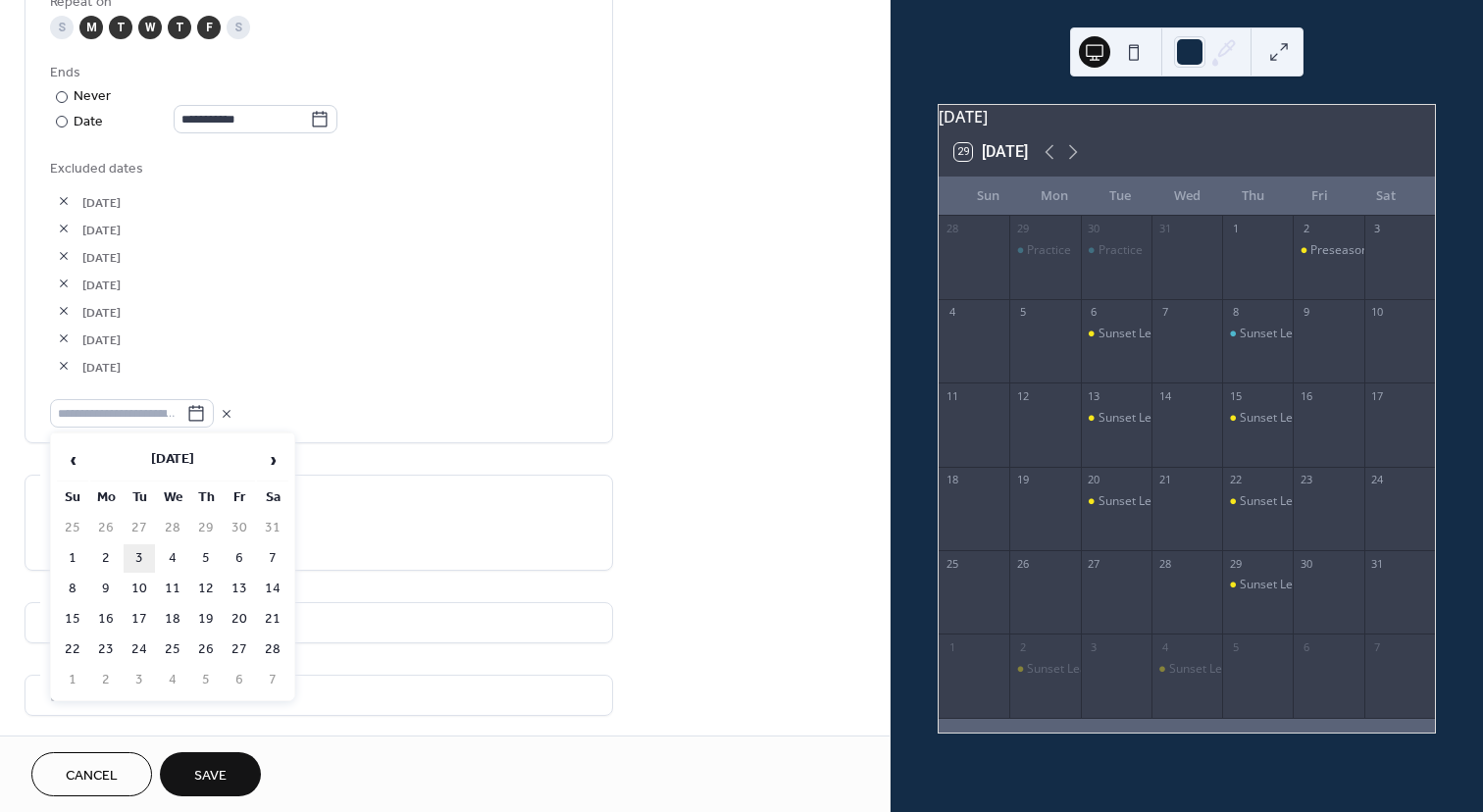 click on "3" at bounding box center [139, 558] 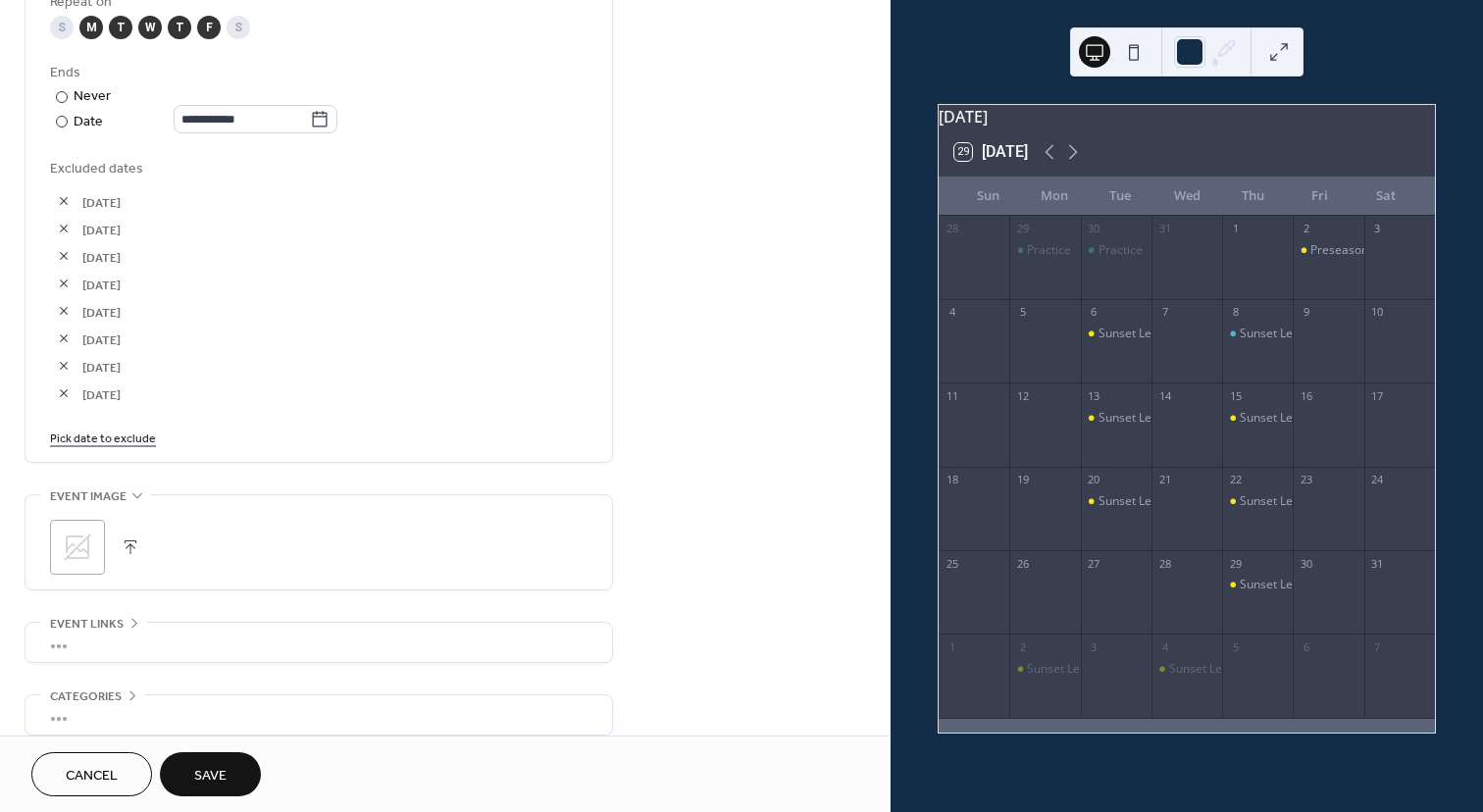 click on "03-Feb-2026" at bounding box center [319, 393] 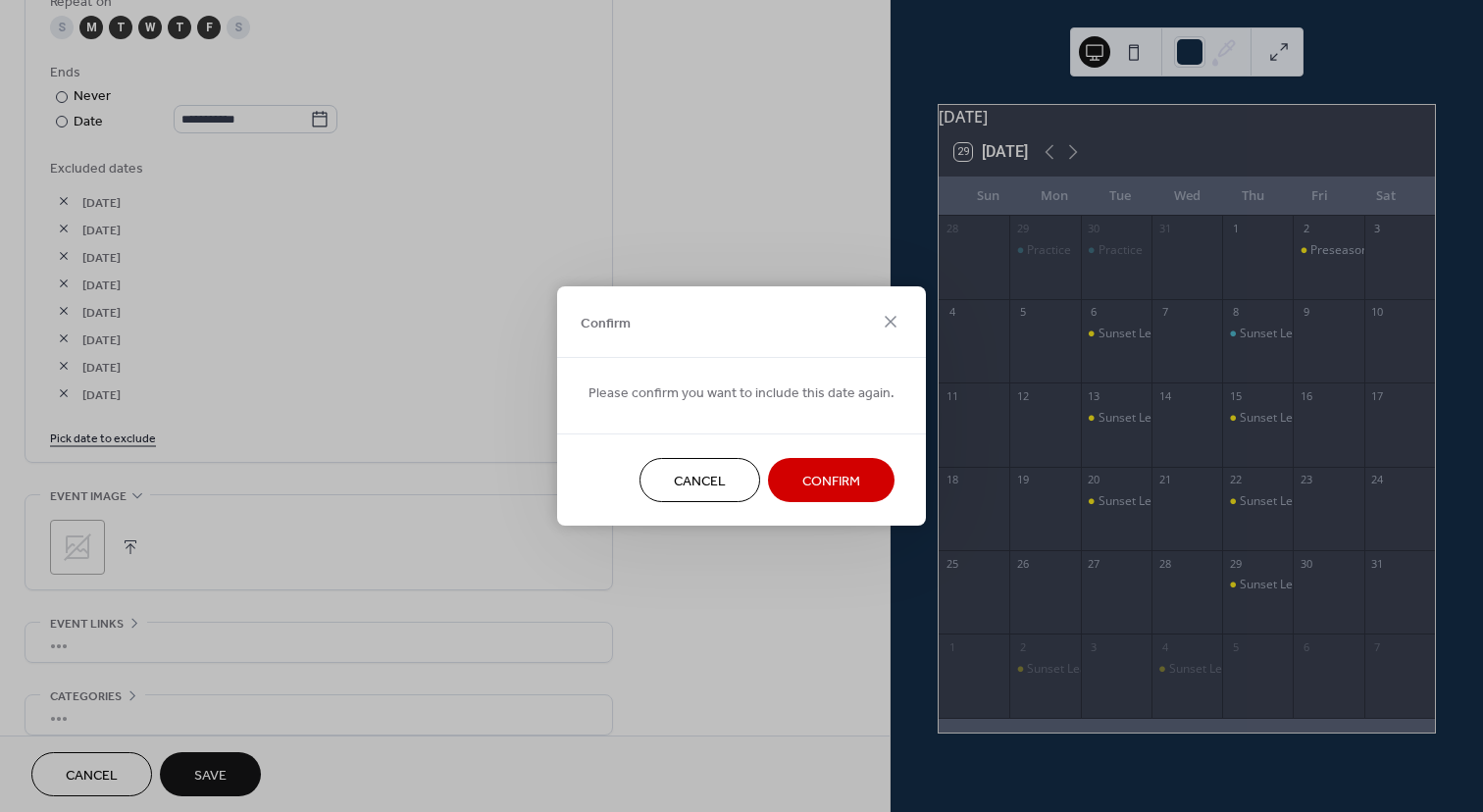 click on "Confirm" at bounding box center (831, 482) 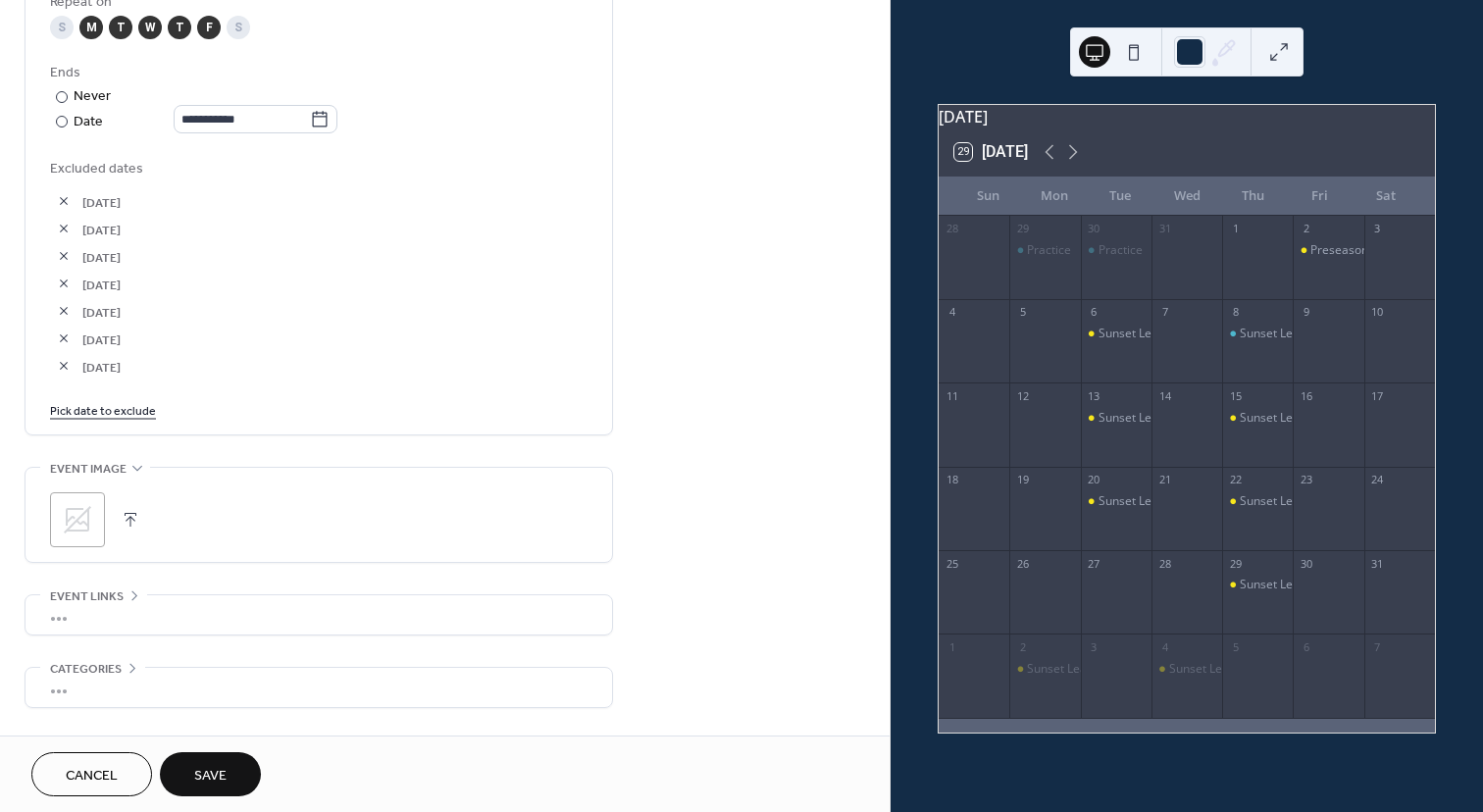 click on "Pick date to exclude" at bounding box center [103, 409] 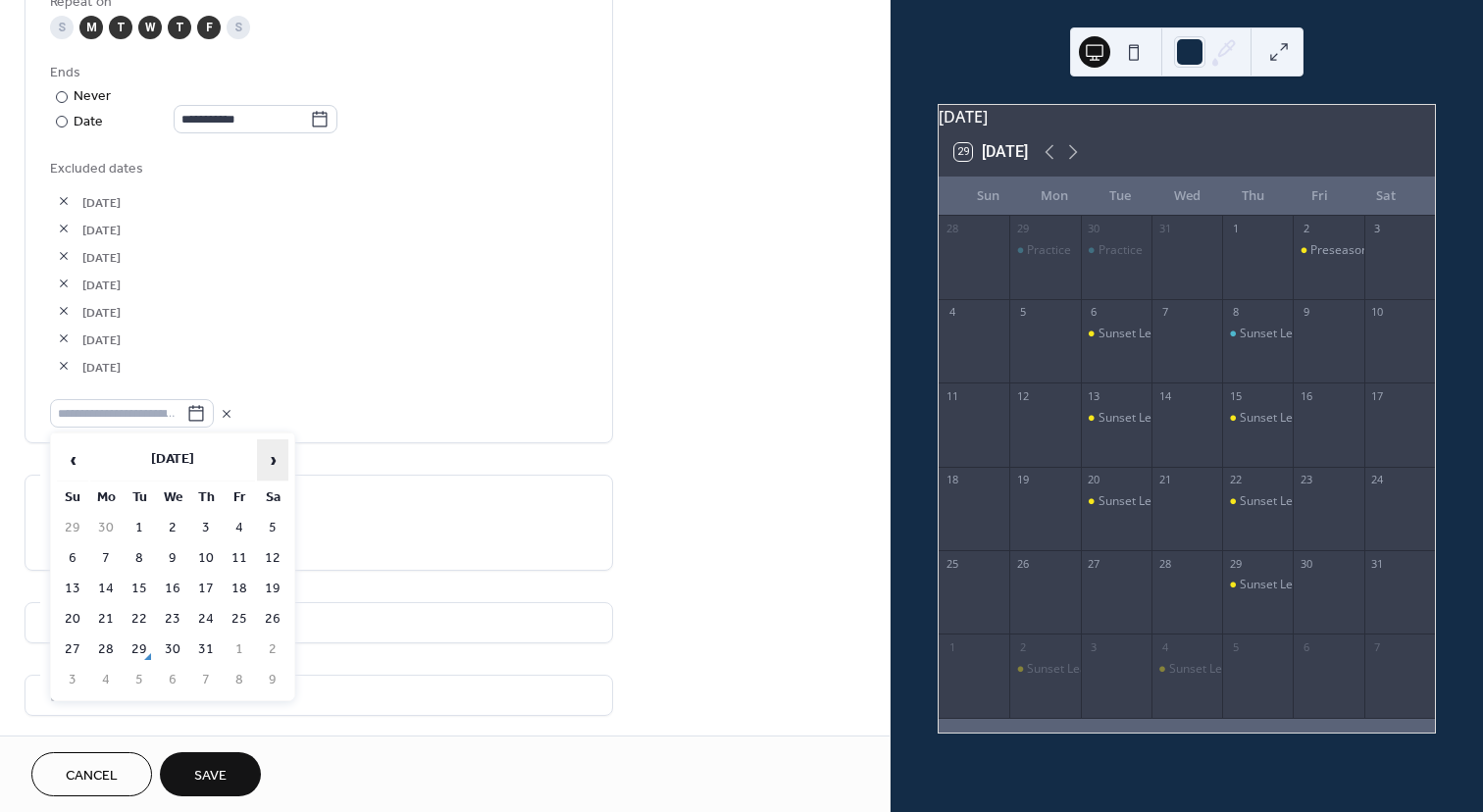 click on "›" at bounding box center [273, 460] 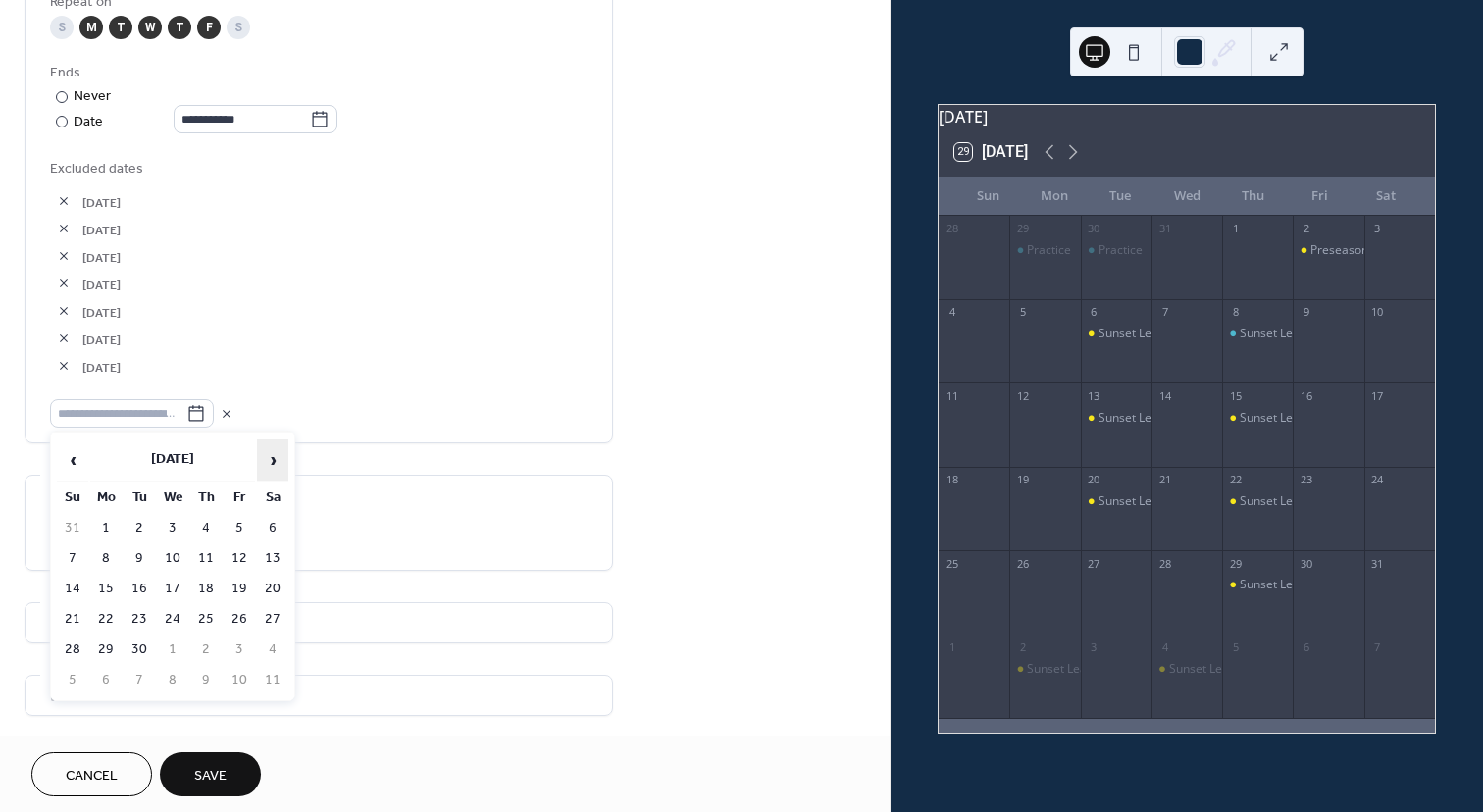 click on "›" at bounding box center (273, 460) 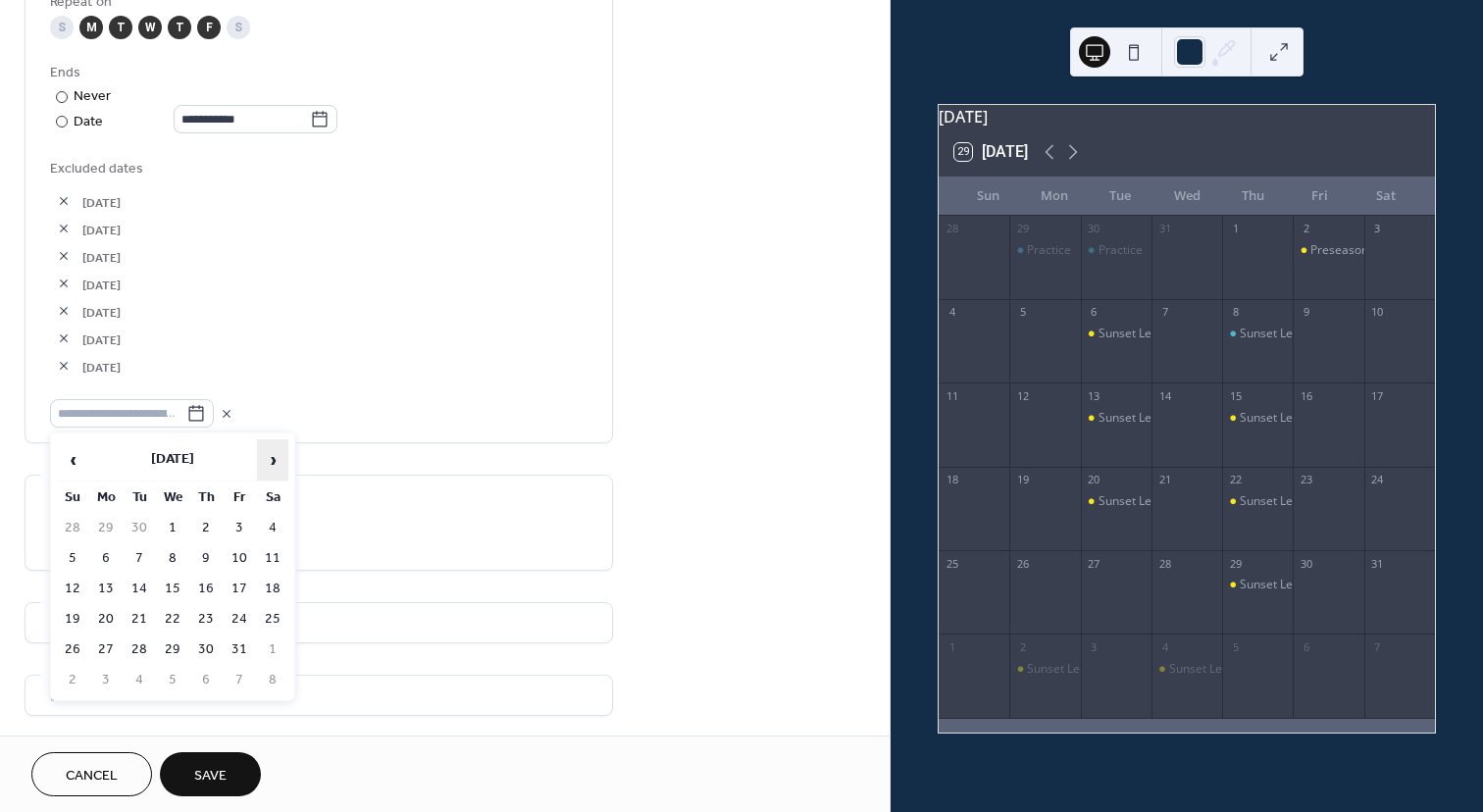 click on "›" at bounding box center (273, 460) 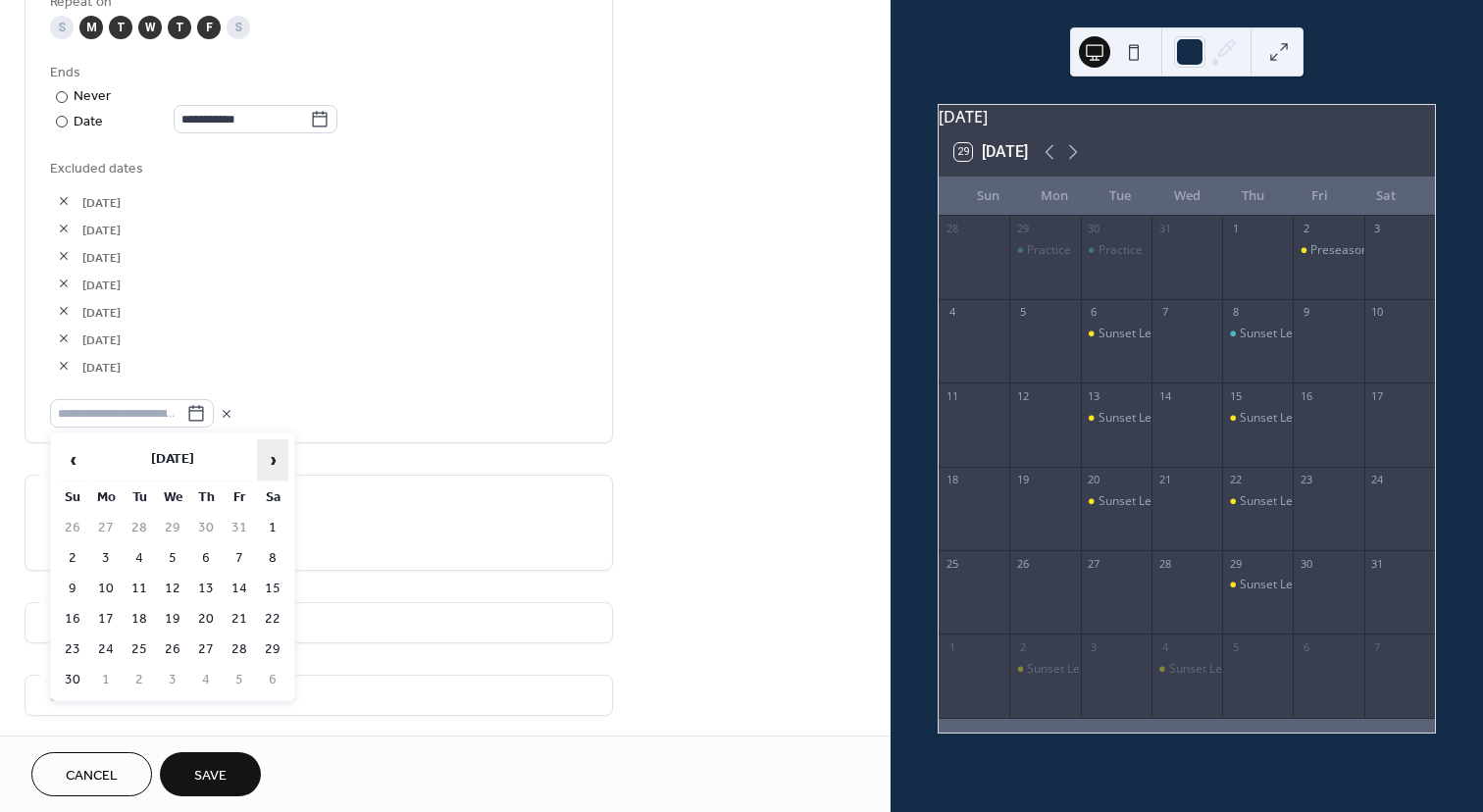 click on "›" at bounding box center [273, 460] 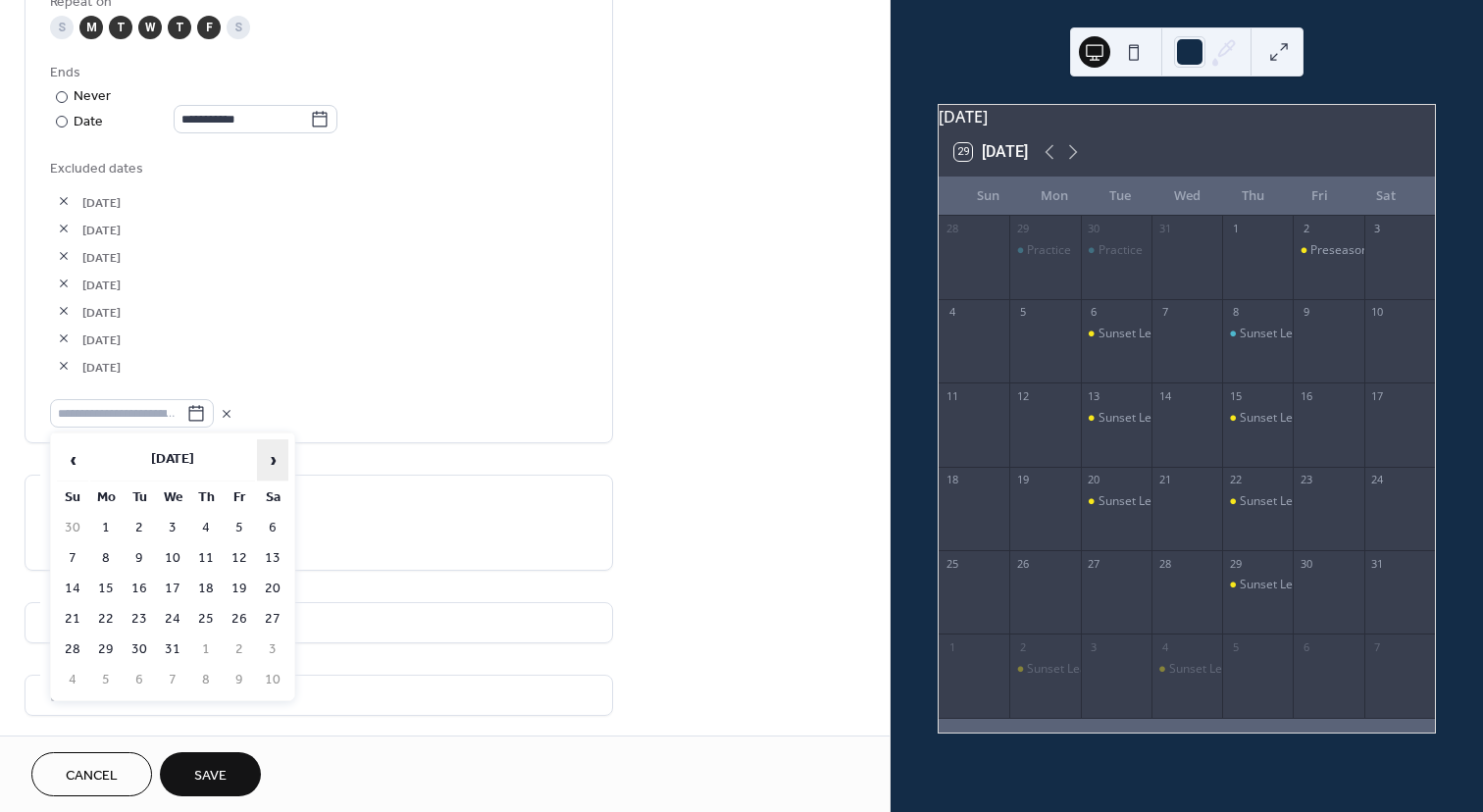 click on "›" at bounding box center (273, 460) 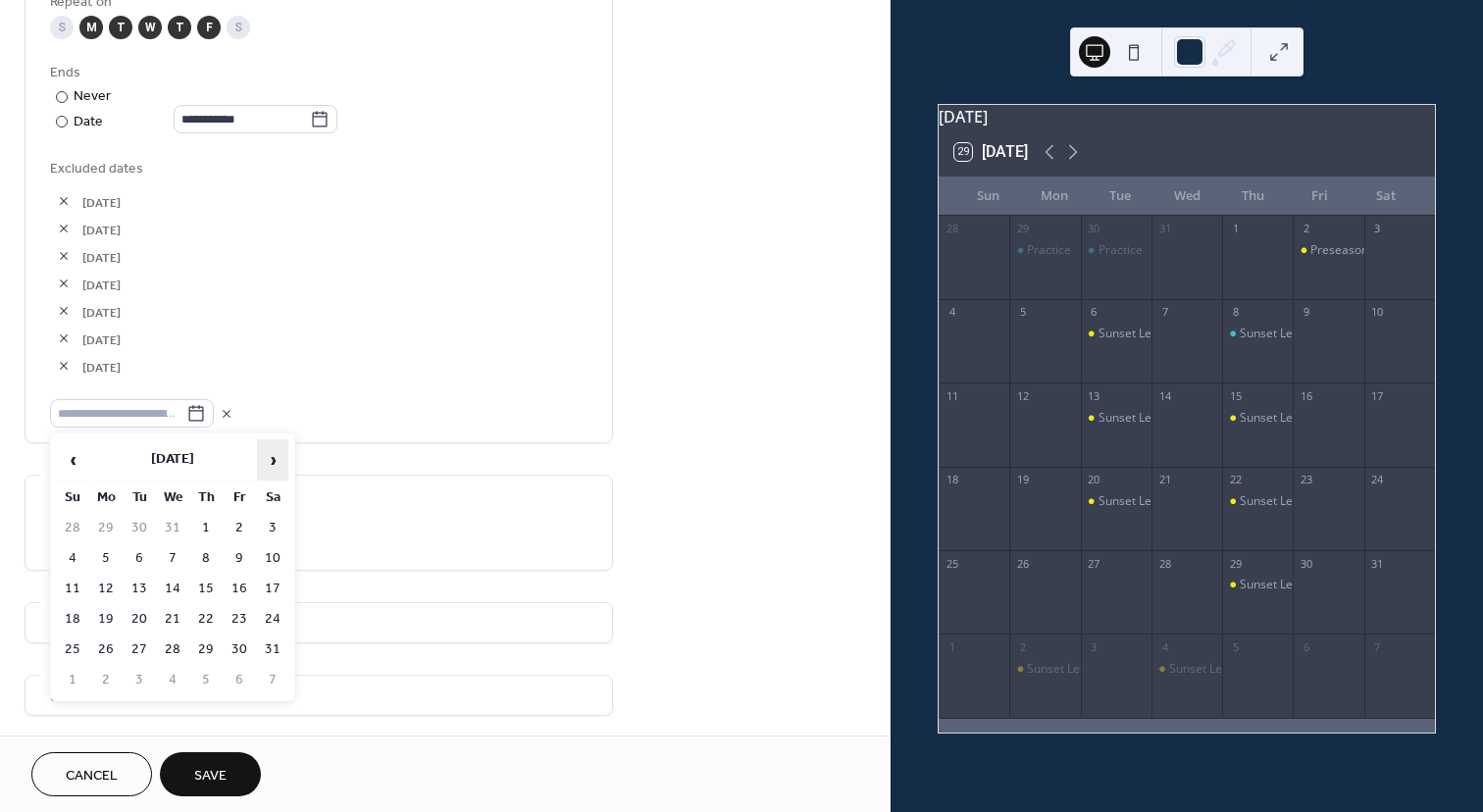 click on "›" at bounding box center [273, 460] 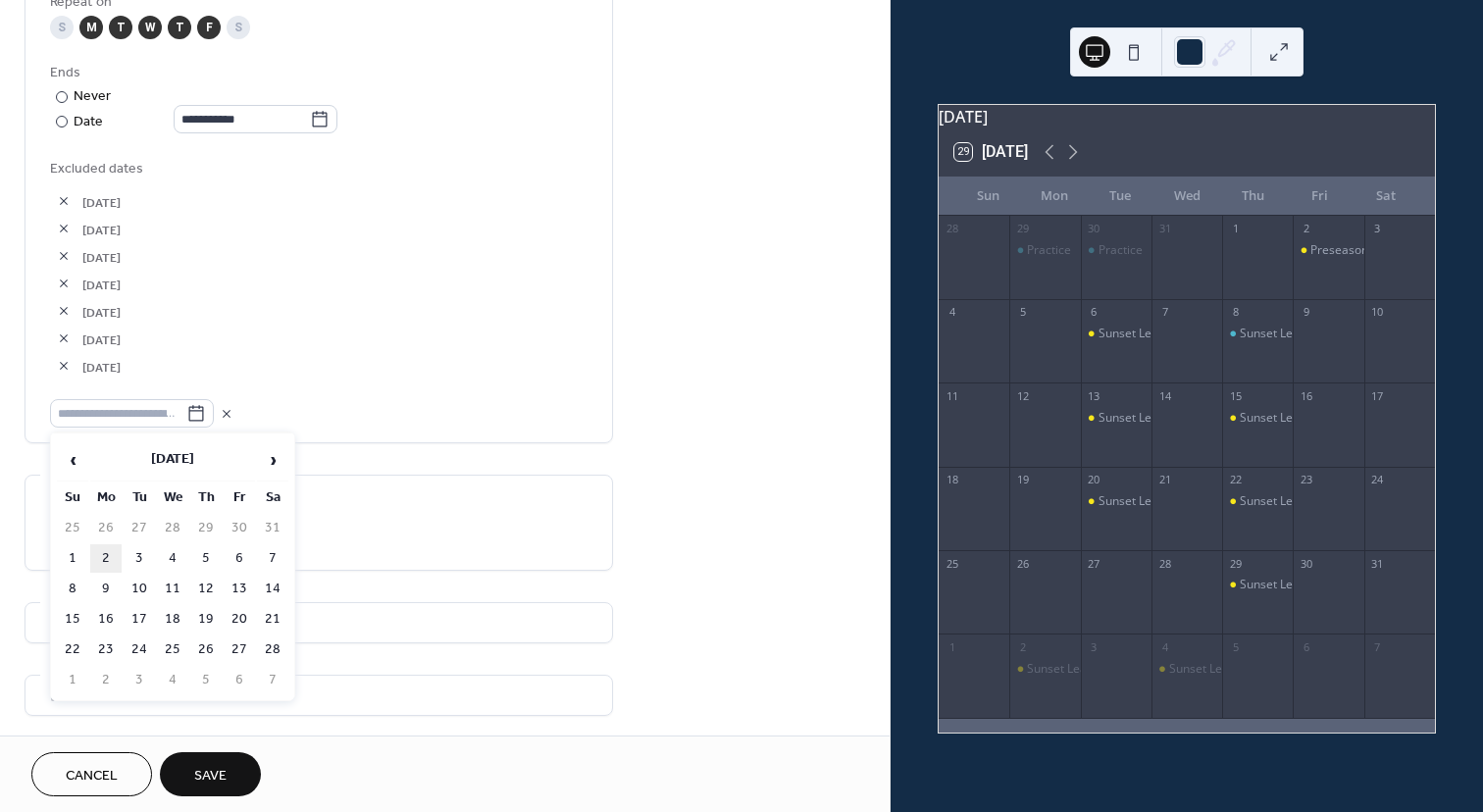 click on "2" at bounding box center (106, 558) 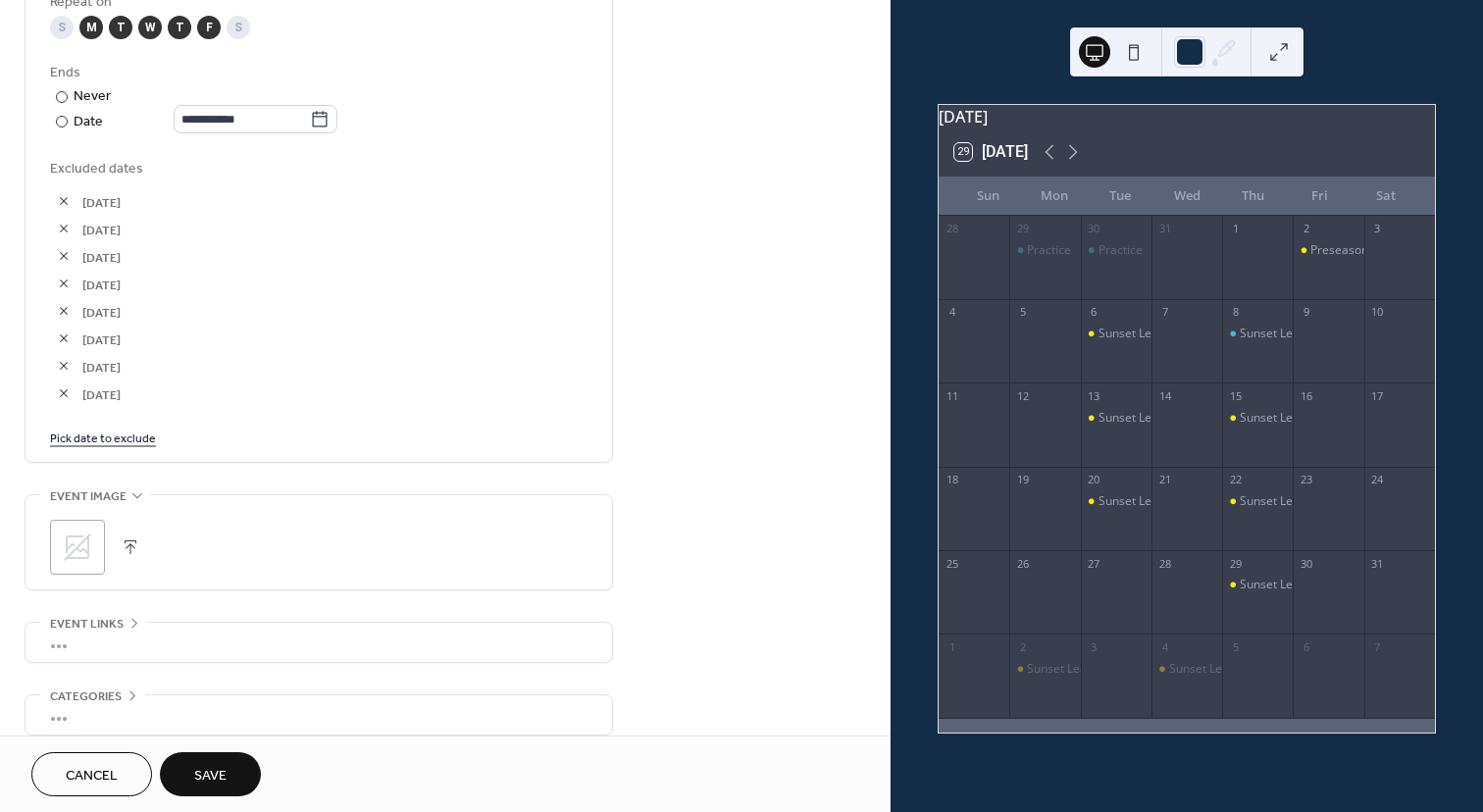 click on "Pick date to exclude" at bounding box center (103, 436) 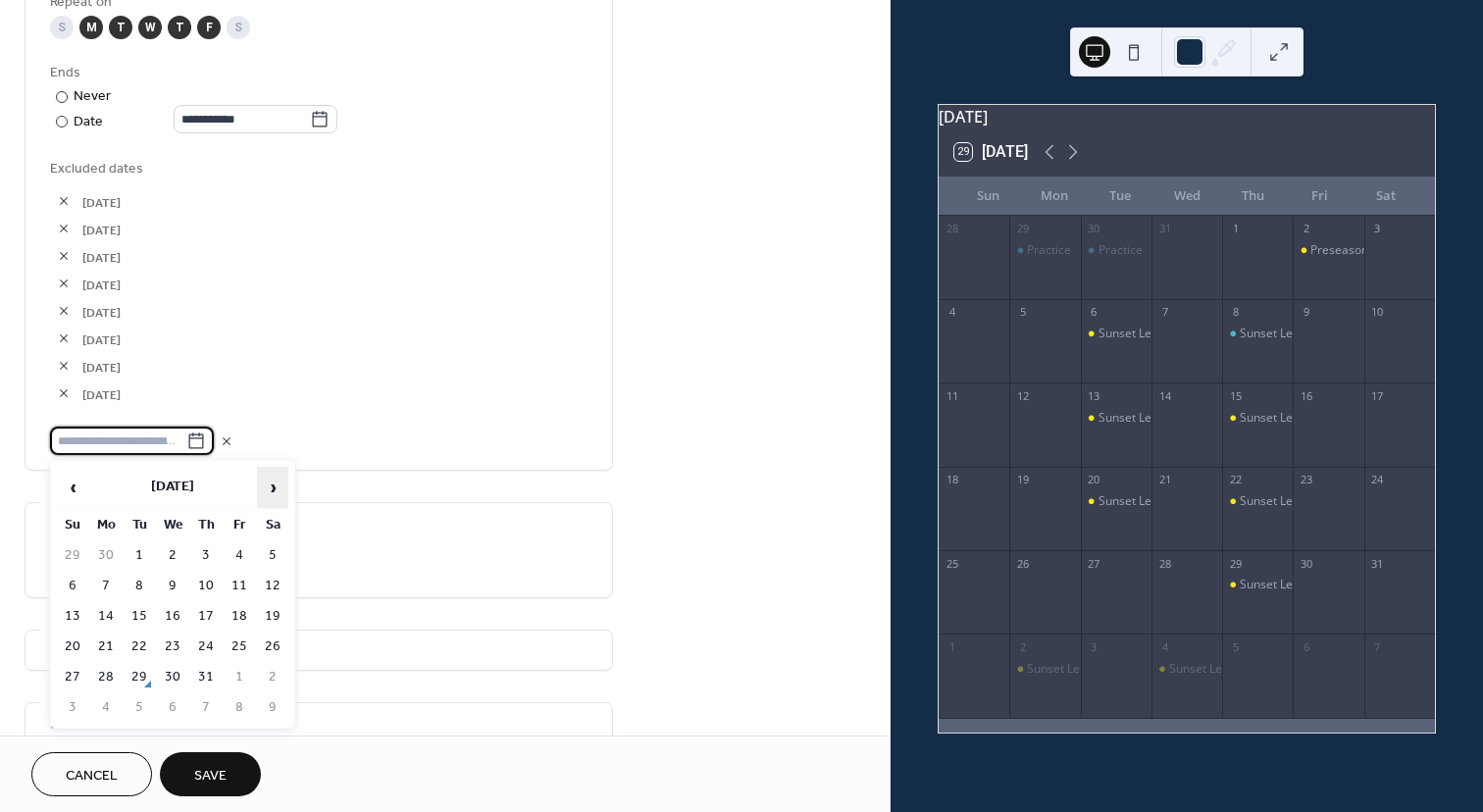 click on "›" at bounding box center [273, 487] 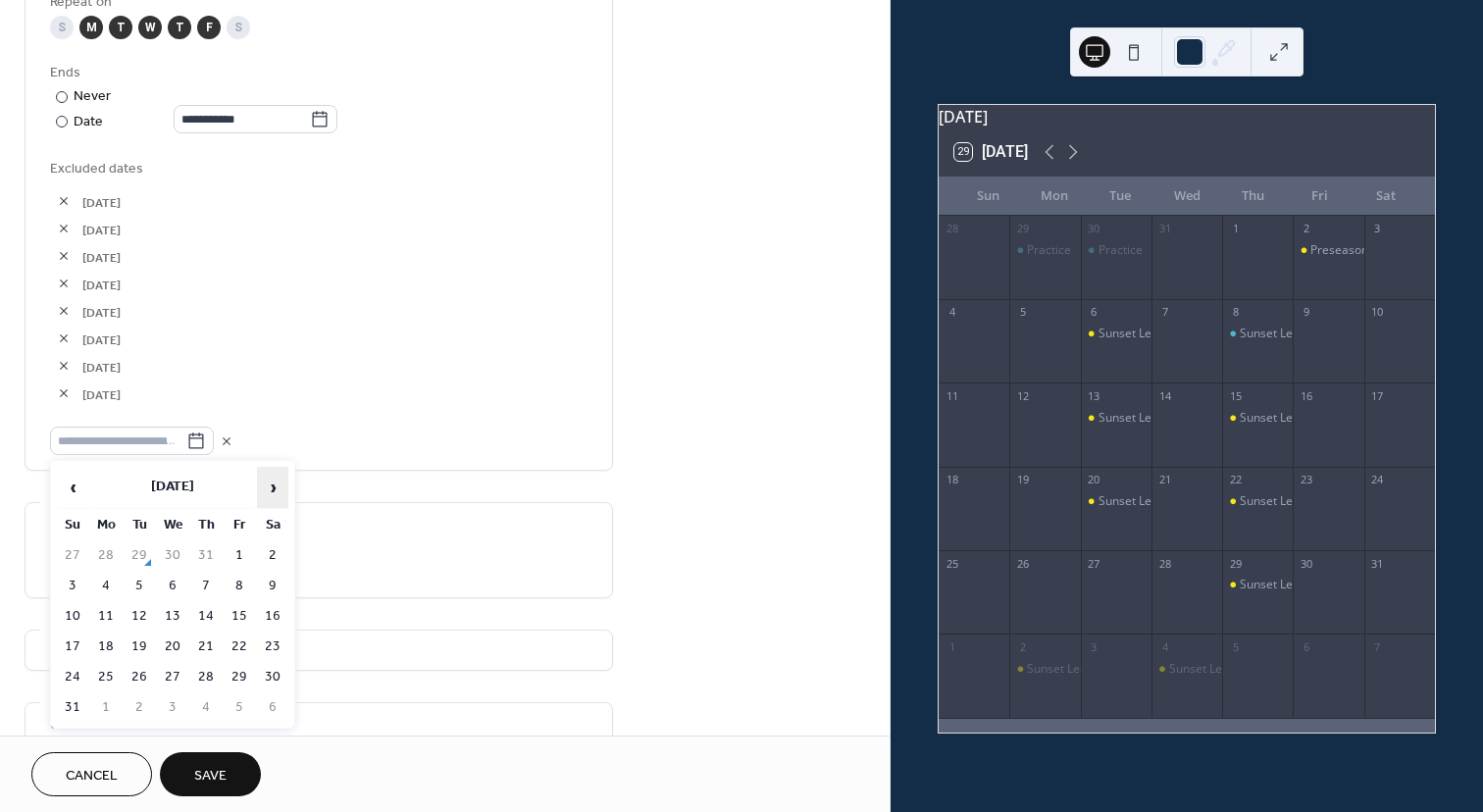click on "›" at bounding box center (273, 487) 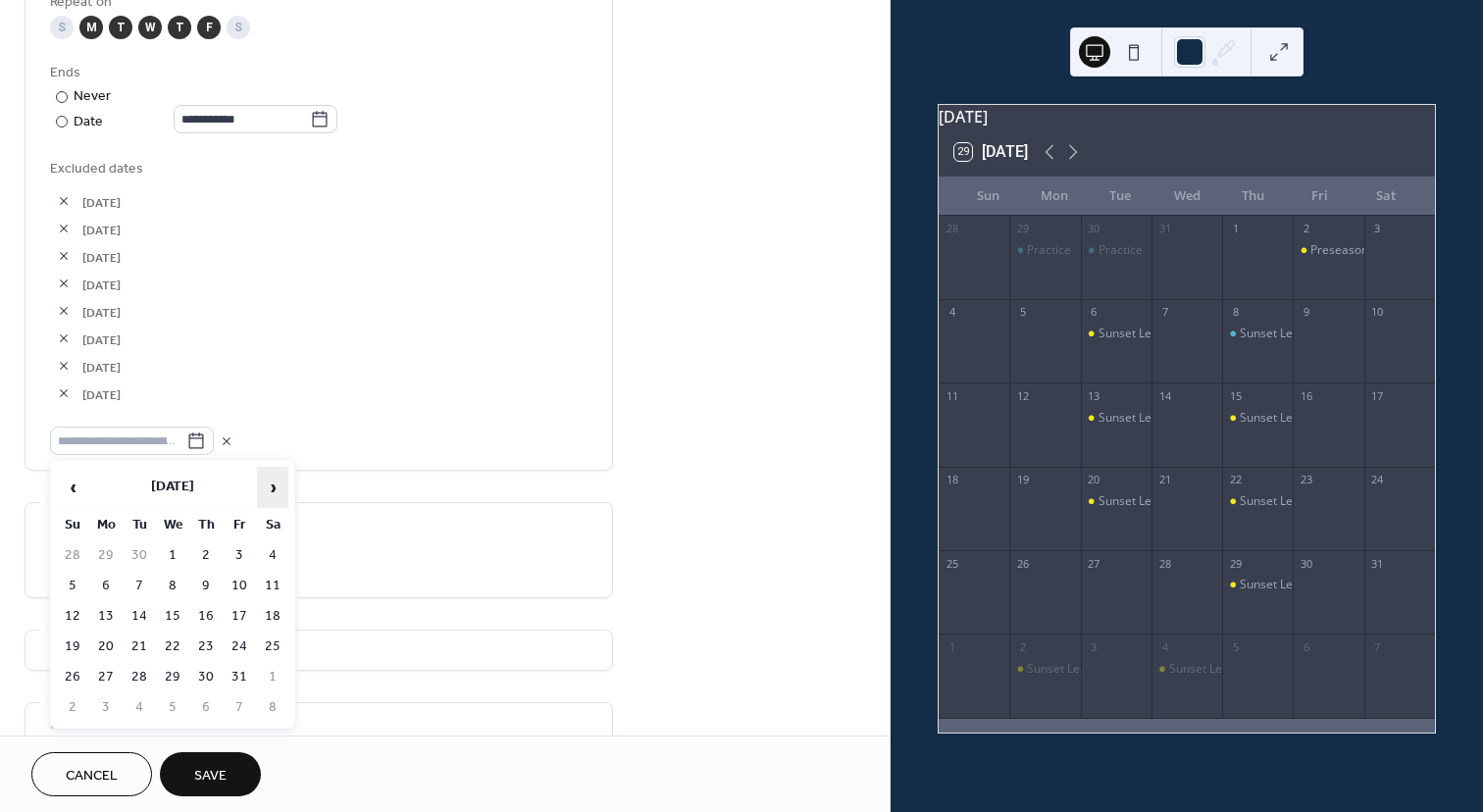 click on "›" at bounding box center [273, 487] 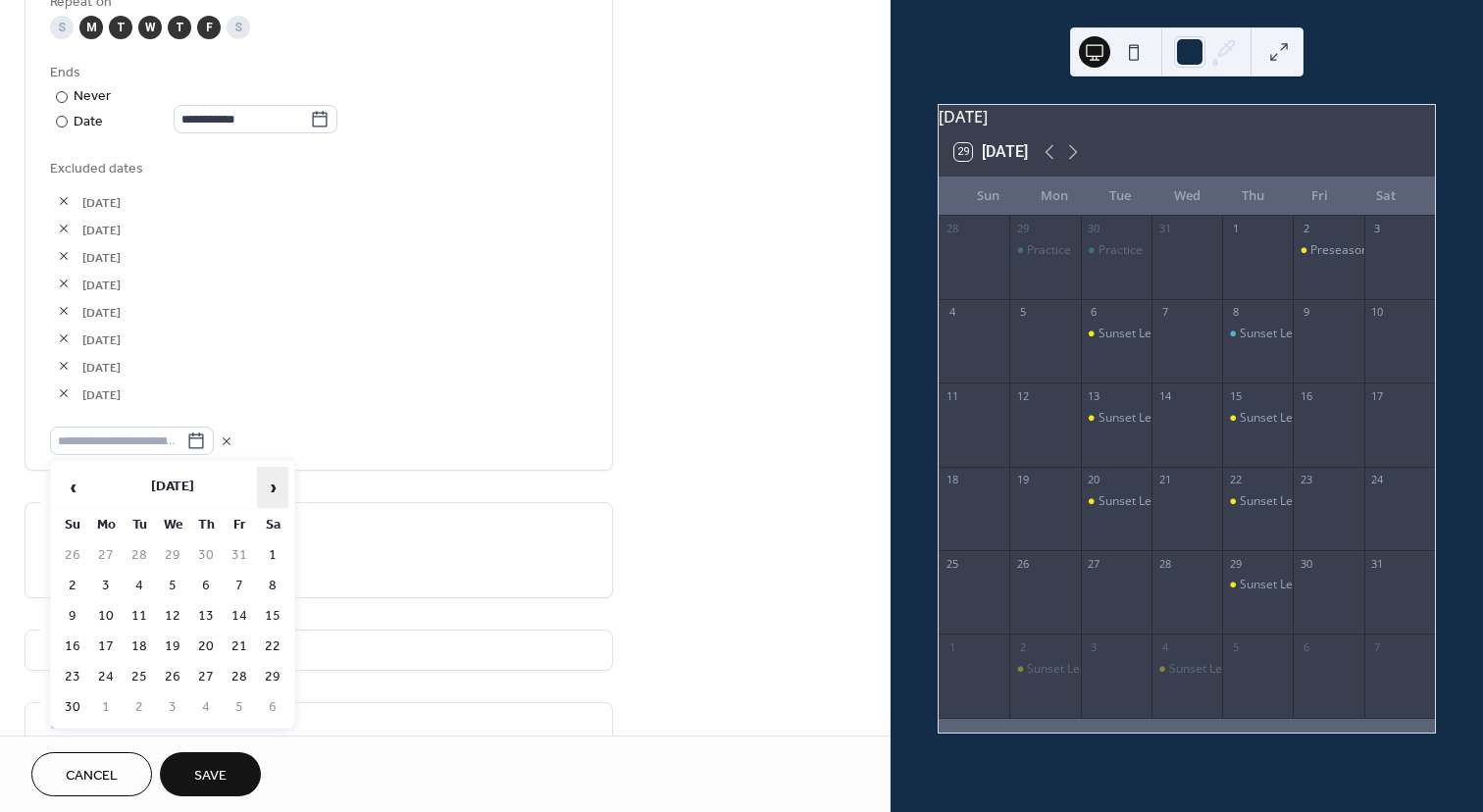 click on "›" at bounding box center [273, 487] 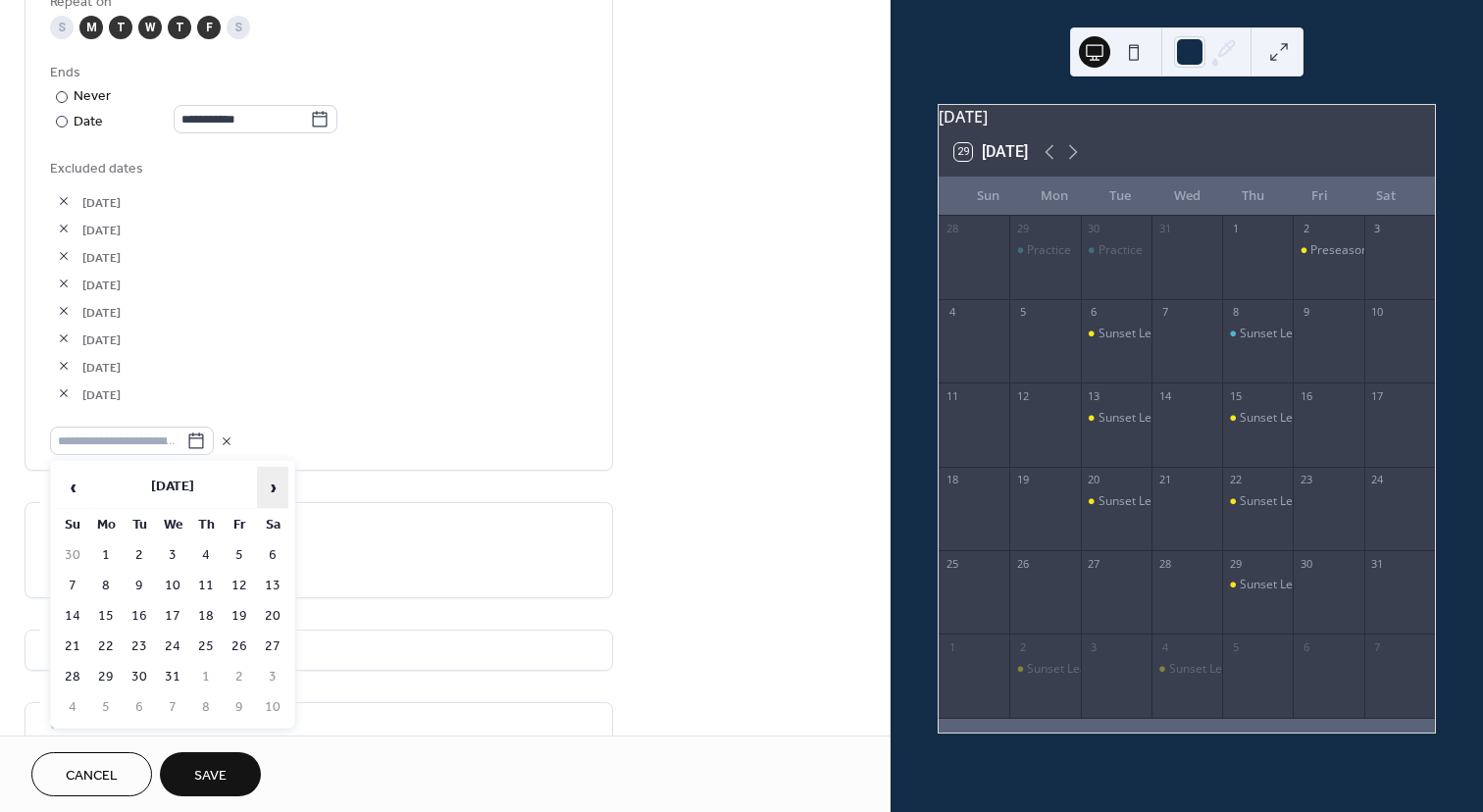 click on "›" at bounding box center [273, 487] 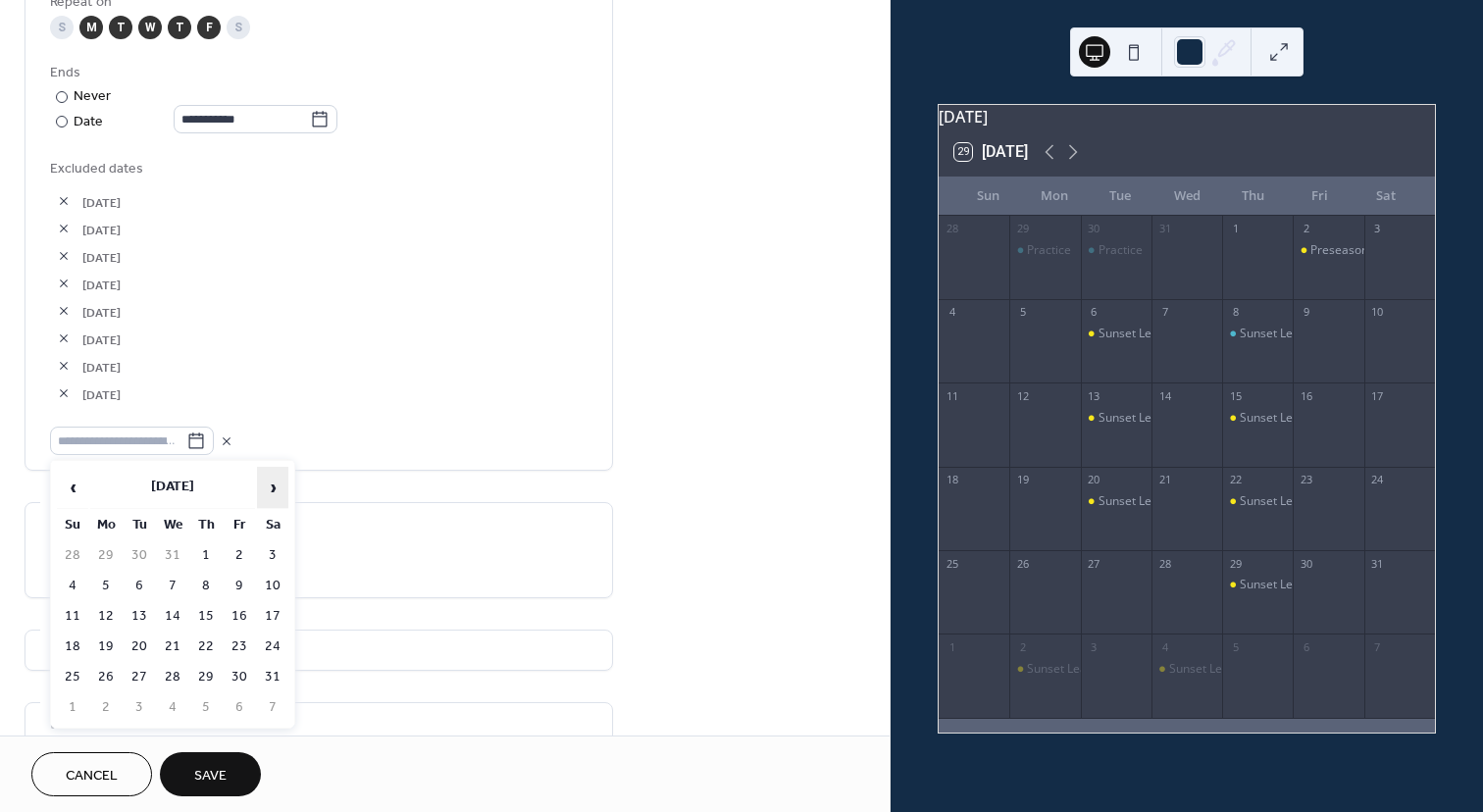 click on "›" at bounding box center [273, 487] 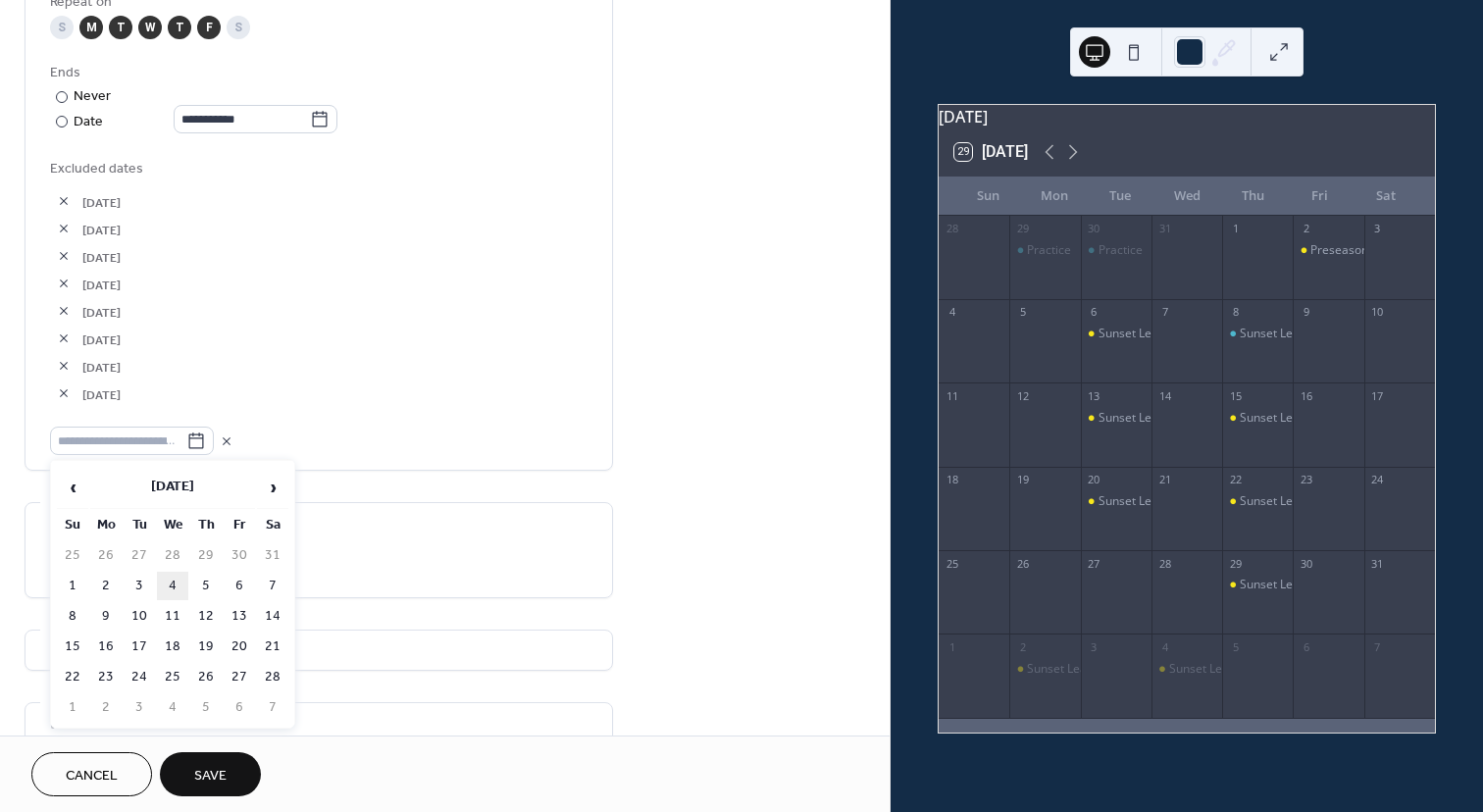 click on "4" at bounding box center (173, 585) 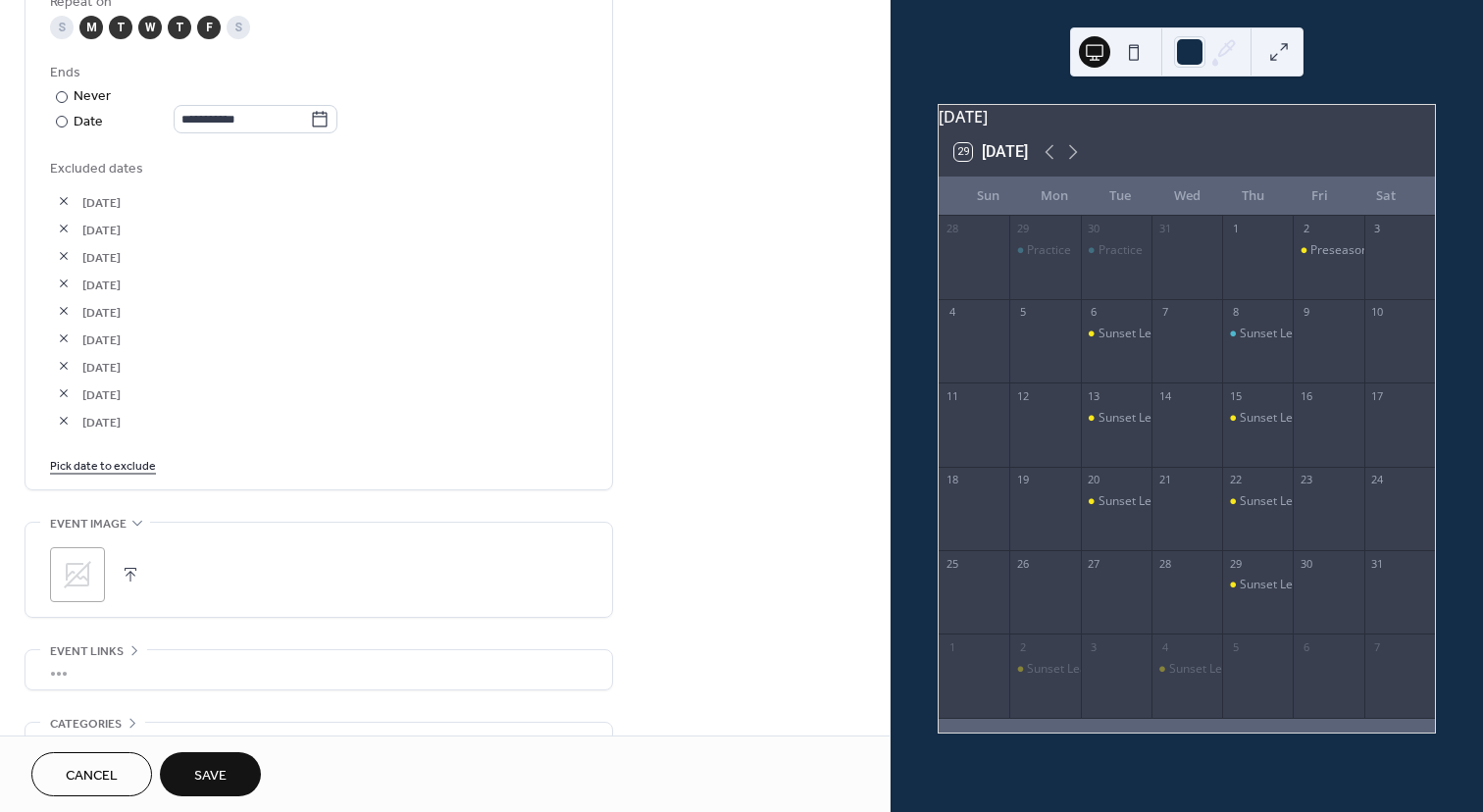 click on "Save" at bounding box center [210, 776] 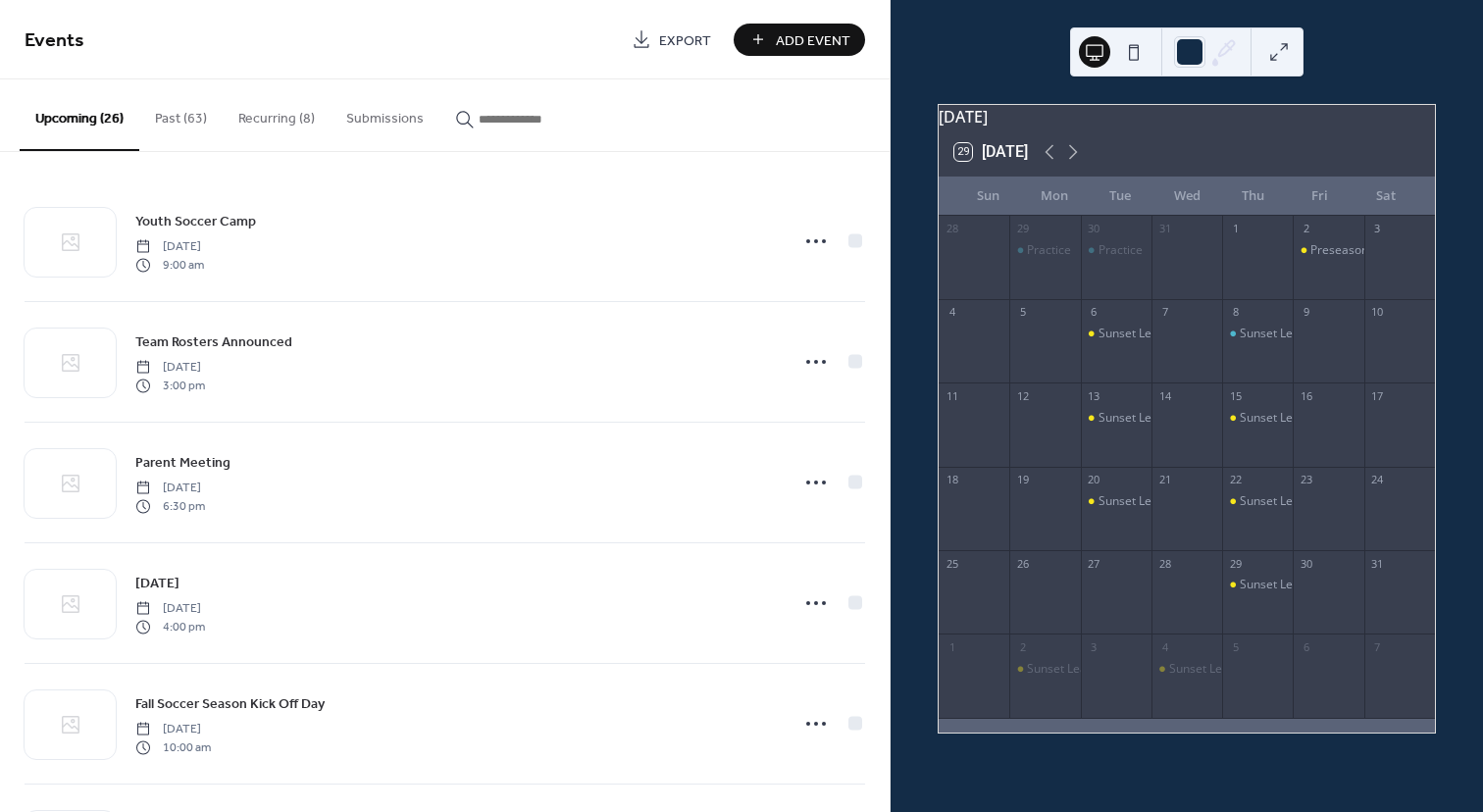 click on "Recurring (8)" at bounding box center (277, 114) 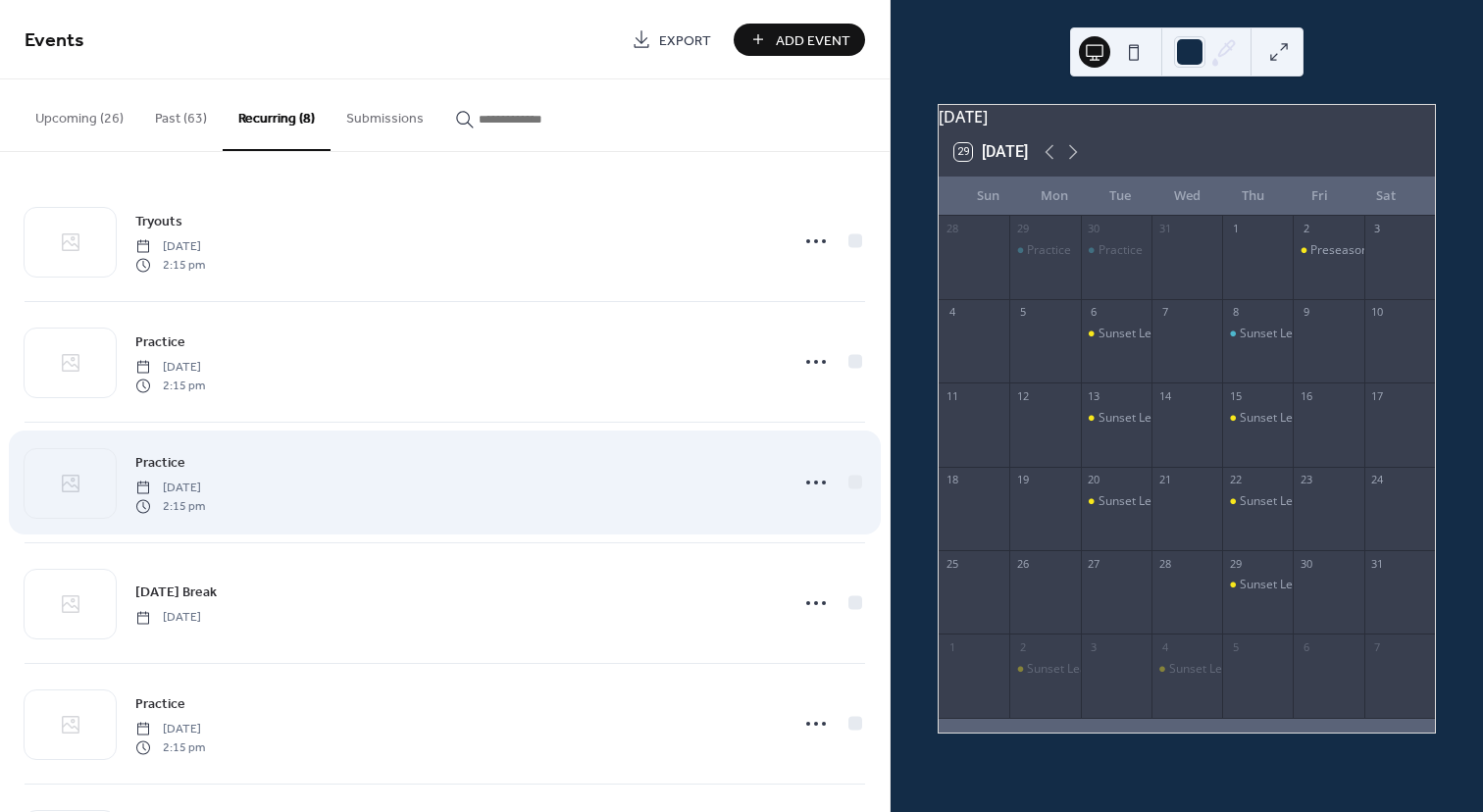 scroll, scrollTop: 363, scrollLeft: 0, axis: vertical 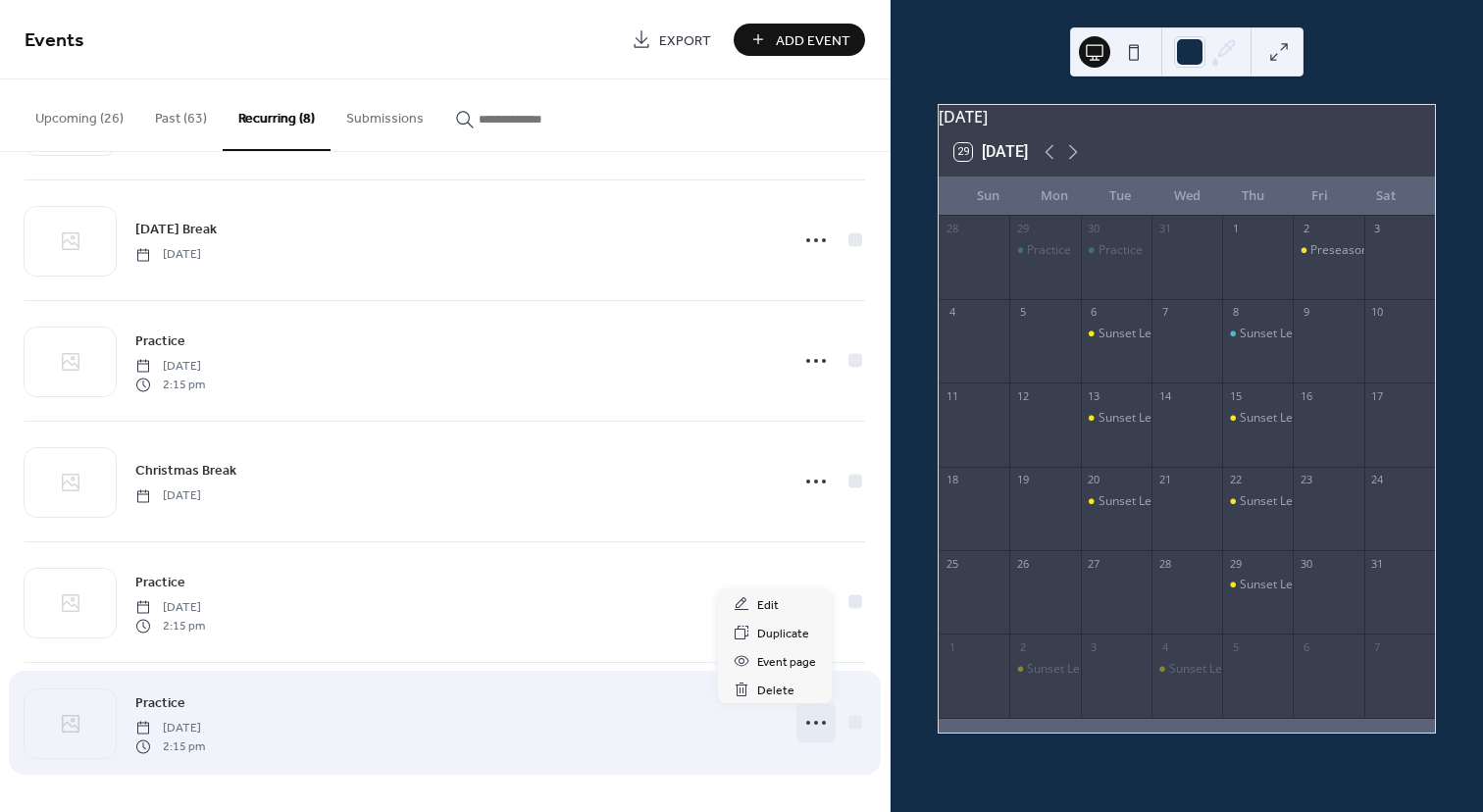 click 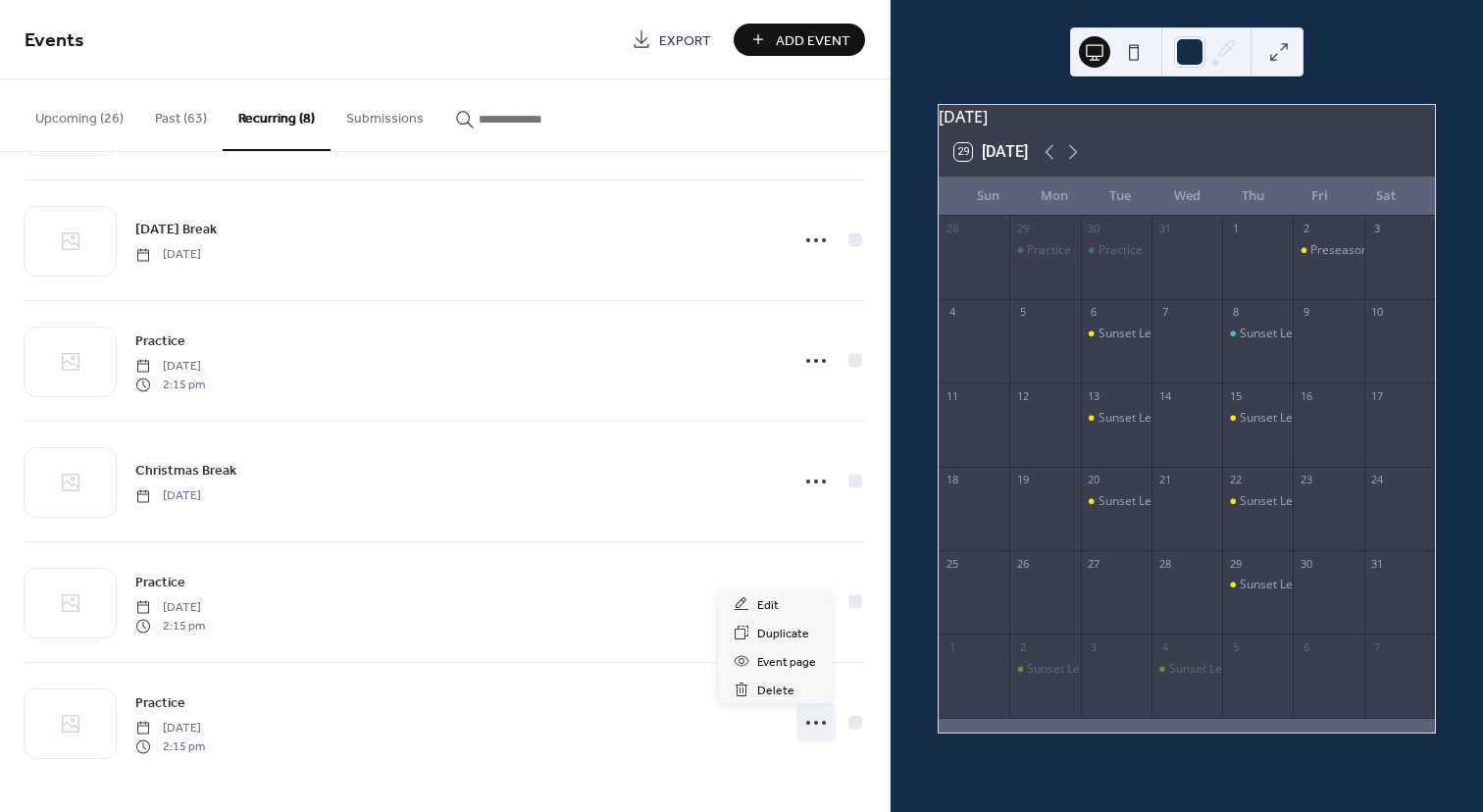 click on "Upcoming (26)" at bounding box center (79, 114) 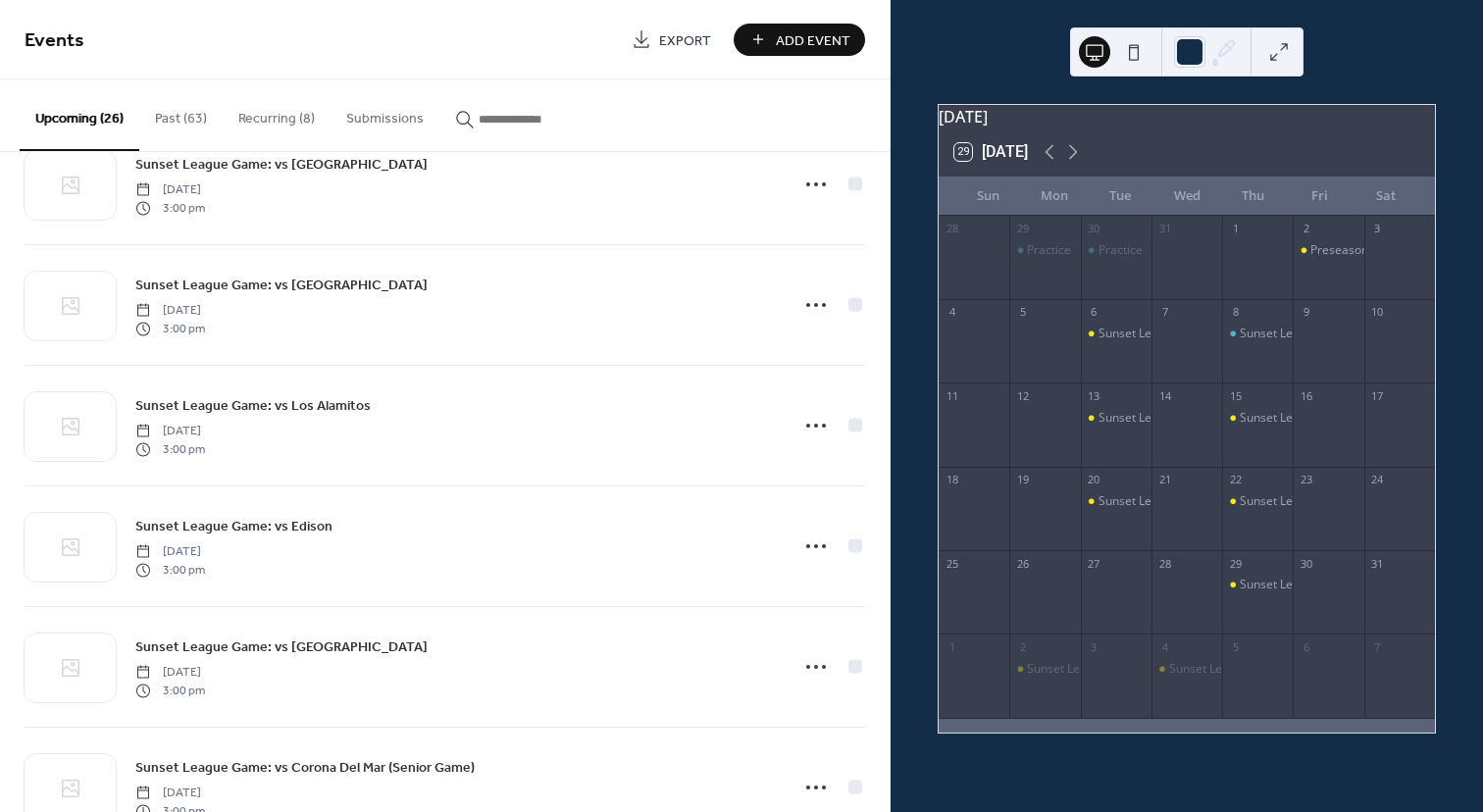 scroll, scrollTop: 2081, scrollLeft: 0, axis: vertical 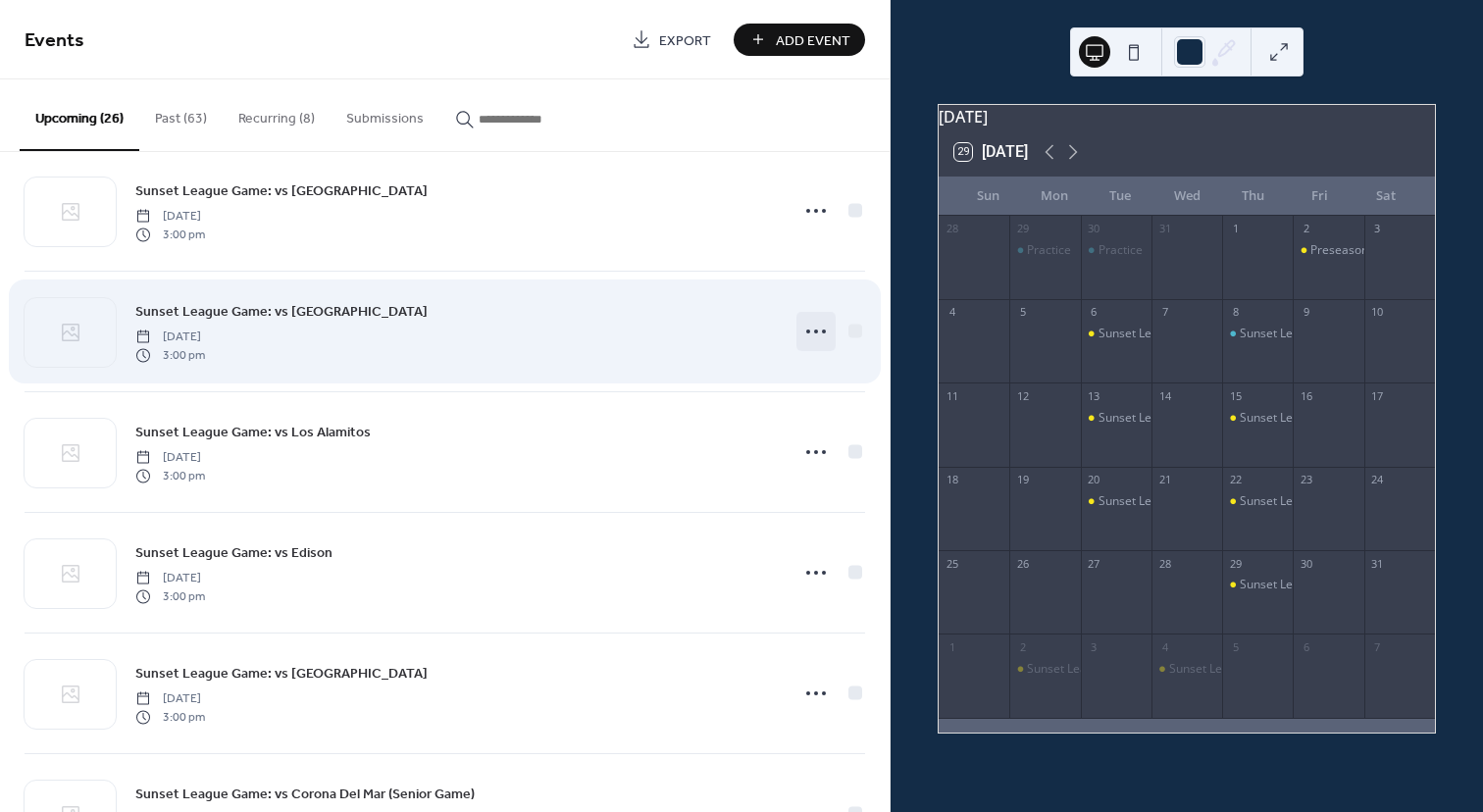 click 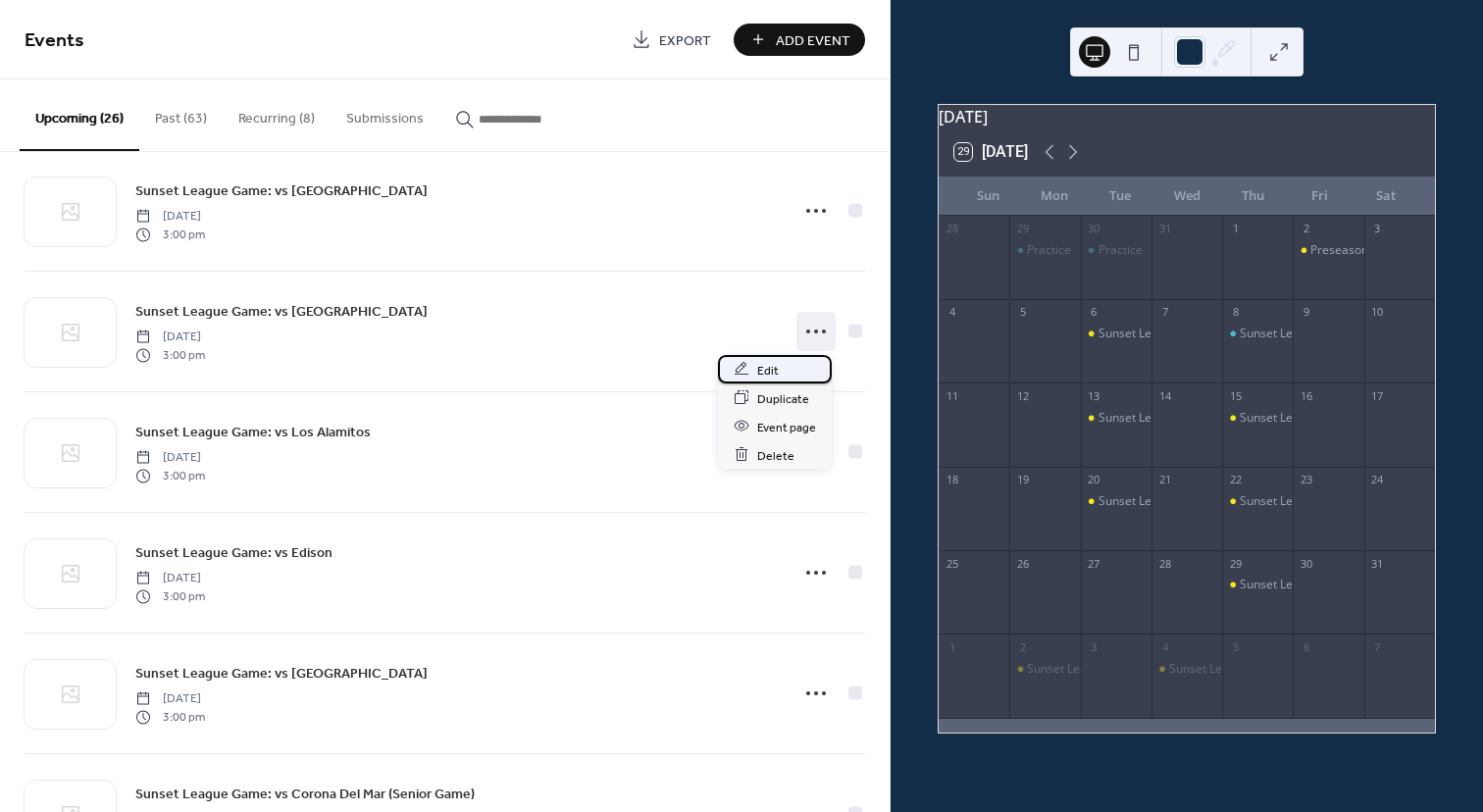 click on "Edit" at bounding box center (775, 369) 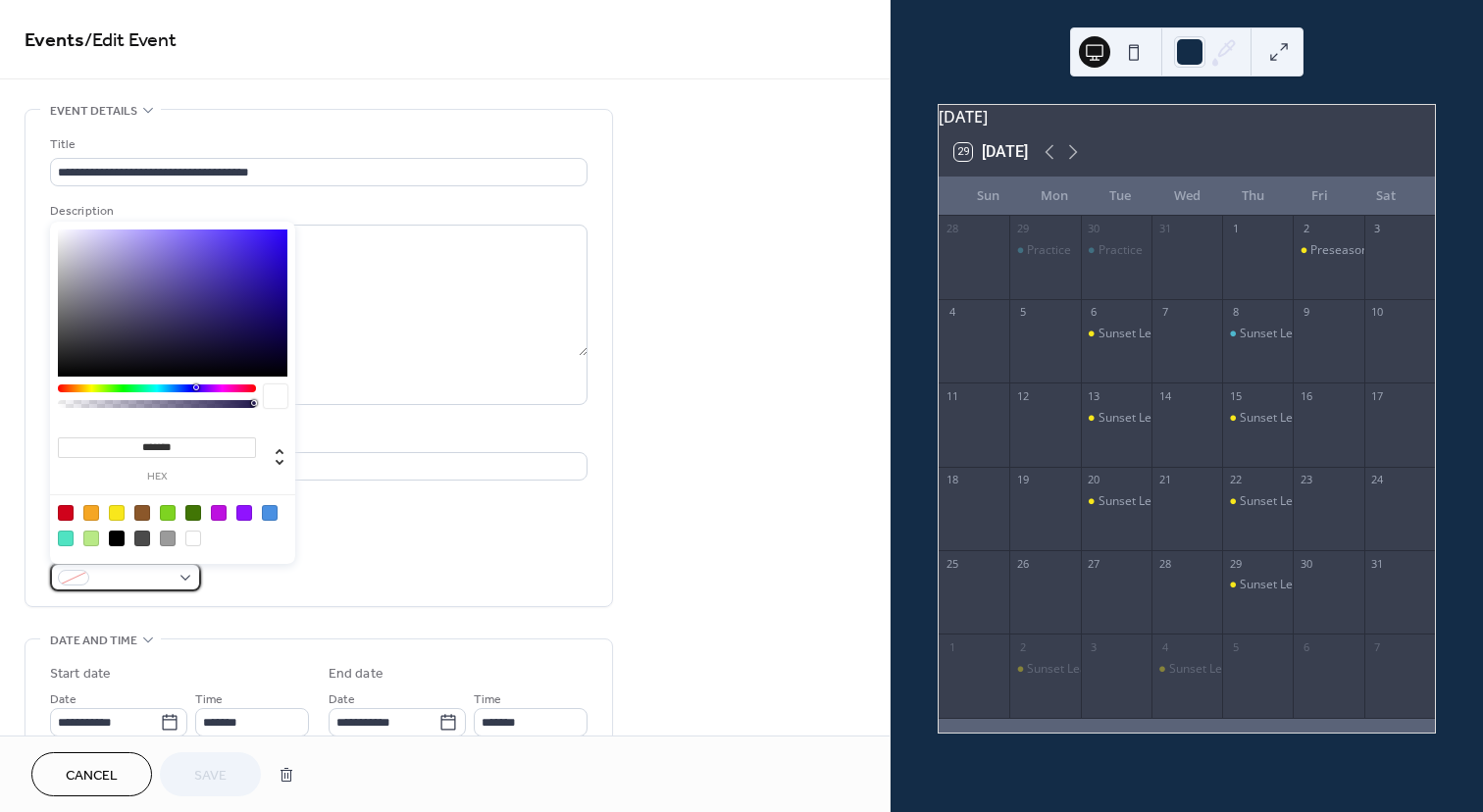 click at bounding box center (133, 579) 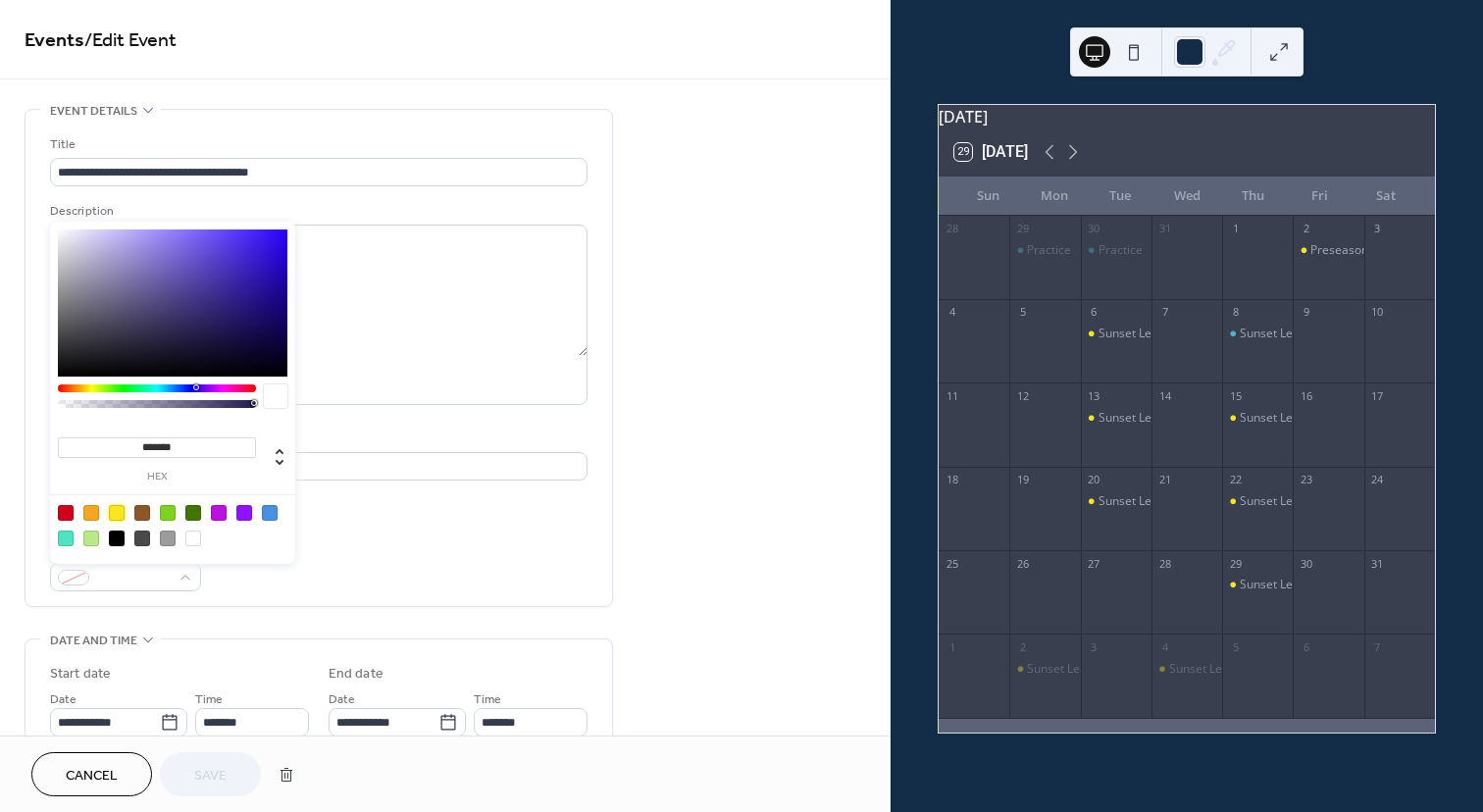 click at bounding box center [117, 513] 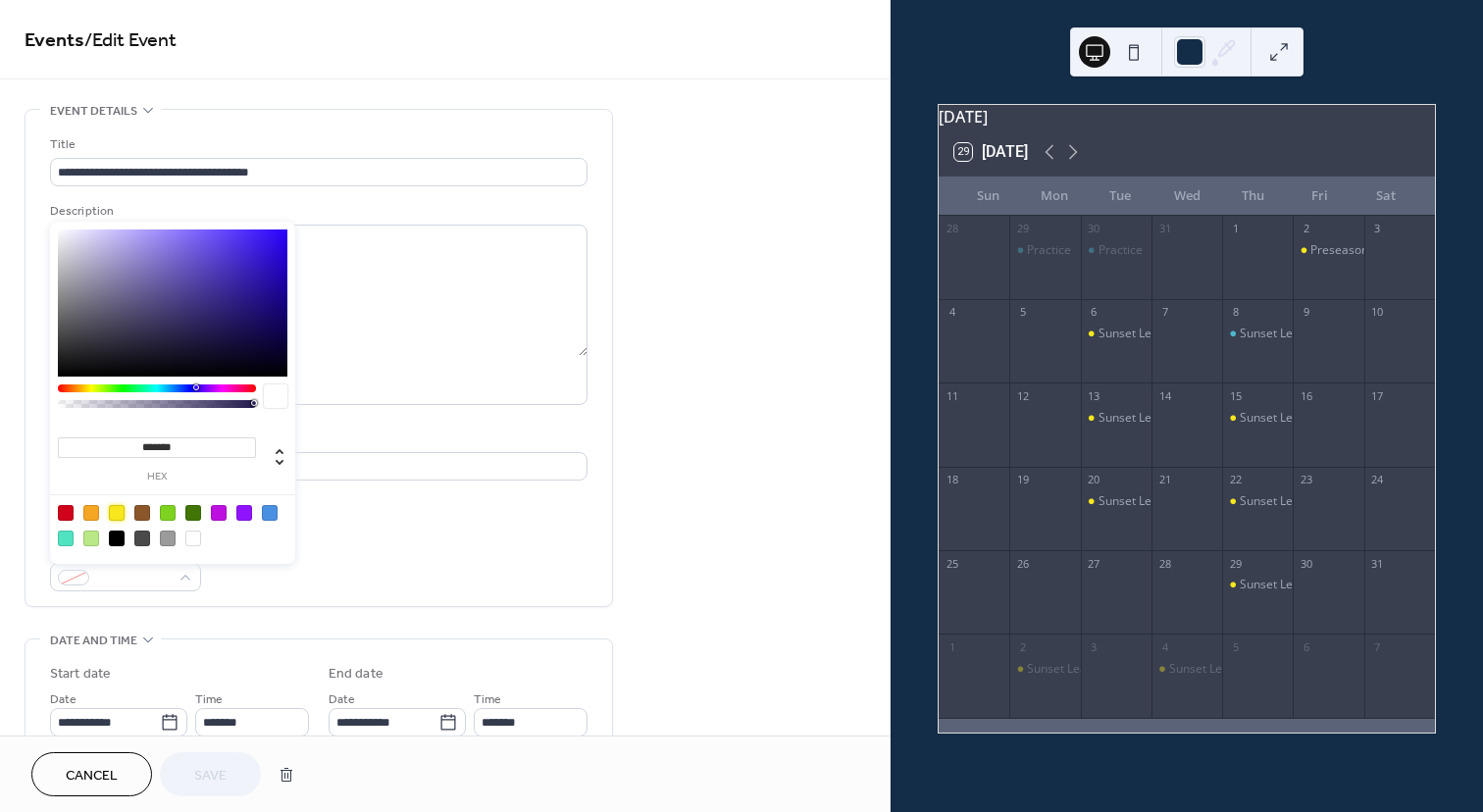 type on "*******" 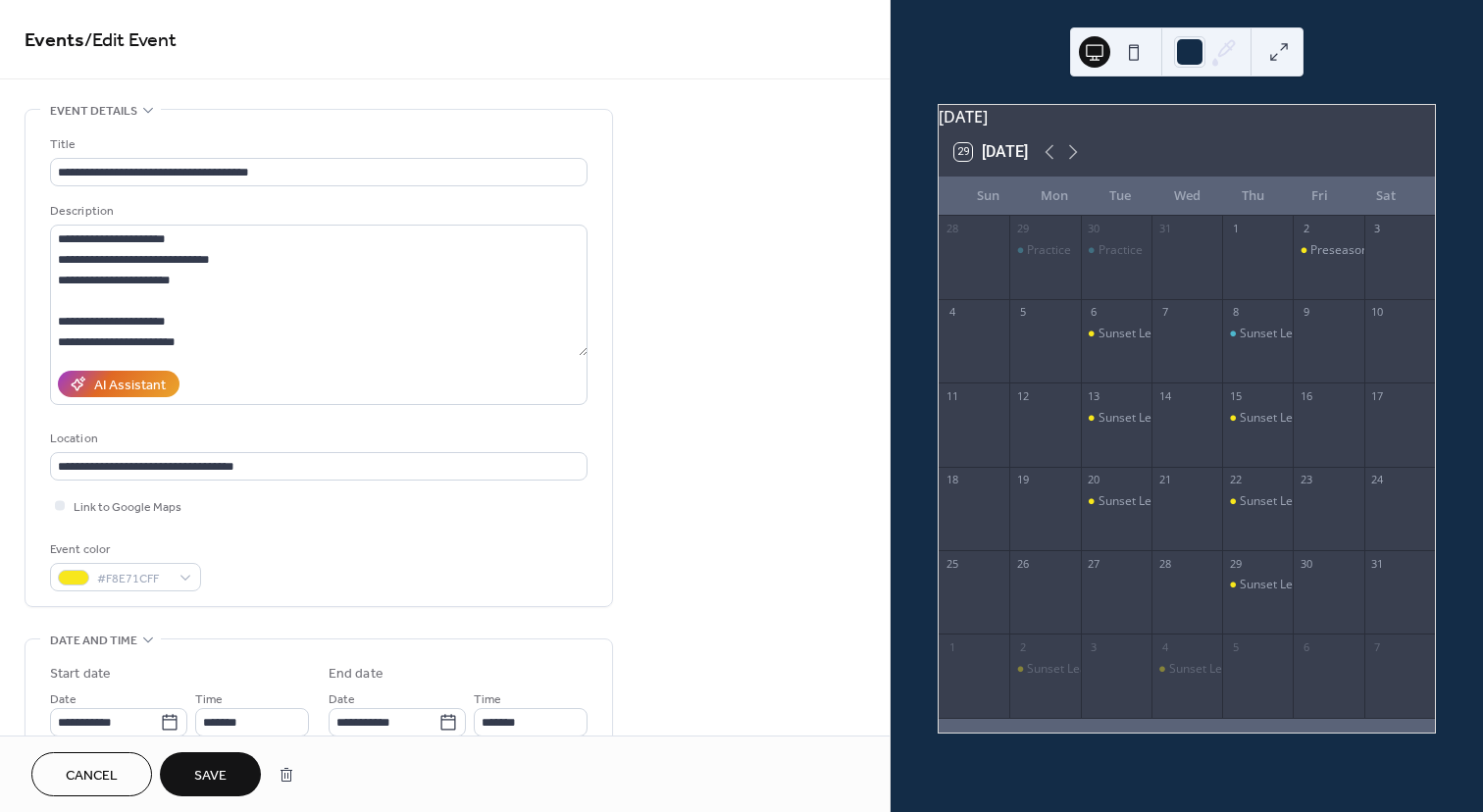 click on "Save" at bounding box center (210, 776) 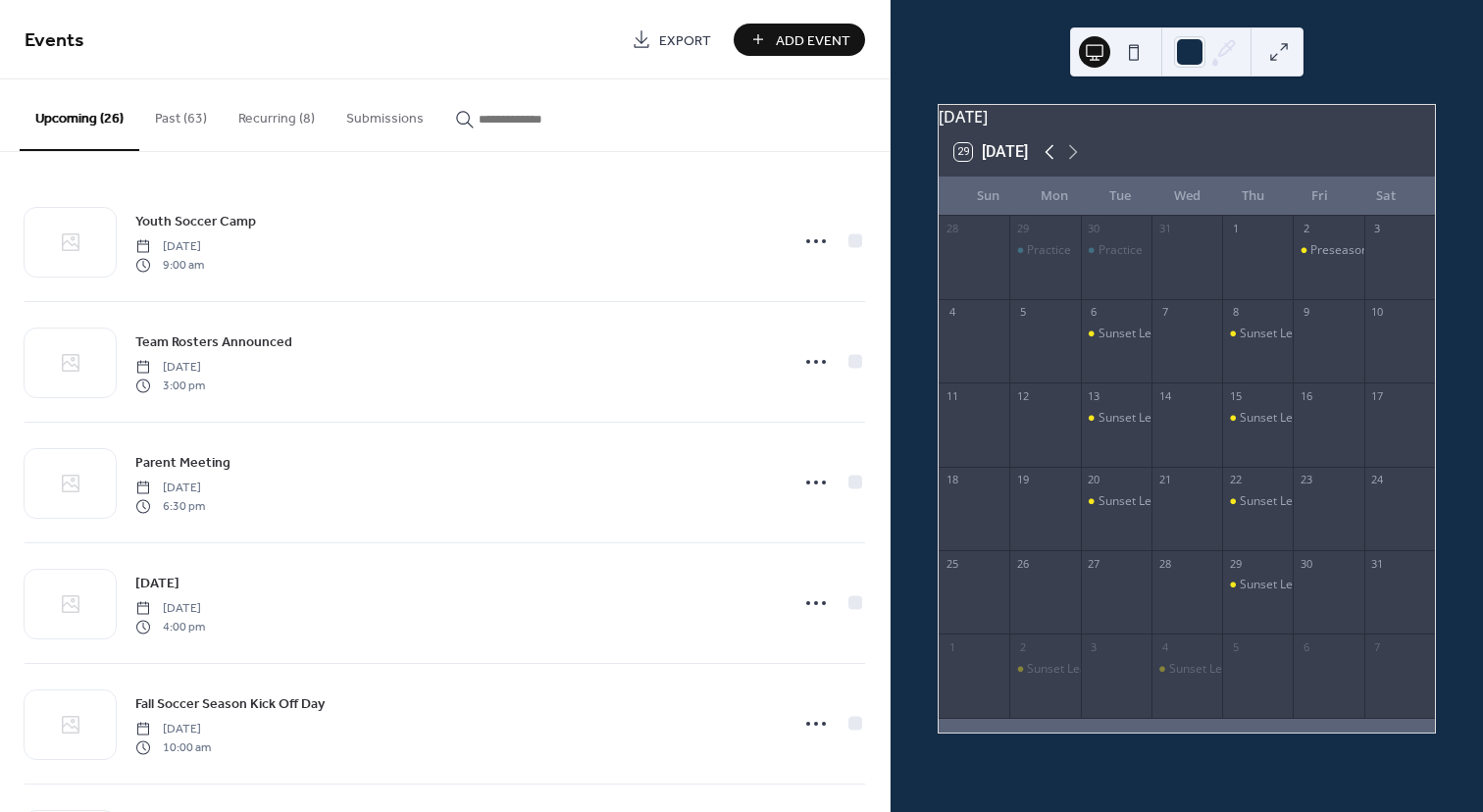 click 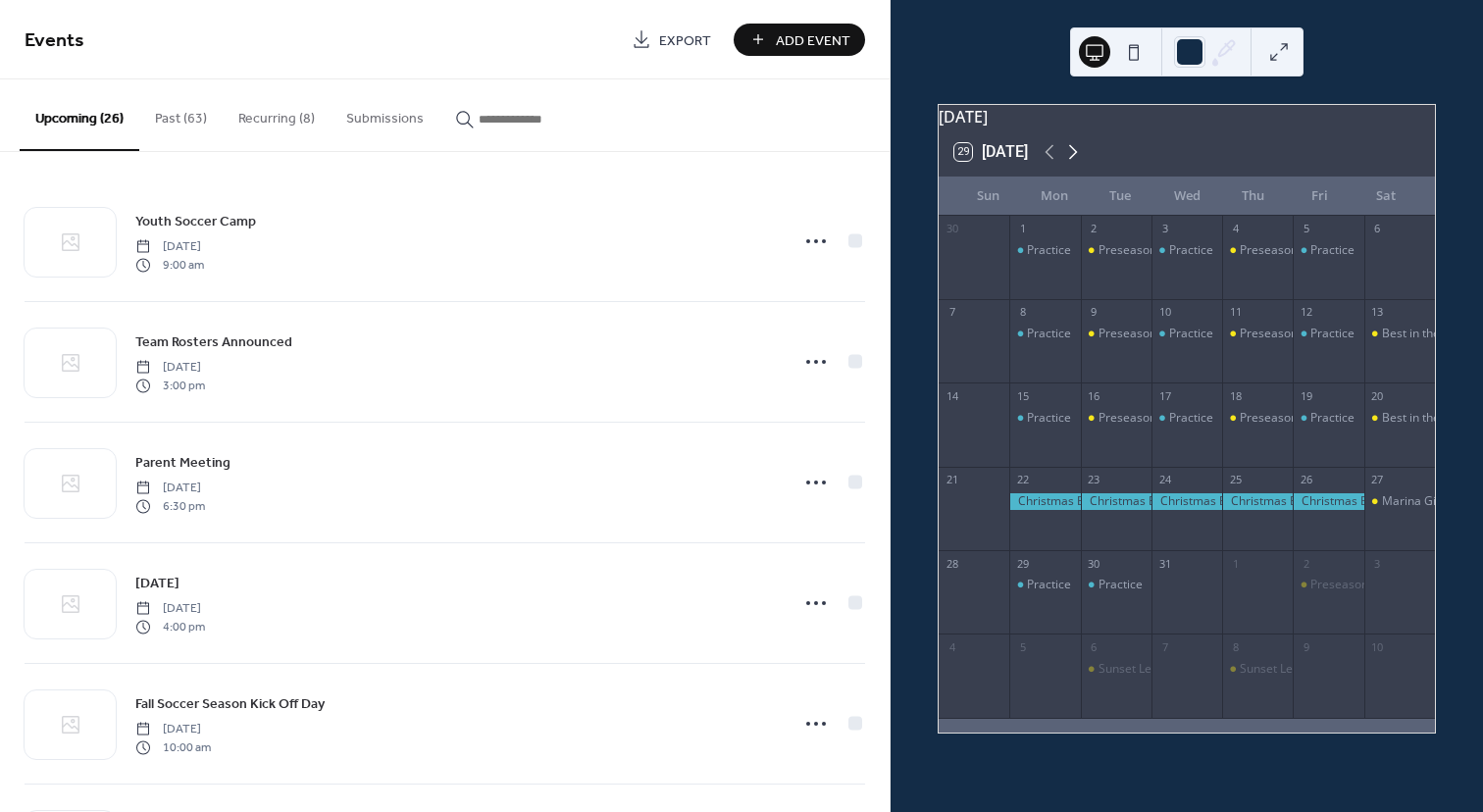 click 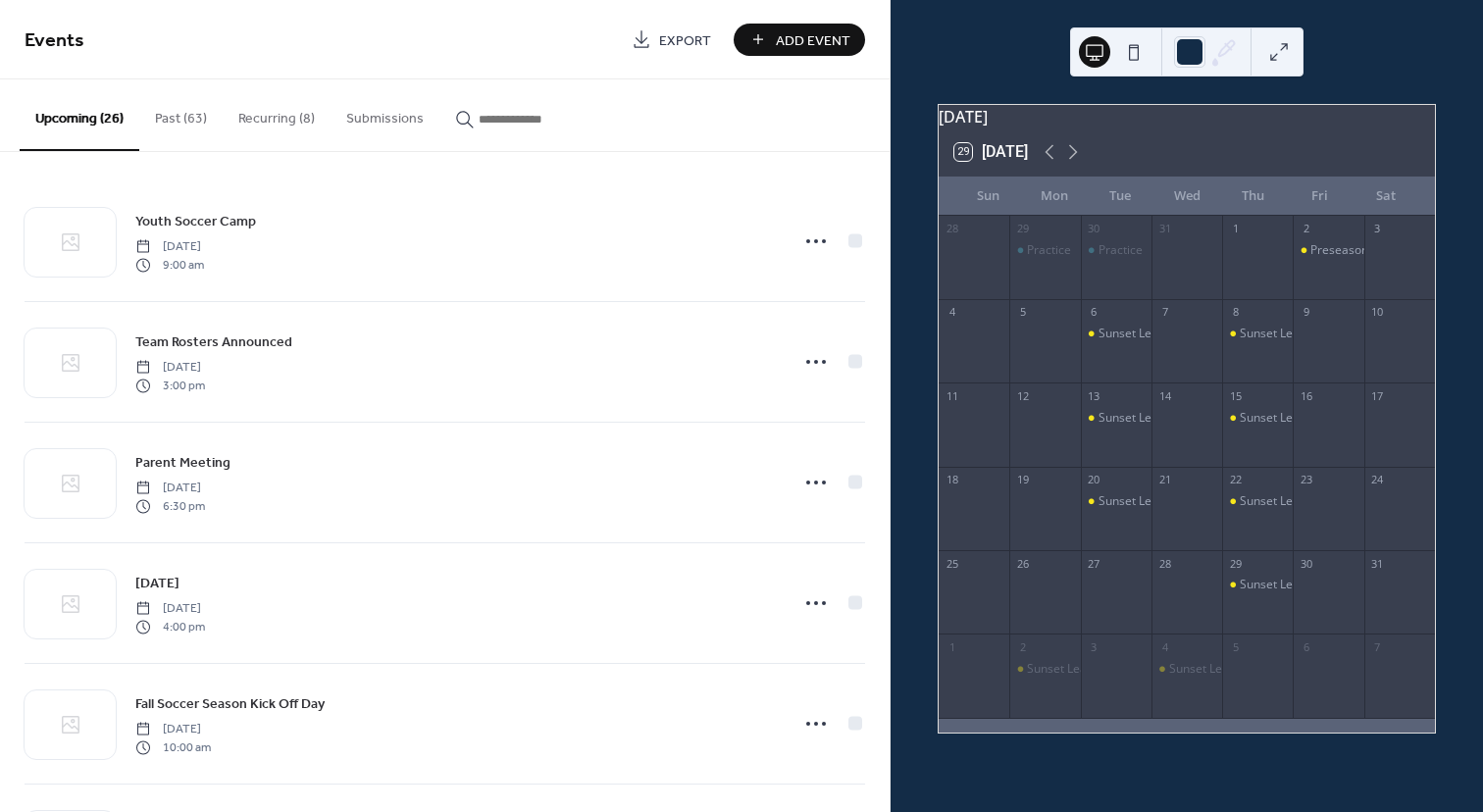 click on "Recurring (8)" at bounding box center (277, 114) 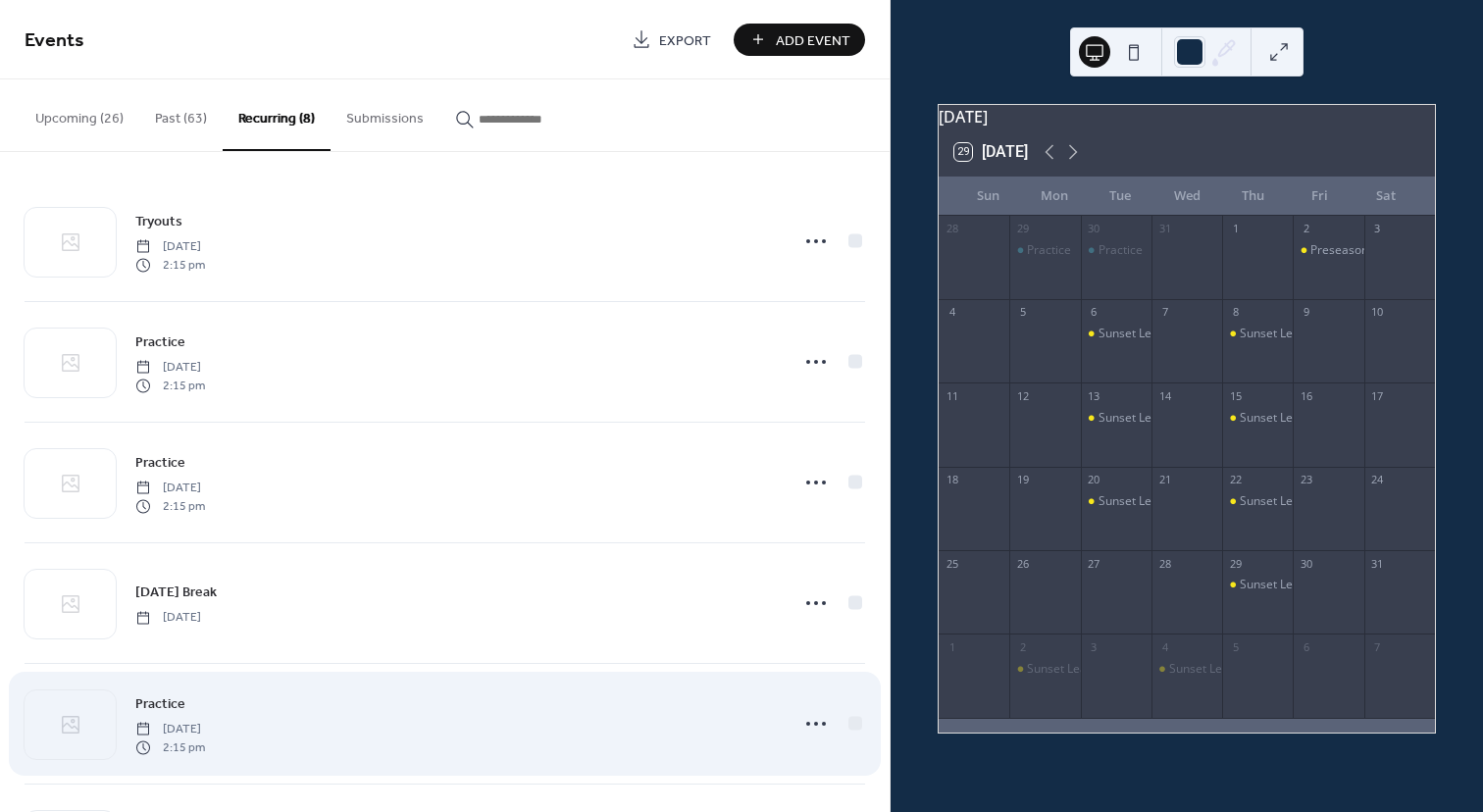 scroll, scrollTop: 363, scrollLeft: 0, axis: vertical 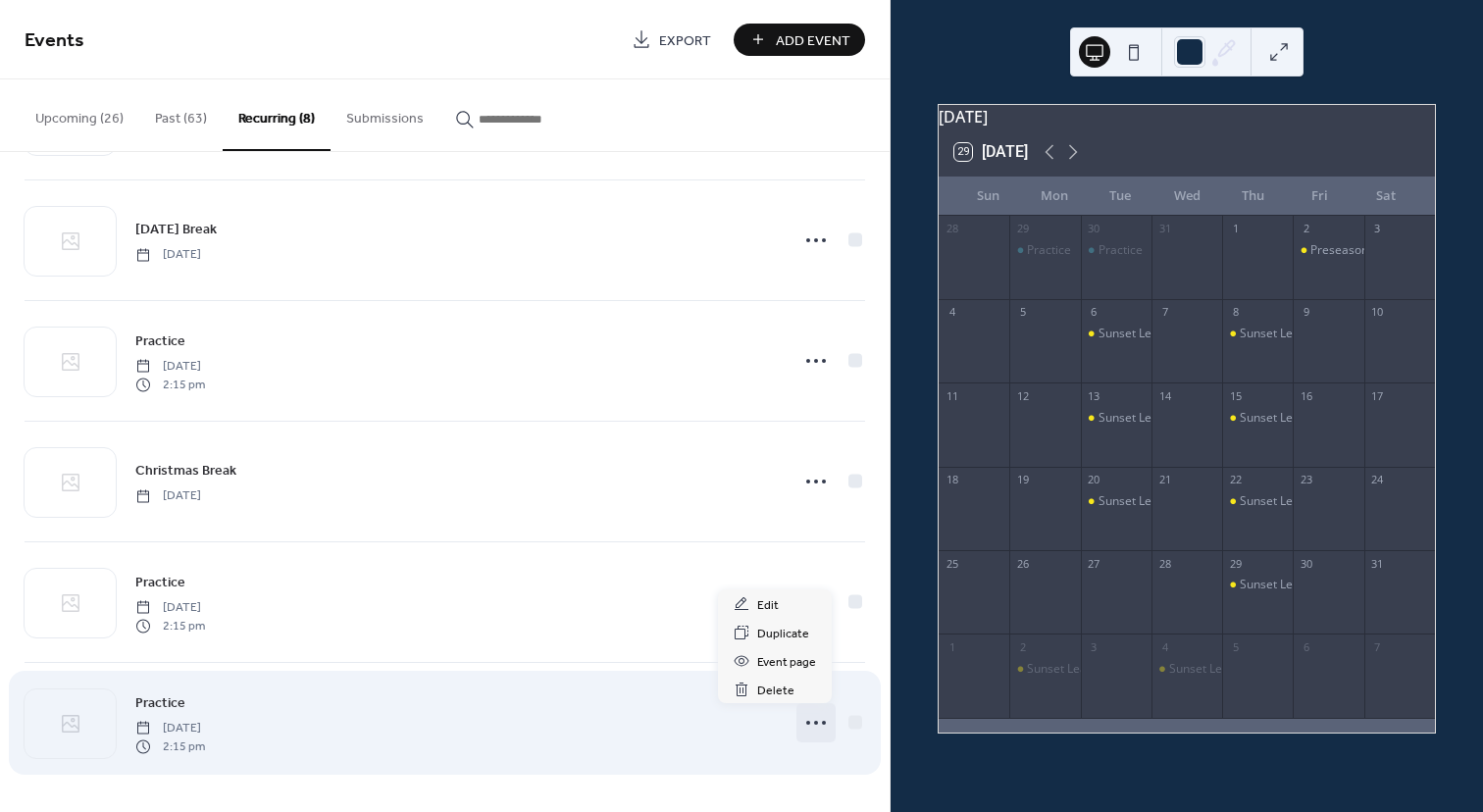 click 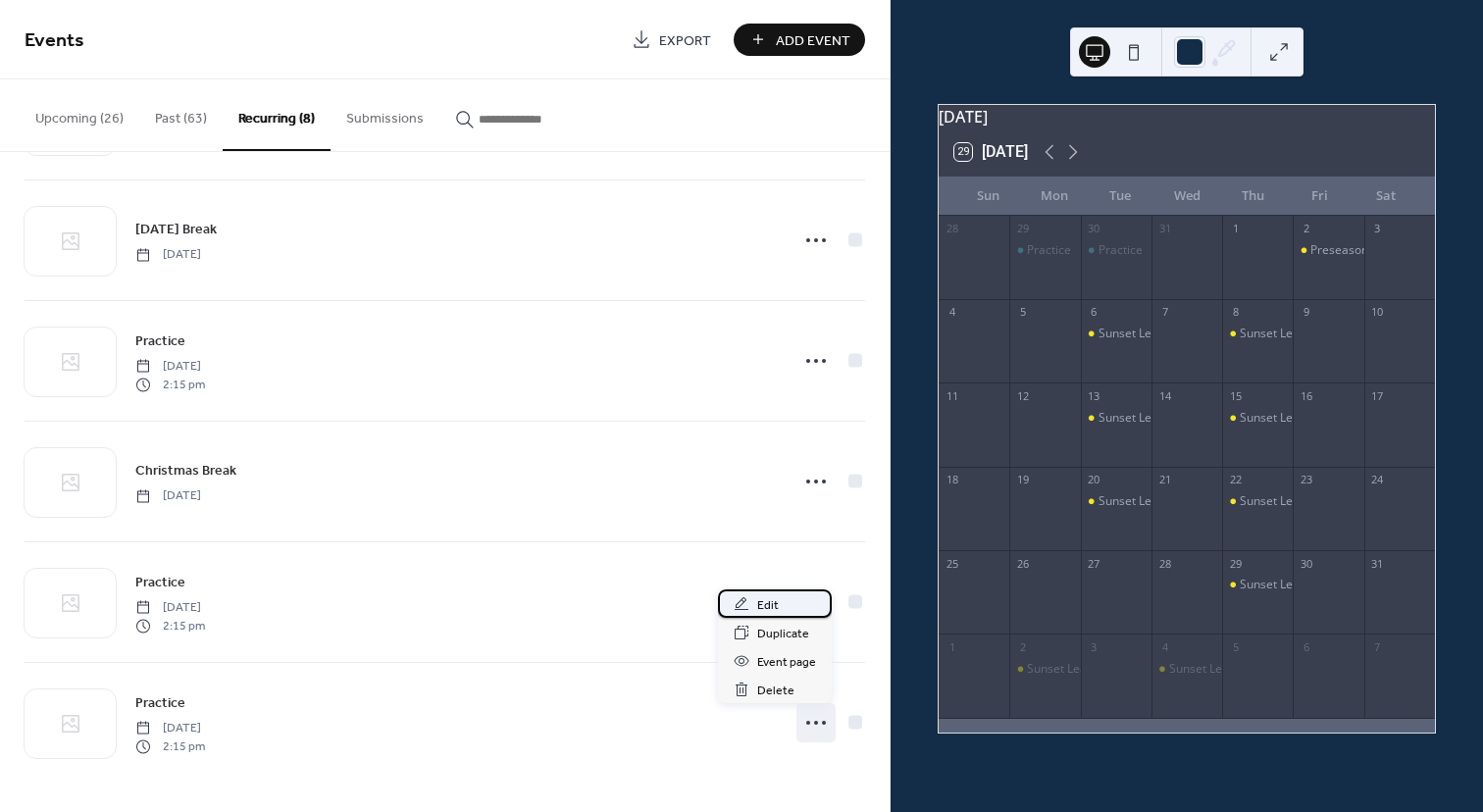 click on "Edit" at bounding box center [775, 603] 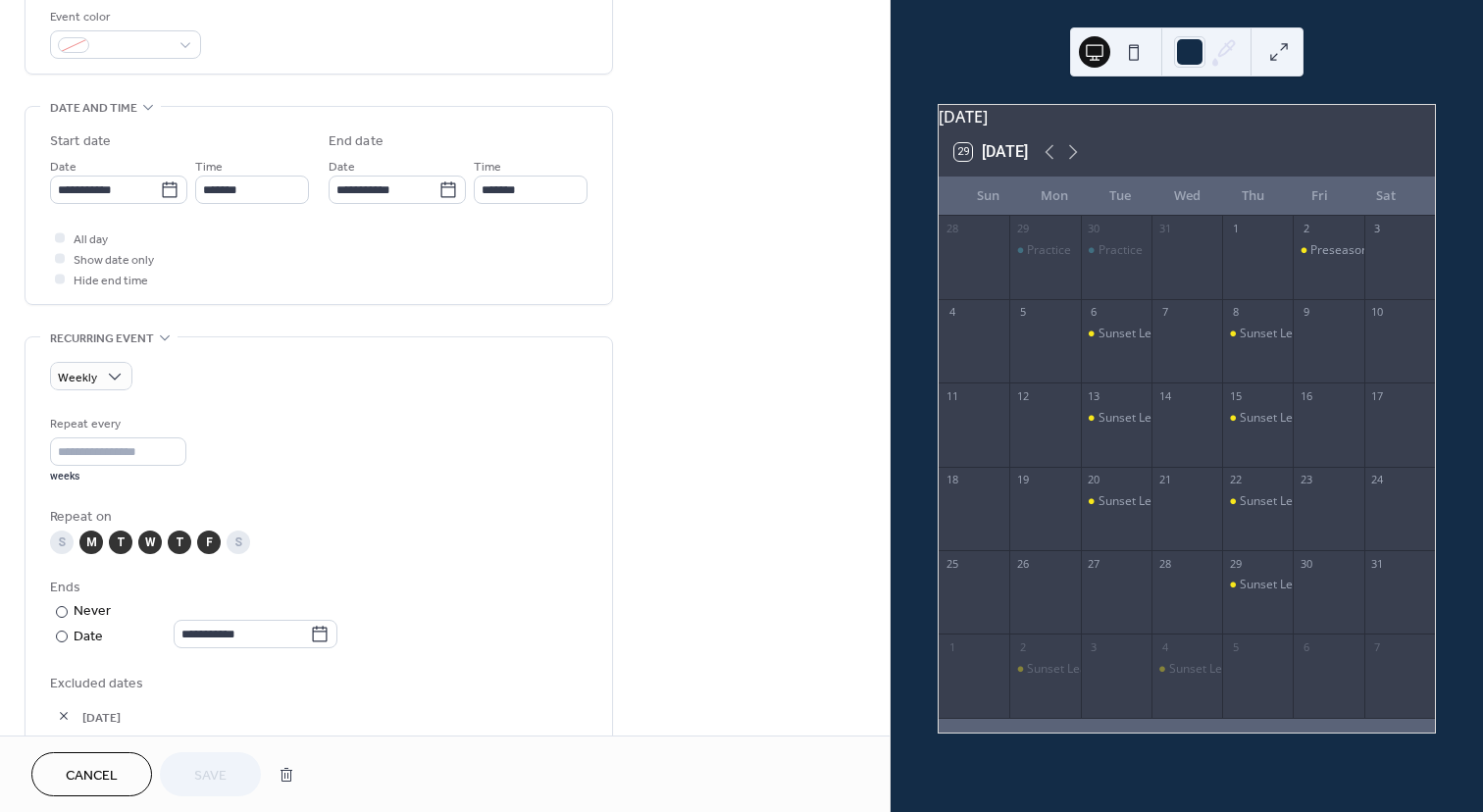 scroll, scrollTop: 534, scrollLeft: 0, axis: vertical 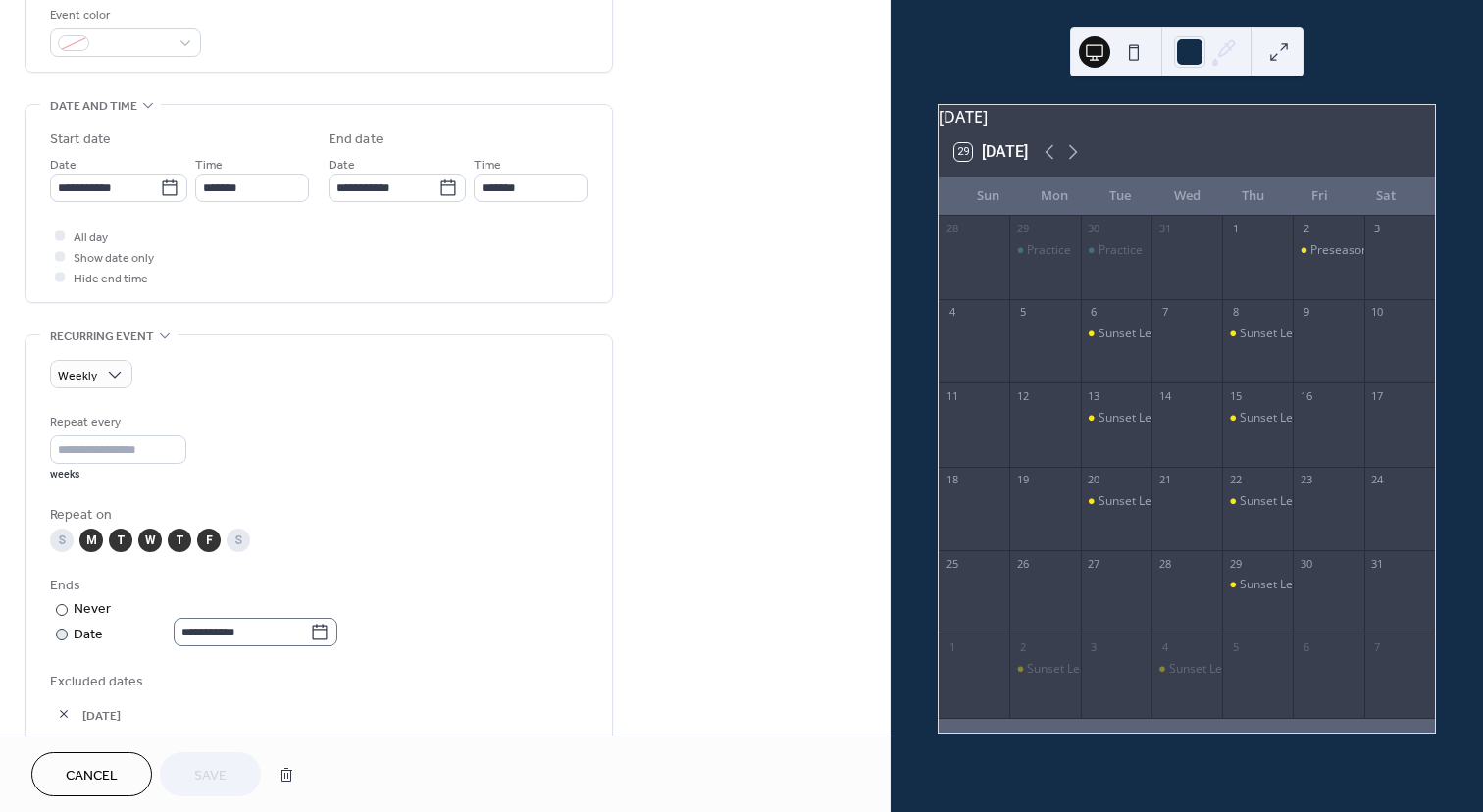 click 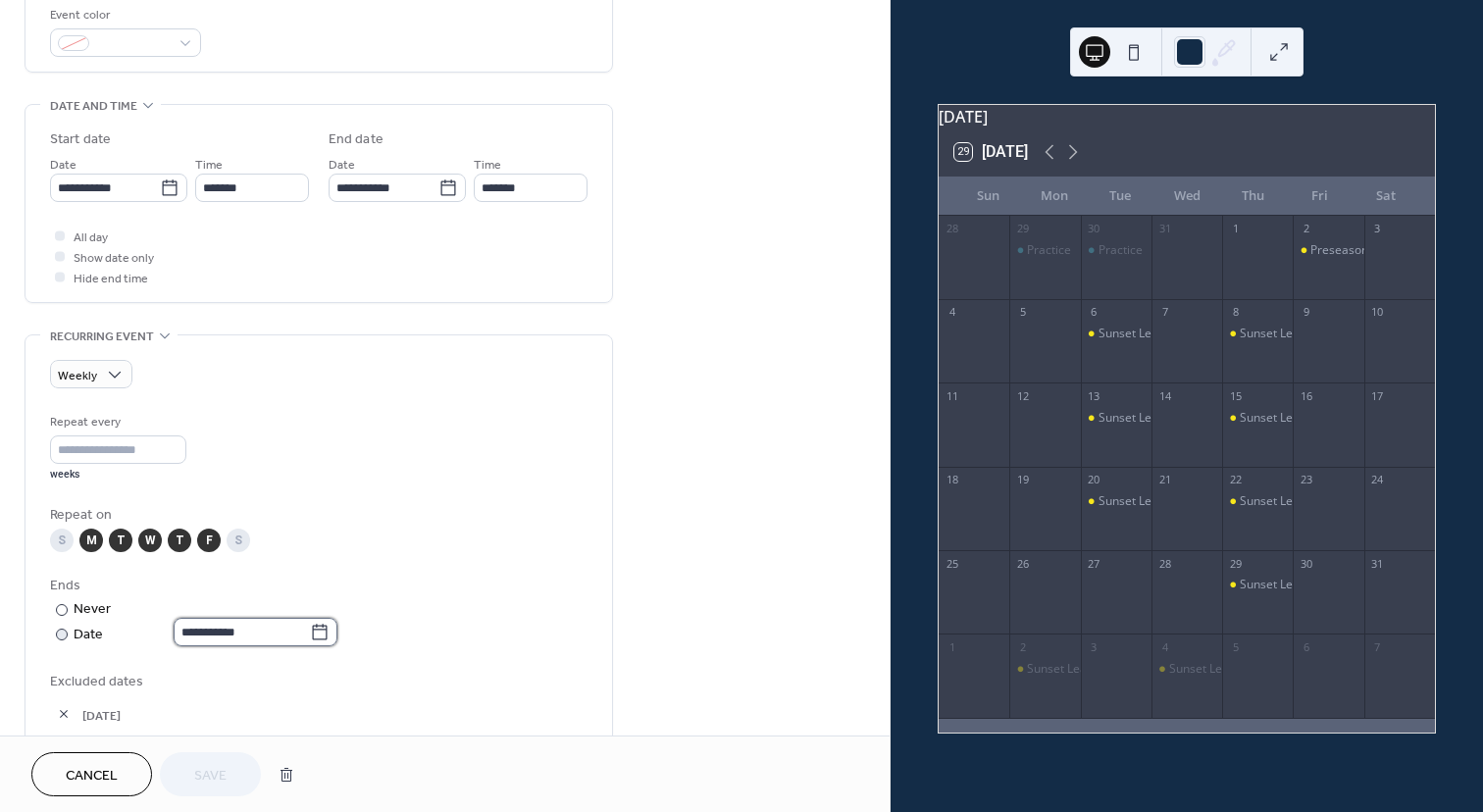 click on "**********" at bounding box center [241, 632] 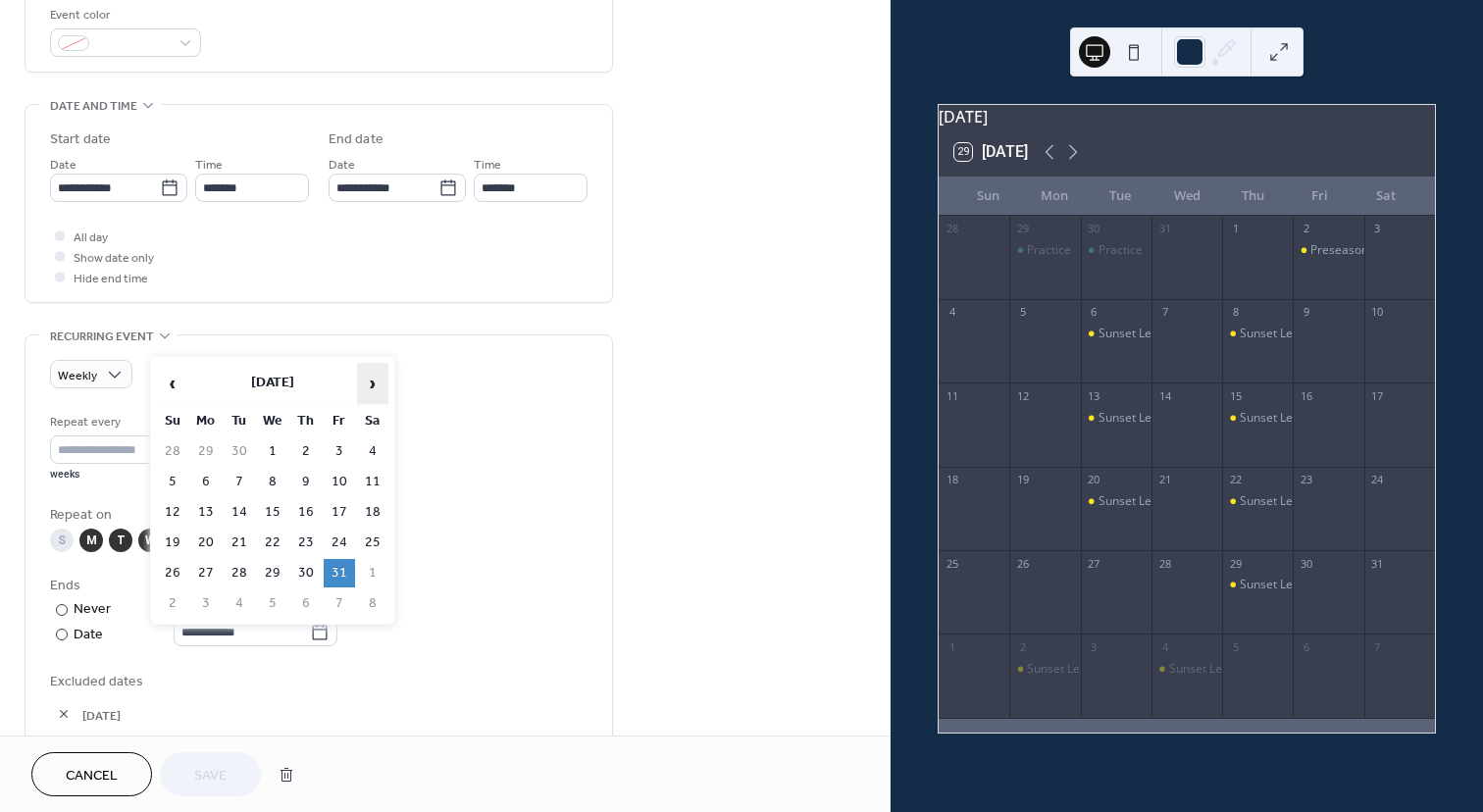 click on "›" at bounding box center (373, 383) 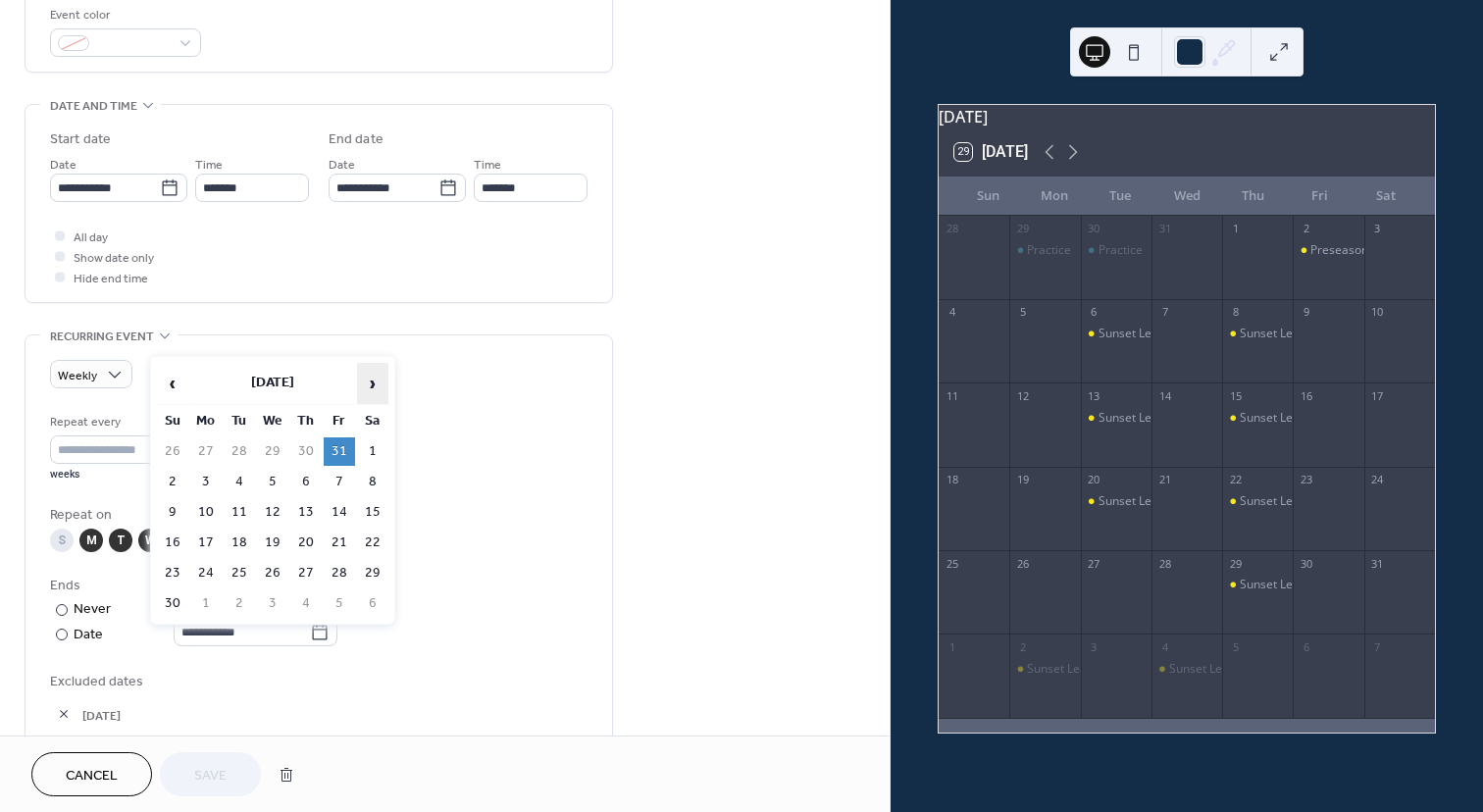 click on "›" at bounding box center (373, 383) 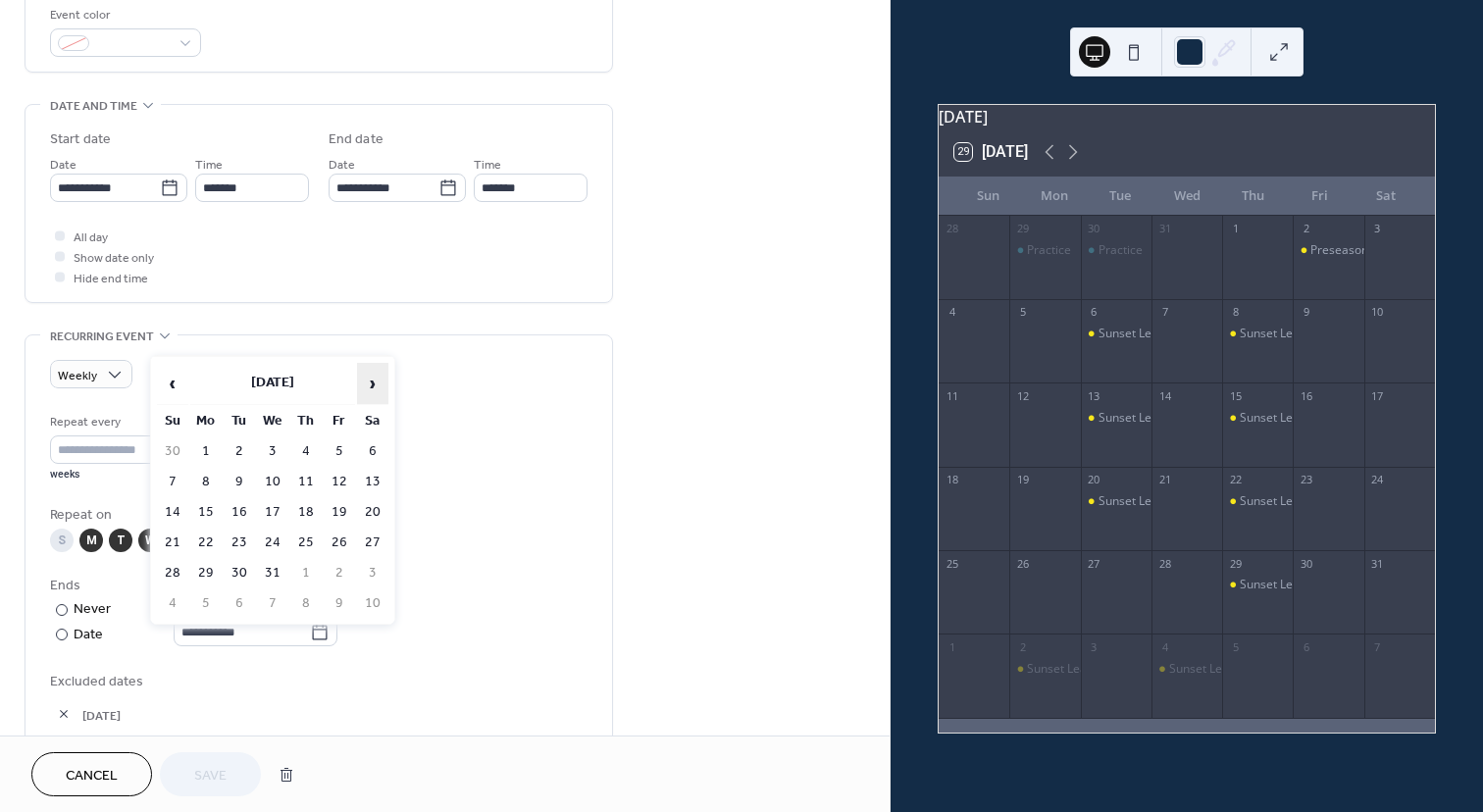click on "›" at bounding box center (373, 383) 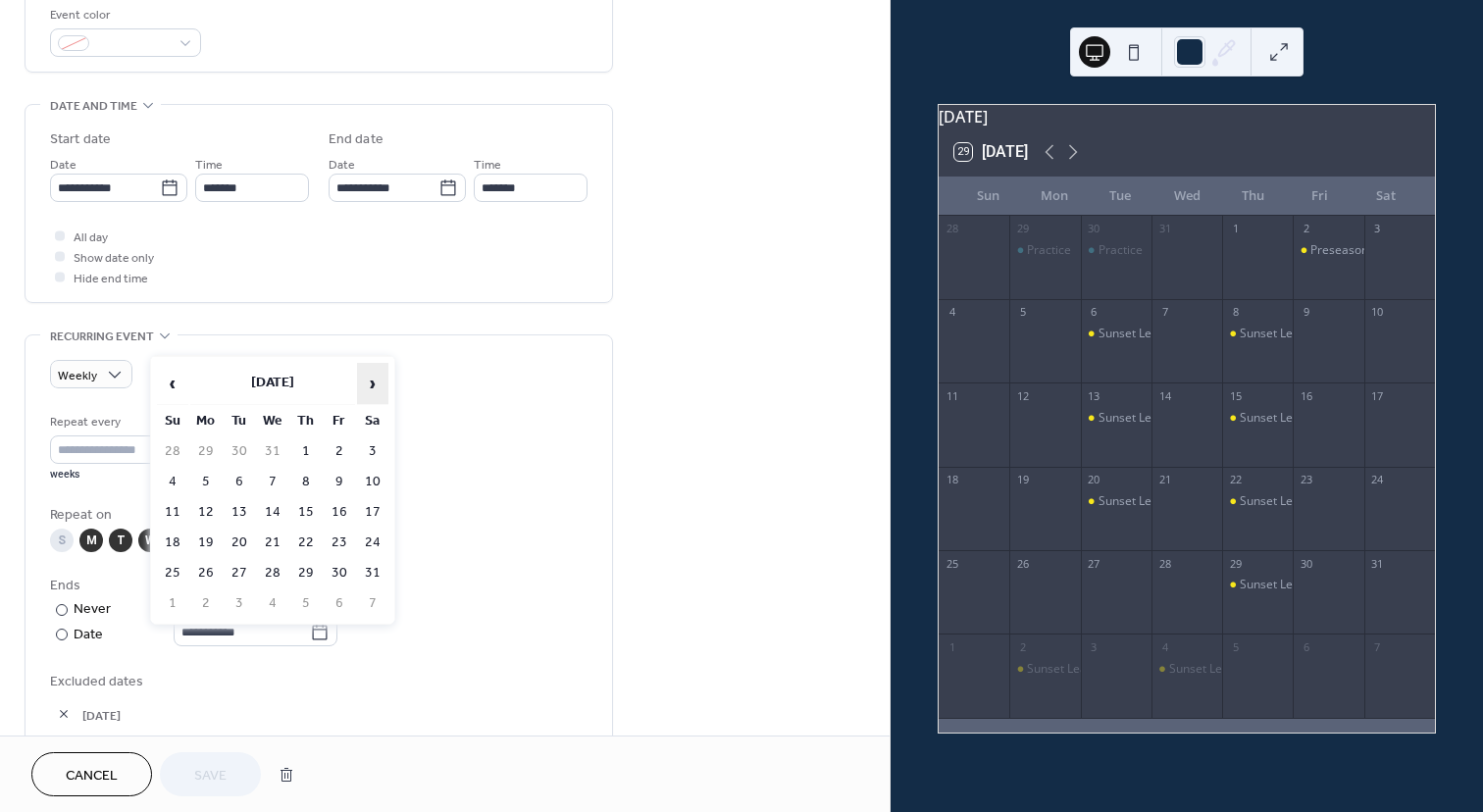 click on "›" at bounding box center [373, 383] 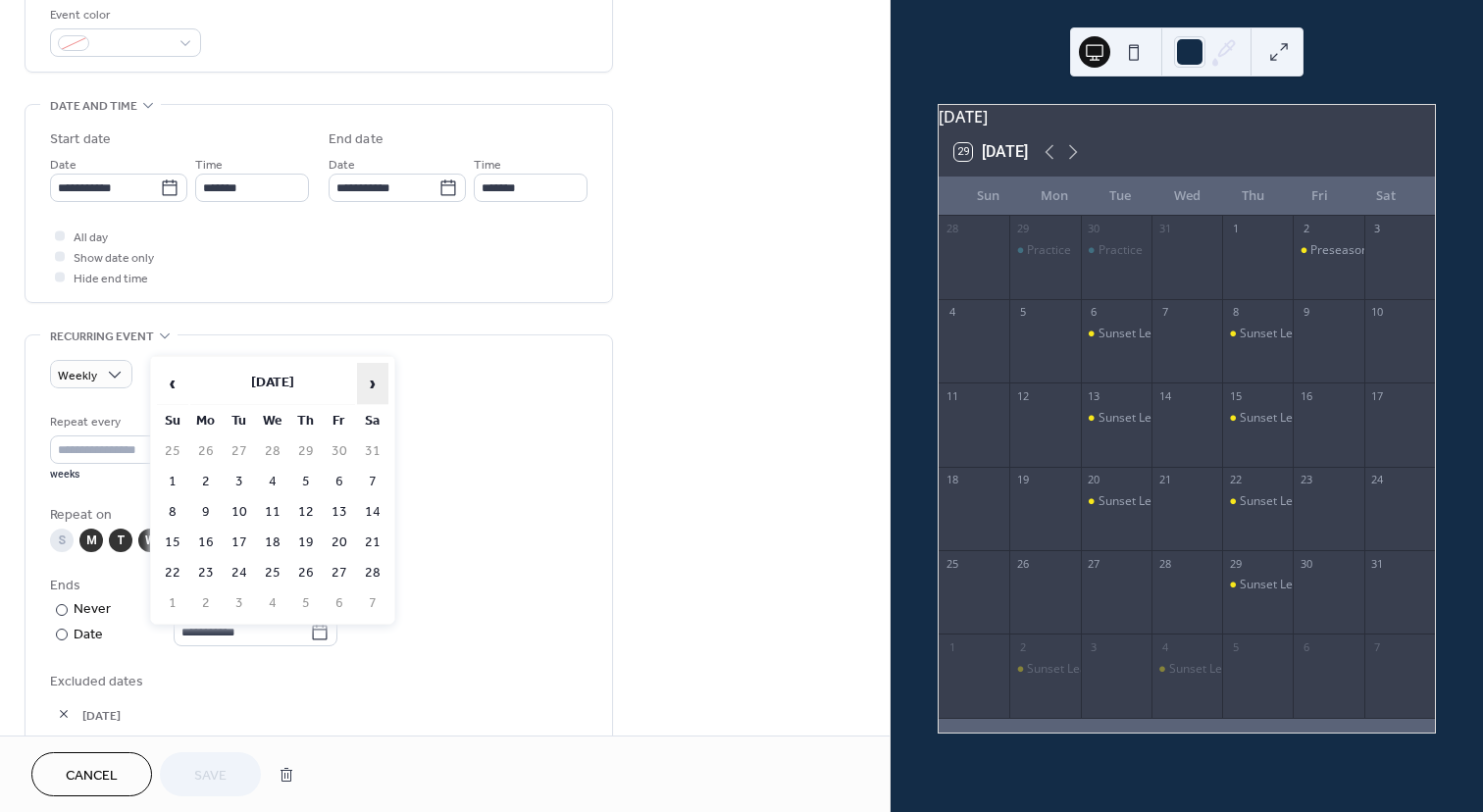 click on "›" at bounding box center (373, 383) 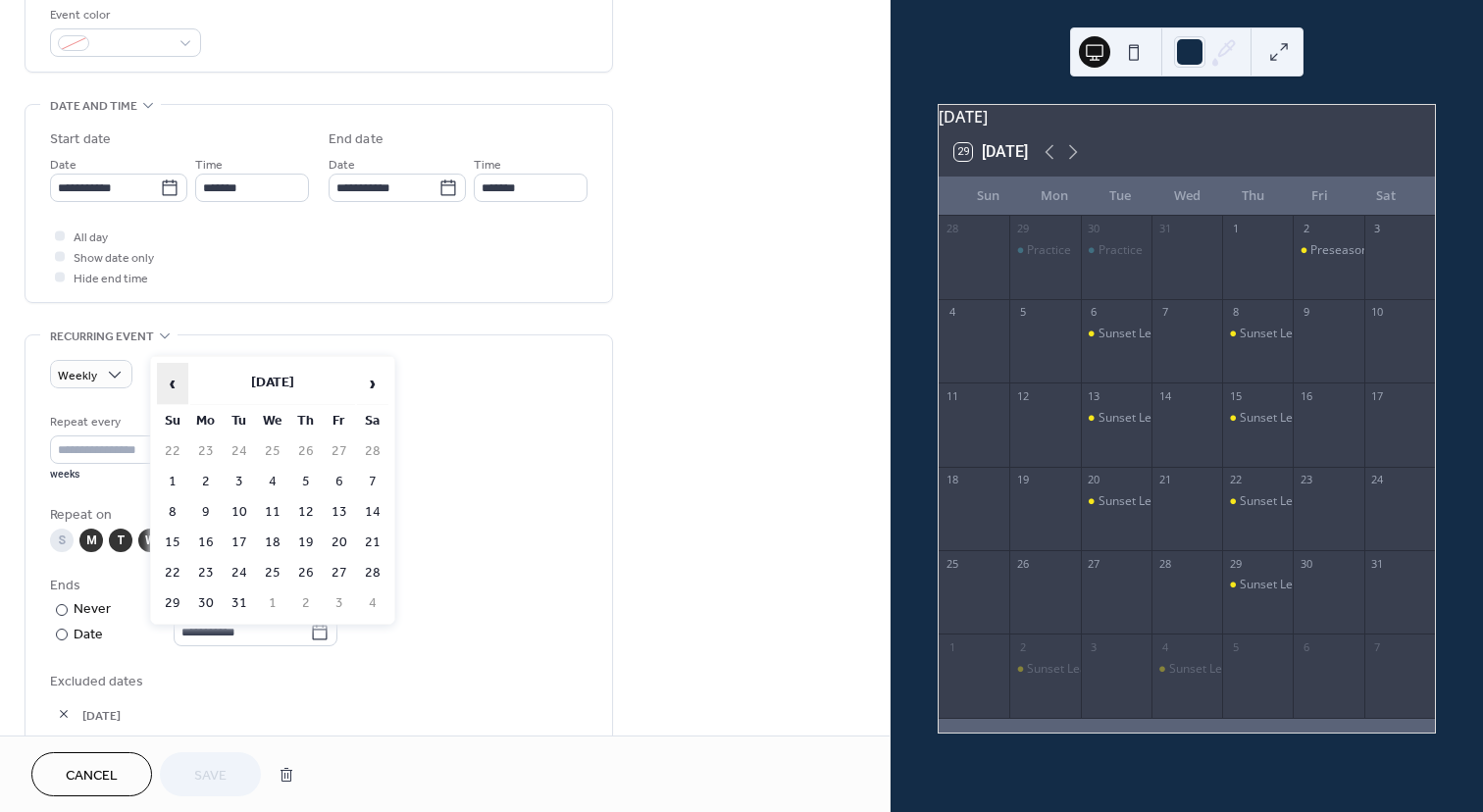 click on "‹" at bounding box center (173, 383) 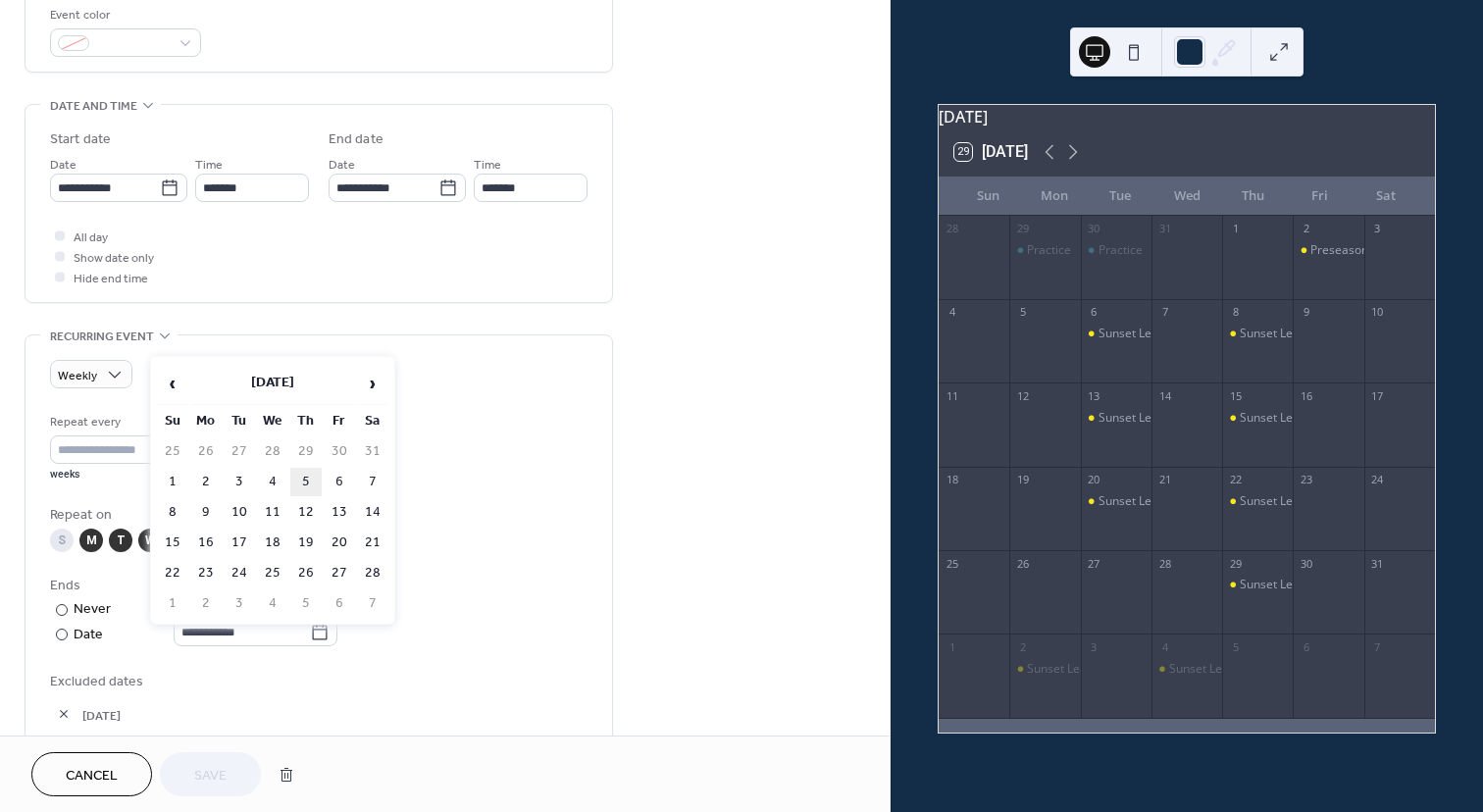 click on "5" at bounding box center [306, 482] 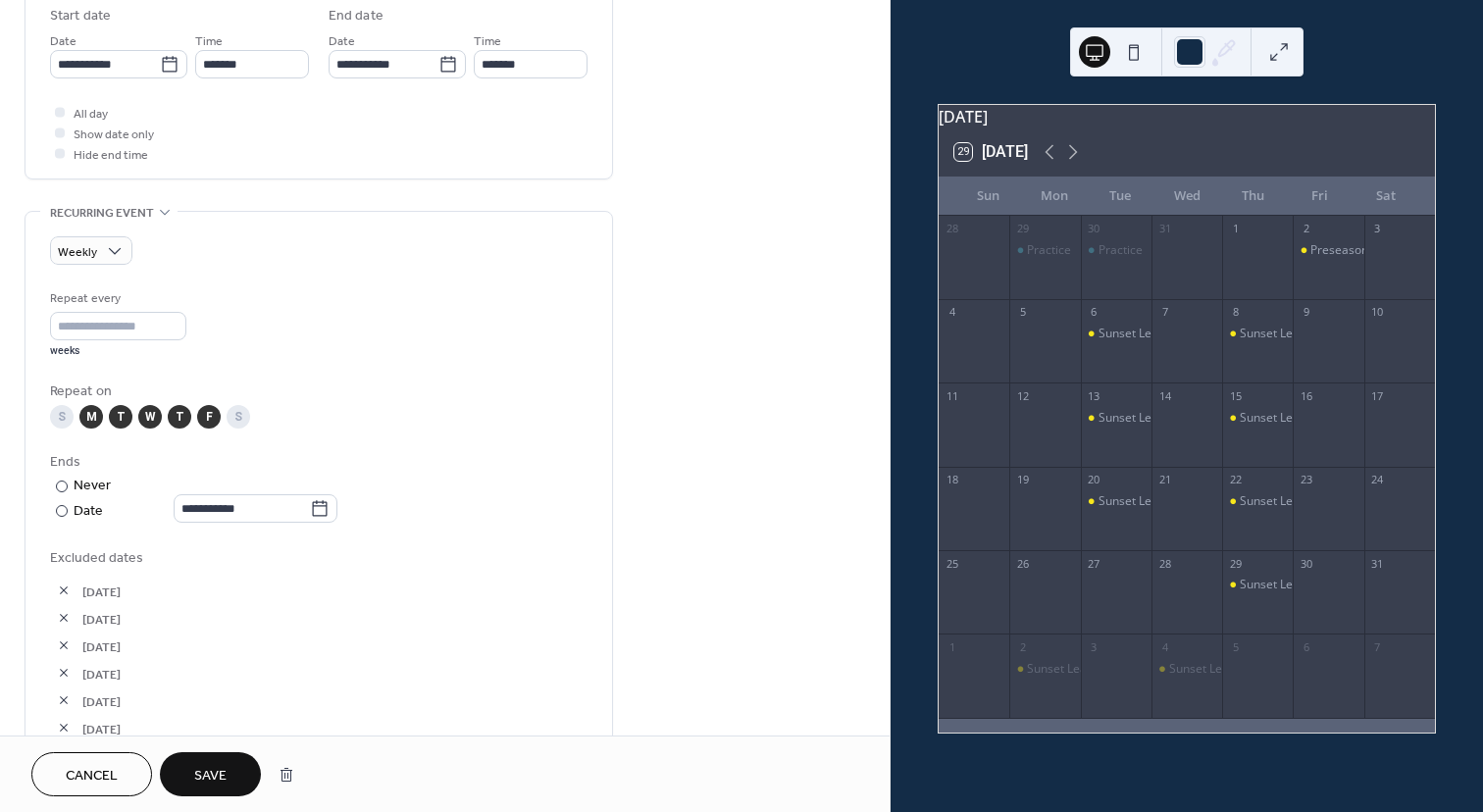 scroll, scrollTop: 700, scrollLeft: 0, axis: vertical 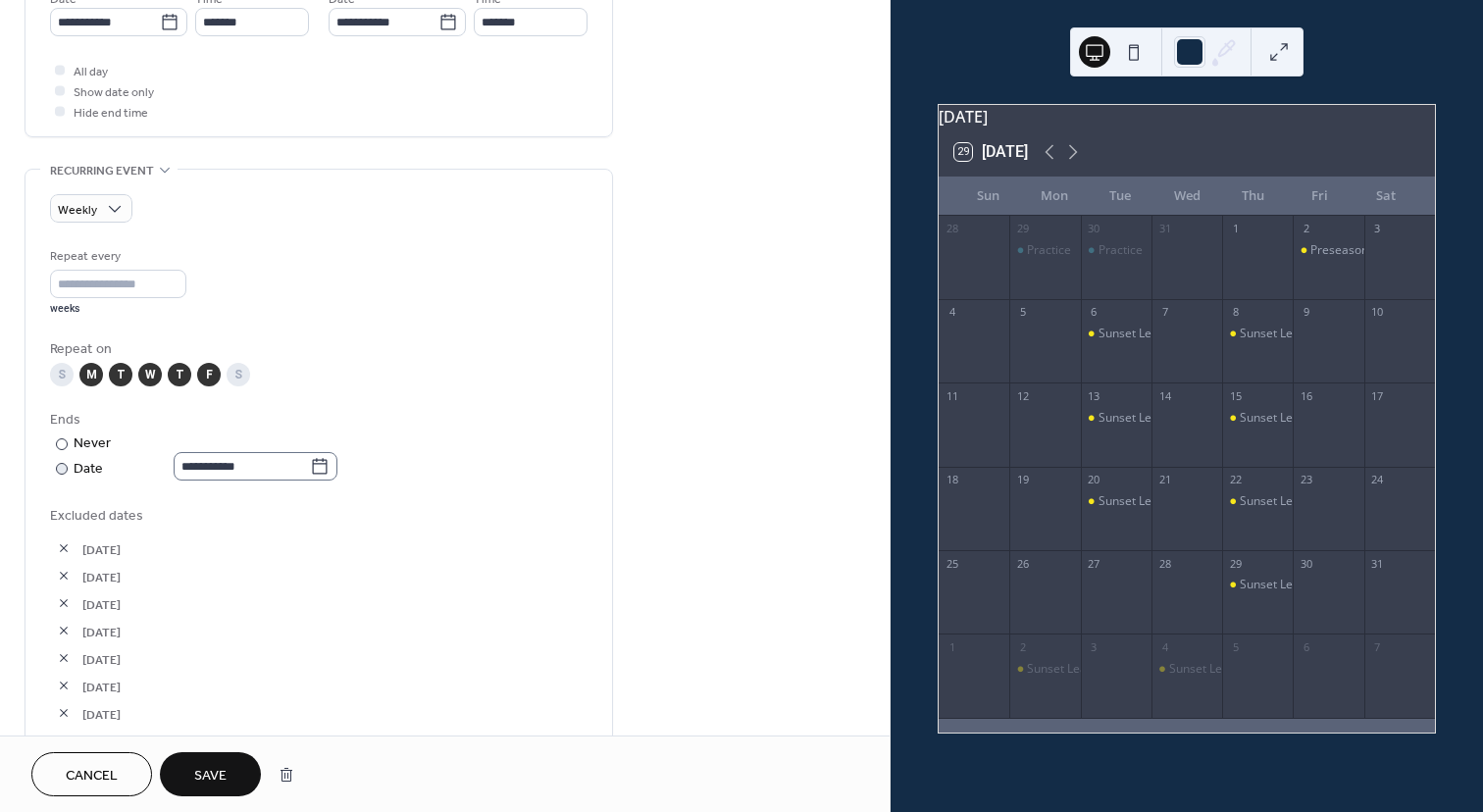 click 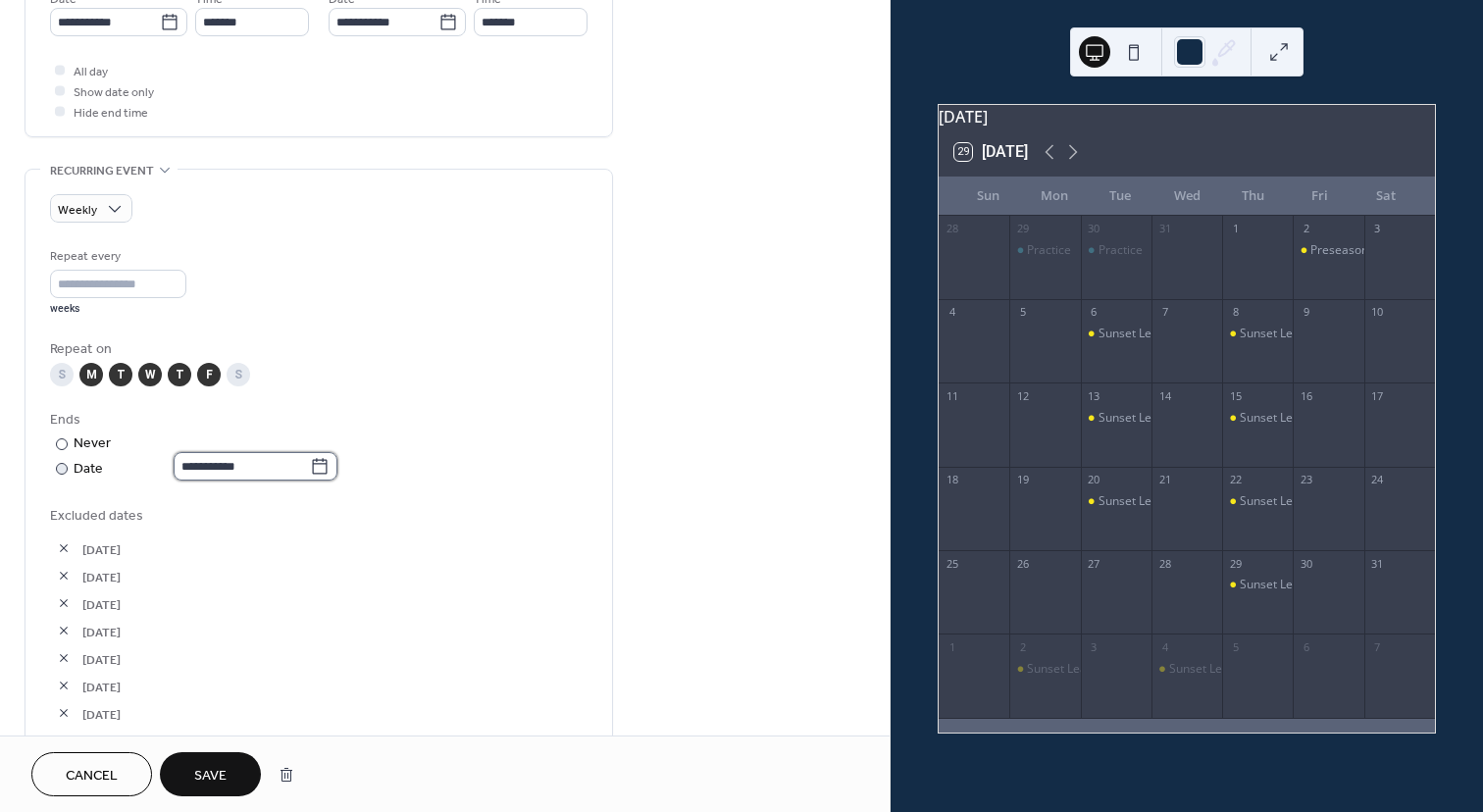 click on "**********" at bounding box center (241, 466) 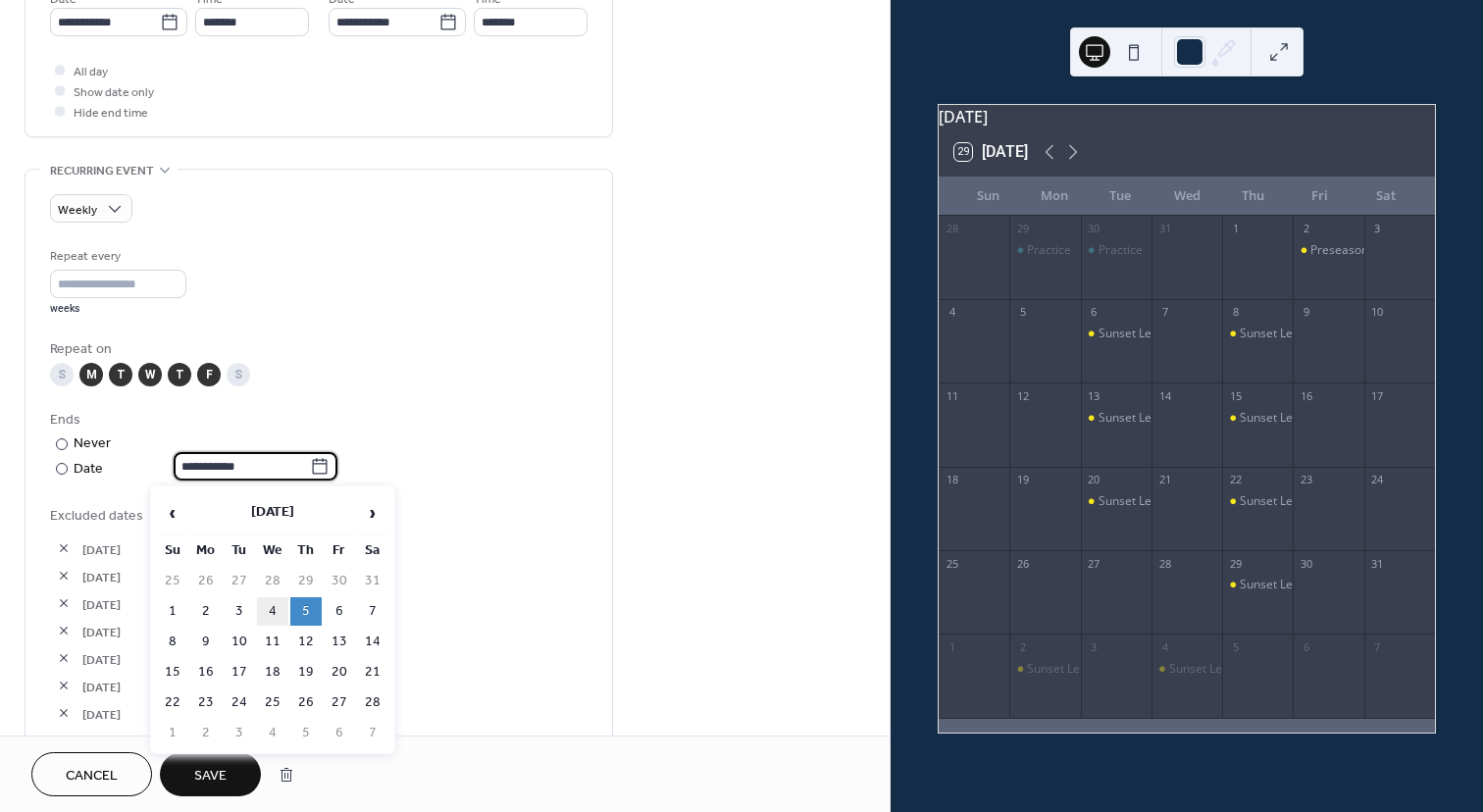 click on "4" at bounding box center (273, 611) 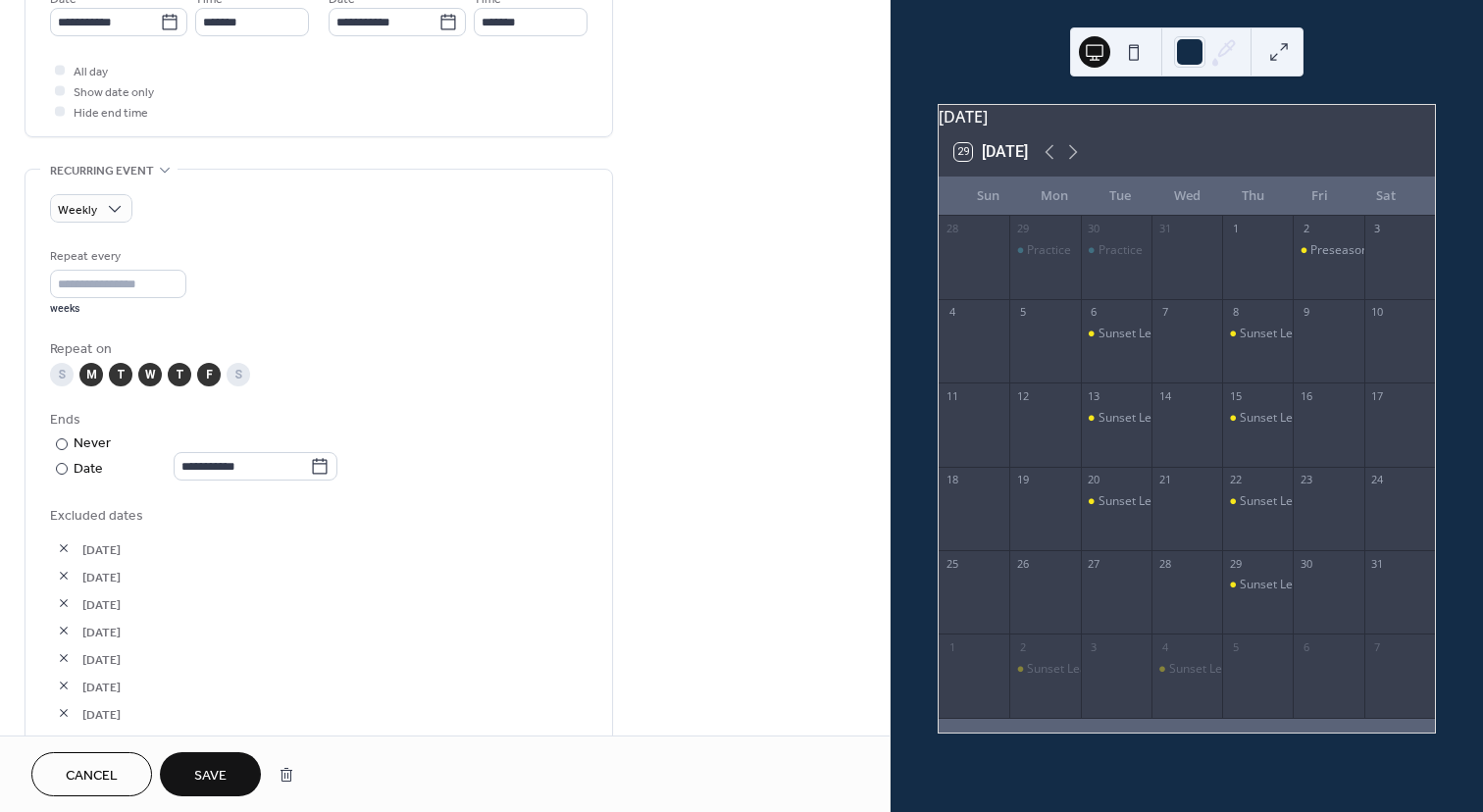 click on "**********" at bounding box center (319, 445) 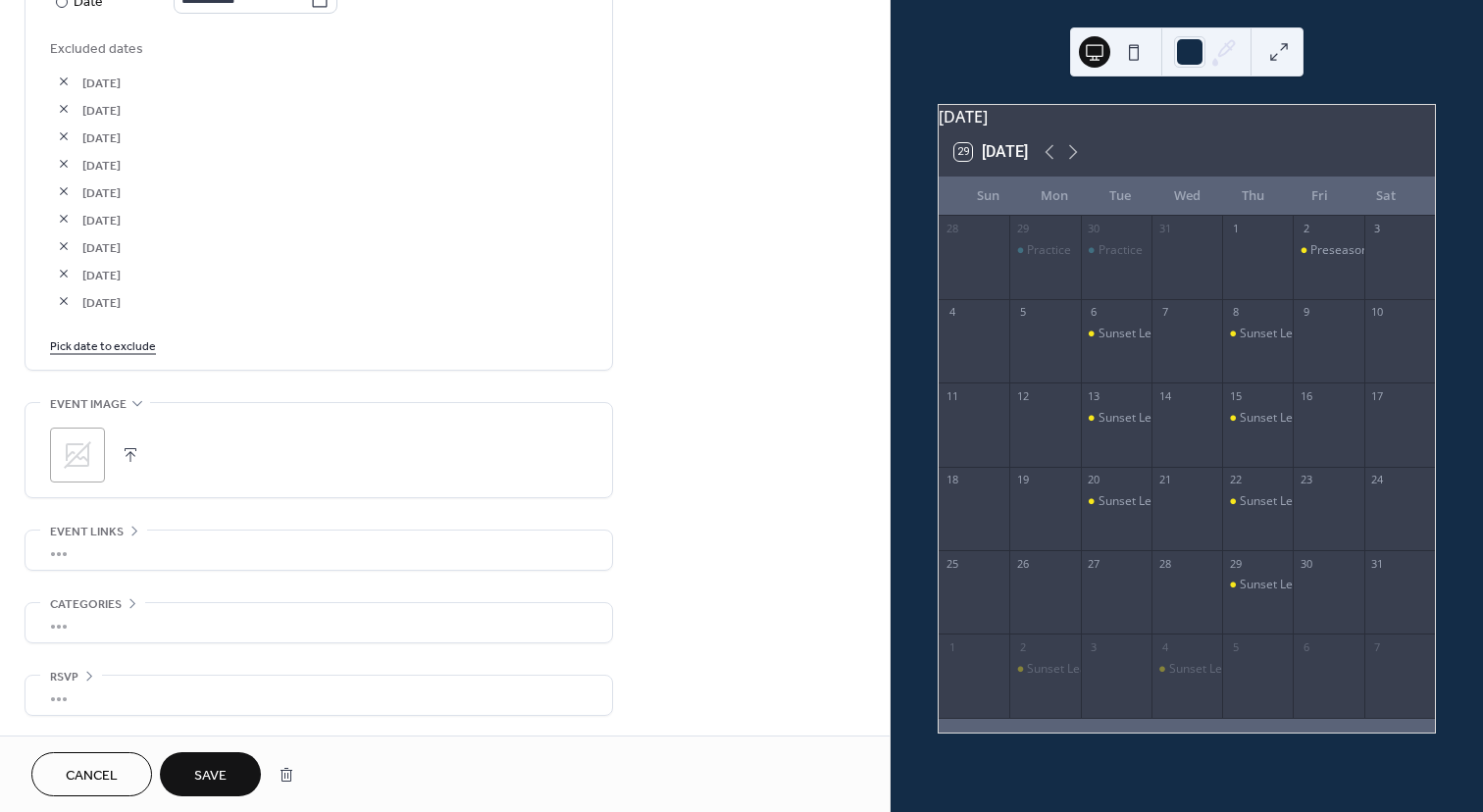 scroll, scrollTop: 1167, scrollLeft: 0, axis: vertical 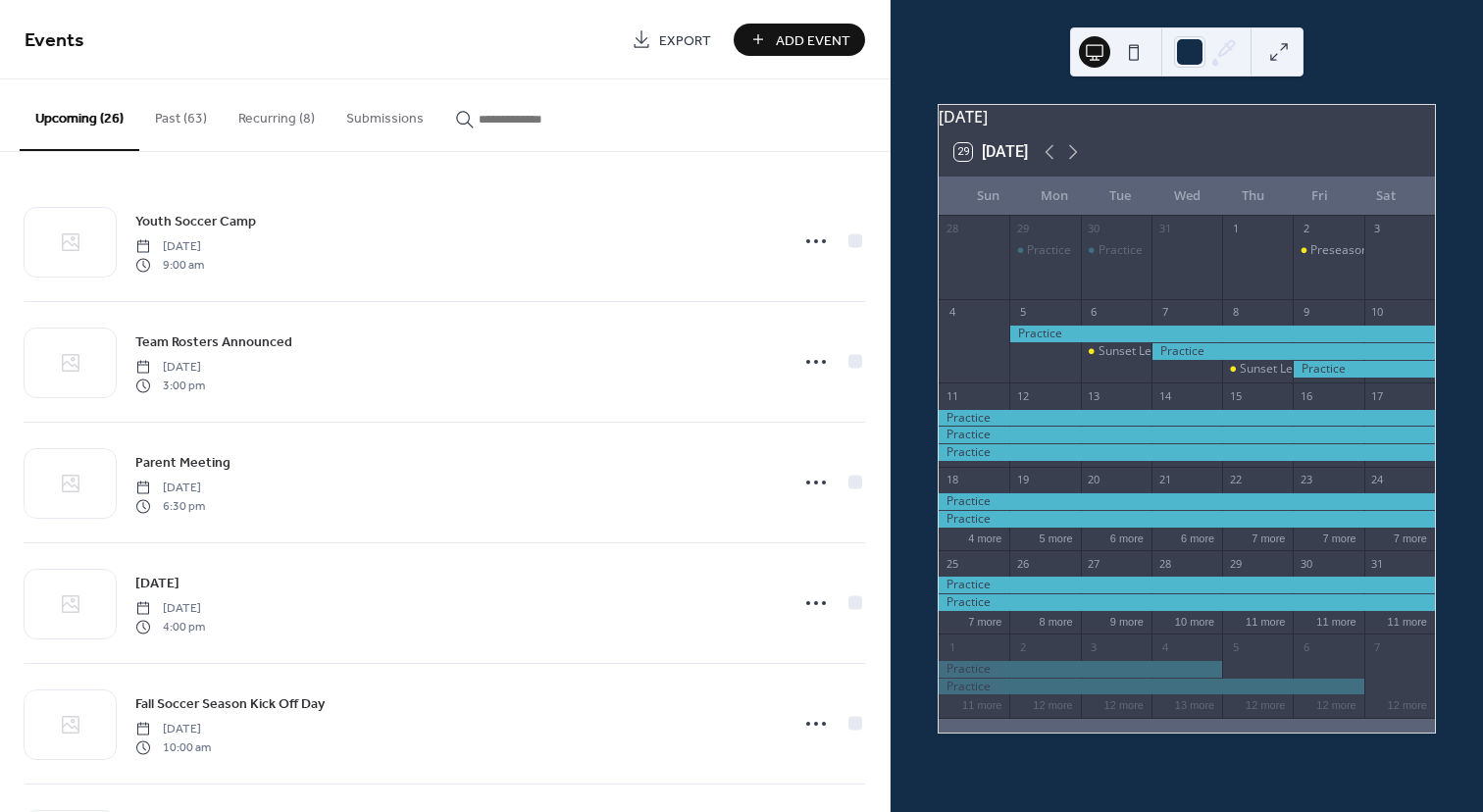 click on "Recurring (8)" at bounding box center [277, 114] 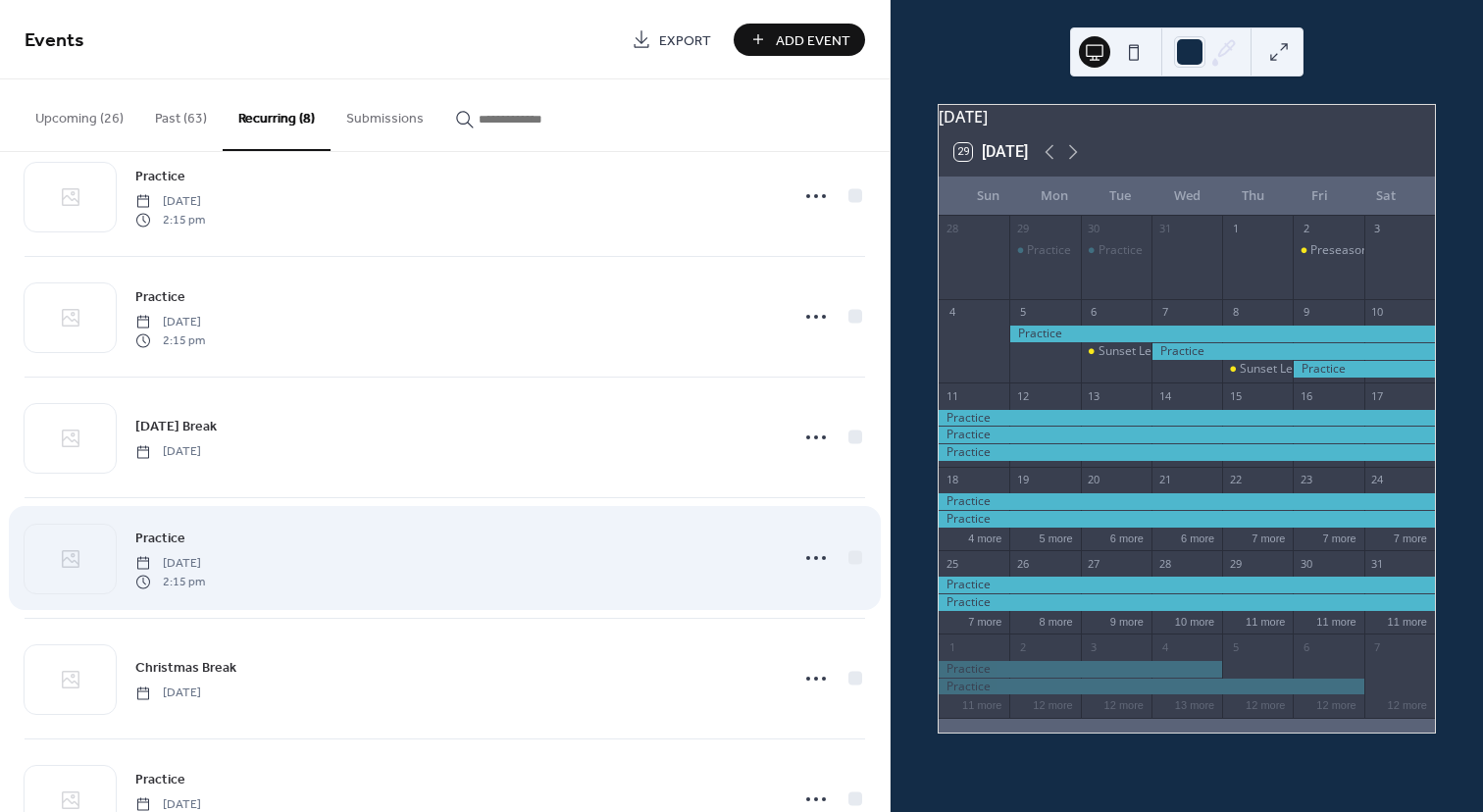 scroll, scrollTop: 363, scrollLeft: 0, axis: vertical 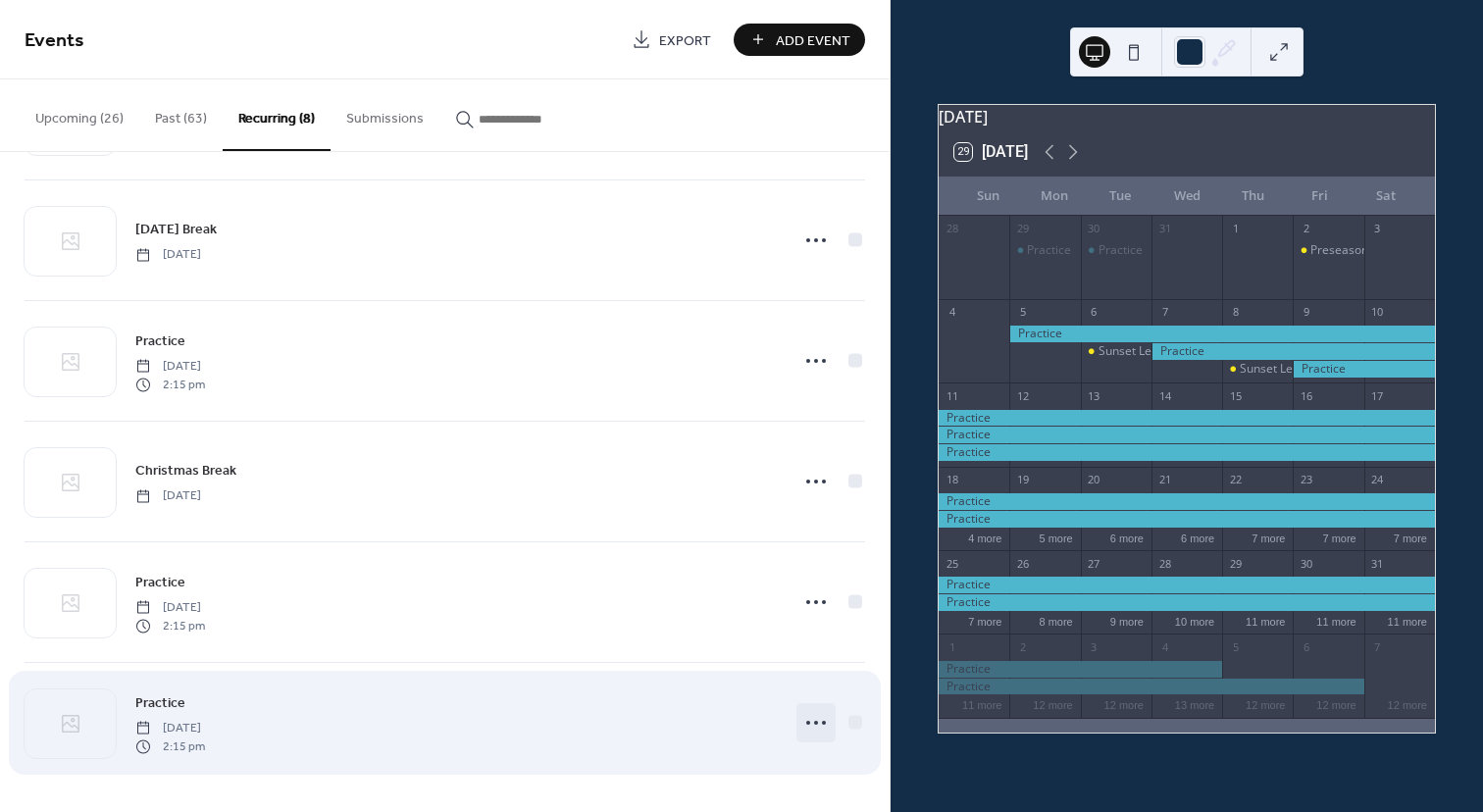 click 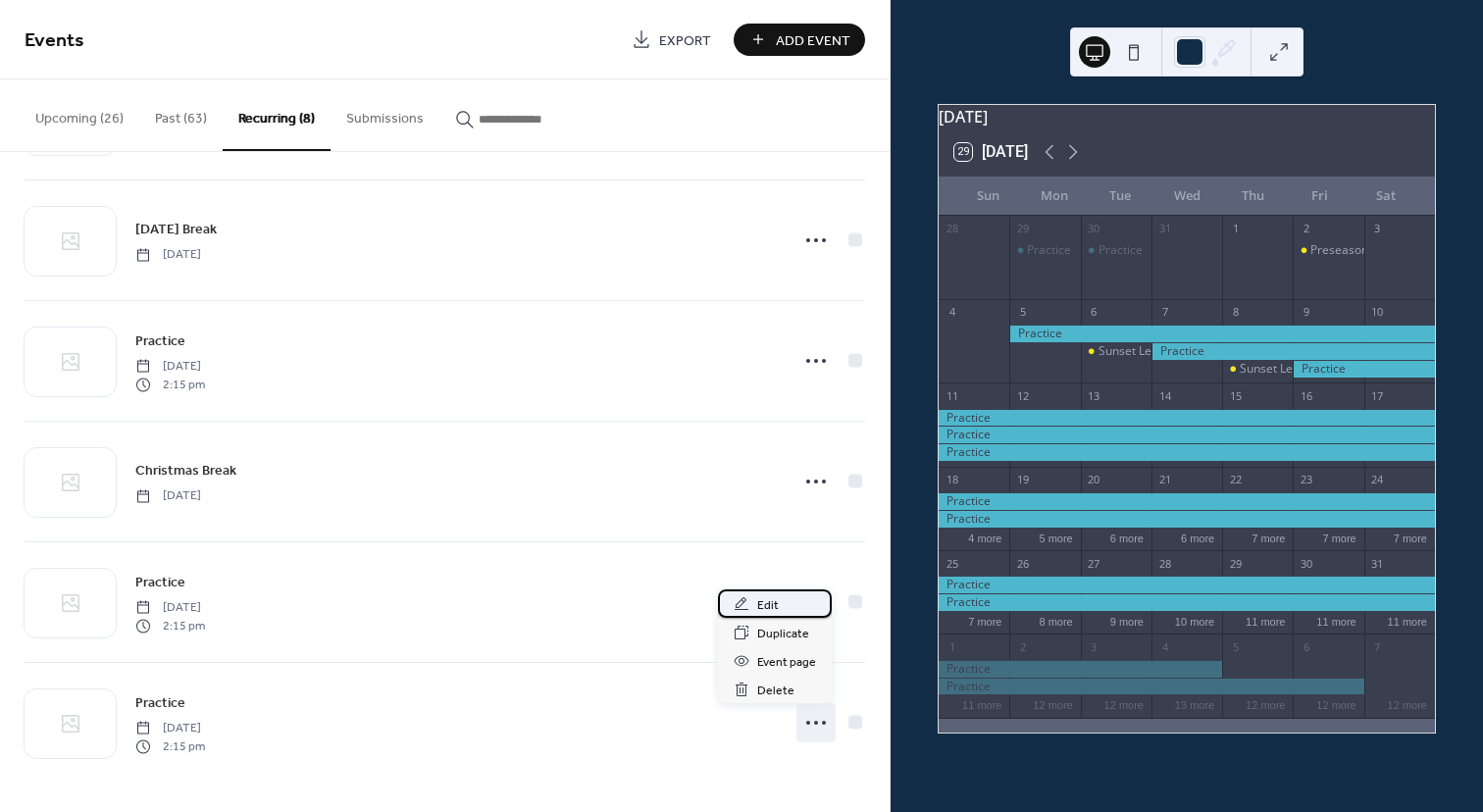 click on "Edit" at bounding box center (768, 605) 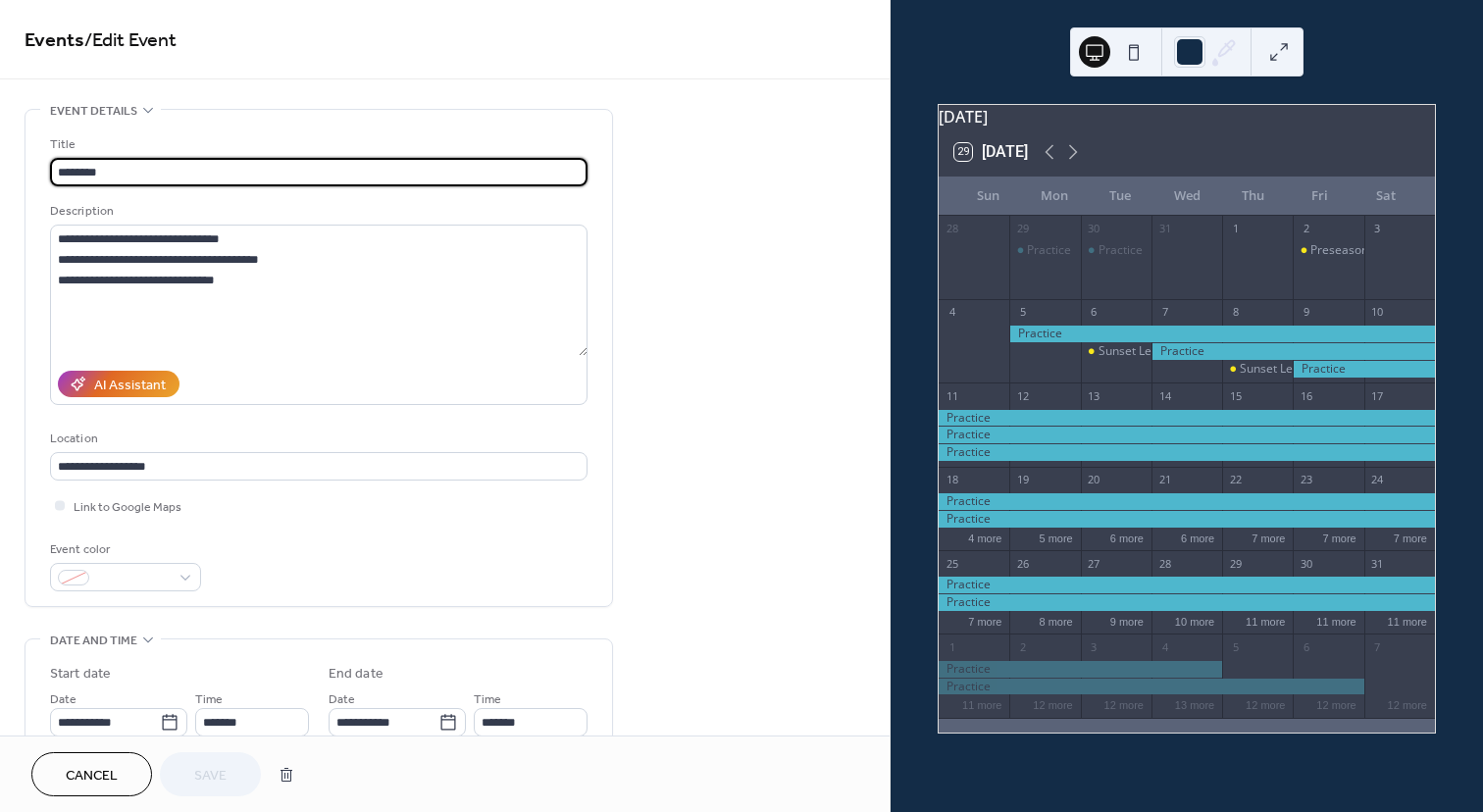 type on "**********" 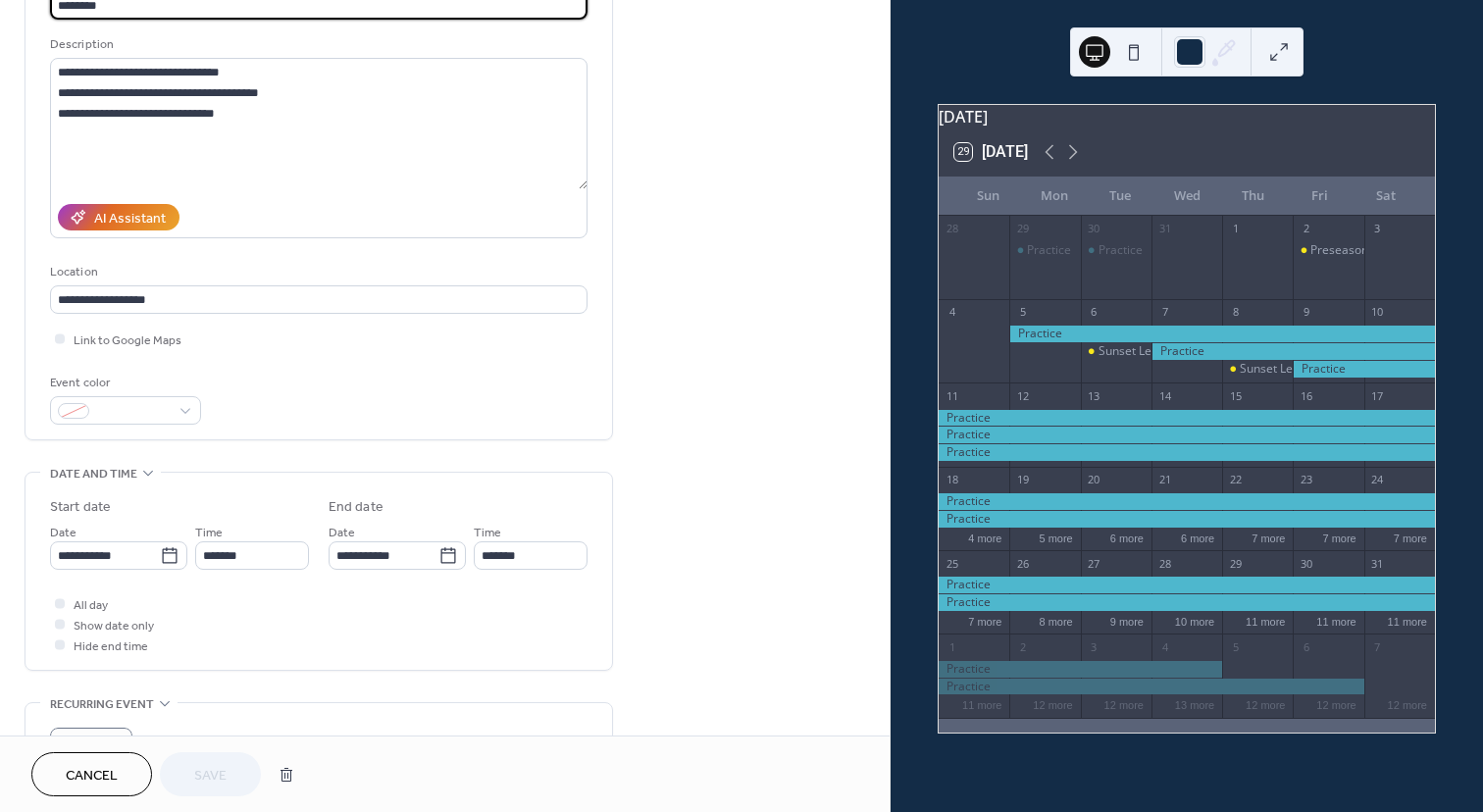 scroll, scrollTop: 208, scrollLeft: 0, axis: vertical 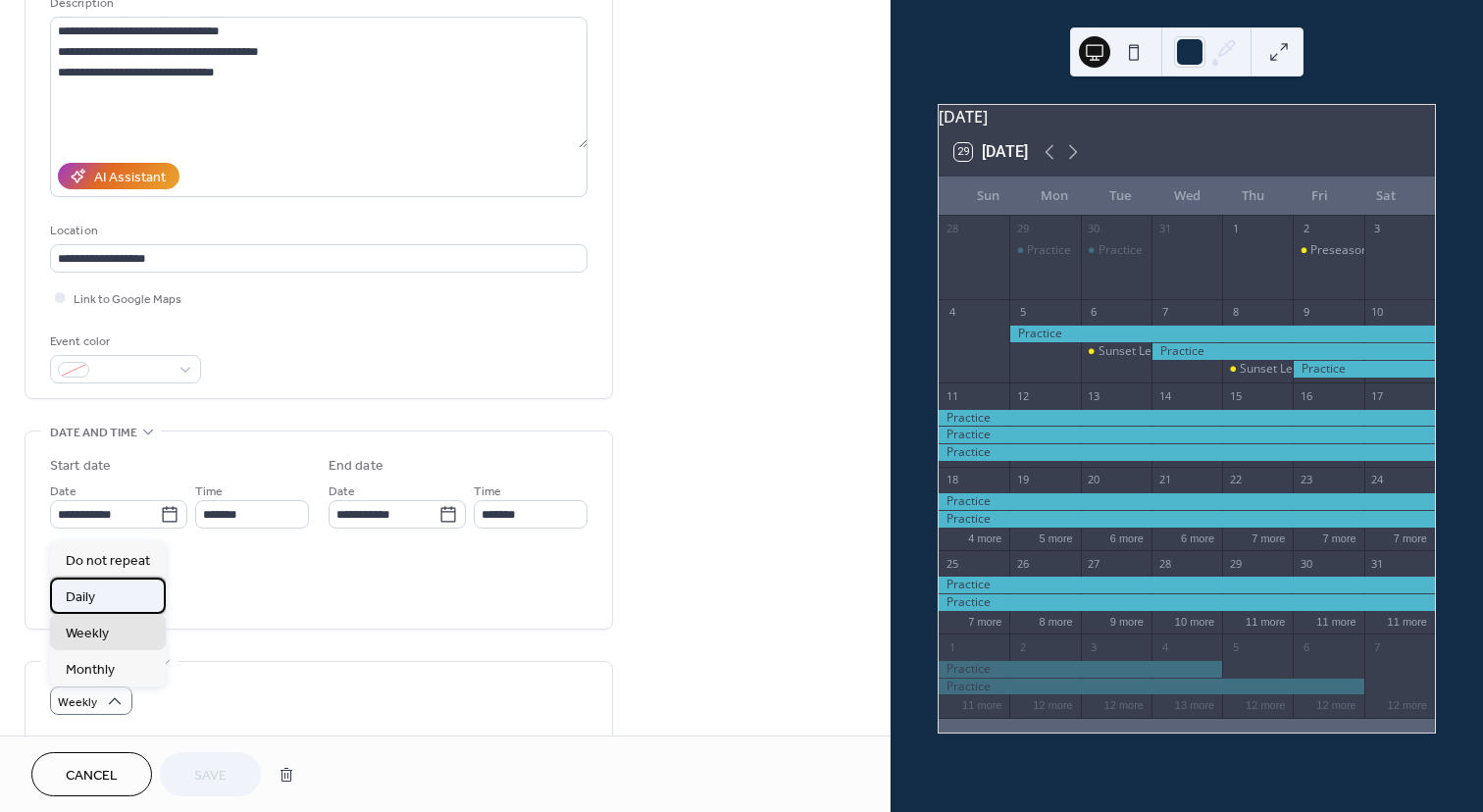 click on "Daily" at bounding box center (80, 596) 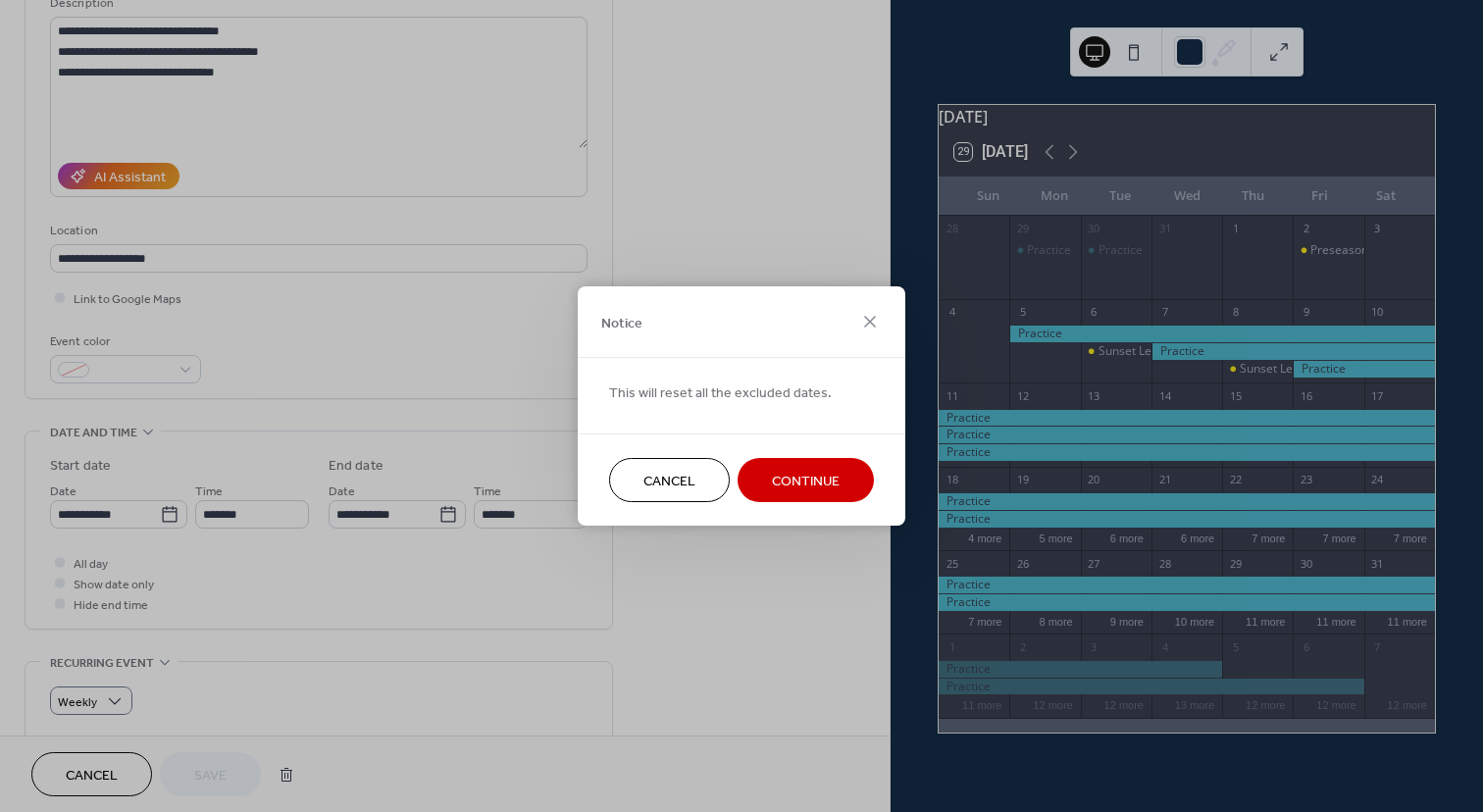 click on "Continue" at bounding box center [805, 482] 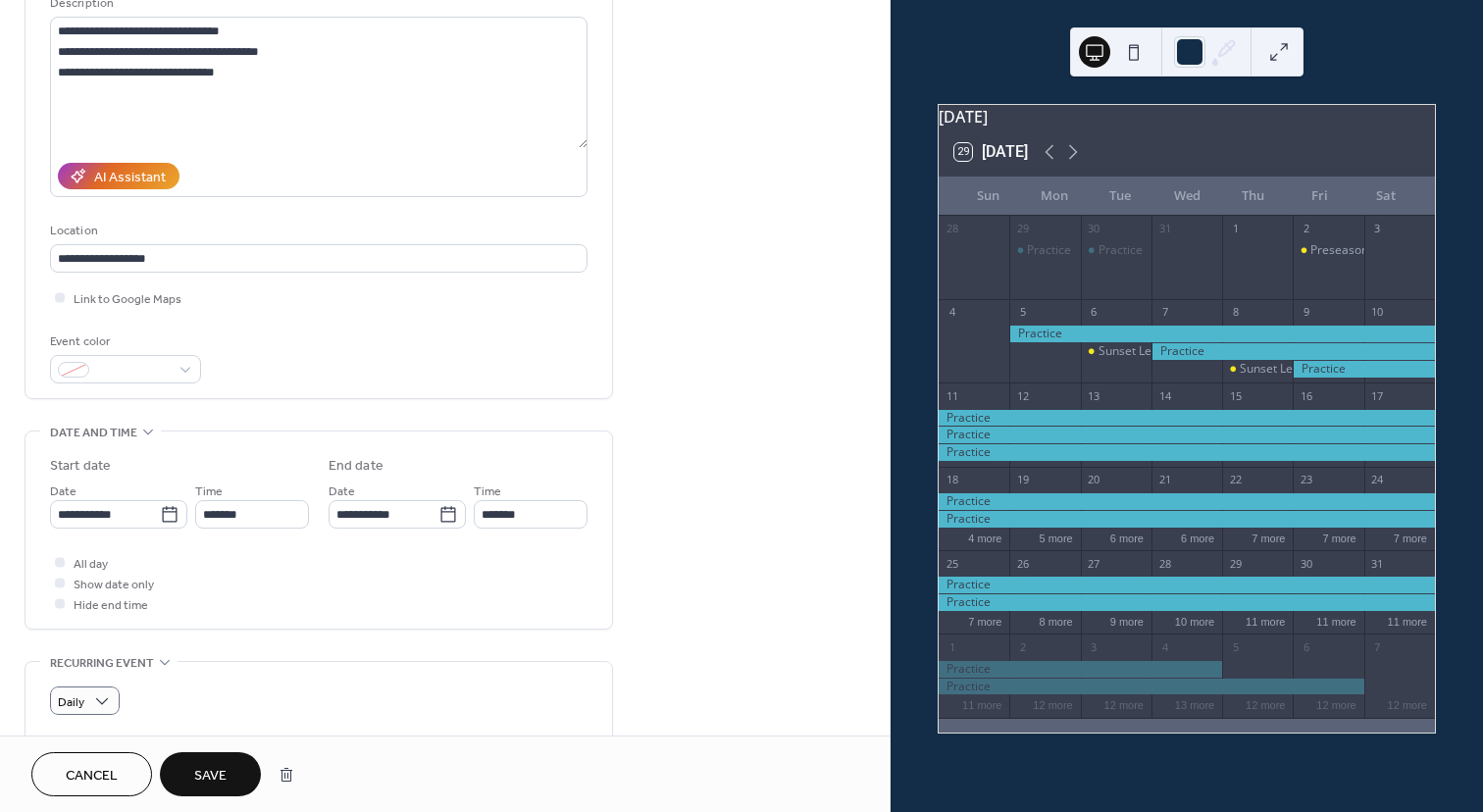 click on "Save" at bounding box center [210, 774] 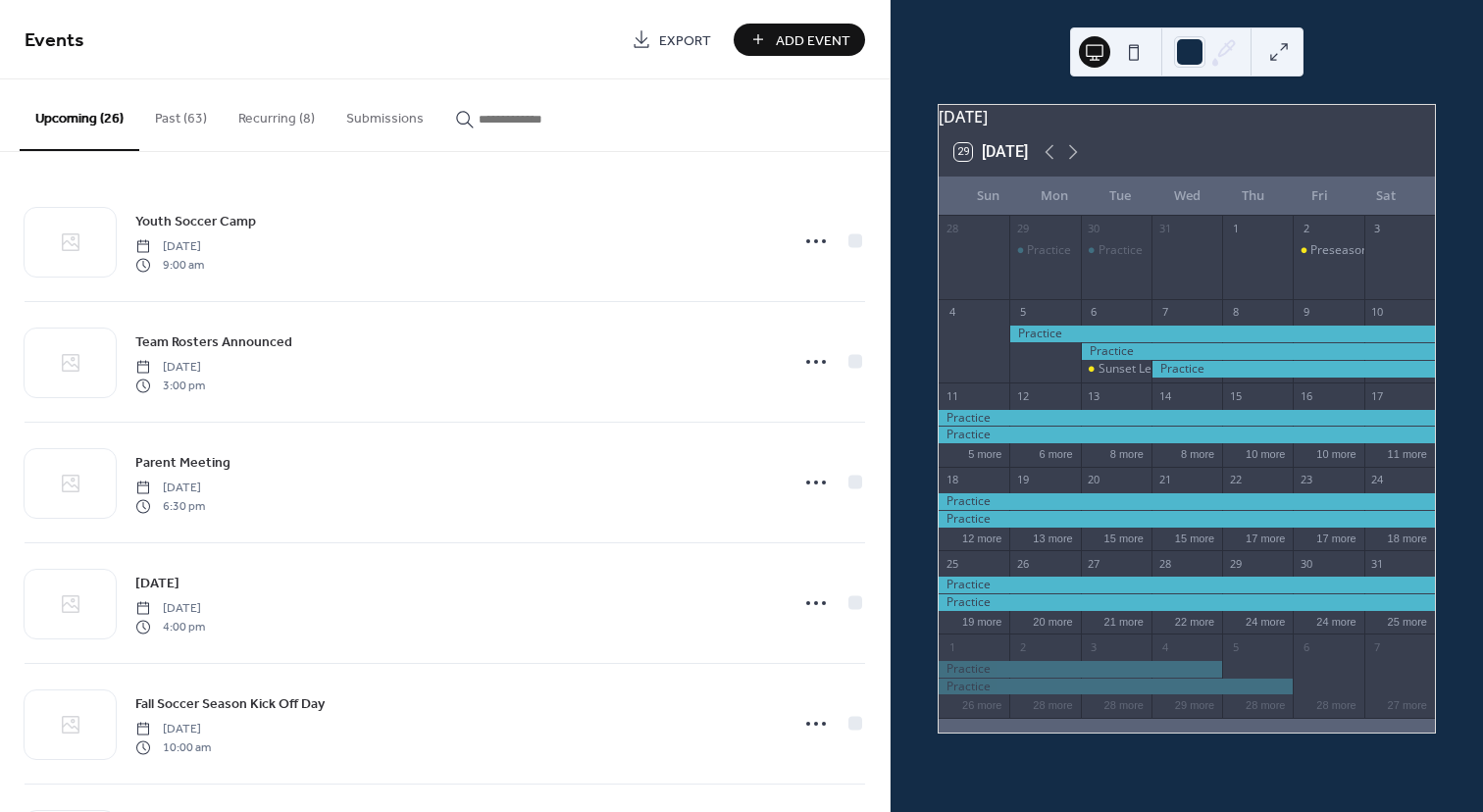 click on "Recurring (8)" at bounding box center (277, 114) 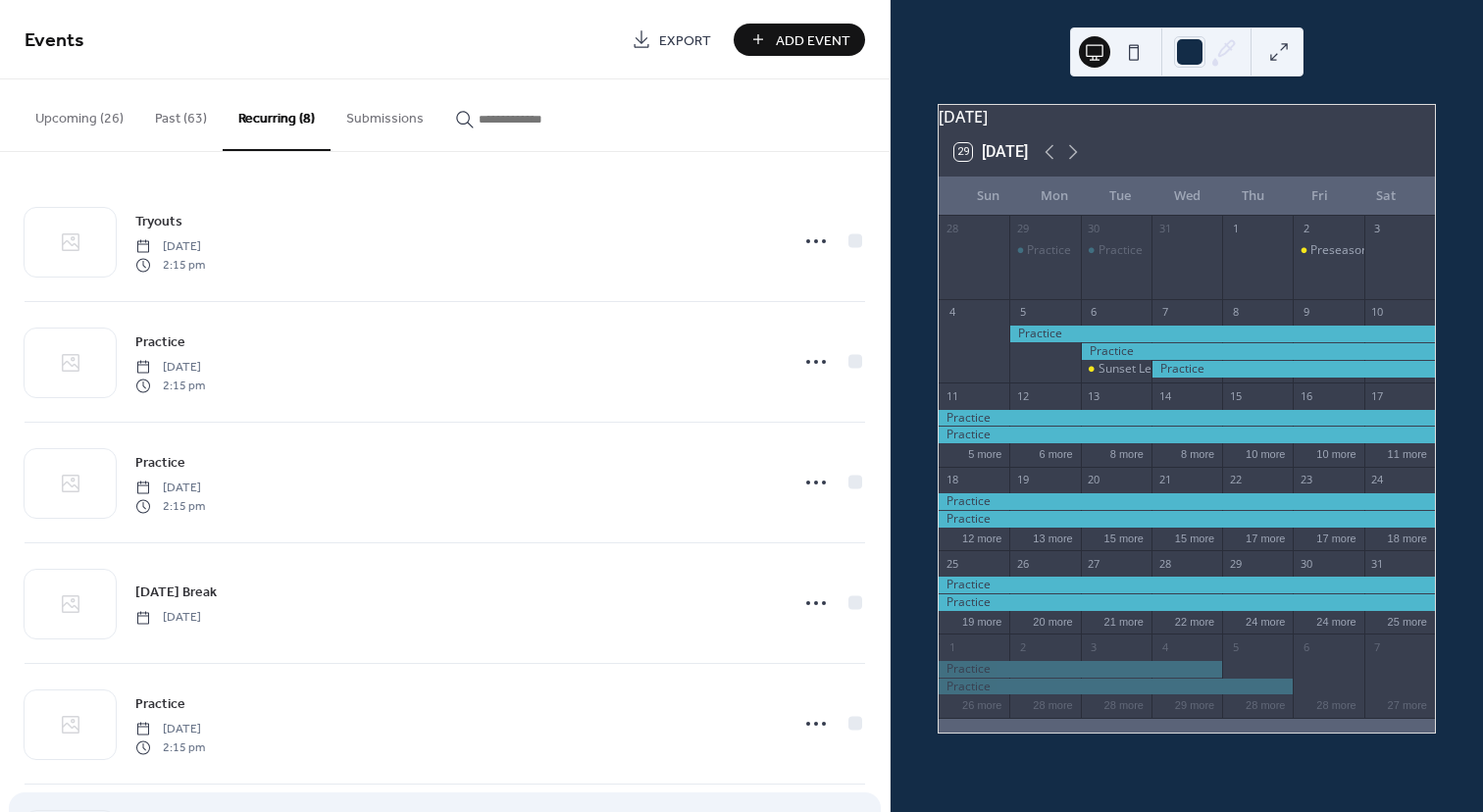 scroll, scrollTop: 363, scrollLeft: 0, axis: vertical 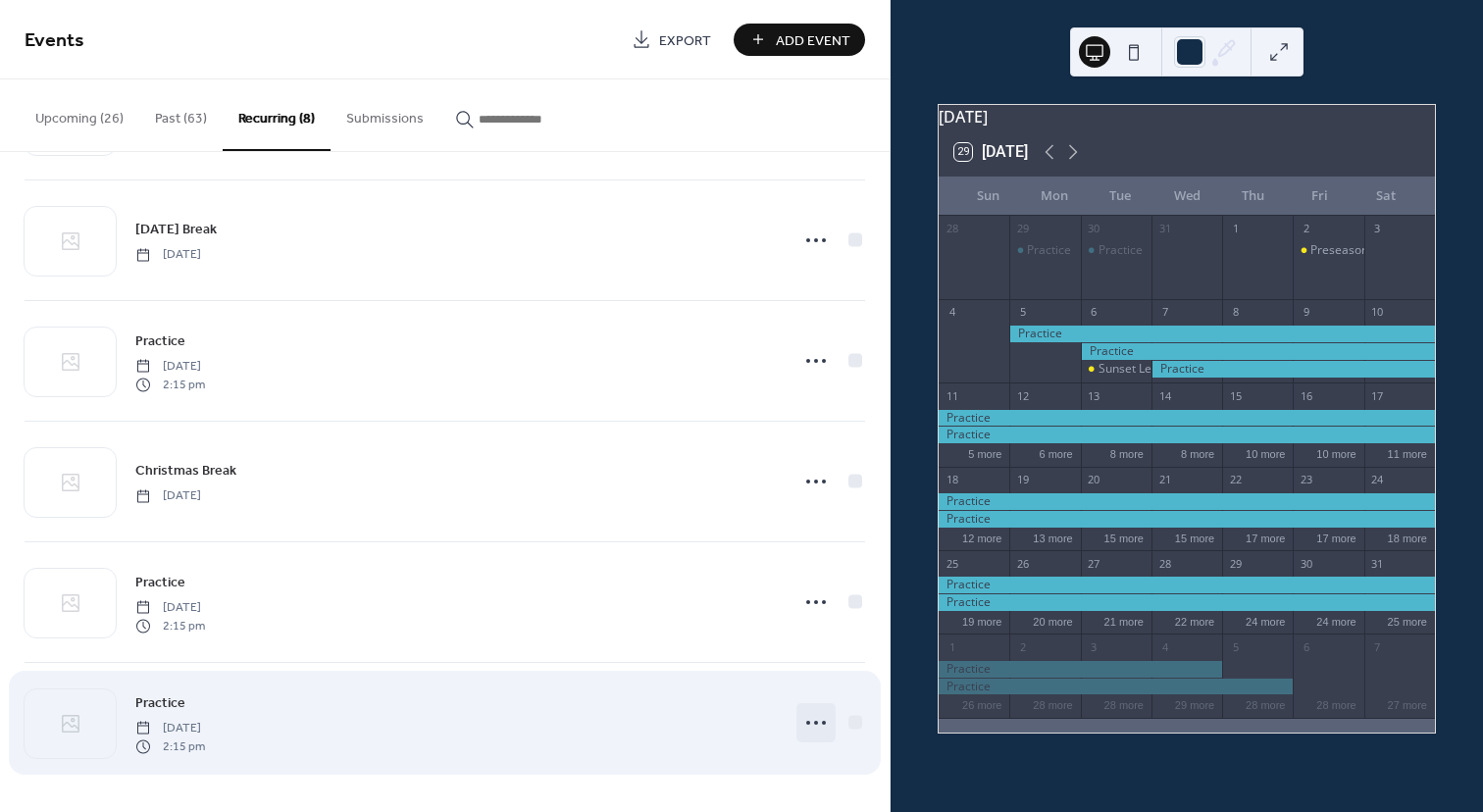 click 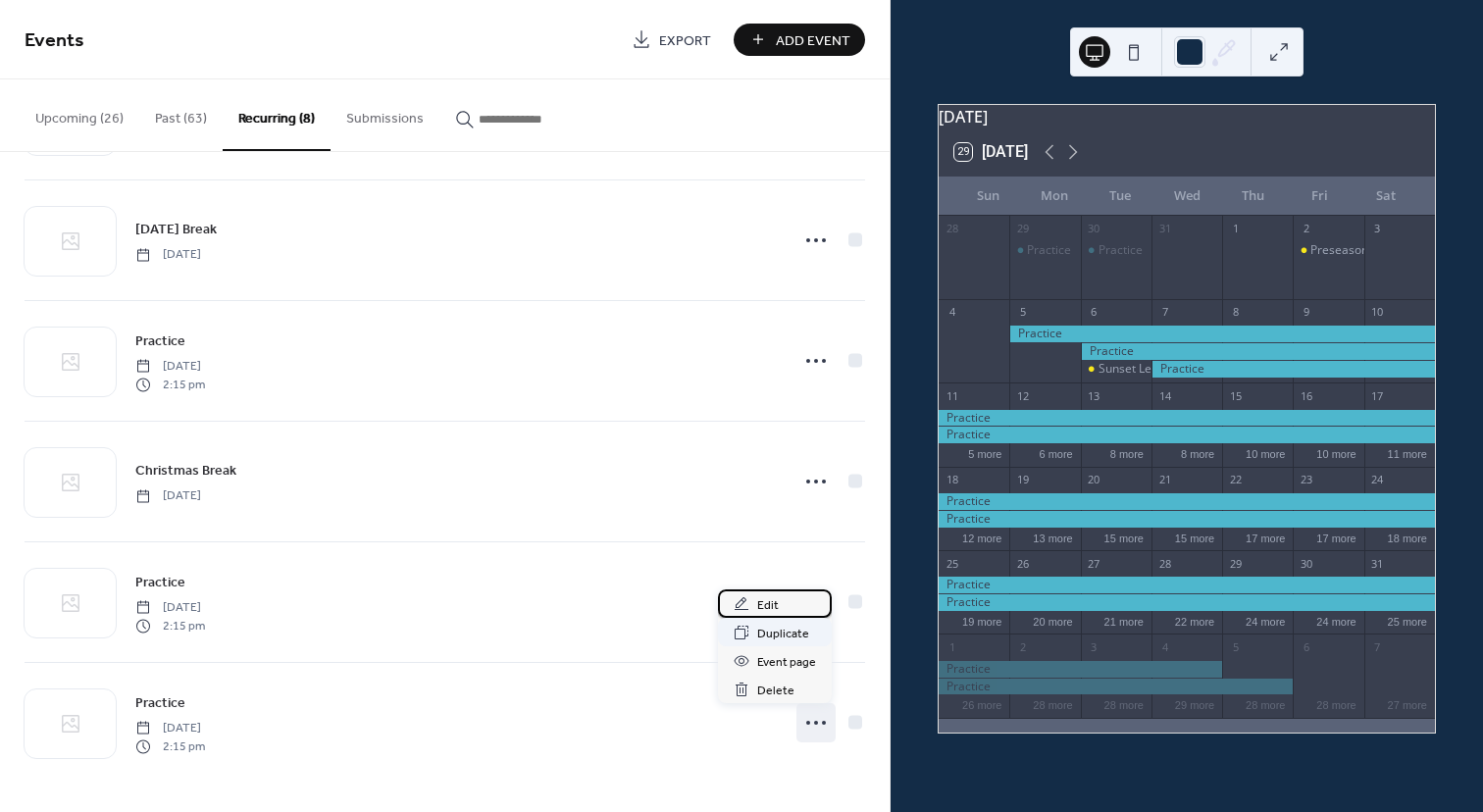 click on "Edit" at bounding box center (768, 605) 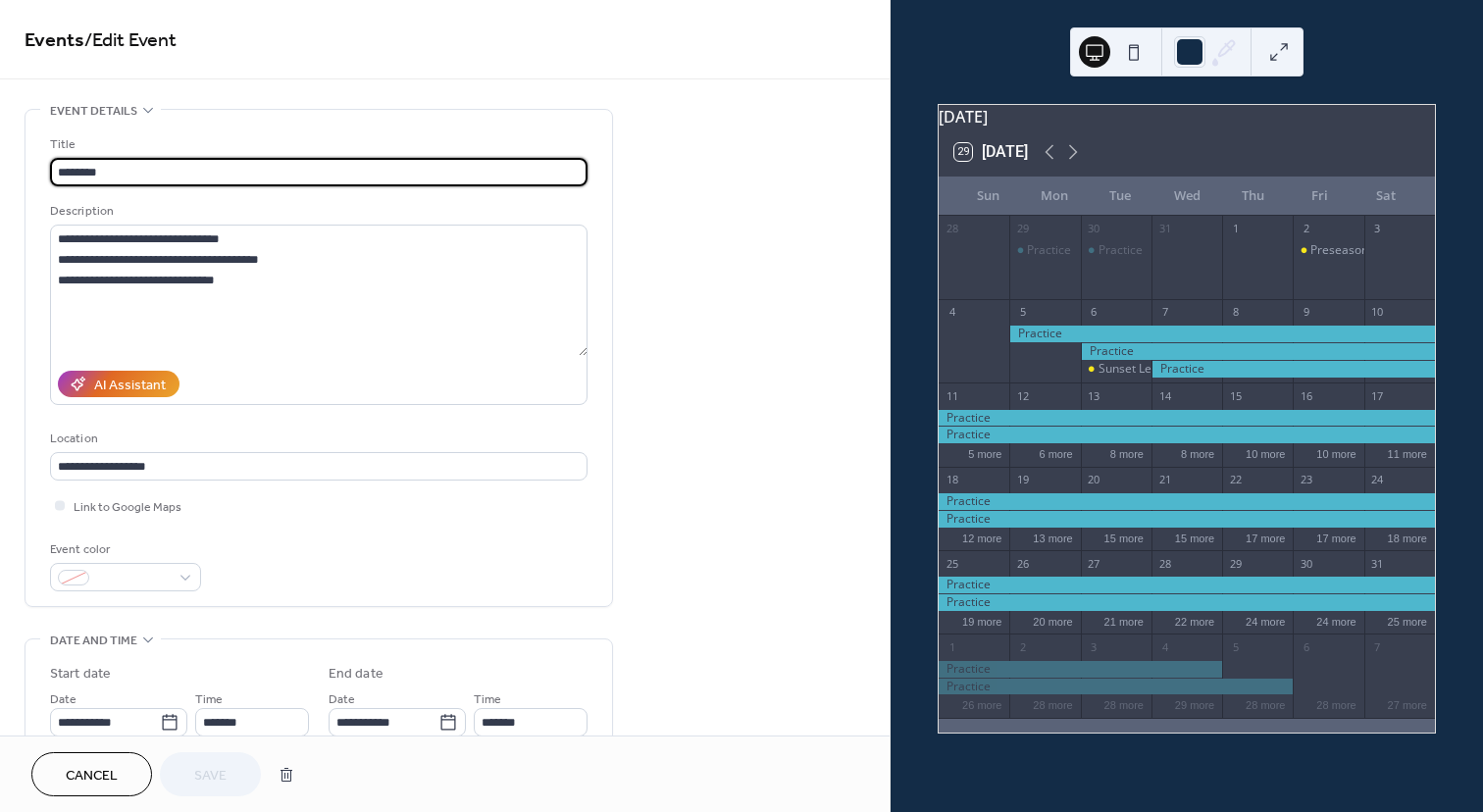 type on "**********" 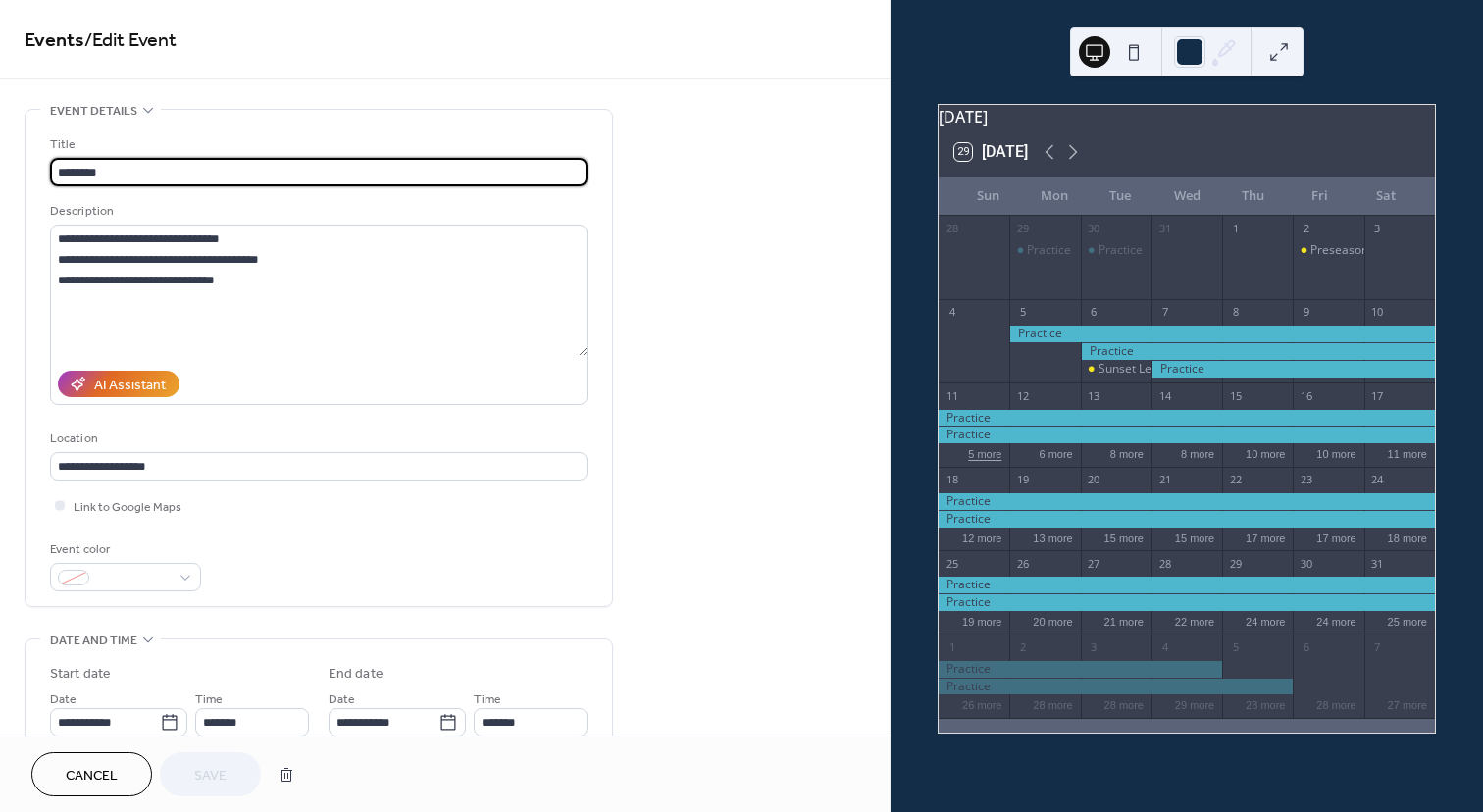 click on "5 more" at bounding box center [985, 452] 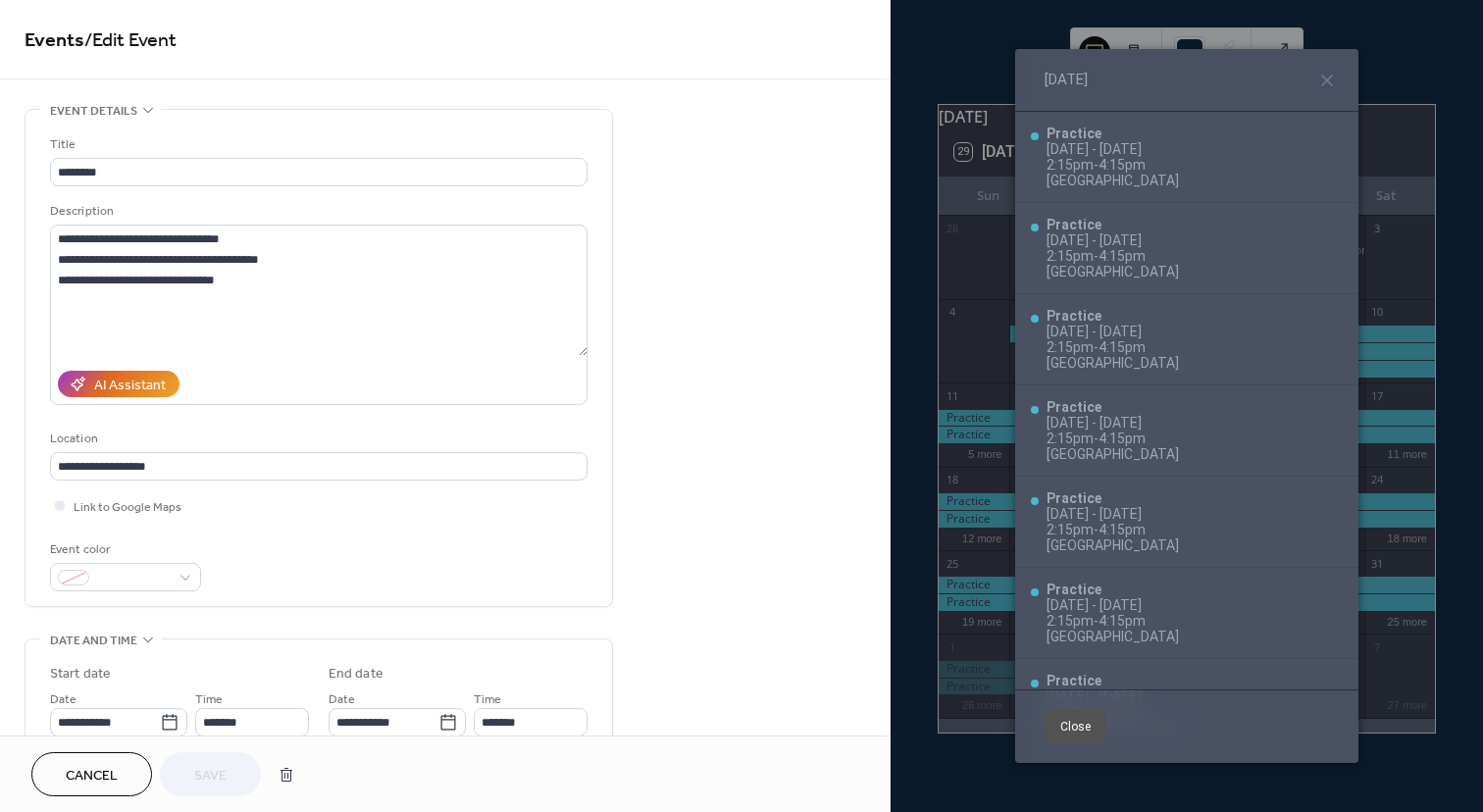 click on "Close" at bounding box center (1075, 727) 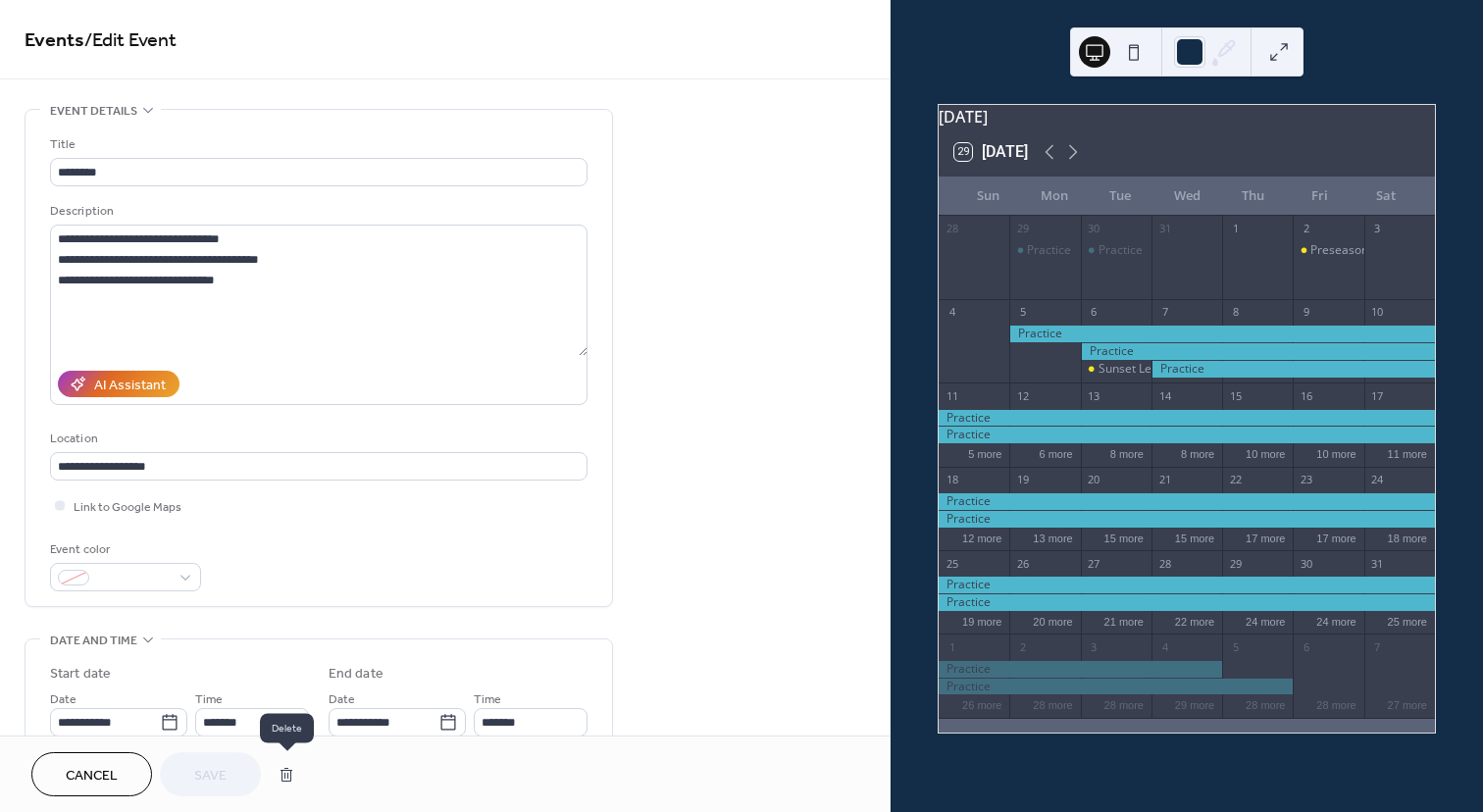 click at bounding box center (286, 775) 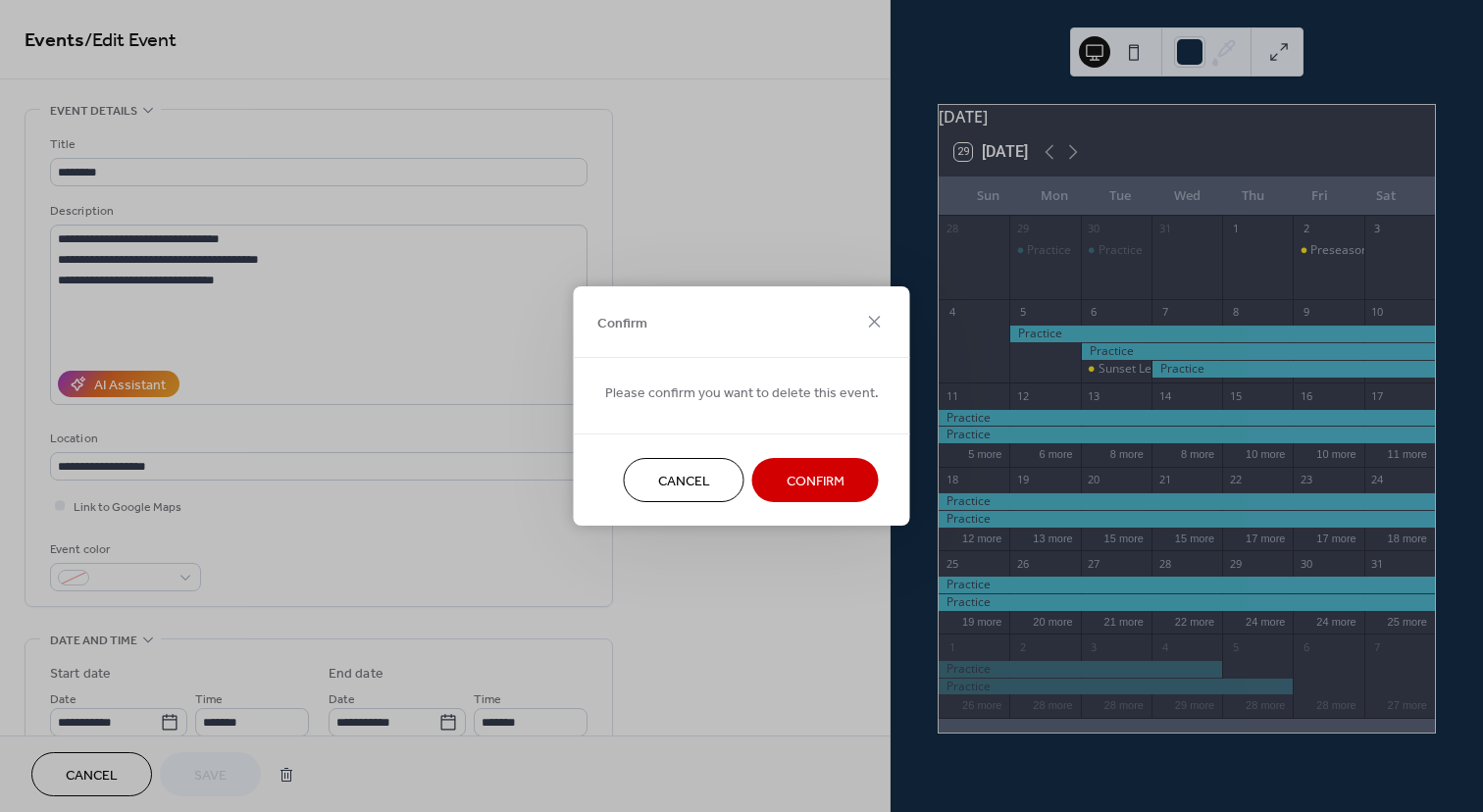 click on "Confirm" at bounding box center (815, 482) 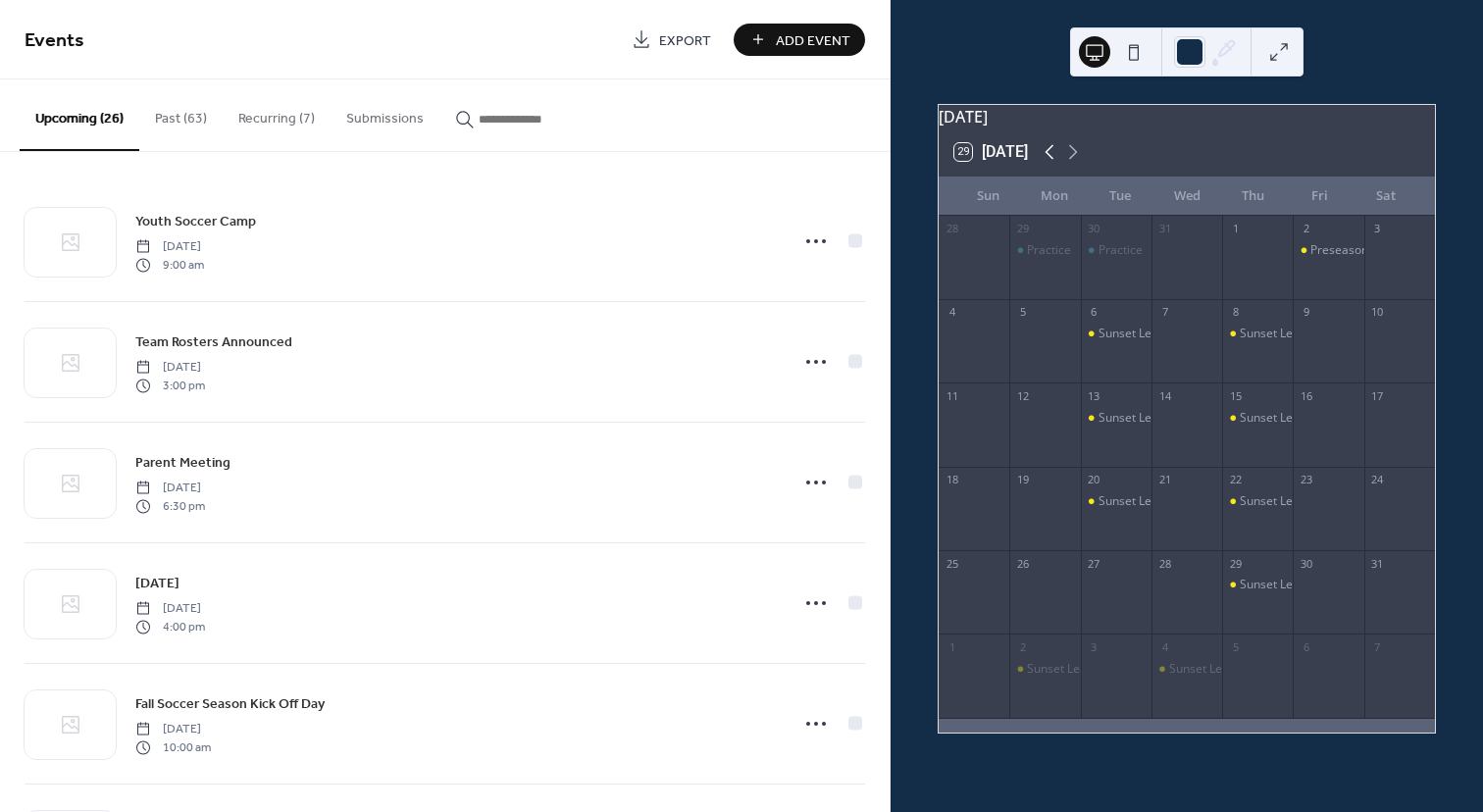 click 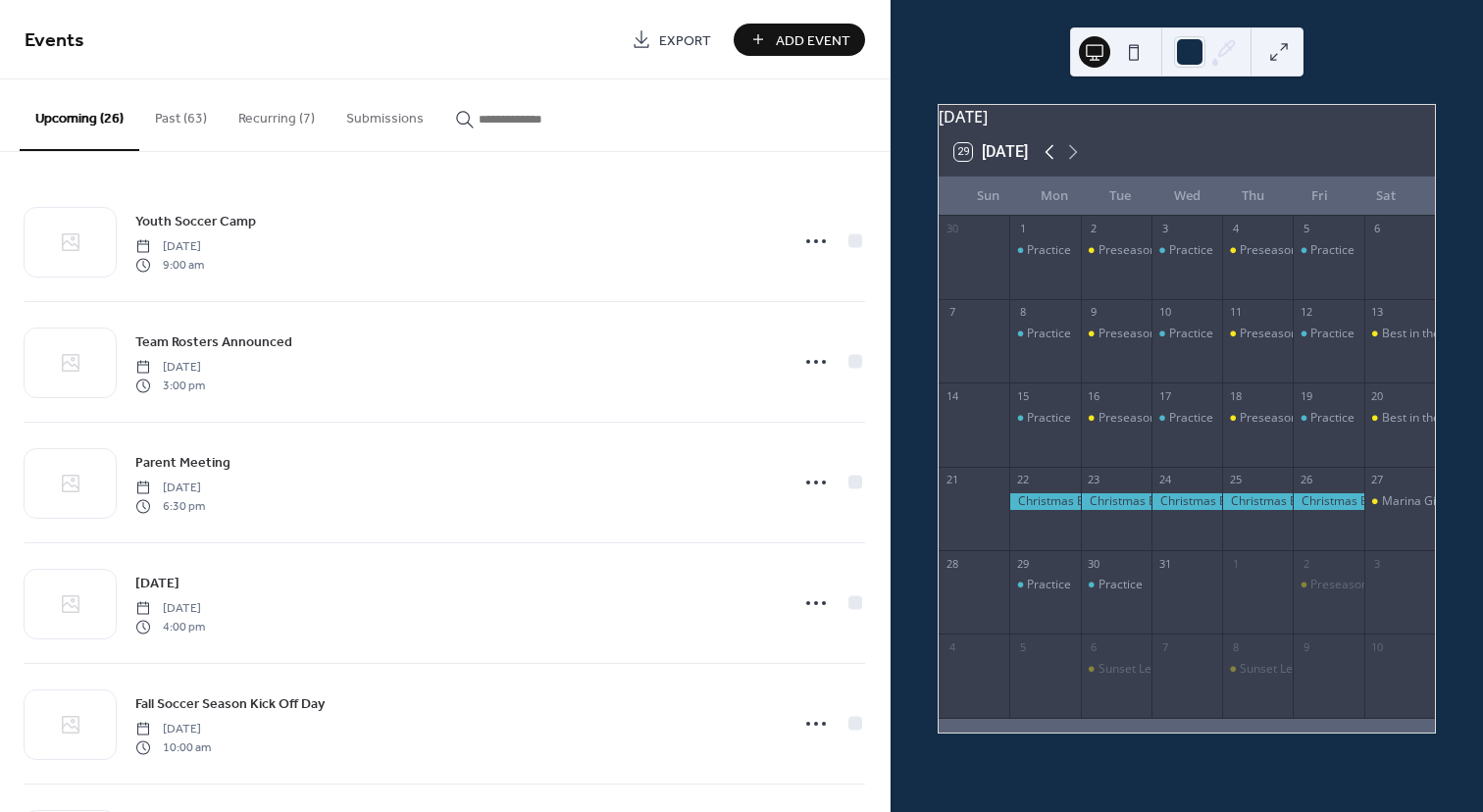 click 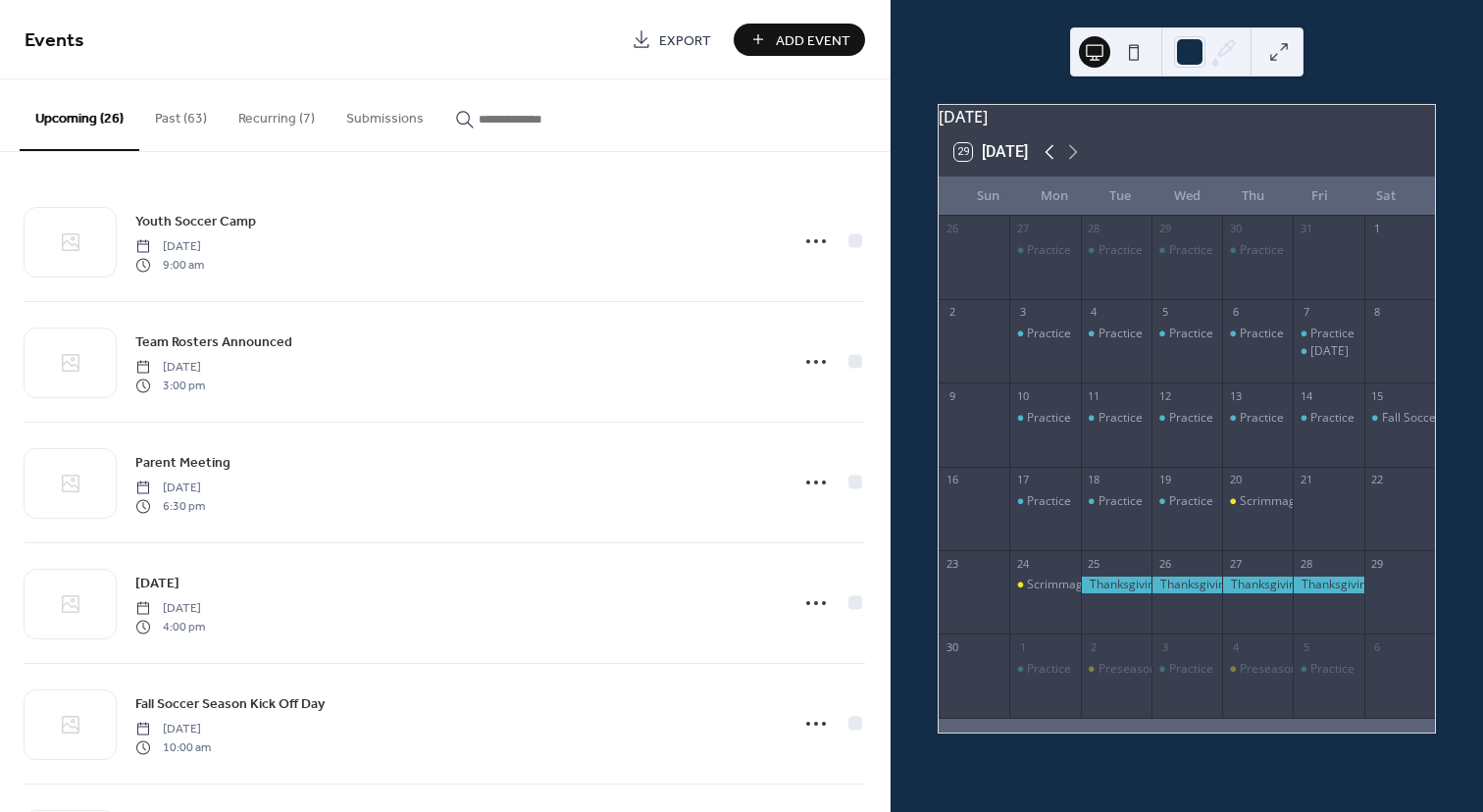 click 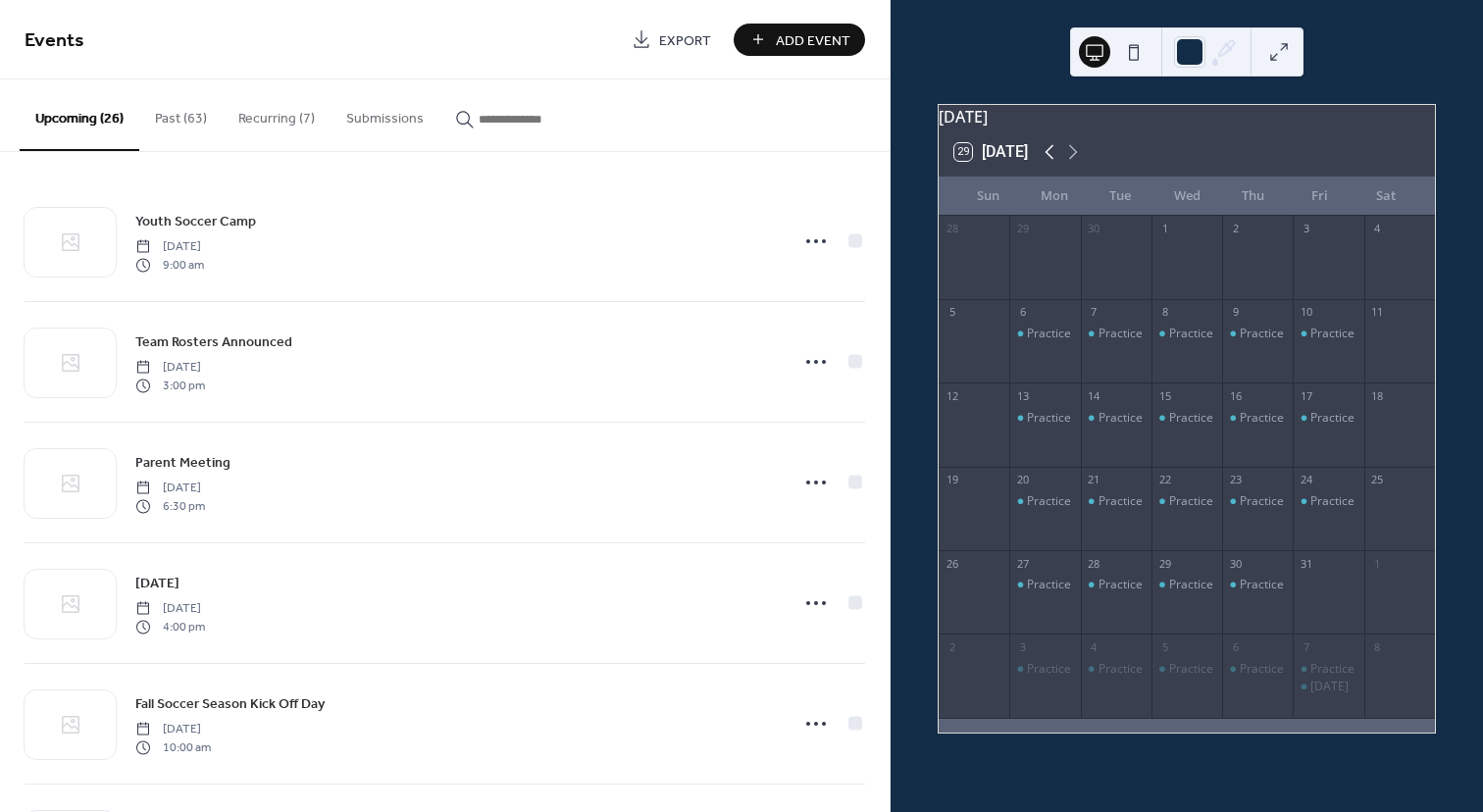 click 